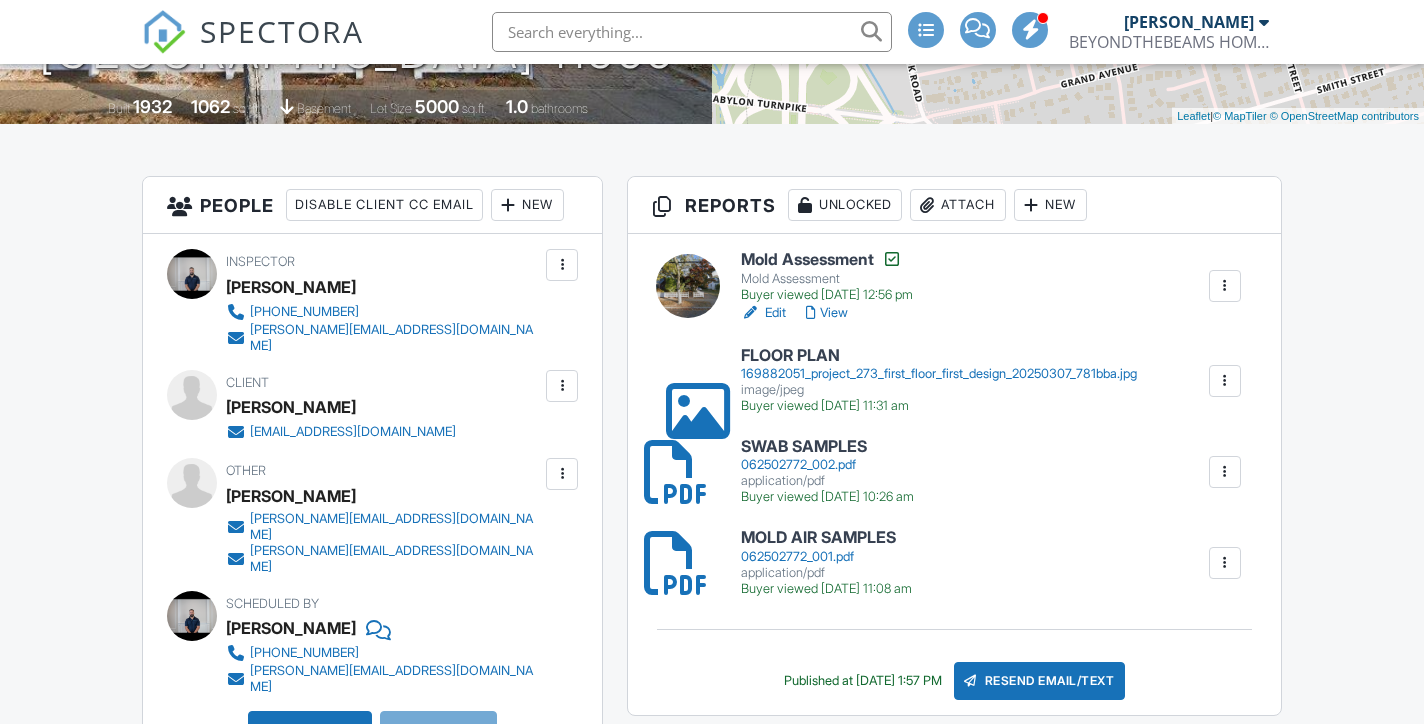scroll, scrollTop: 410, scrollLeft: 0, axis: vertical 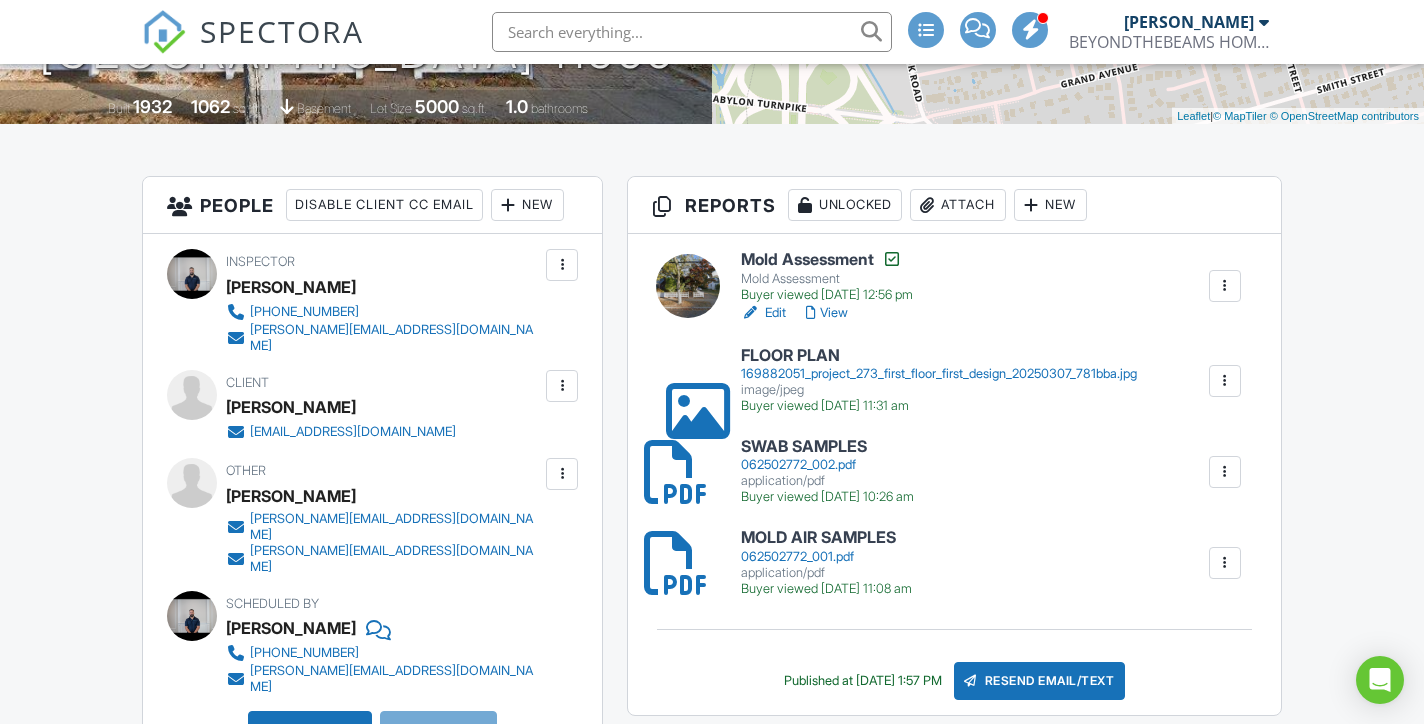 click at bounding box center [562, 386] 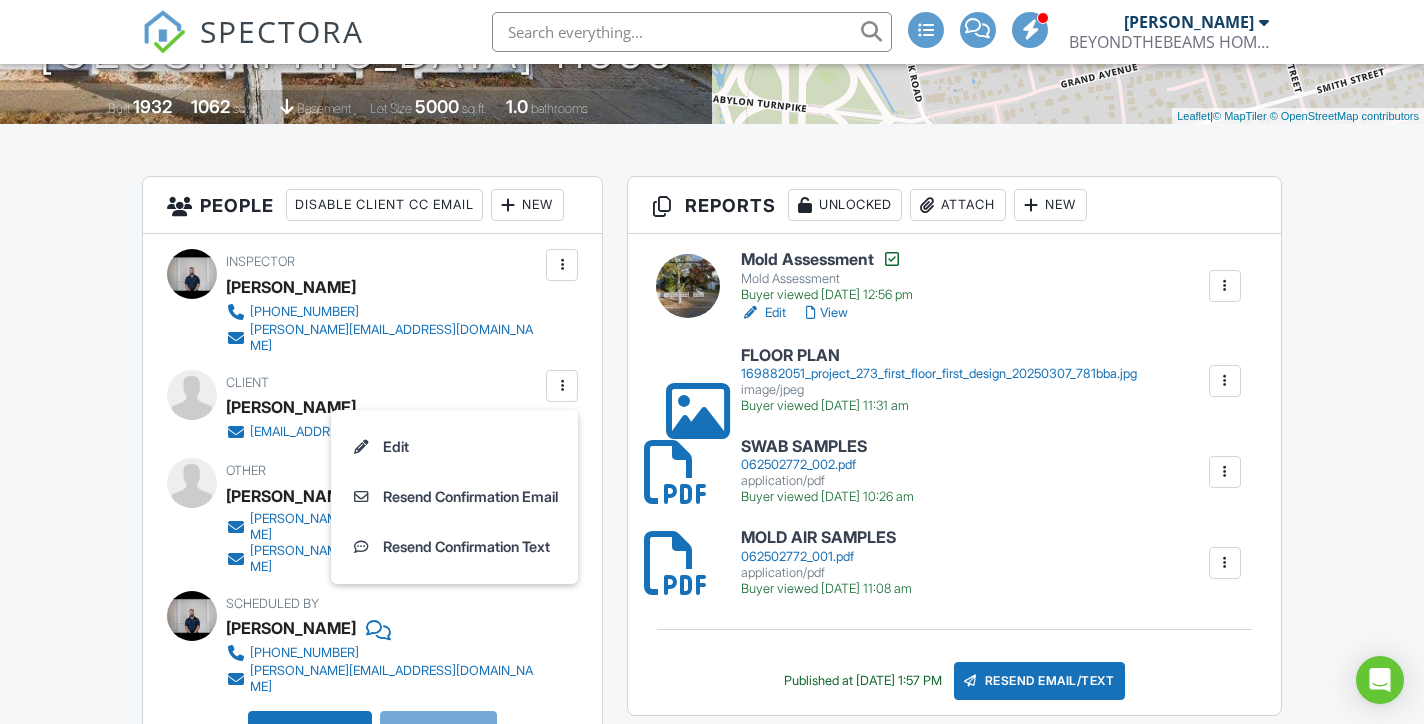 click at bounding box center [562, 386] 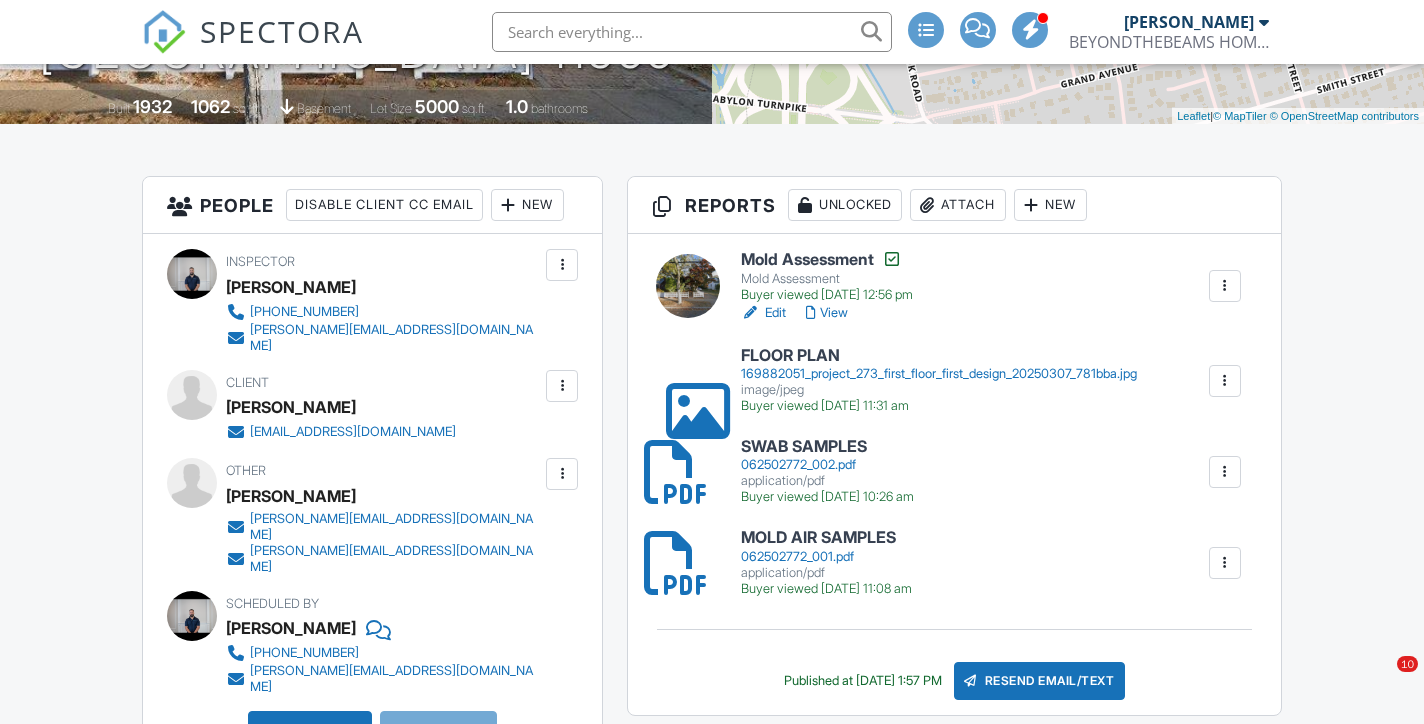 click on "Inspector
Dennis Manolatos
(718) 406-1226
dennis@beyondthebeams.com
Make Invisible
Mark As Requested
Remove
Update Client
First name
Joan
Last name
Weber
Email (required)
katetloftin@gmail.com
CC Email
Phone
Address
City
State
Zip
Tags
Internal notes visible only to the company
Private notes visible only to company admins
Cancel
Save
Confirm client deletion
This will remove the client from this inspection. All email reminders and follow-ups will be removed as well. Note that this is only an option before publishing a report.
Cancel
Remove Client
Client
Joan Weber
katetloftin@gmail.com
Edit
Resend Confirmation Email" at bounding box center (372, 506) 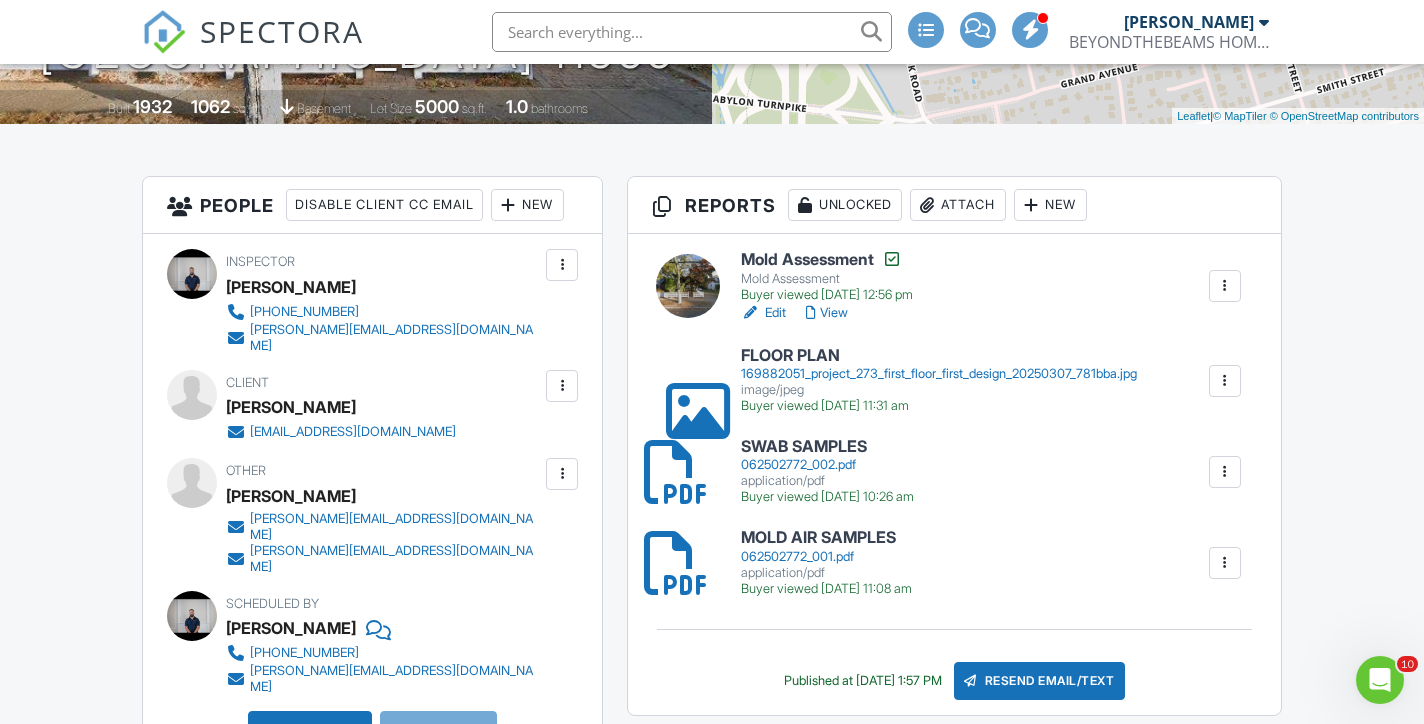 scroll, scrollTop: 0, scrollLeft: 0, axis: both 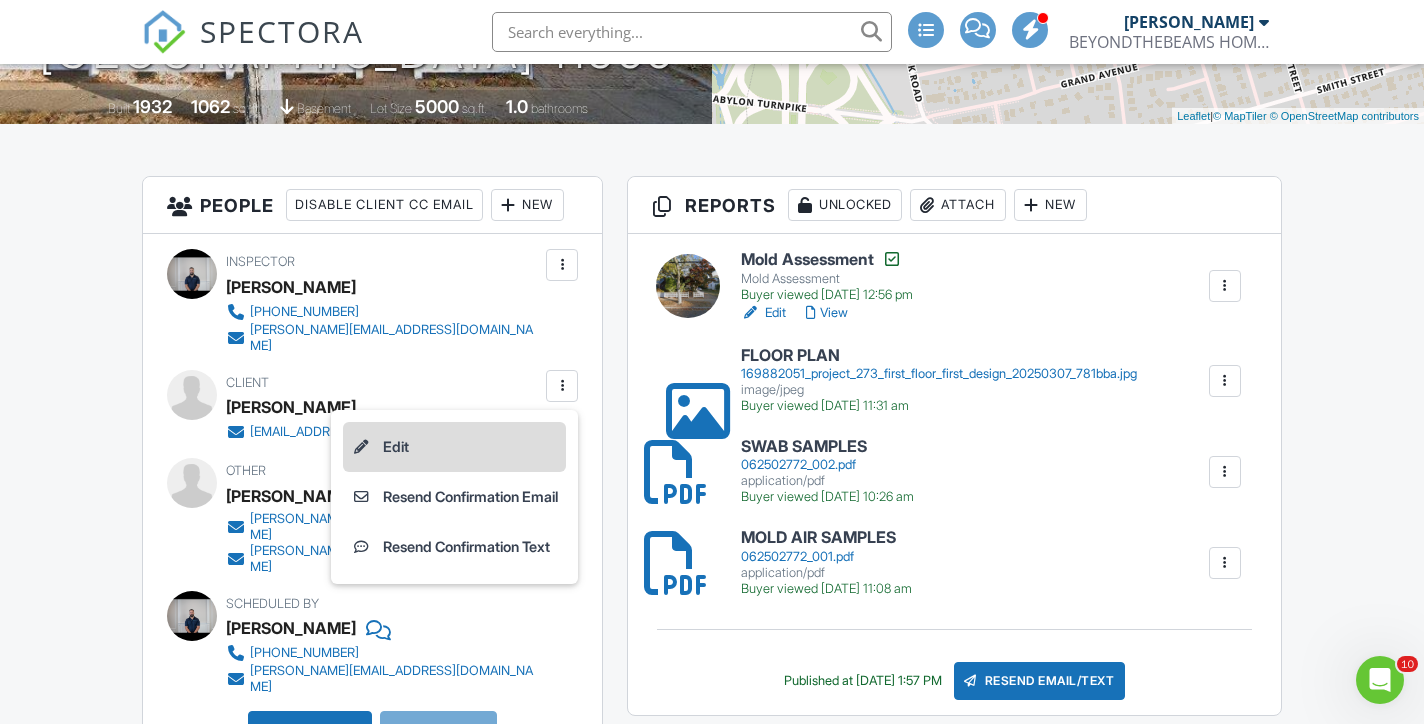 click on "Edit" at bounding box center [454, 447] 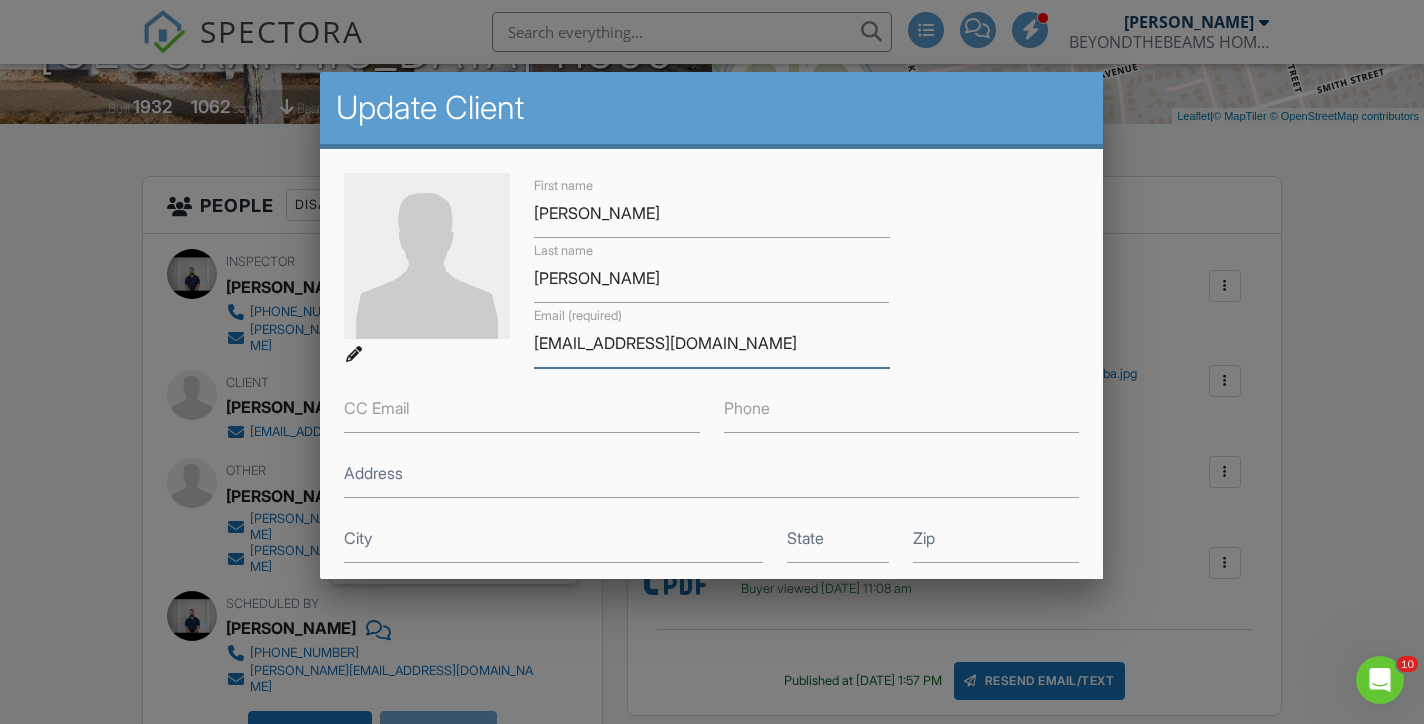 click on "katetloftin@gmail.com" at bounding box center [712, 343] 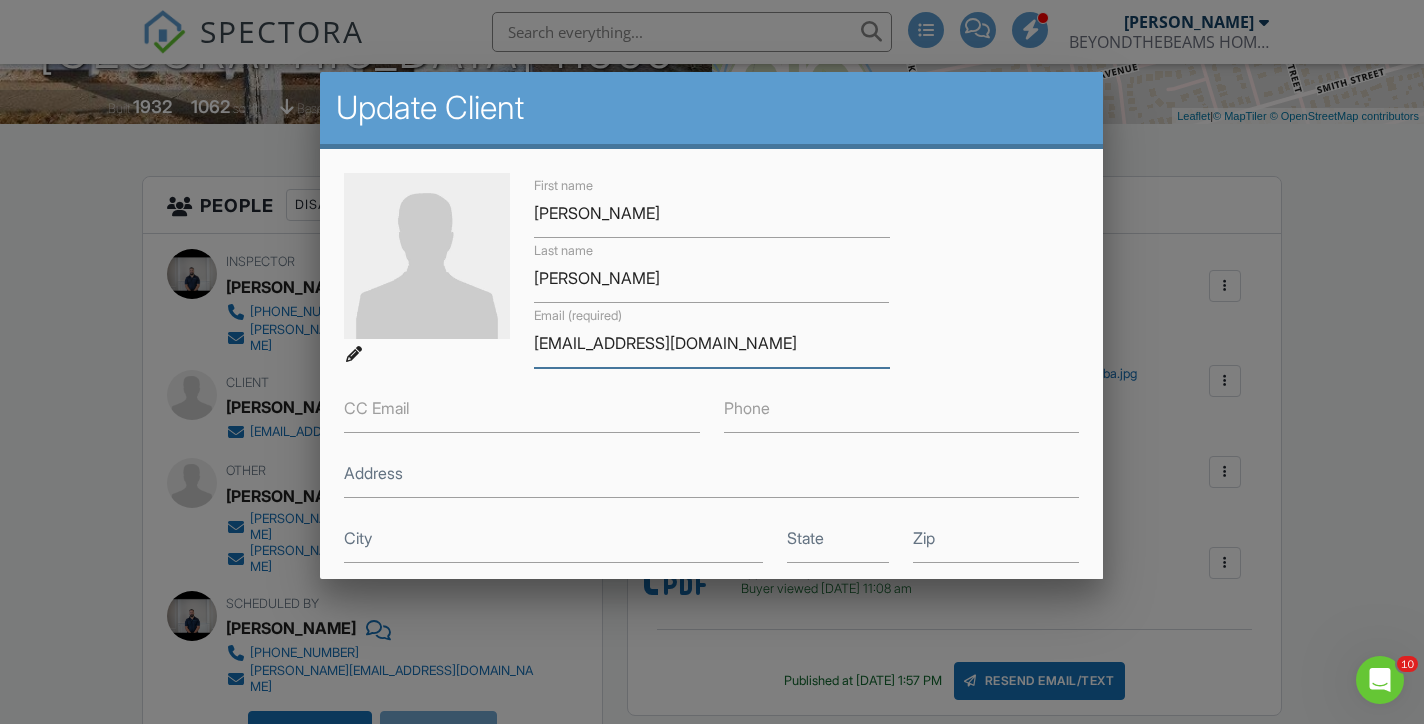 click on "katetloftin@gmail.com" at bounding box center [712, 343] 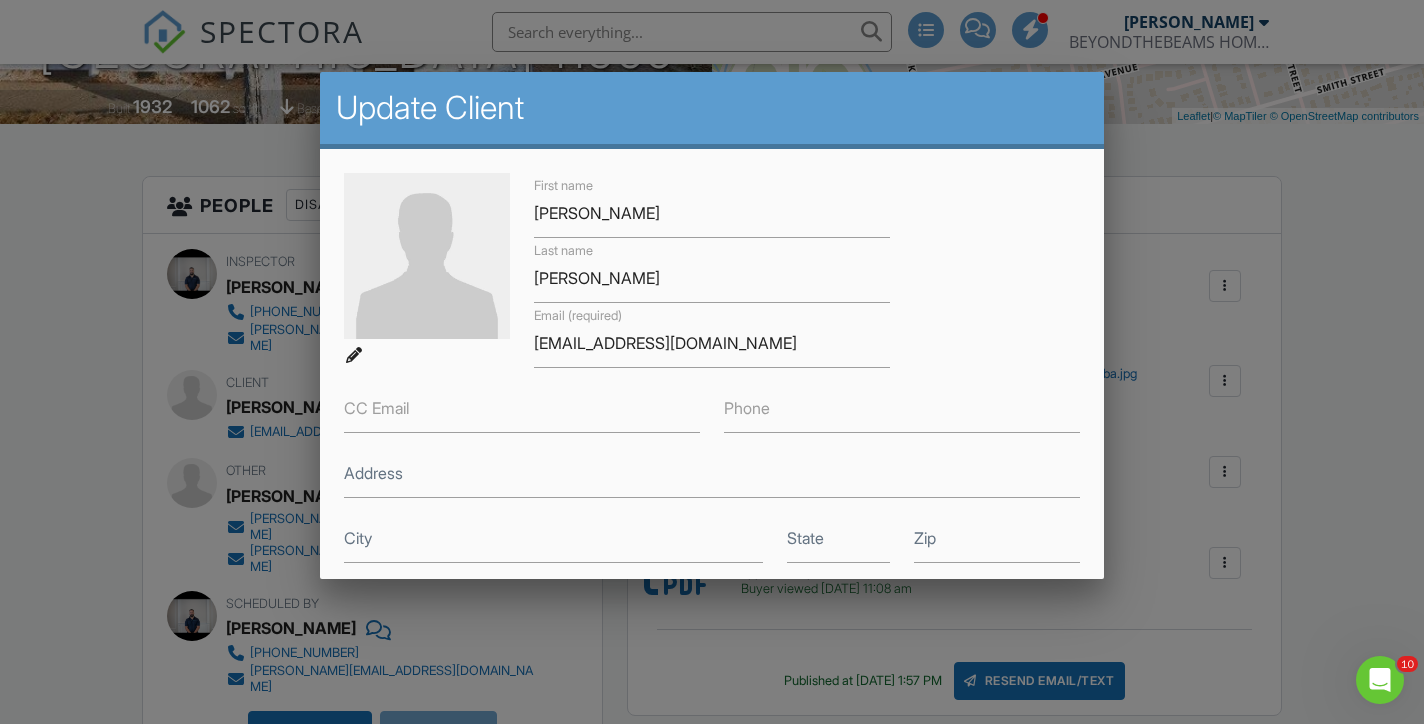 click at bounding box center (712, 352) 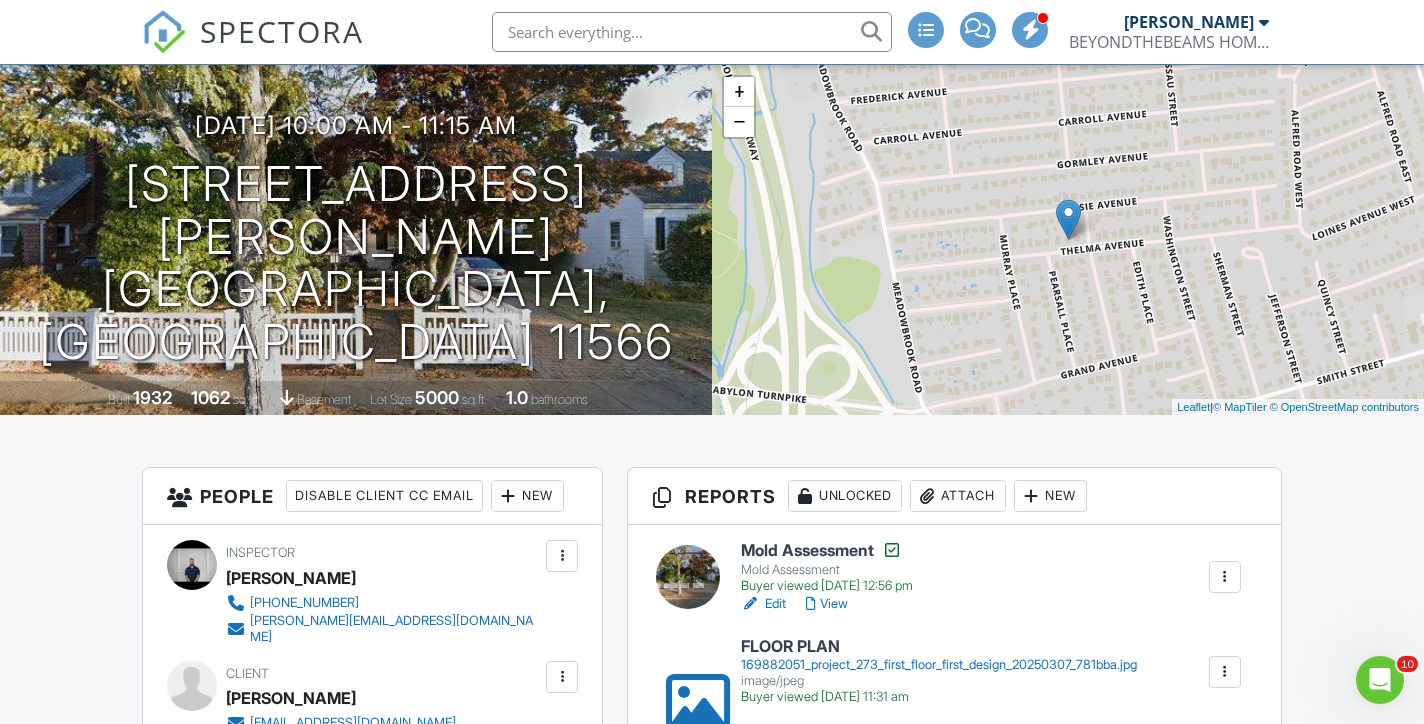 scroll, scrollTop: 99, scrollLeft: 0, axis: vertical 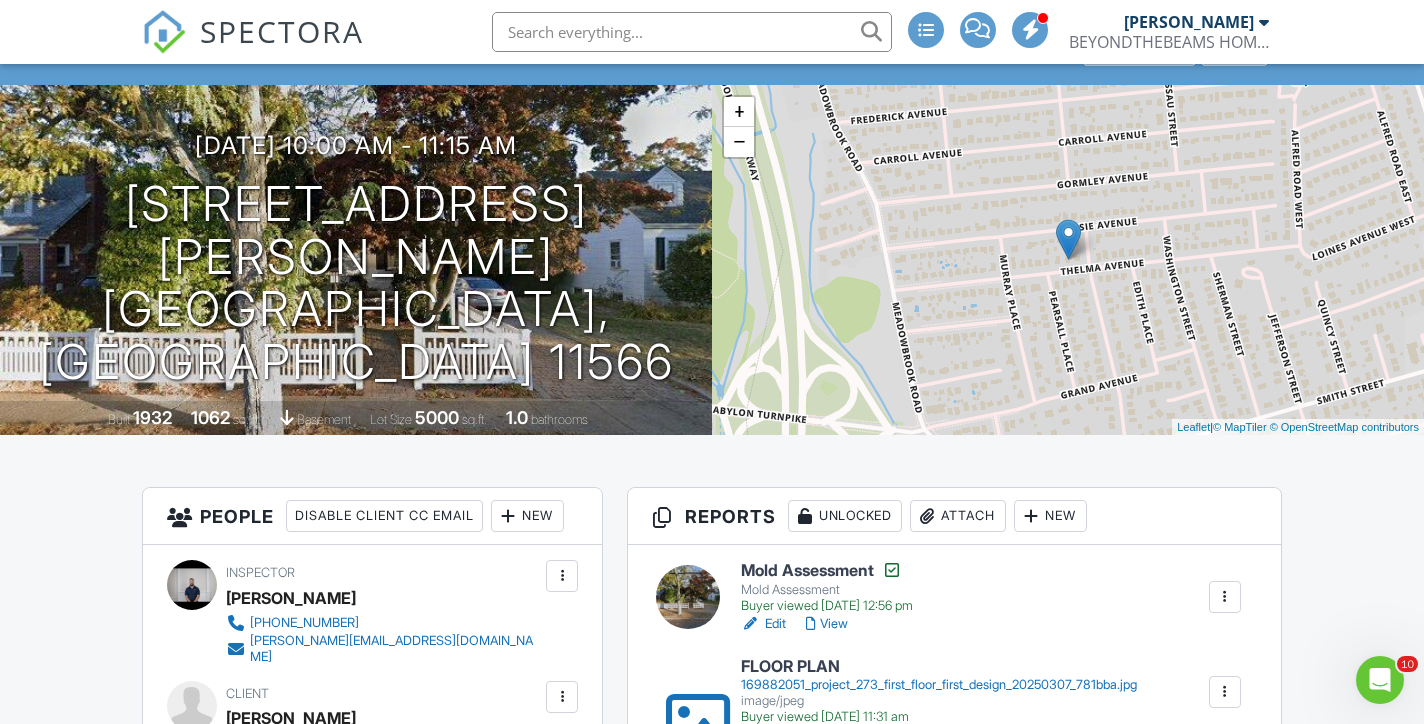 click at bounding box center (692, 32) 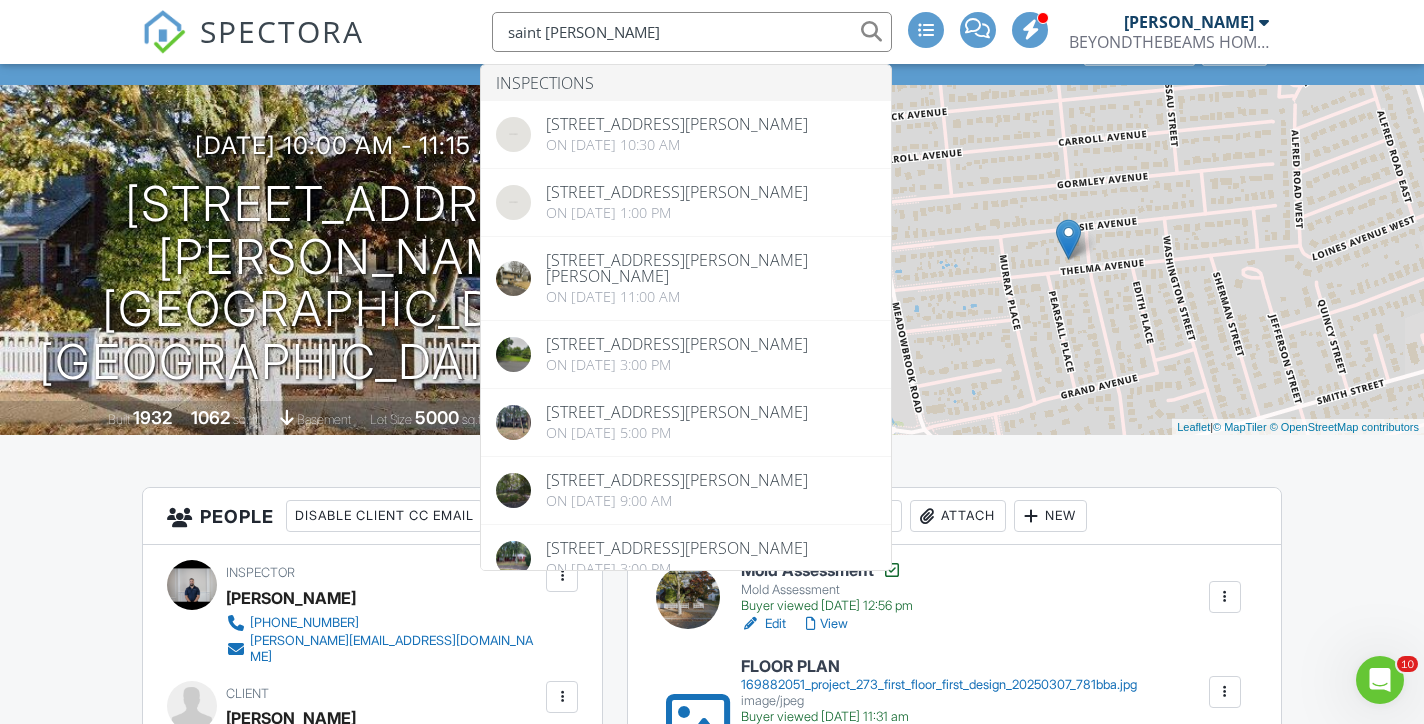 type on "saint James" 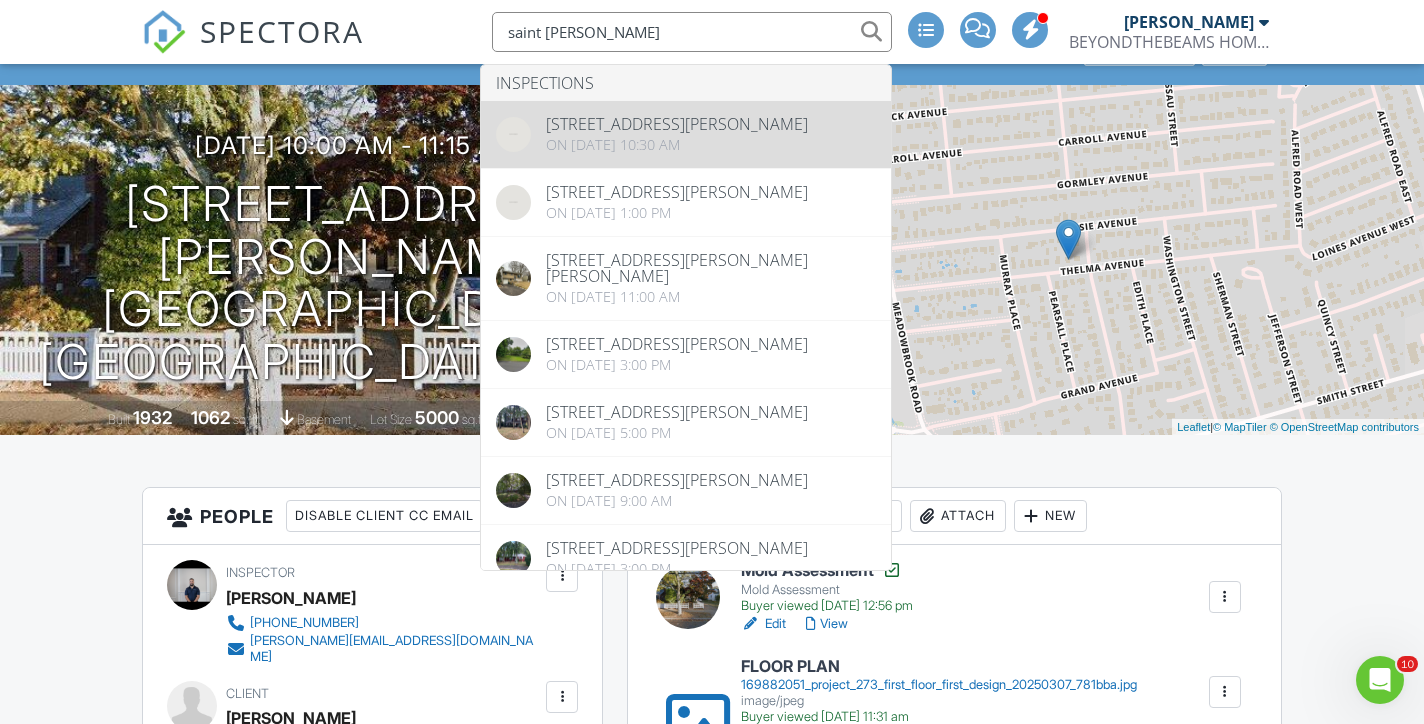 drag, startPoint x: 604, startPoint y: 35, endPoint x: 683, endPoint y: 136, distance: 128.22636 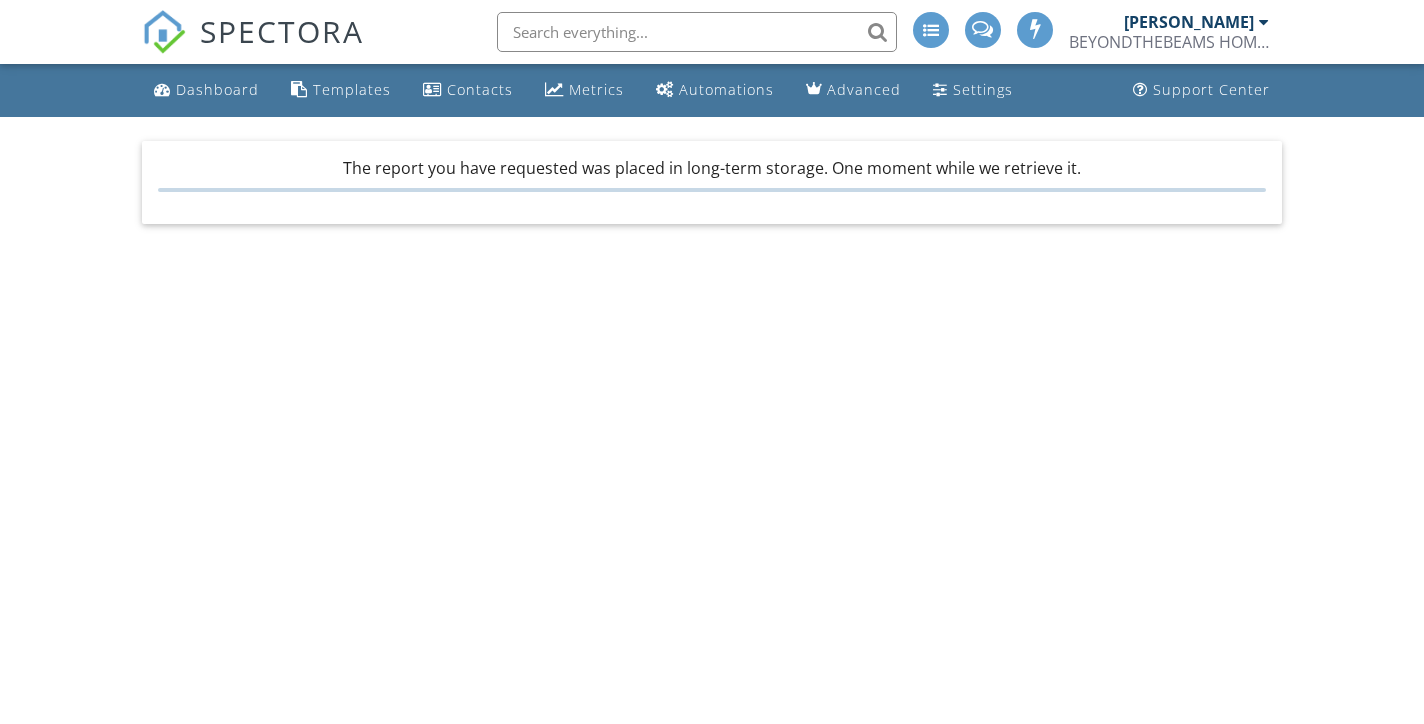 scroll, scrollTop: 0, scrollLeft: 0, axis: both 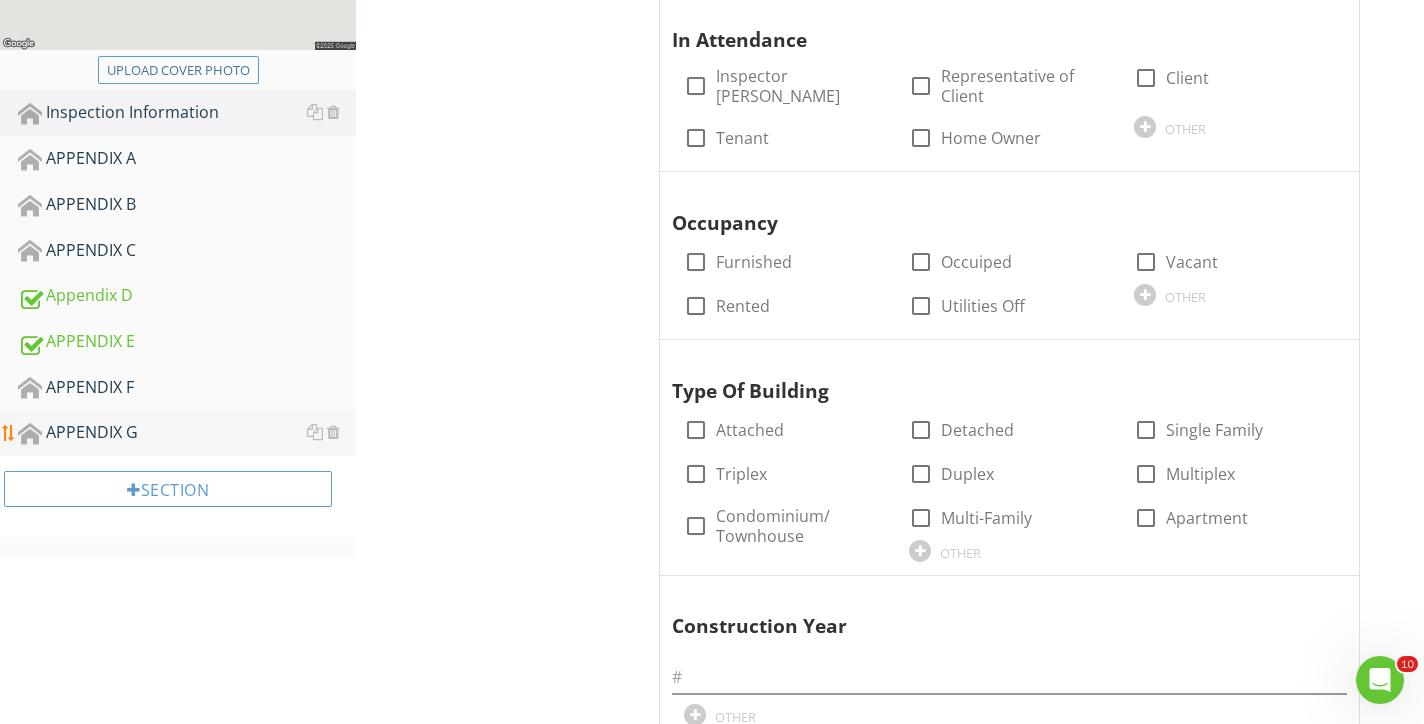click on "APPENDIX G" at bounding box center [187, 433] 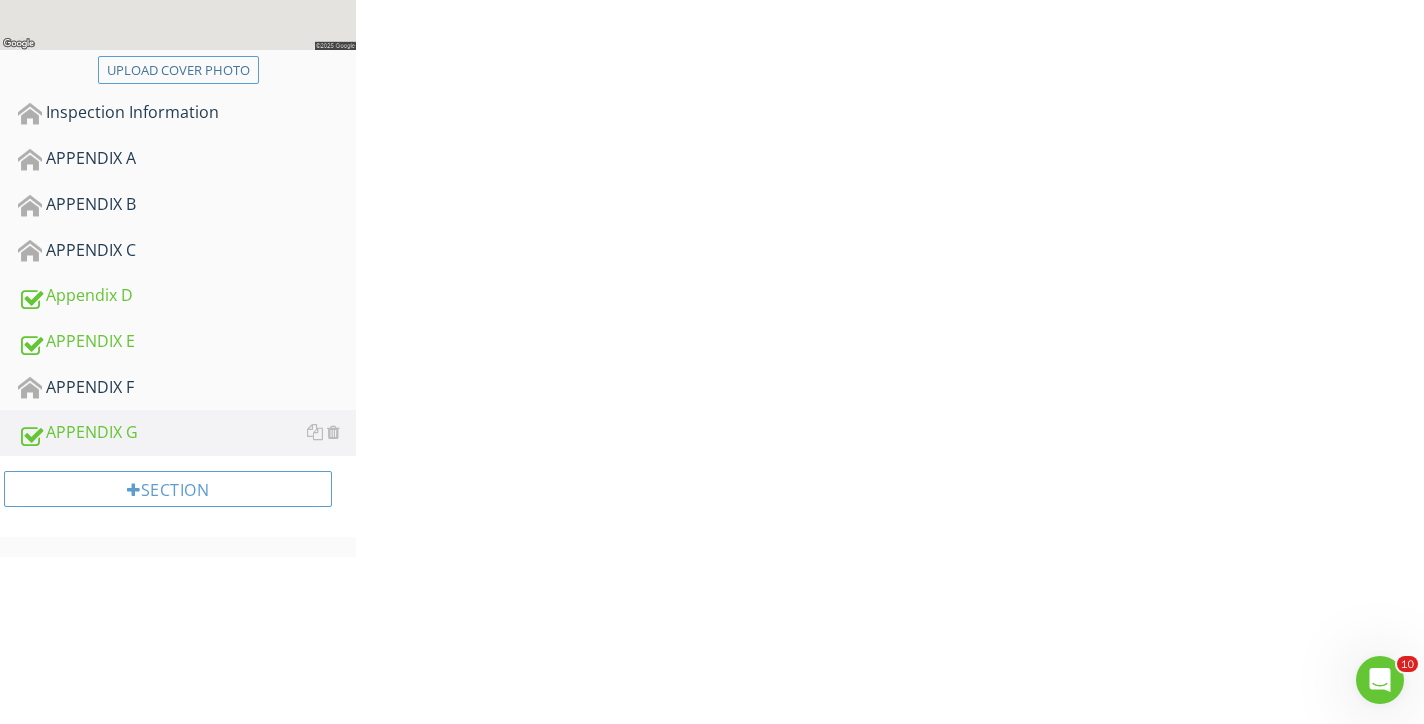 scroll, scrollTop: 339, scrollLeft: 0, axis: vertical 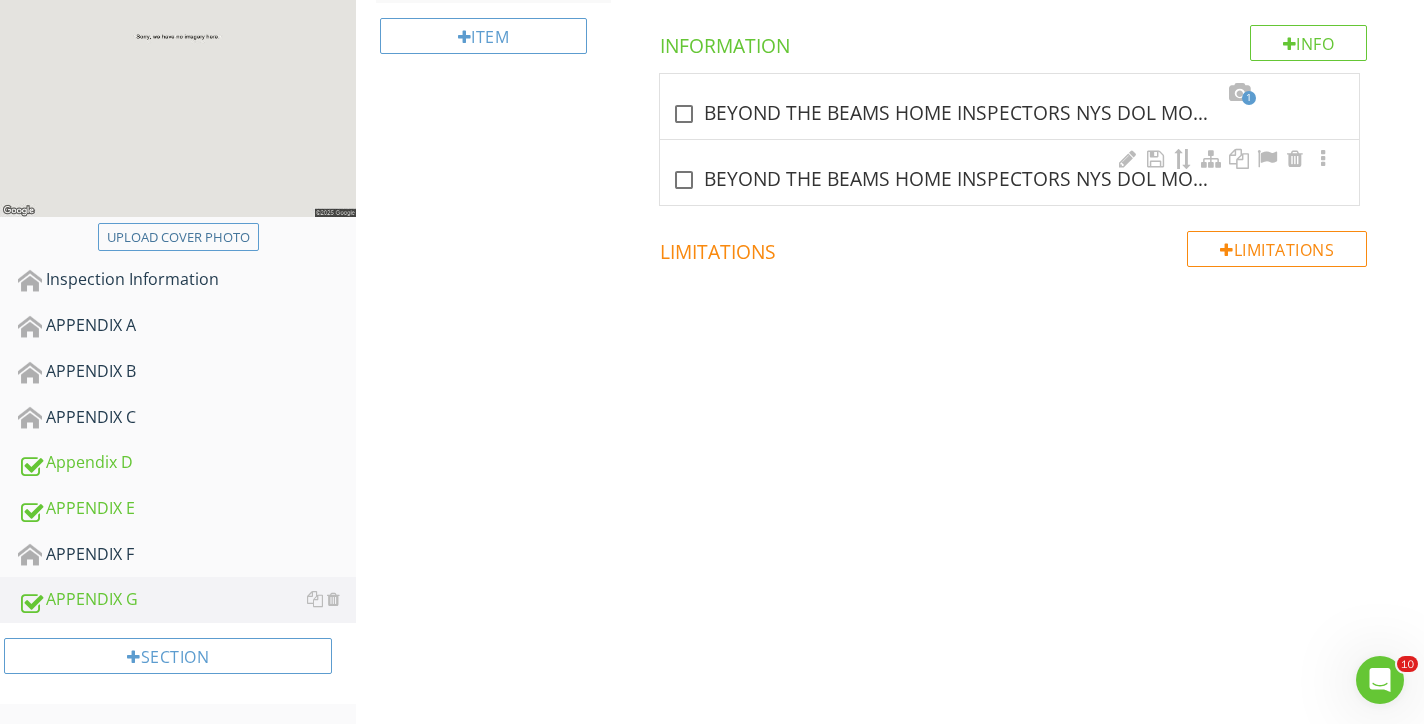 click on "check_box_outline_blank
BEYOND THE BEAMS HOME INSPECTORS NYS DOL MOLD ASSESSOR LICENSES" at bounding box center (1009, 180) 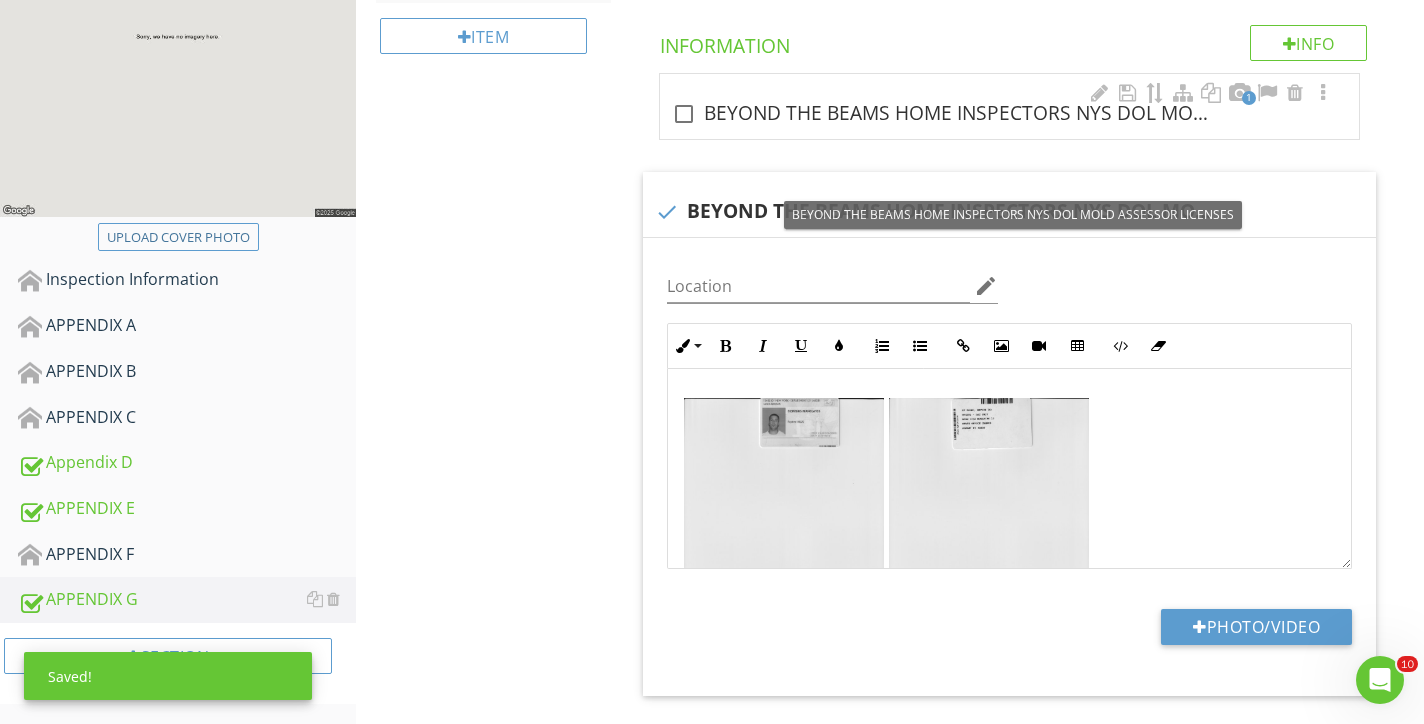 click at bounding box center (684, 114) 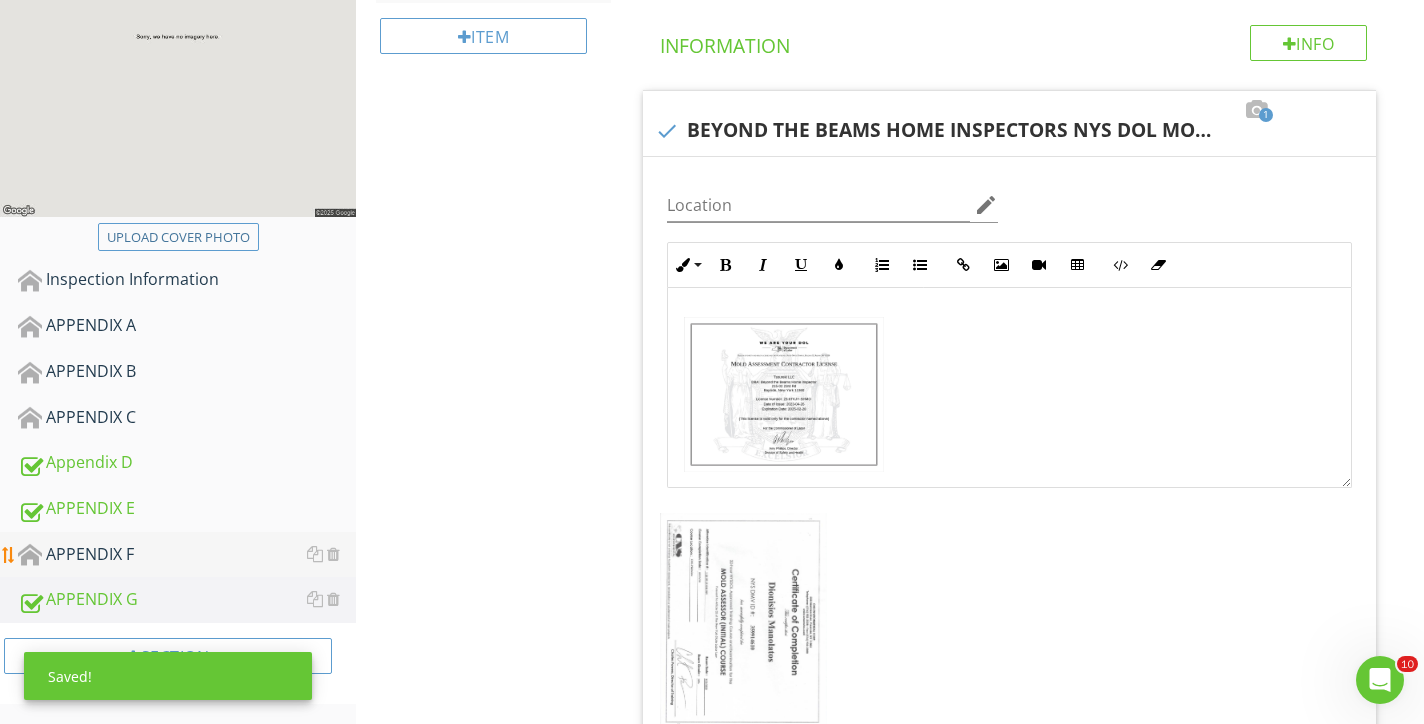 click on "APPENDIX F" at bounding box center [187, 555] 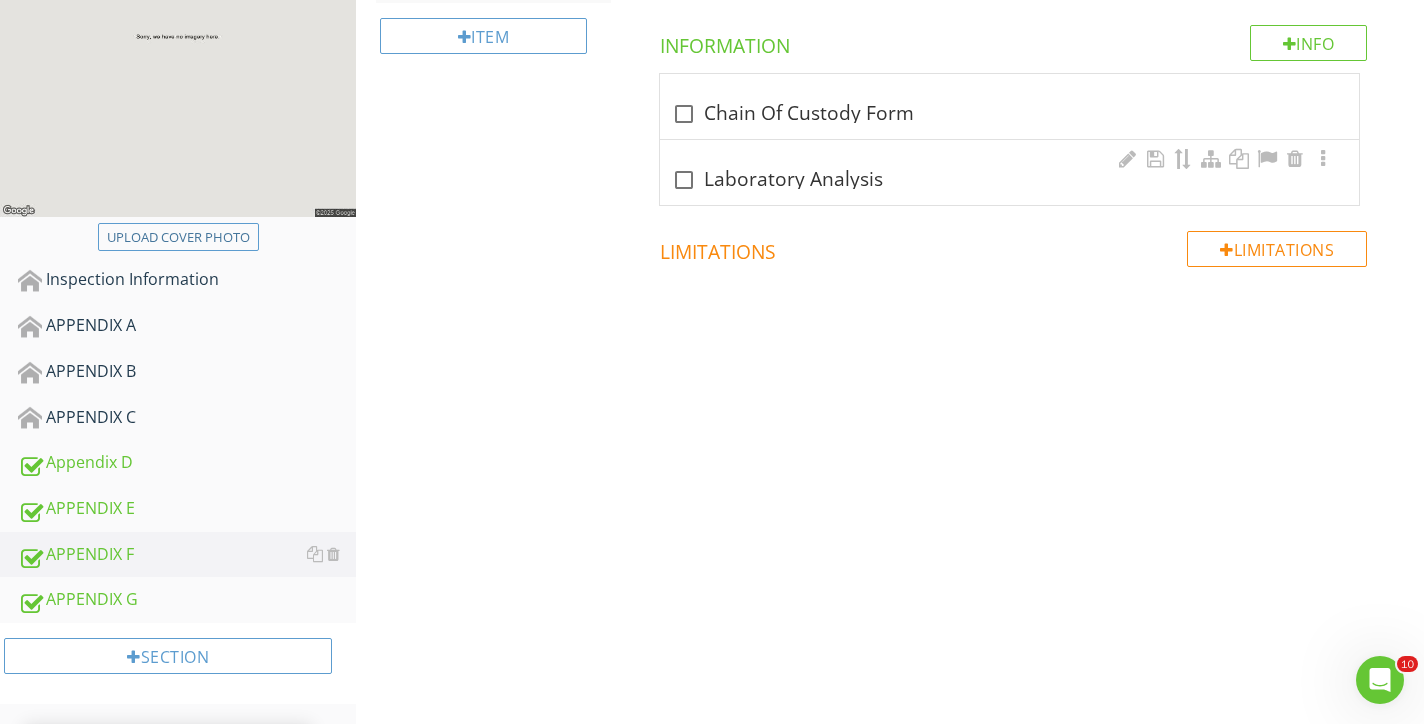 click at bounding box center (684, 180) 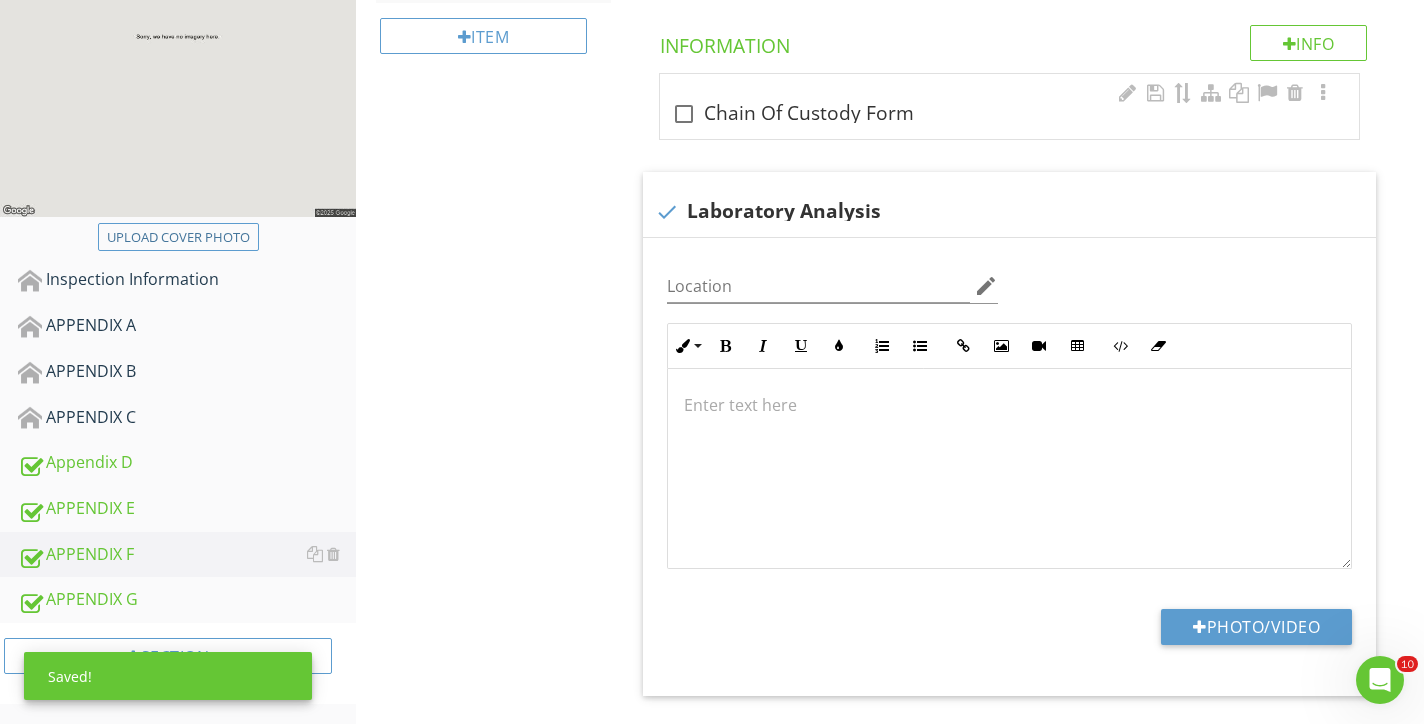 click at bounding box center [684, 122] 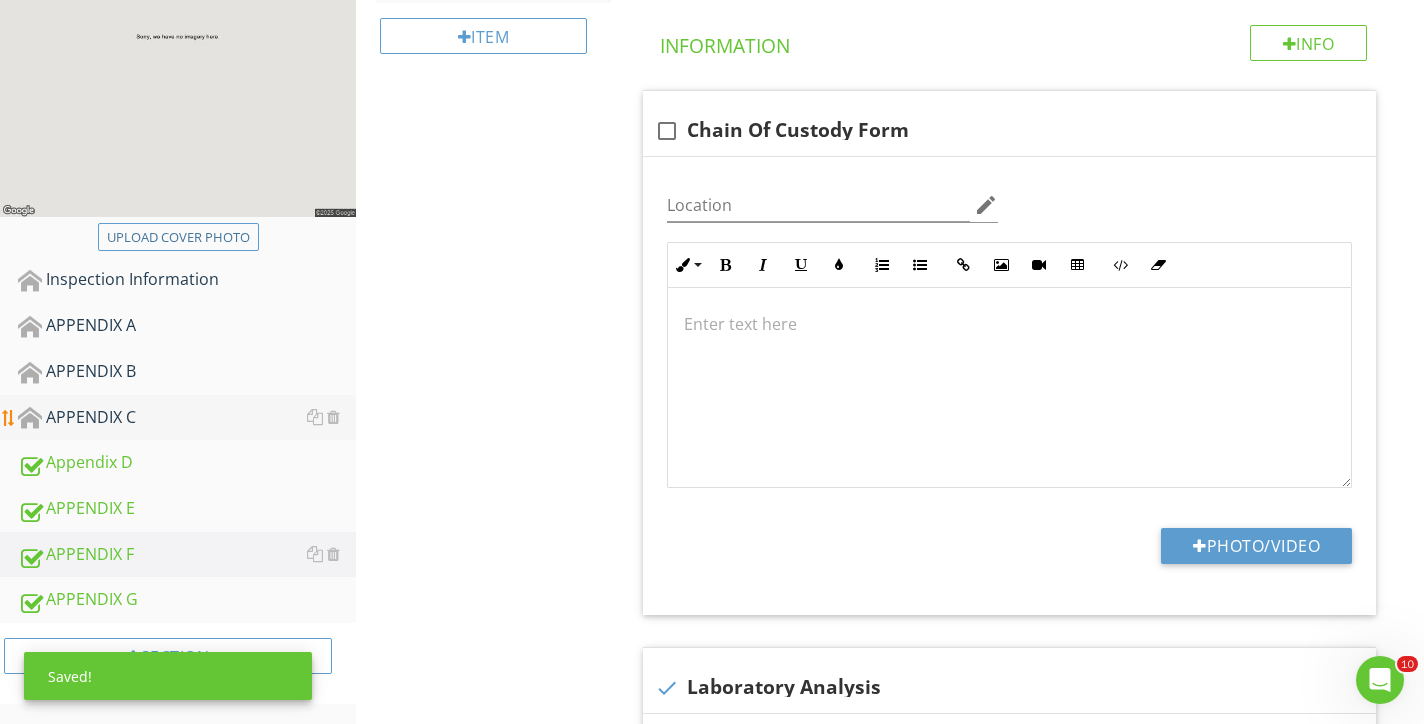 click on "APPENDIX C" at bounding box center [187, 418] 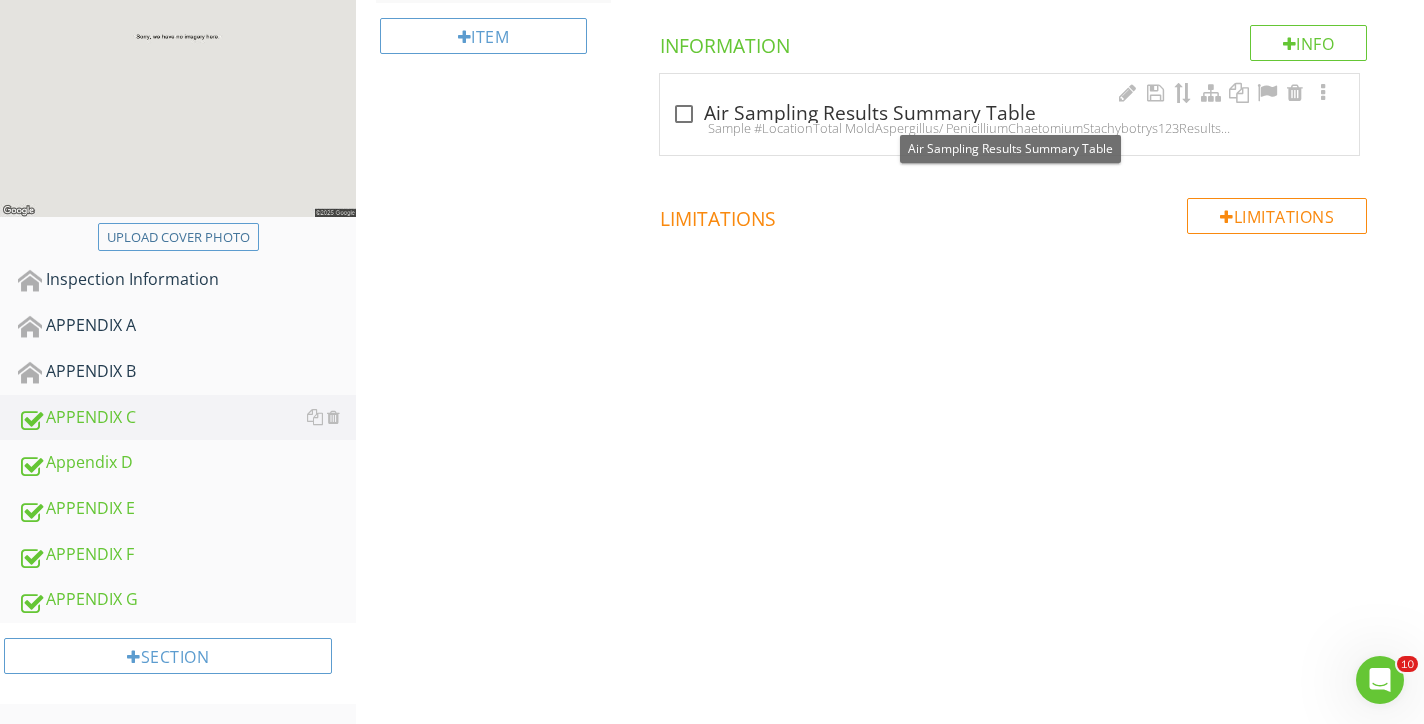 click at bounding box center (684, 114) 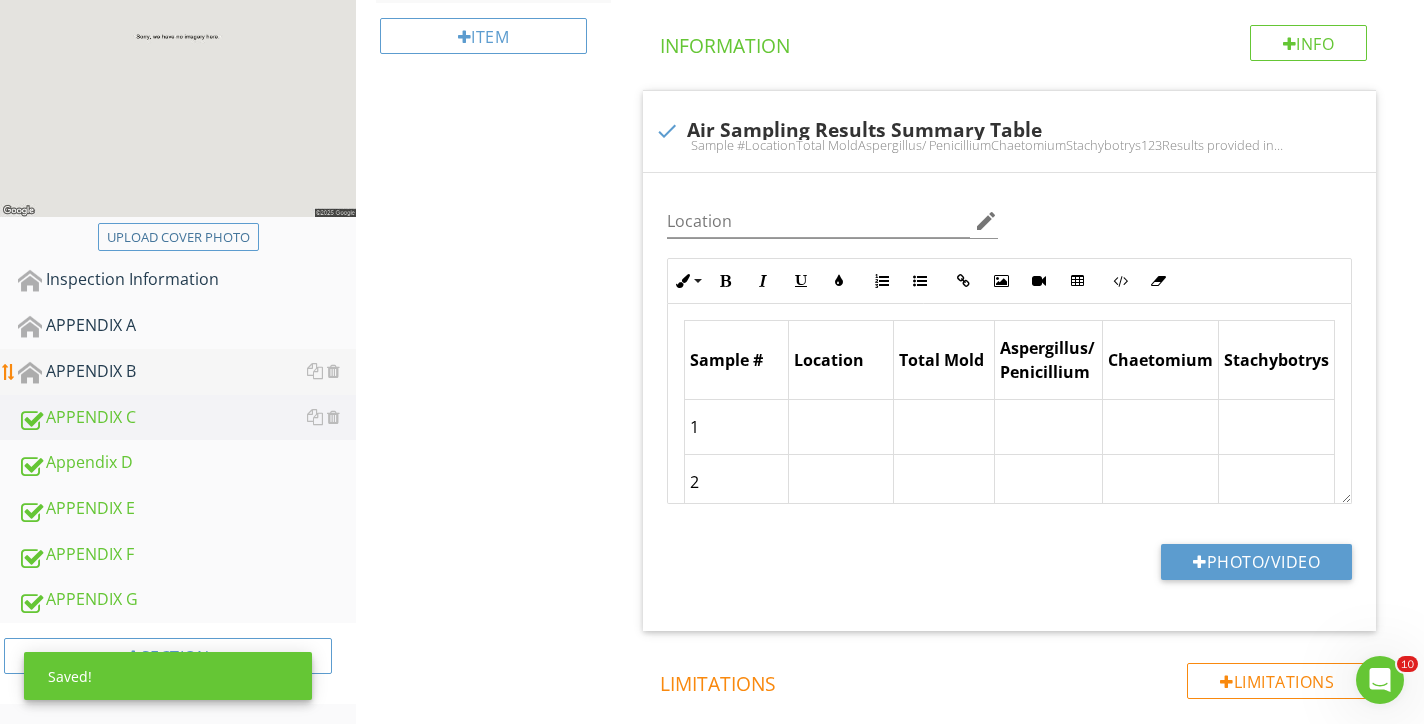 click on "APPENDIX B" at bounding box center (187, 372) 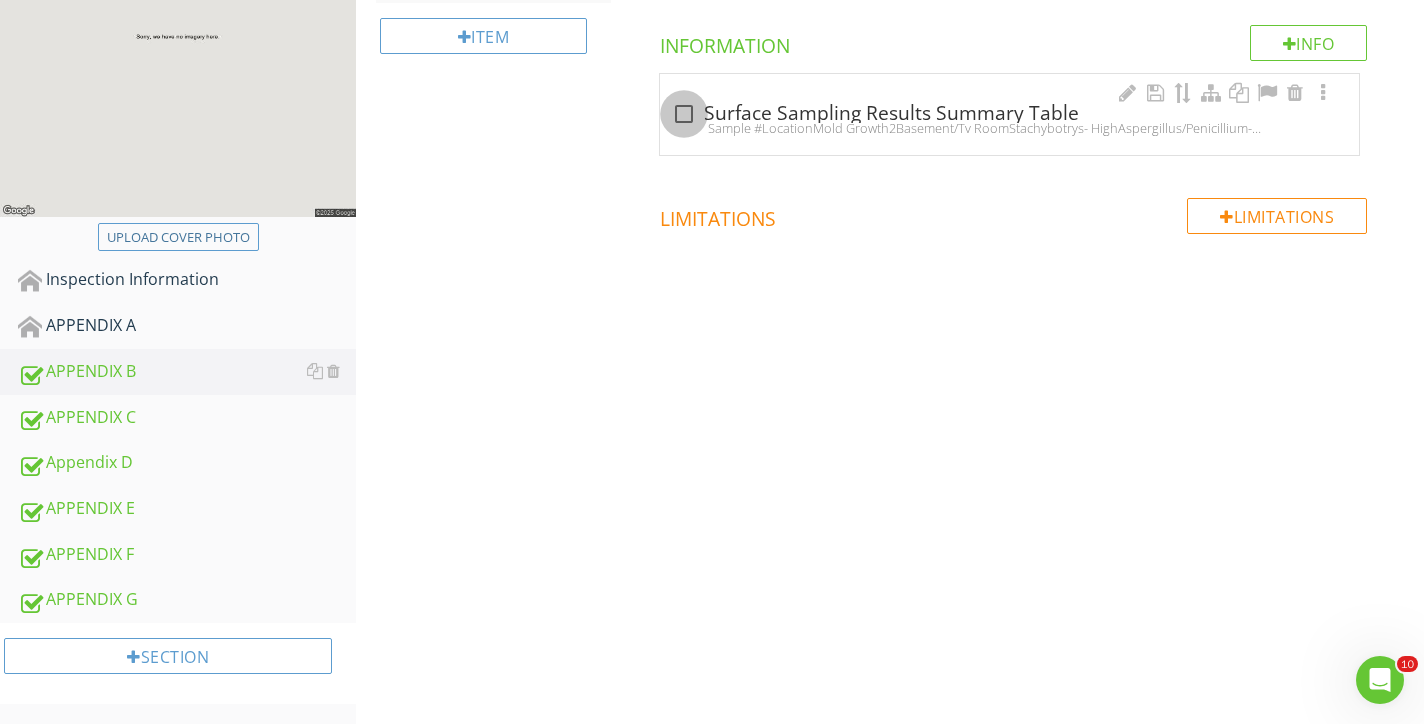 click at bounding box center [684, 114] 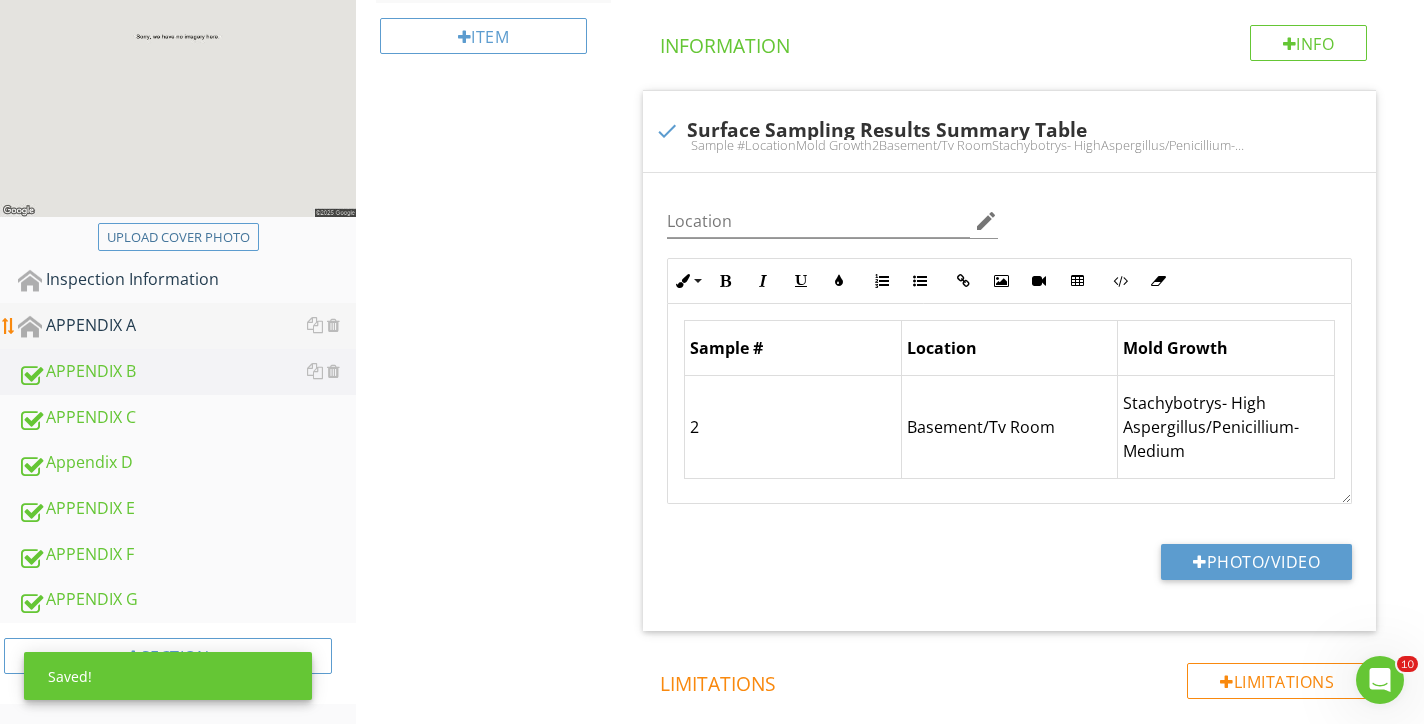 click on "APPENDIX A" at bounding box center (187, 326) 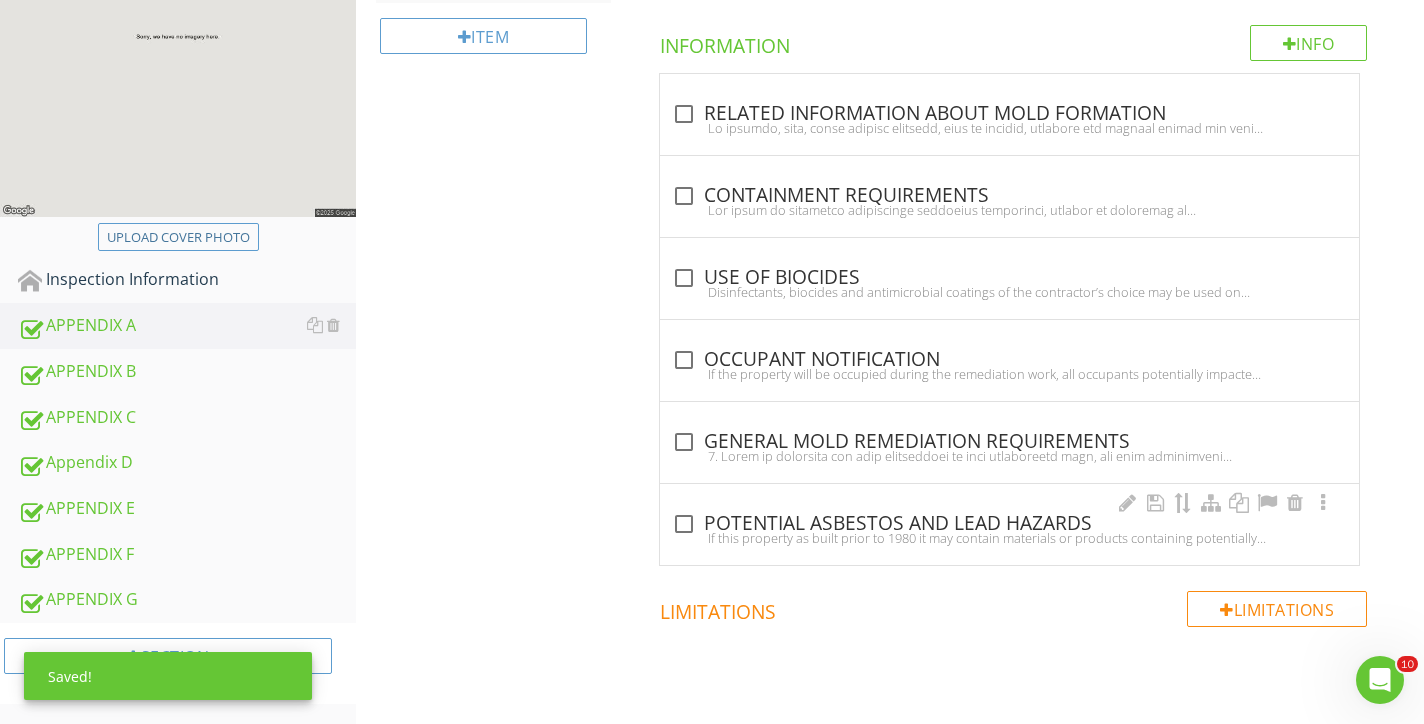click on "If this property as built prior to 1980 it may contain materials or products containing potentially hazardous amounts of asbestos fibers or lead-based paint. Abatement of any such materials, if required, must be performed by licensed abatement contractors following all Federal and State requirements, including training, notification and environmental testing. Lead-safe work practices and EPA training and certification for Renovation, Repair and Painting (RRP) must be required as a minimum in housing and child-occupied facilities built prior to 1978 that have not been confirmed through testing to be free of lead-based paint." at bounding box center (1009, 538) 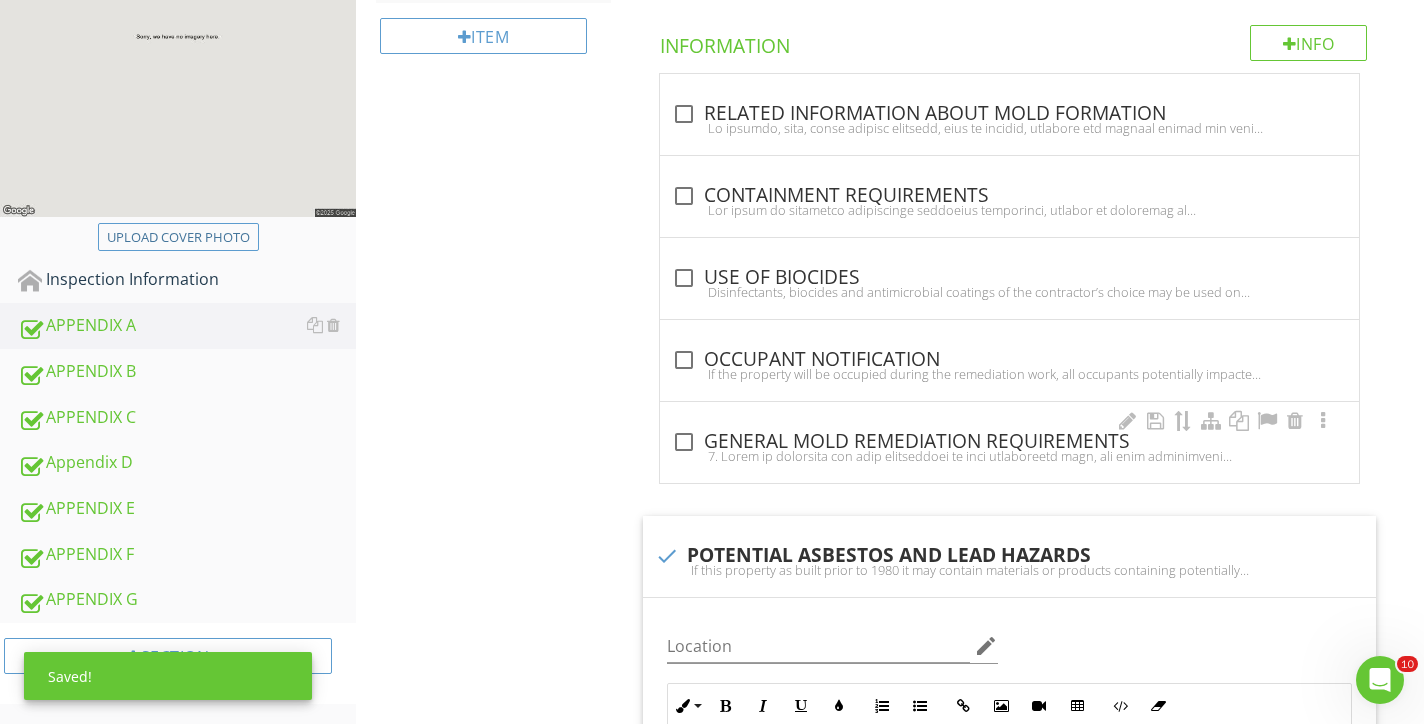 click at bounding box center [1009, 456] 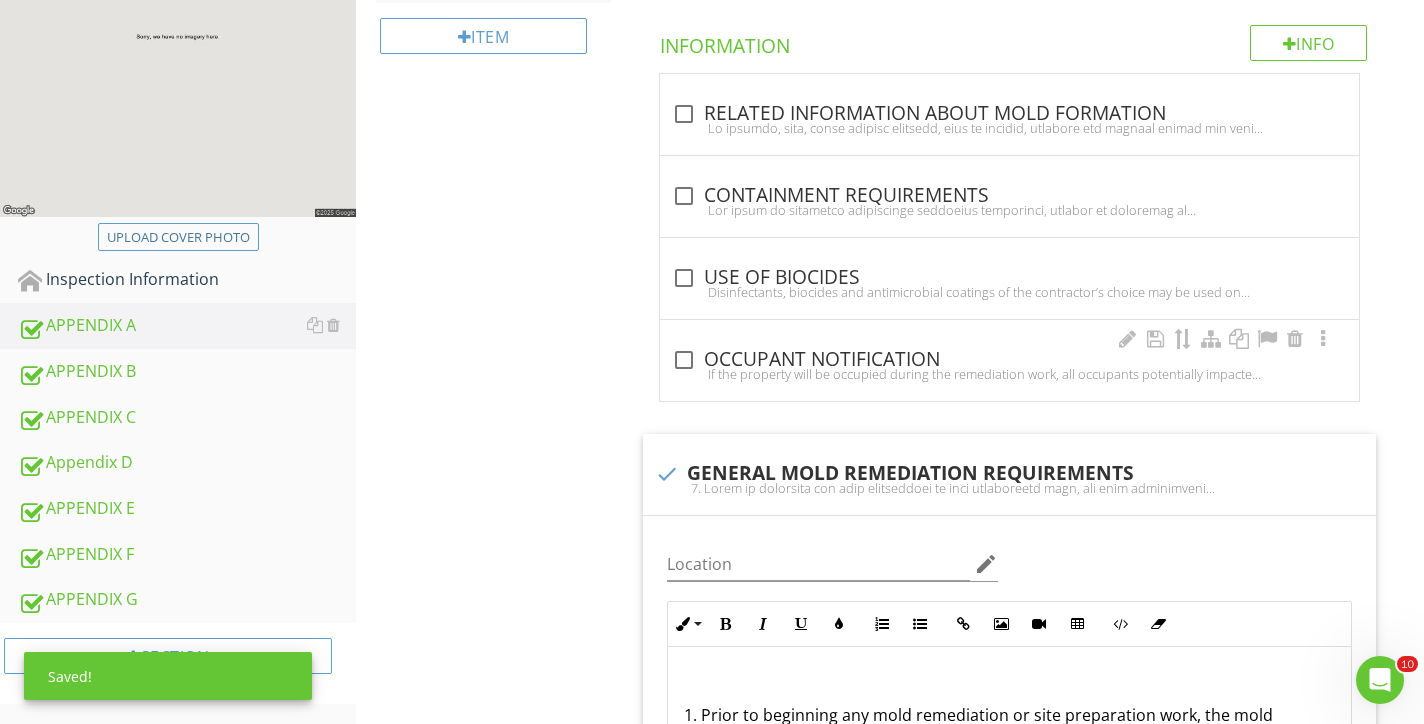 click on "If the property will be occupied during the remediation work, all occupants potentially impacted by thework should be notified, prior to starting the mold remediation work, of the presence of mold, theduration of the work, and any chemicals being used during the remediation. Notification should be givenin writing to the individual owners or property manager. The contractor should consider sensitivities ofsuch occupants to mold, biocides or cleansers and proceed with remediation methods that avoid and/orminimize occupant discomfort and illness." at bounding box center (1009, 374) 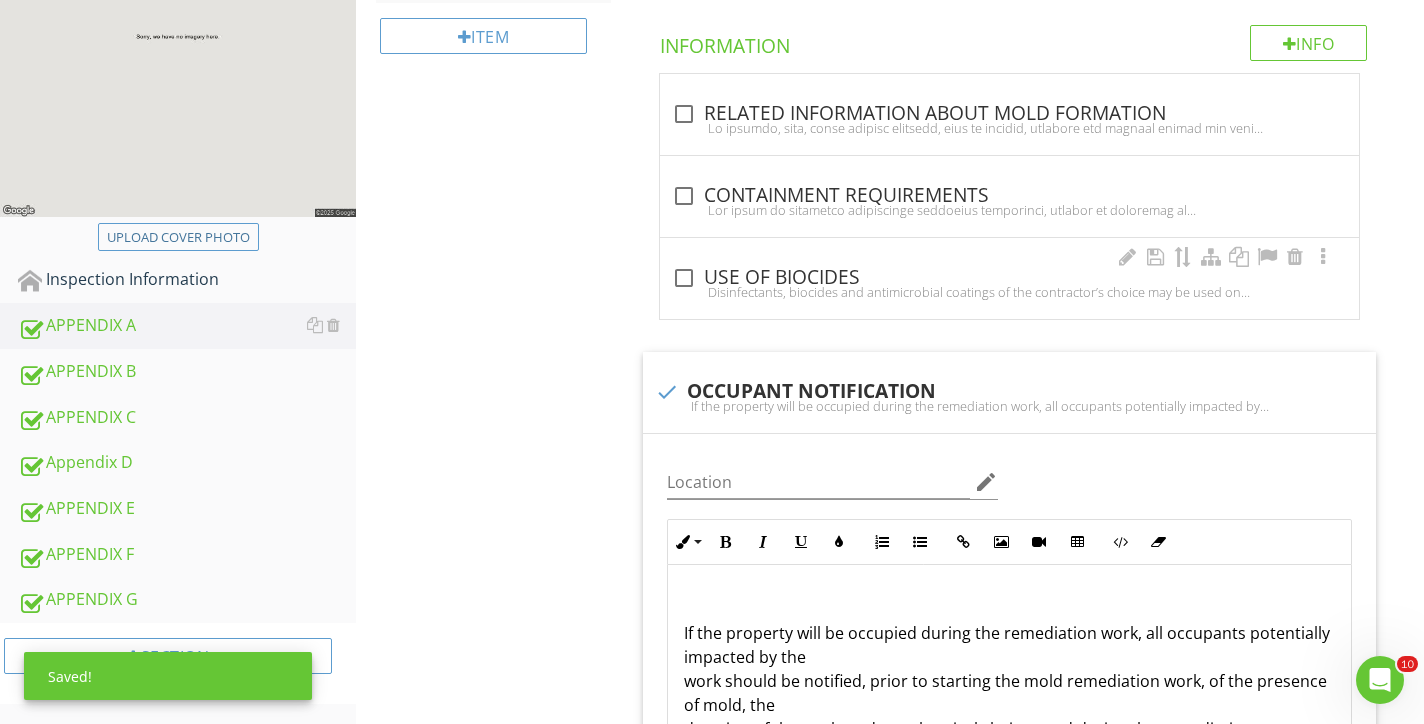 click on "Disinfectants, biocides and antimicrobial coatings of the contractor’s choice may be used on thisremediation project provided they are registered by the EPA for the intended use, such use is consistentwith the manufacturer’s labeling instructions, and the potential for occupant sensitivity to off-gassing ofsuch products is considered before use, as discussed below." at bounding box center [1009, 292] 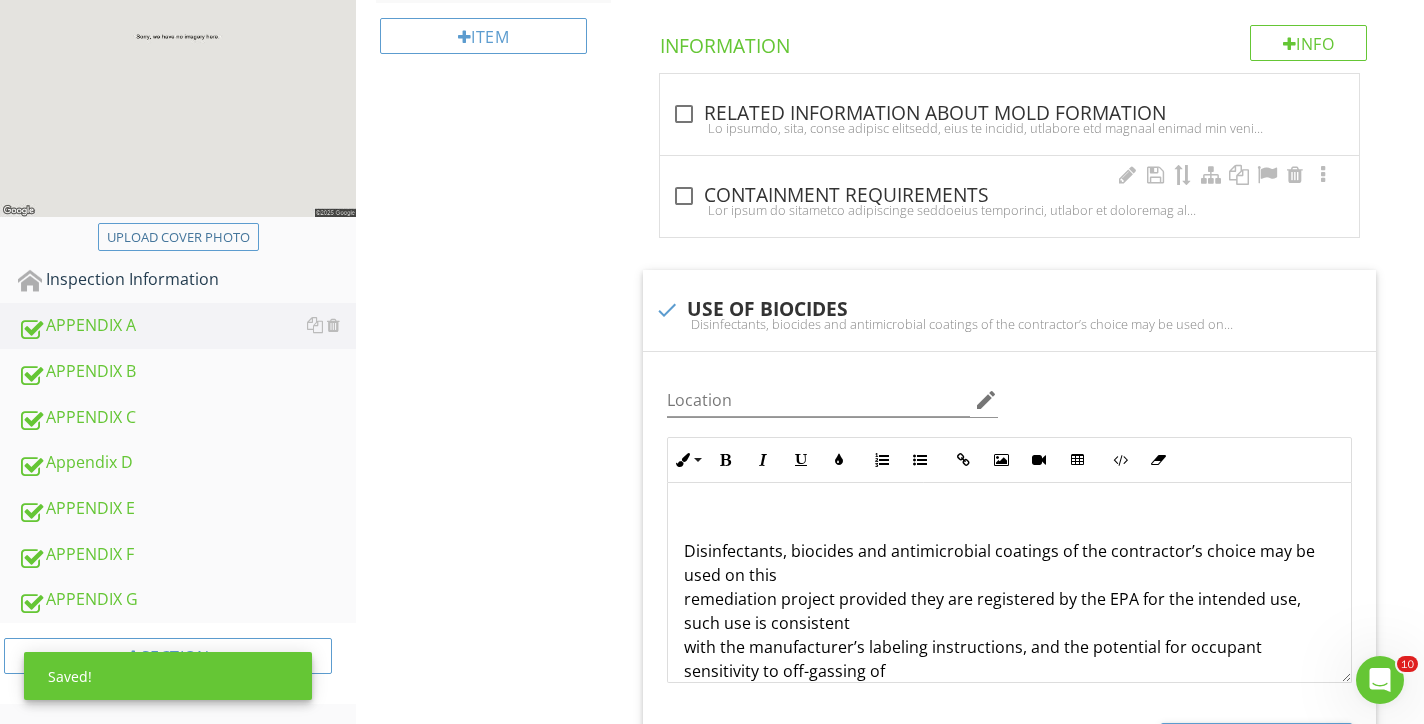 click at bounding box center (1009, 210) 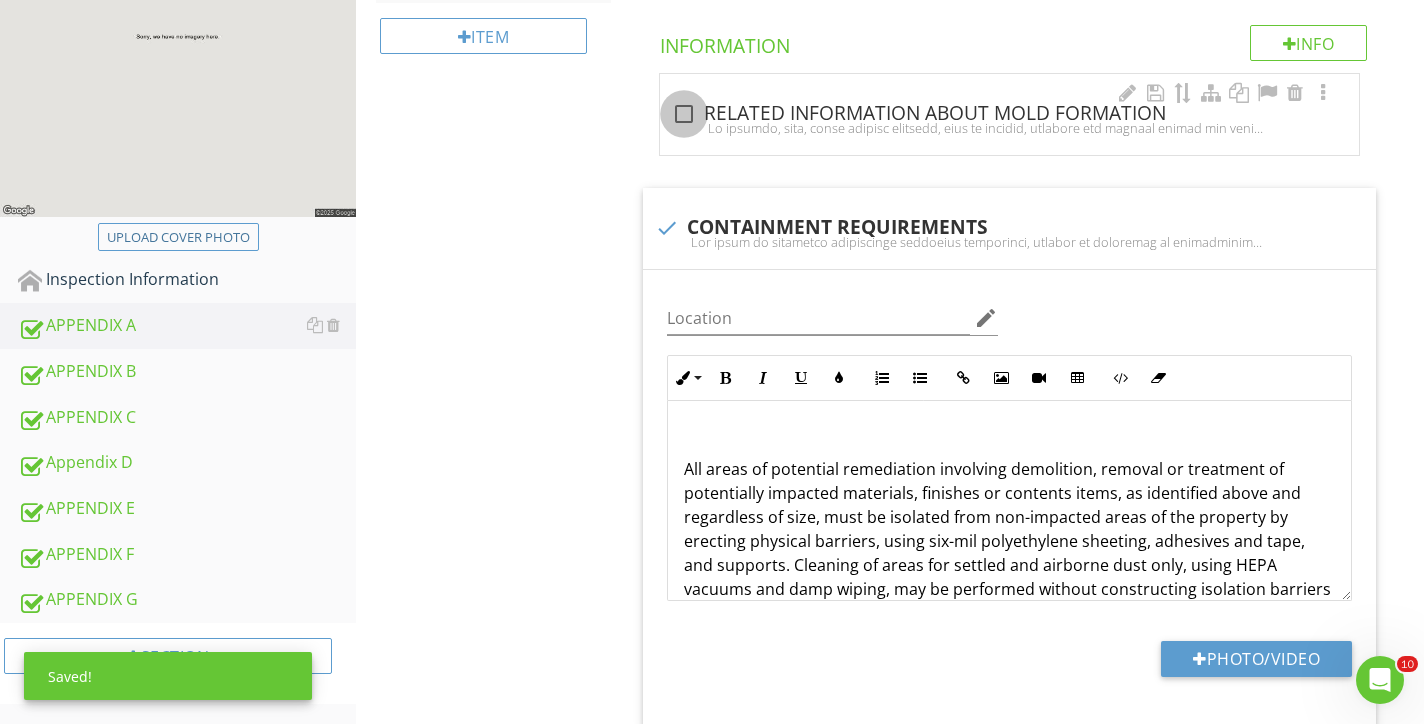 click at bounding box center [684, 114] 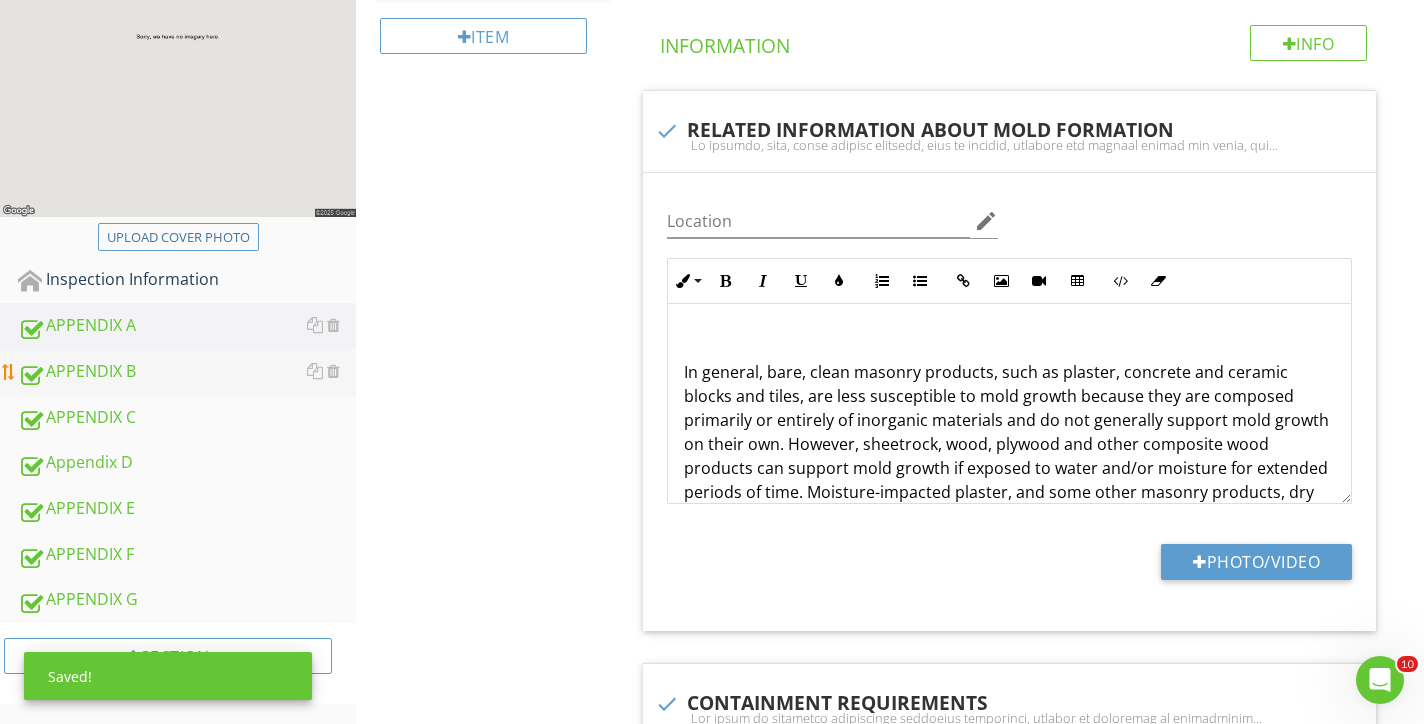 click on "APPENDIX B" at bounding box center (187, 372) 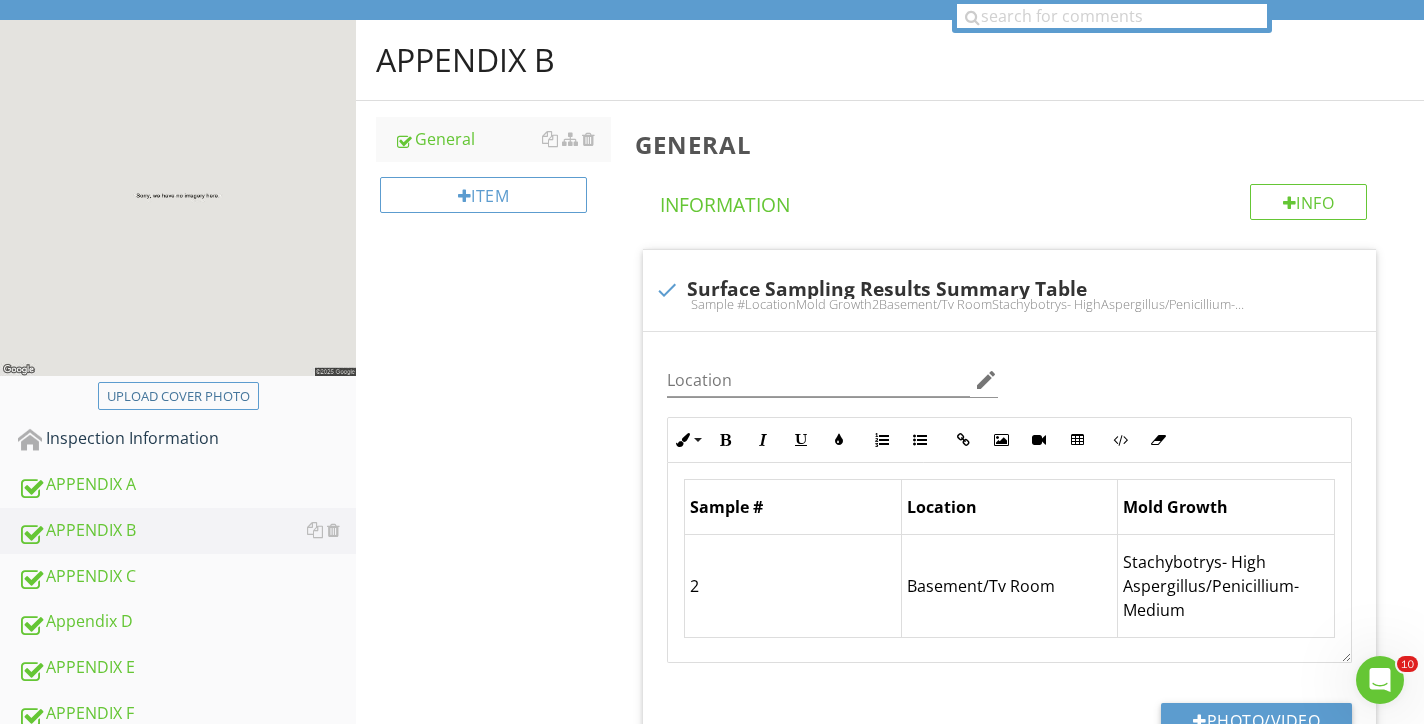 scroll, scrollTop: 189, scrollLeft: 0, axis: vertical 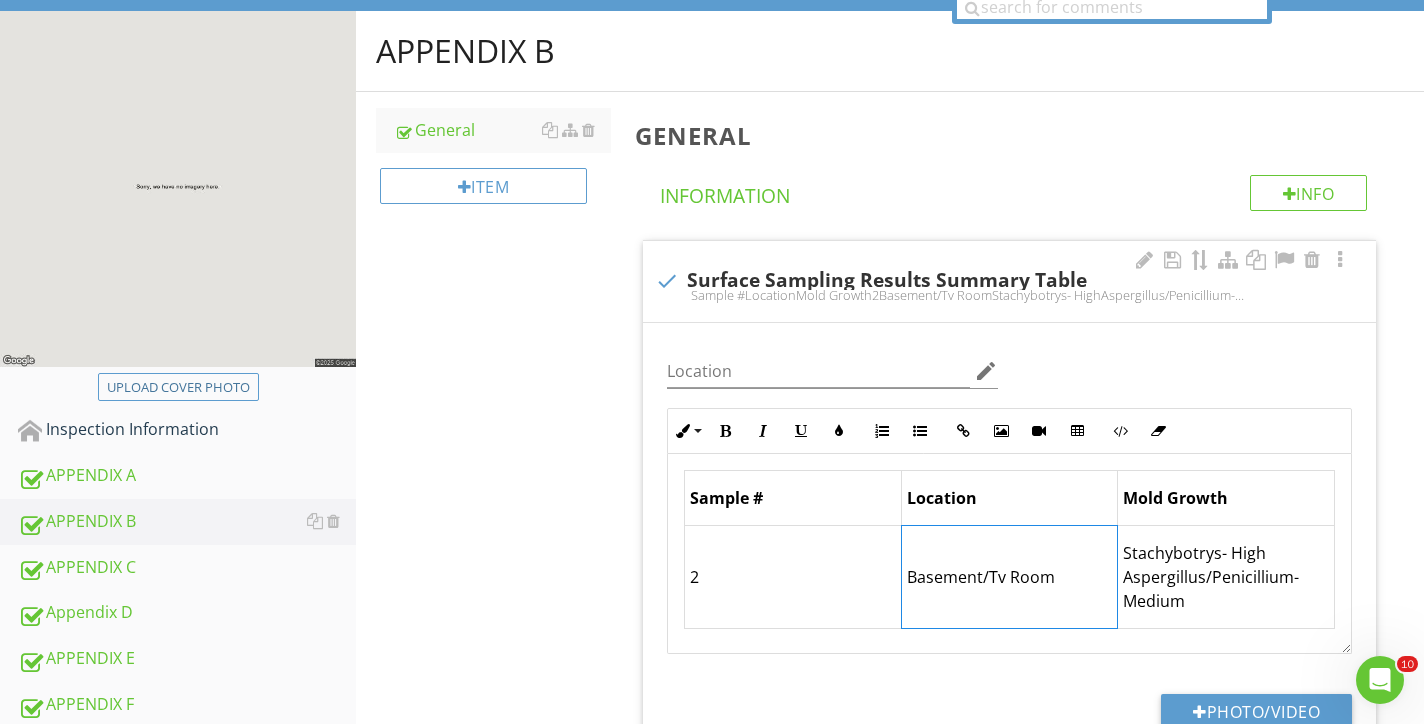 click on "Basement/Tv Room" at bounding box center (1009, 577) 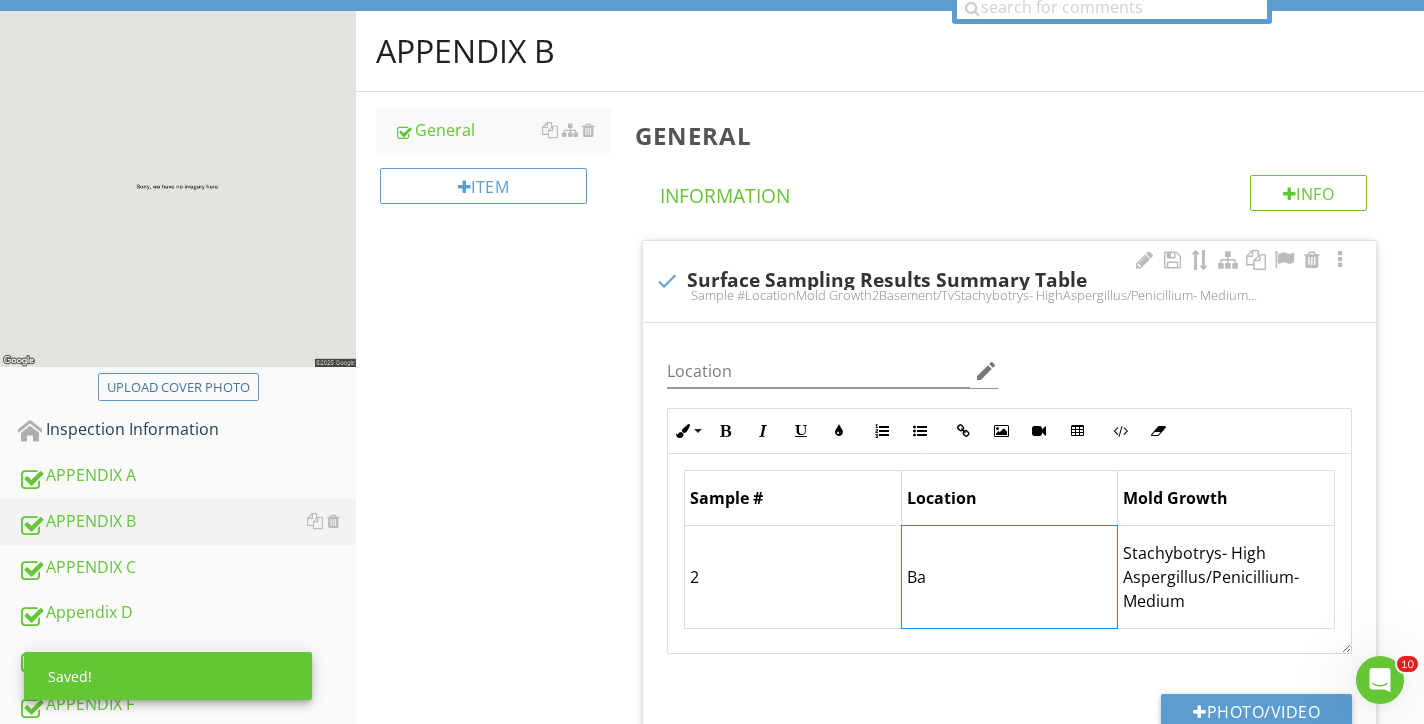 type 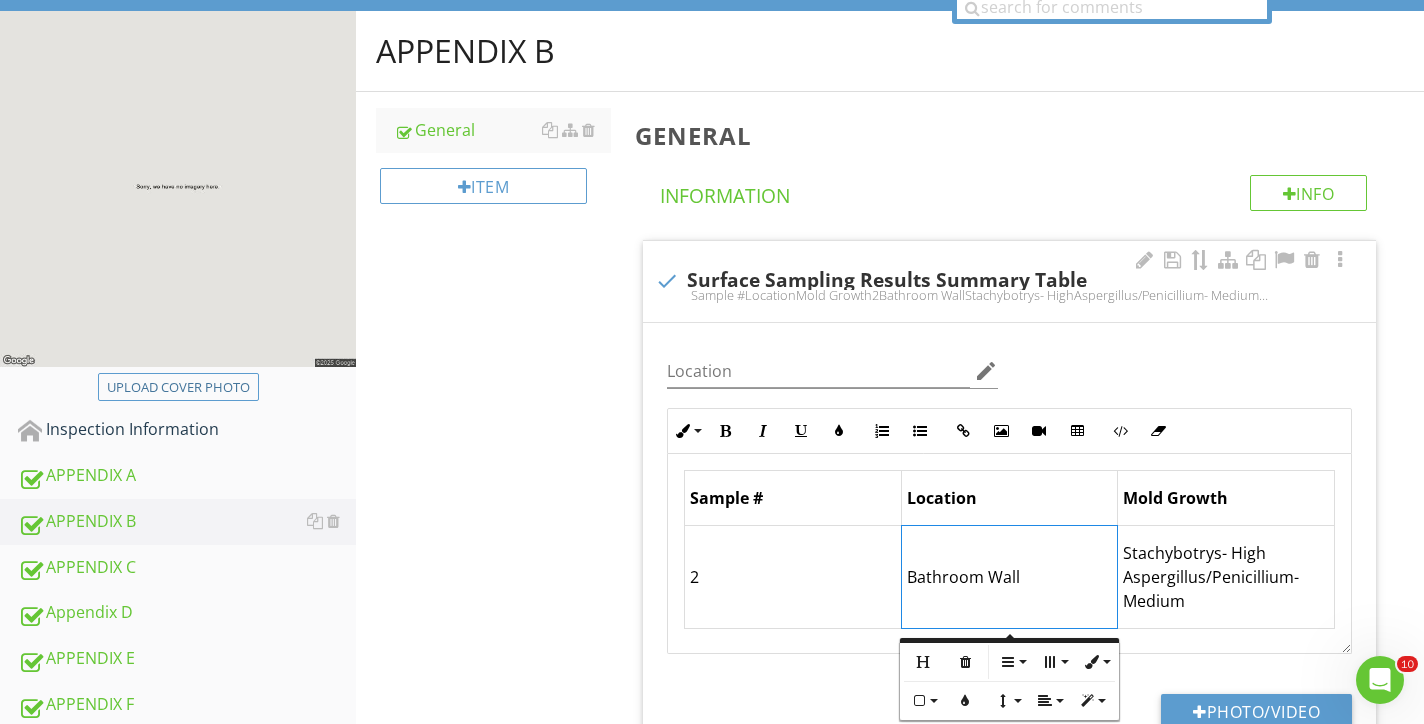 click on "Stachybotrys- High Aspergillus/Penicillium- Medium" at bounding box center [1226, 577] 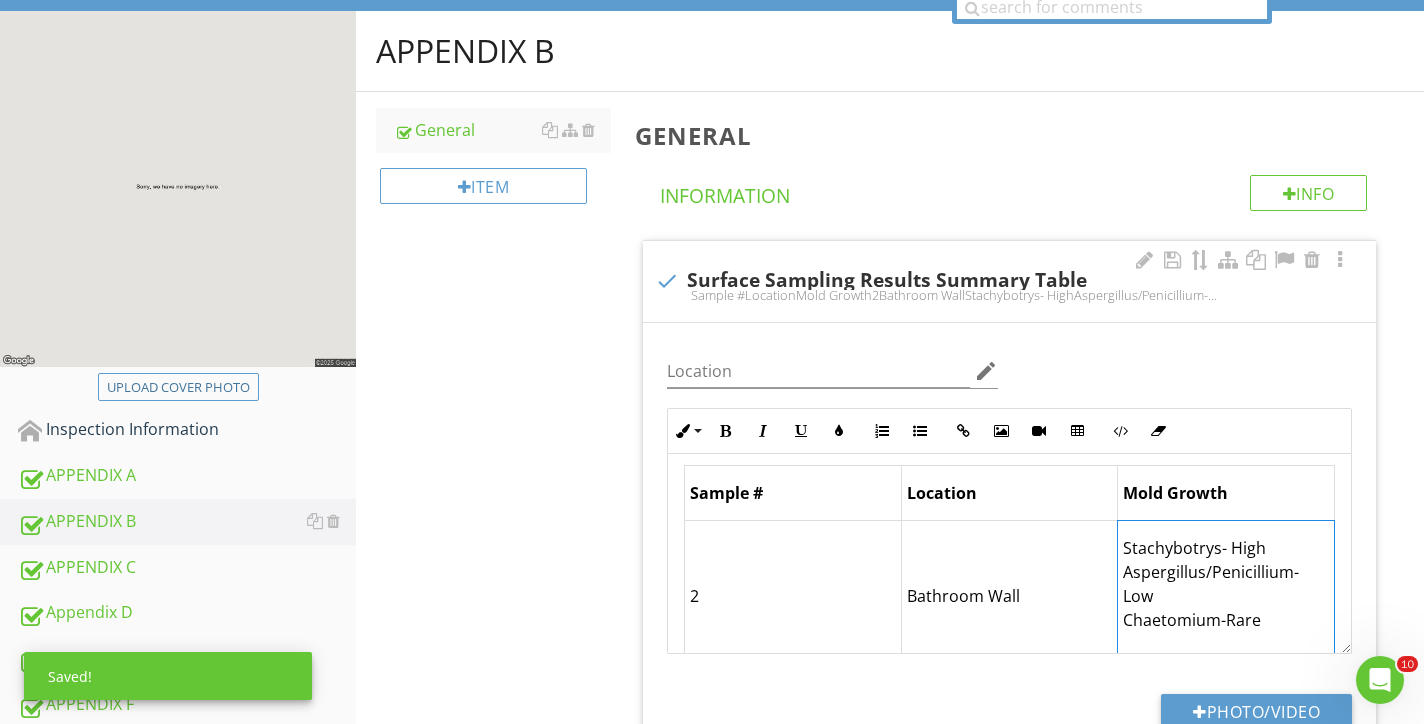 scroll, scrollTop: 7, scrollLeft: 0, axis: vertical 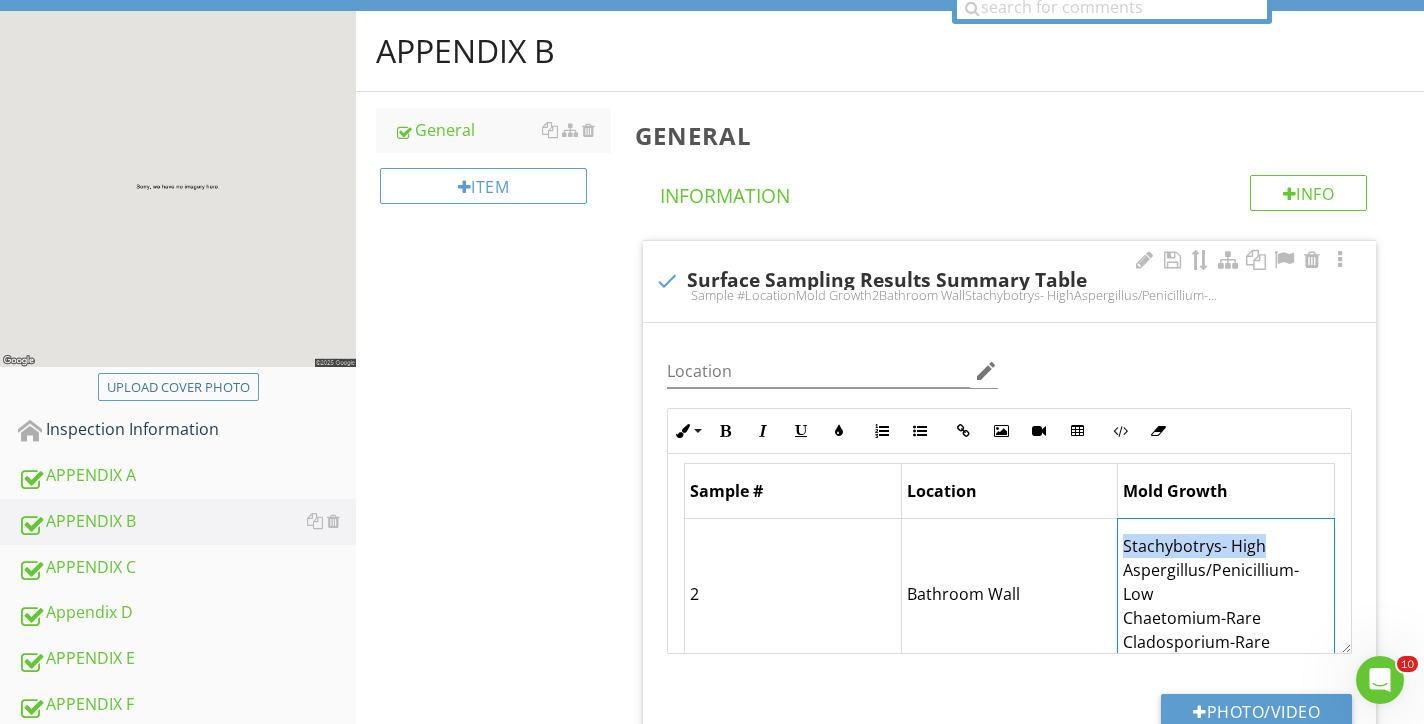 drag, startPoint x: 1260, startPoint y: 544, endPoint x: 1123, endPoint y: 545, distance: 137.00365 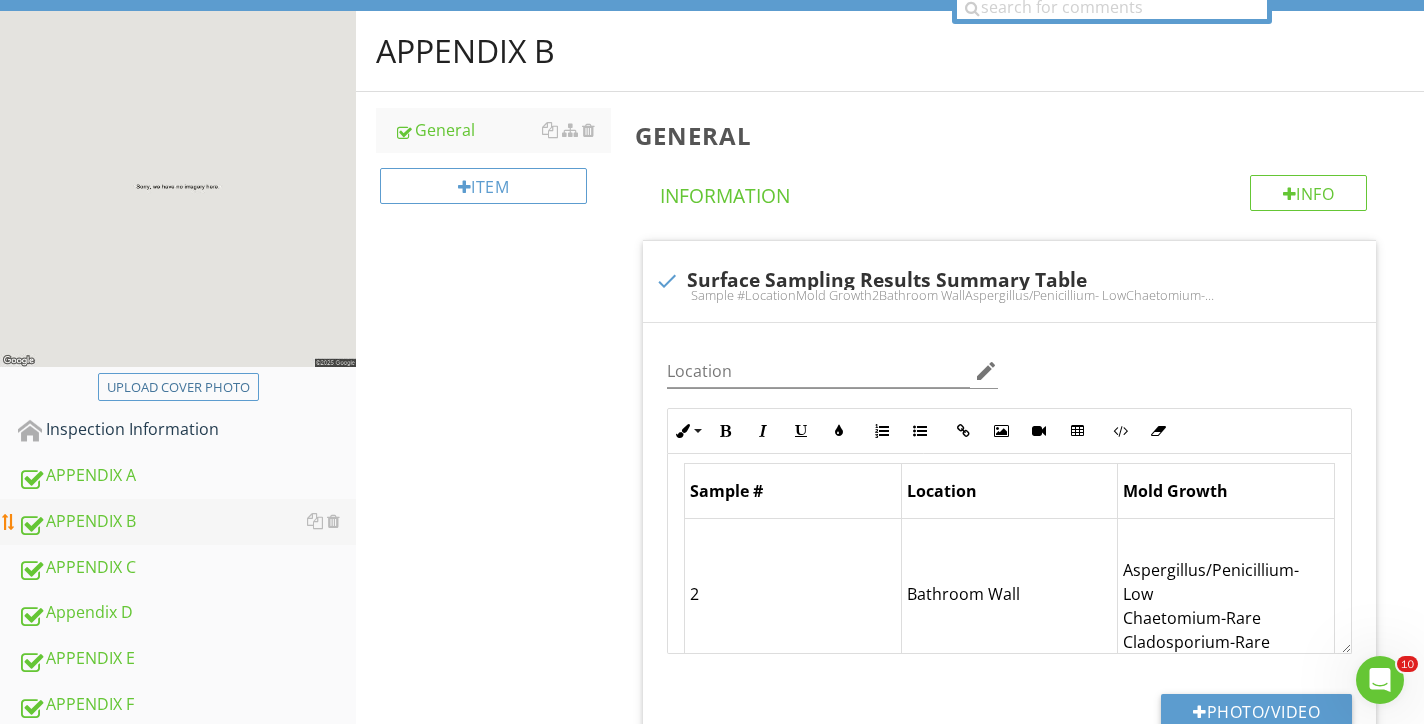 click on "APPENDIX B" at bounding box center (187, 522) 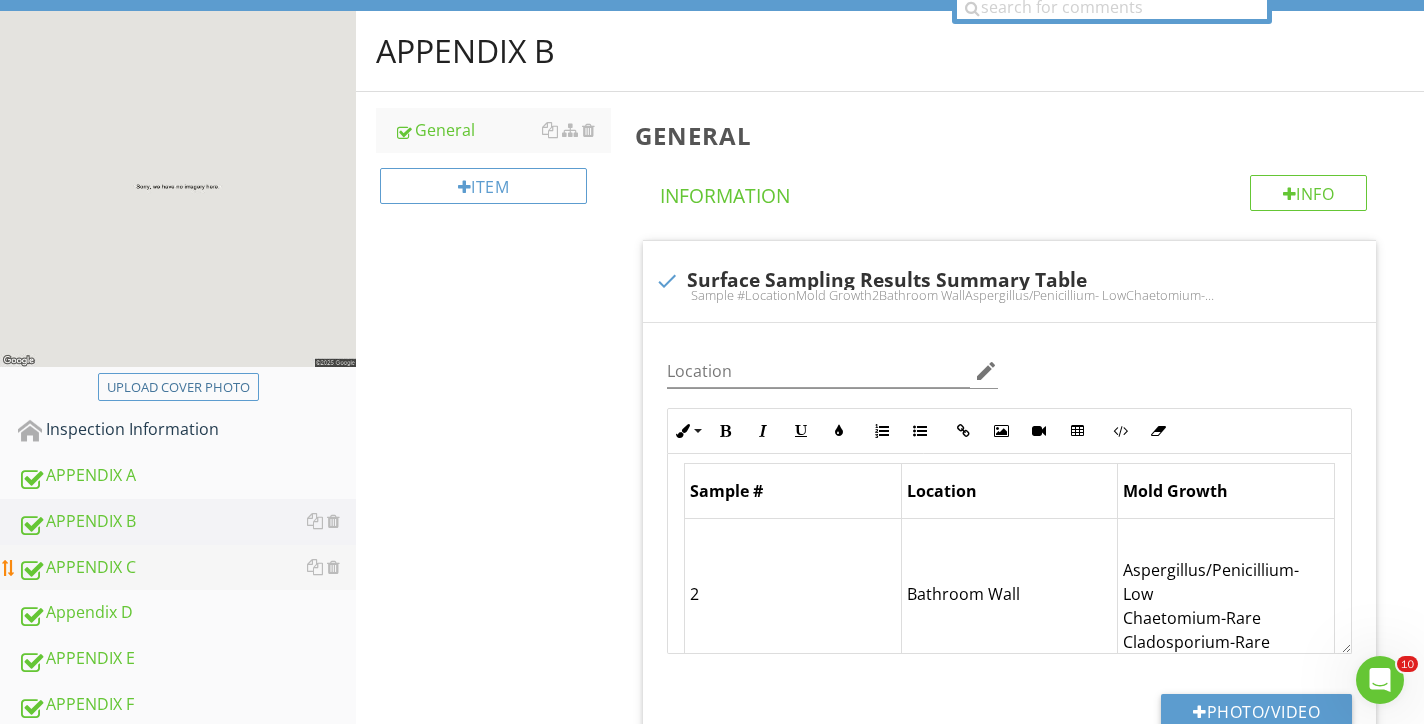 click on "APPENDIX C" at bounding box center (187, 568) 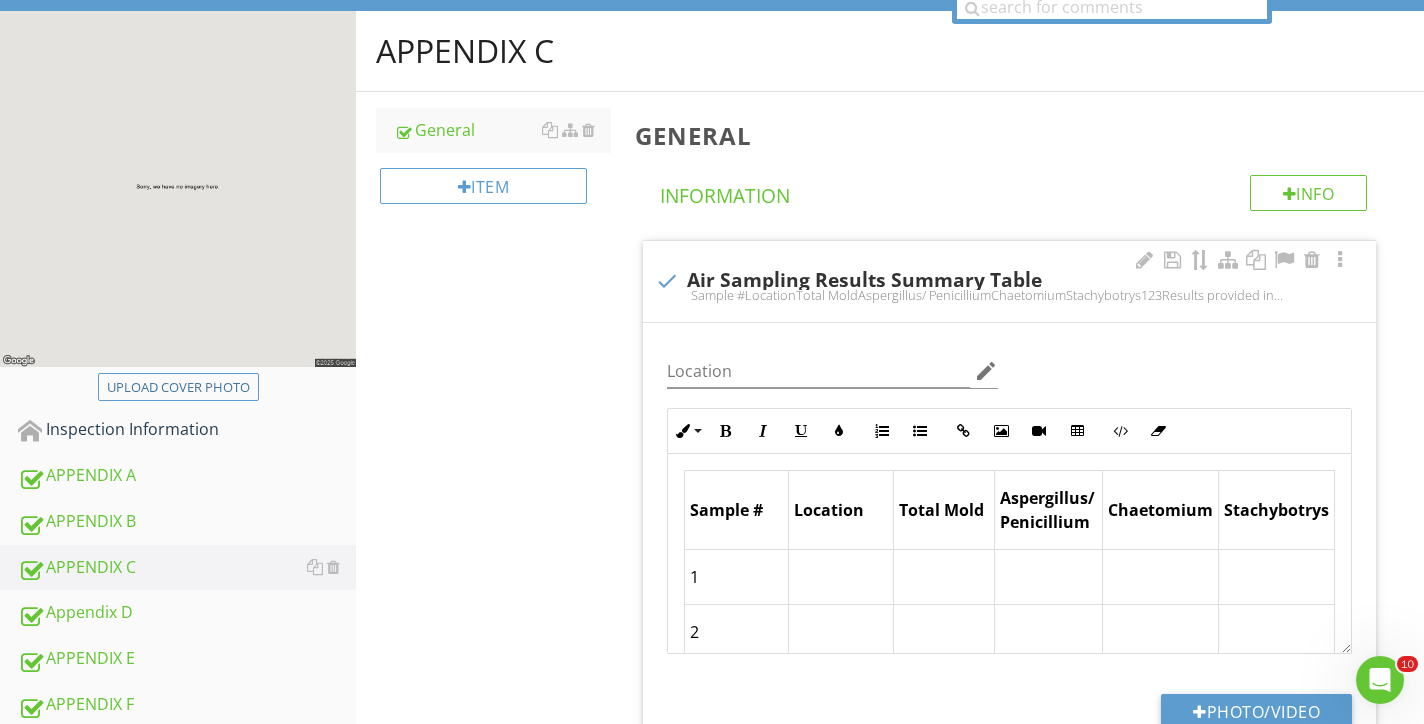 click at bounding box center (840, 577) 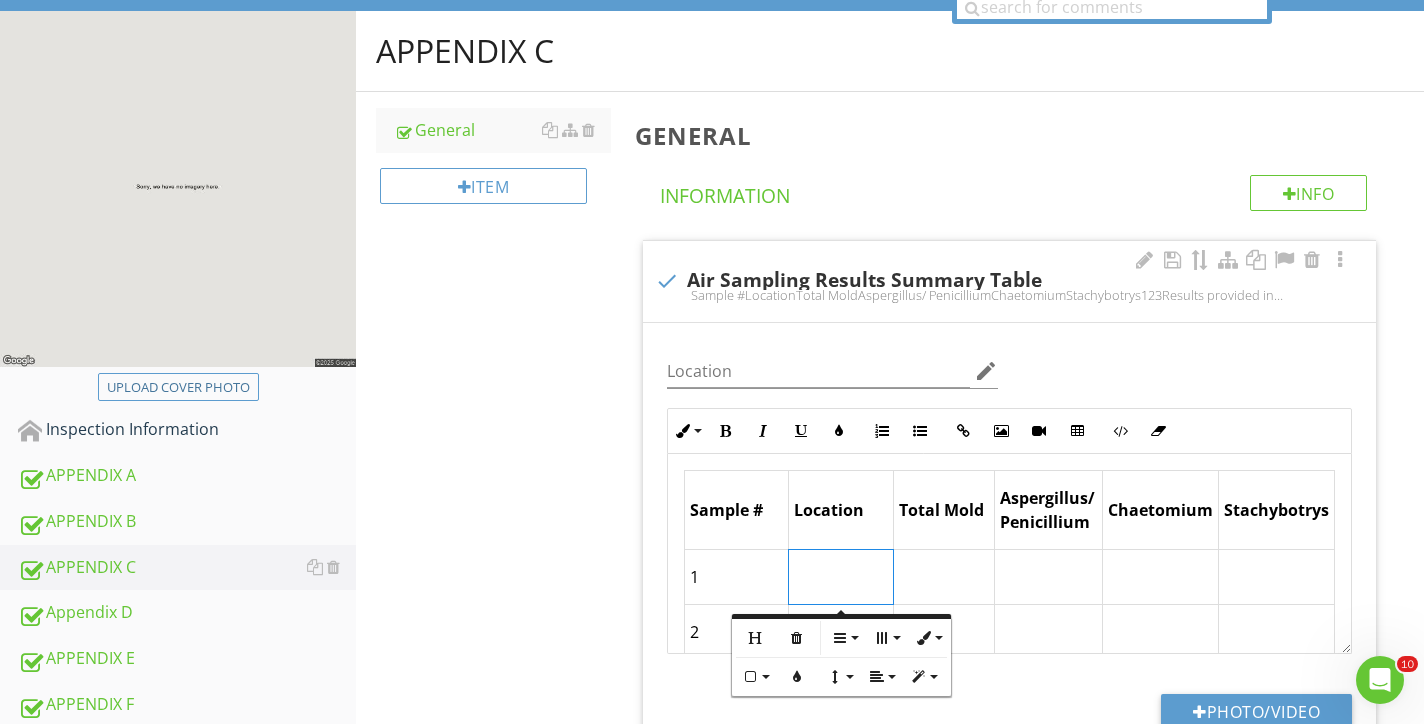 type 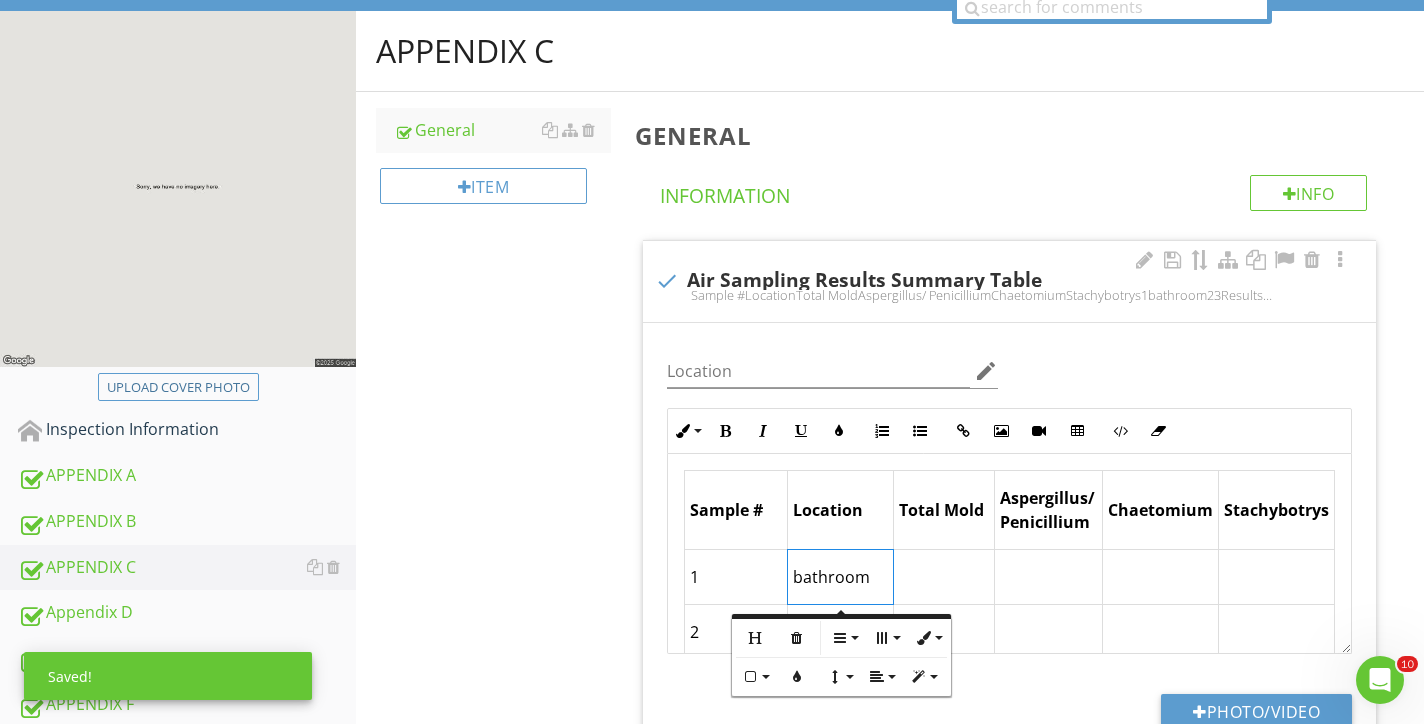 click at bounding box center (943, 577) 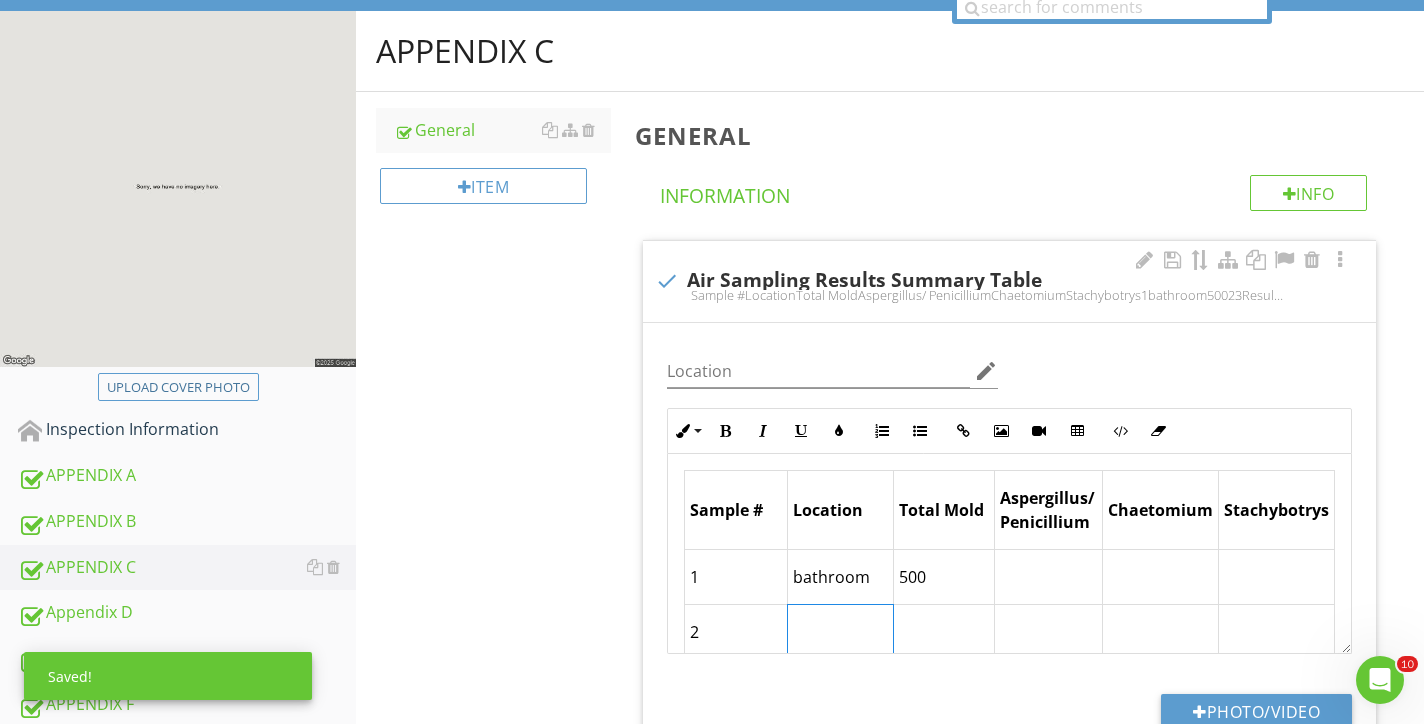 click at bounding box center (841, 632) 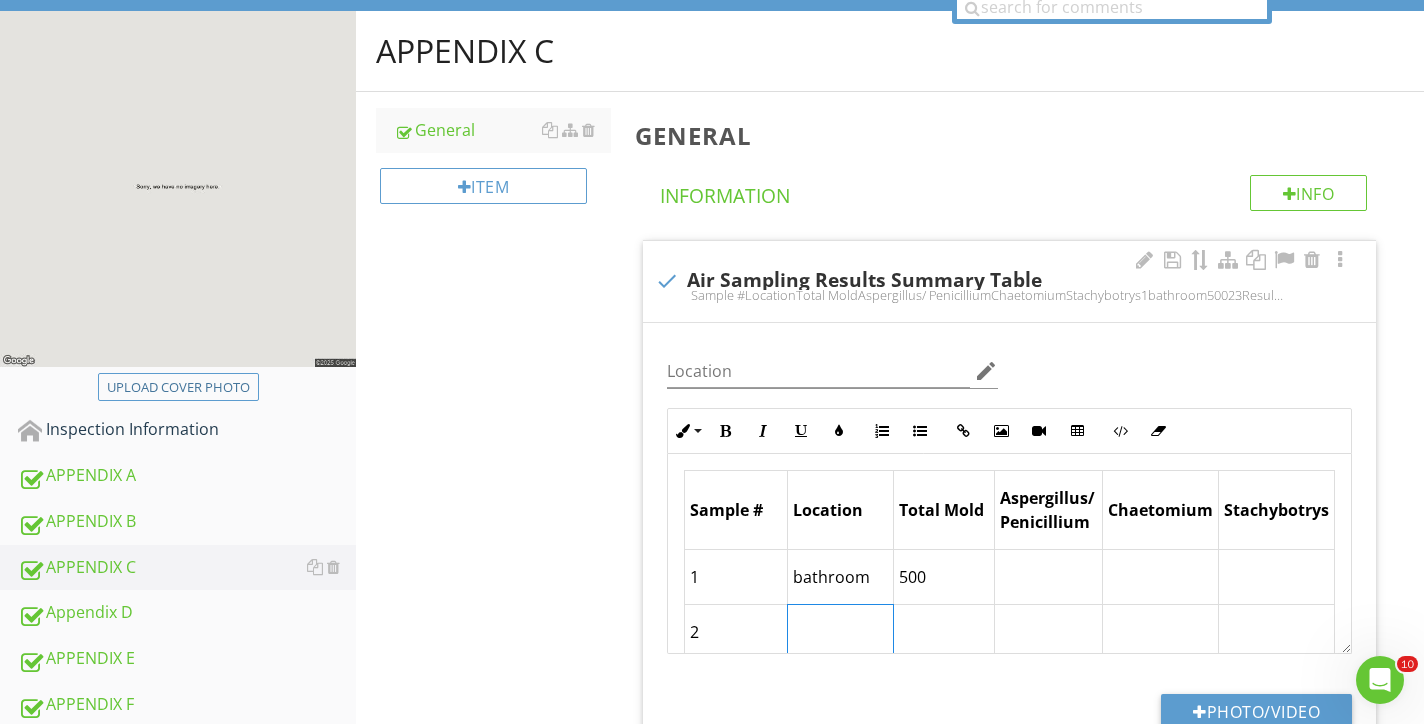 click on "2" at bounding box center (736, 632) 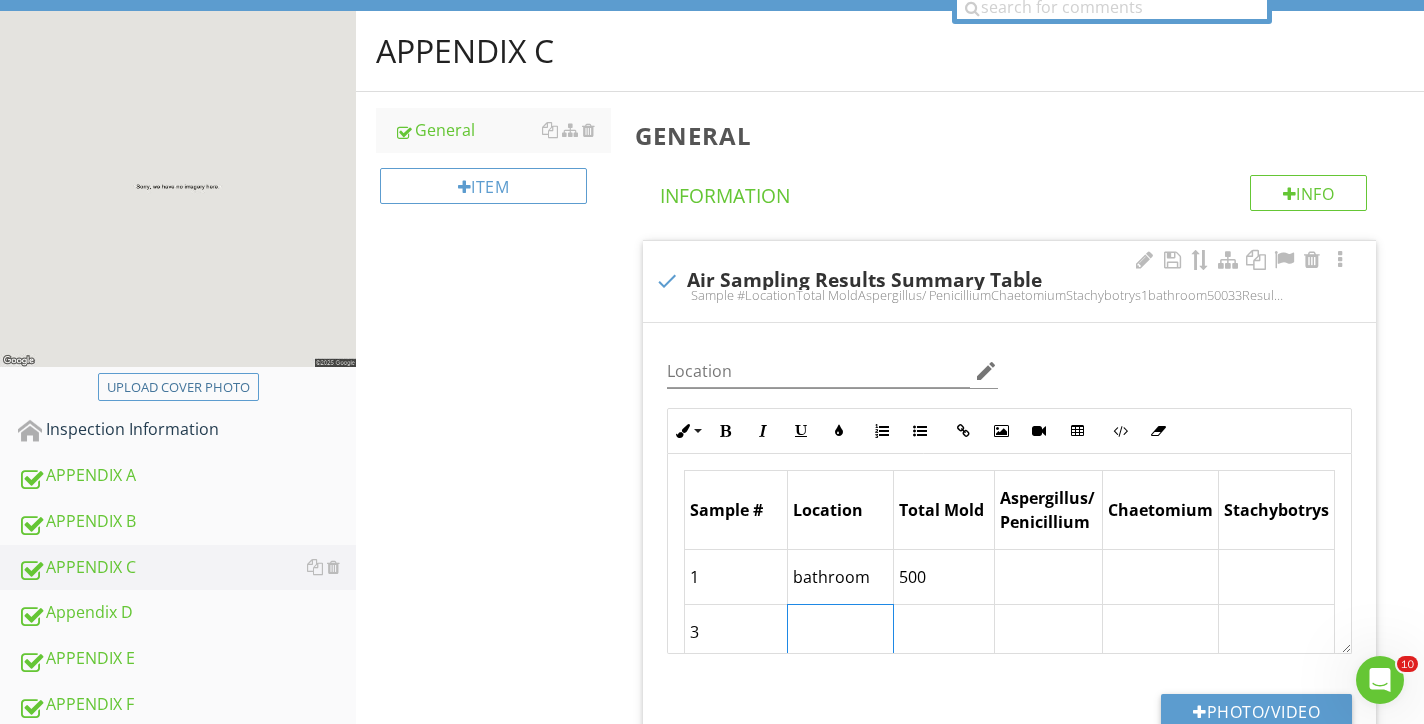 click at bounding box center (841, 632) 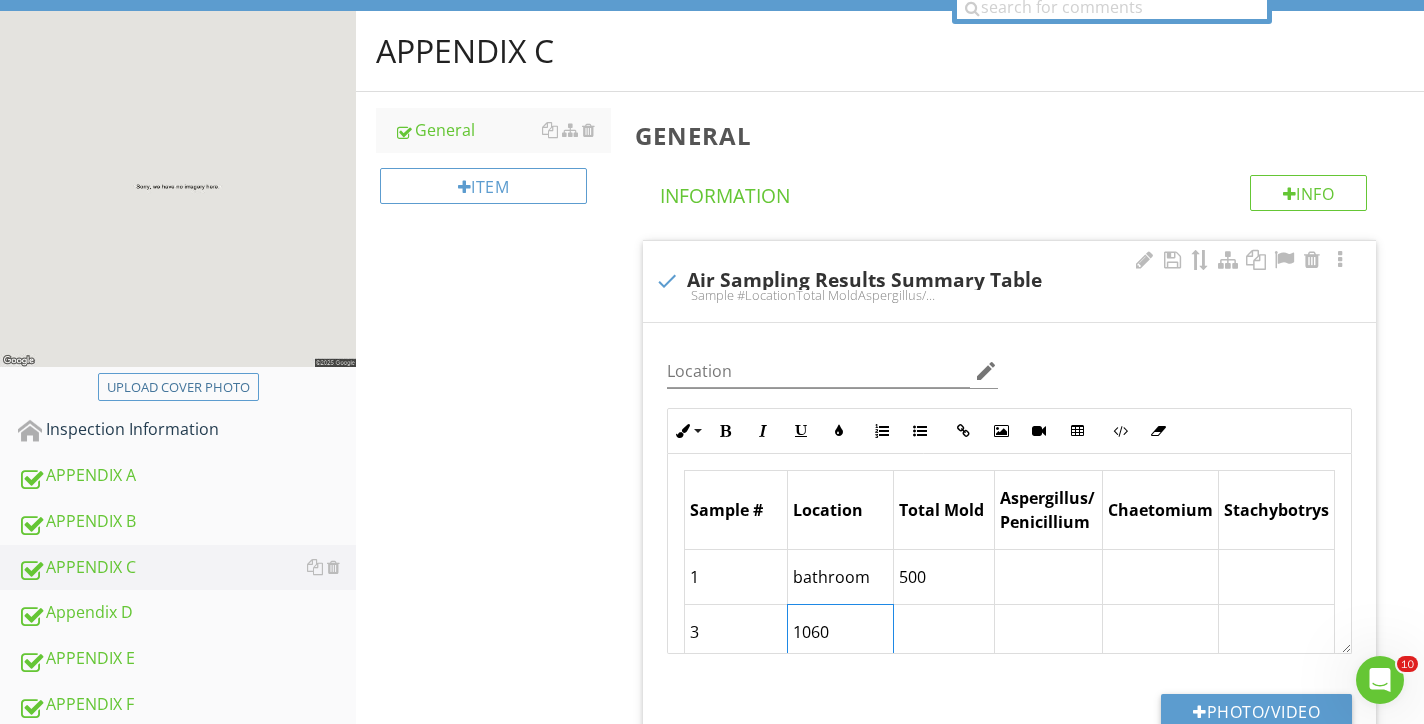 click at bounding box center (943, 632) 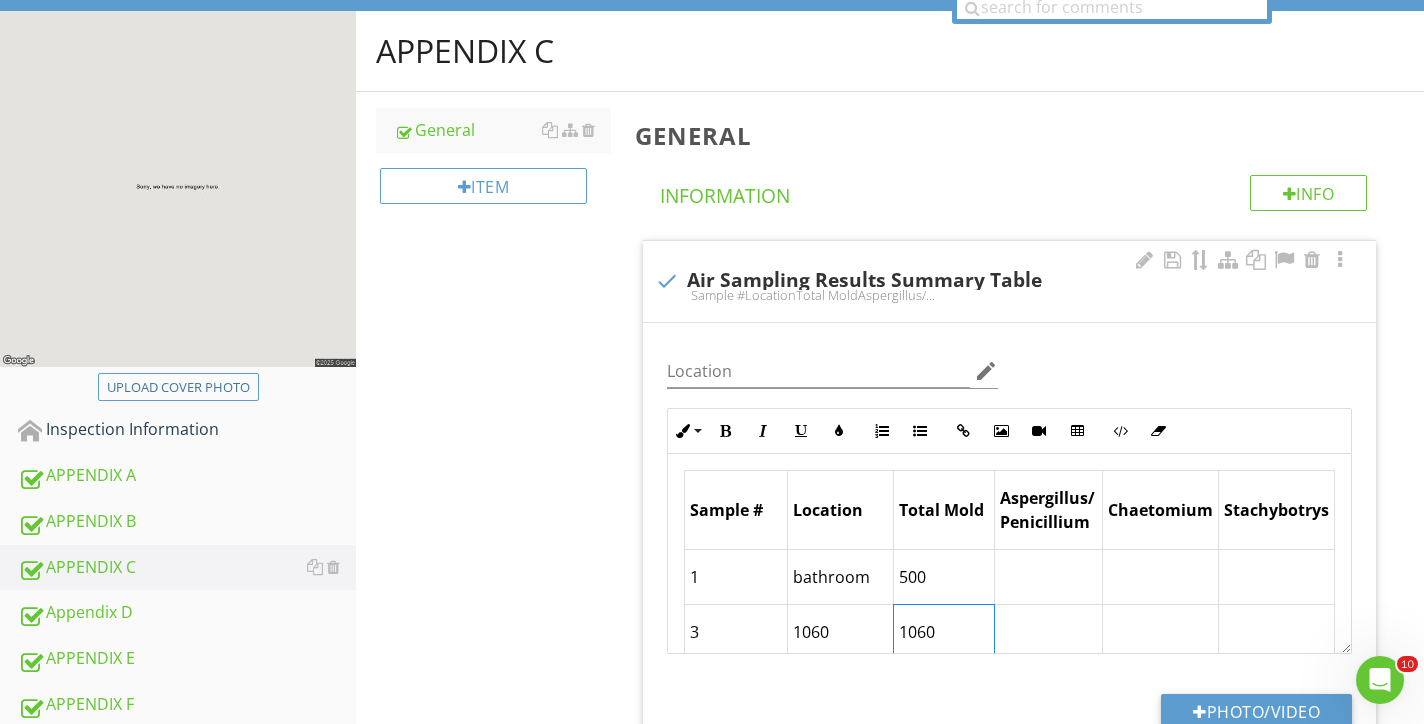 click on "1060" at bounding box center (841, 632) 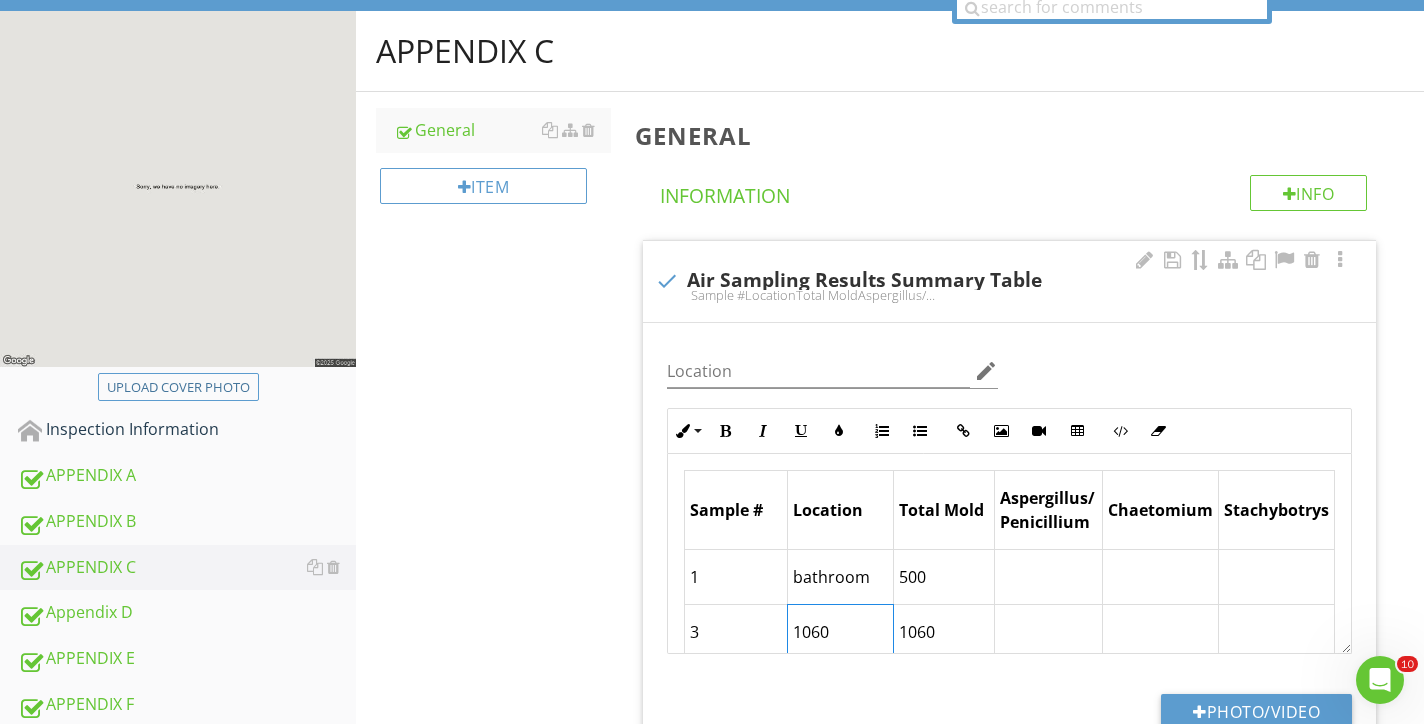 click on "1060" at bounding box center (841, 632) 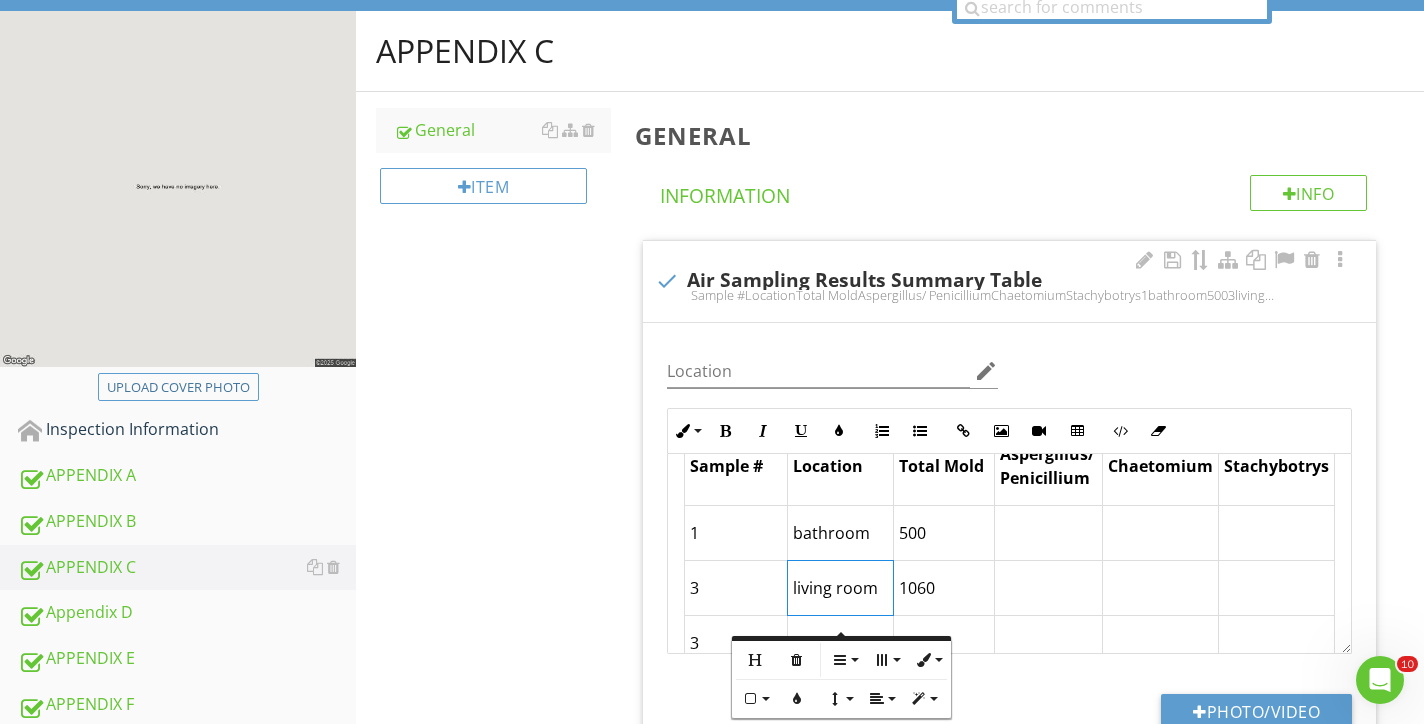 scroll, scrollTop: 44, scrollLeft: 0, axis: vertical 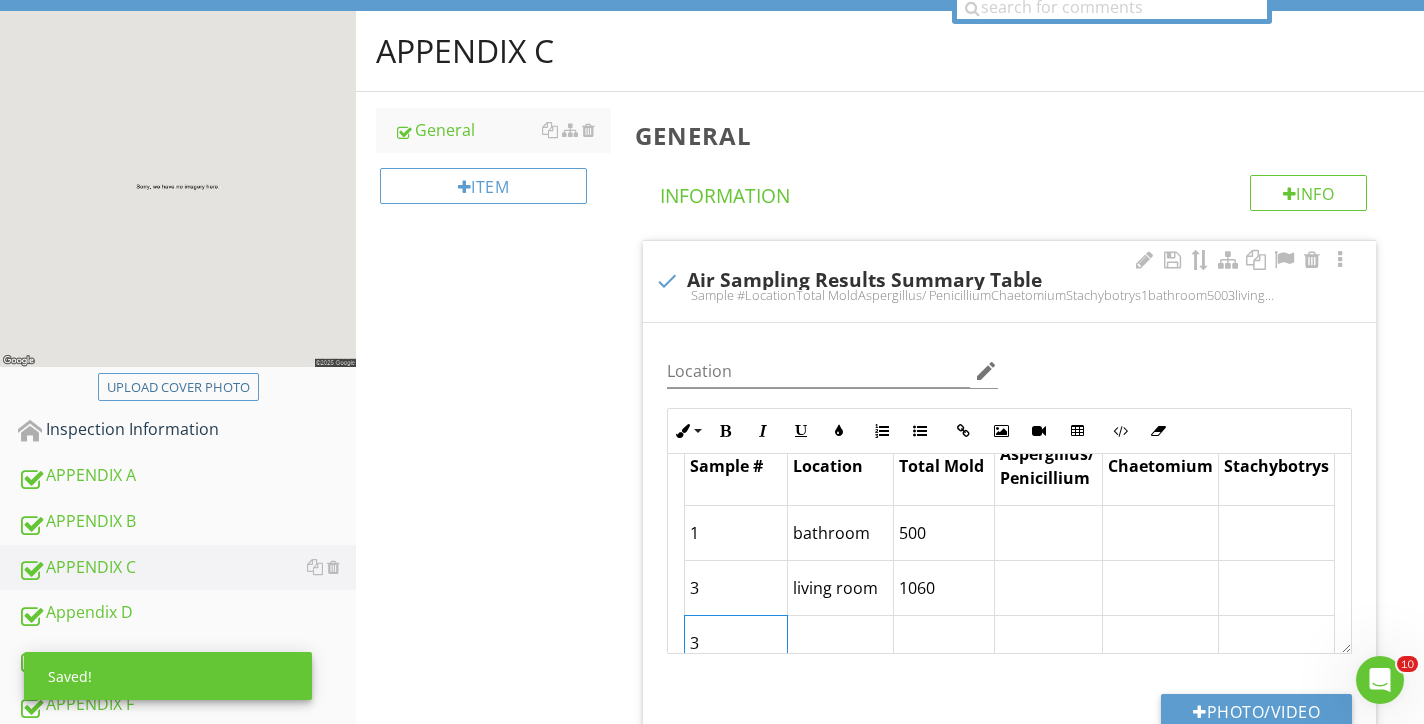 click on "3" at bounding box center (736, 643) 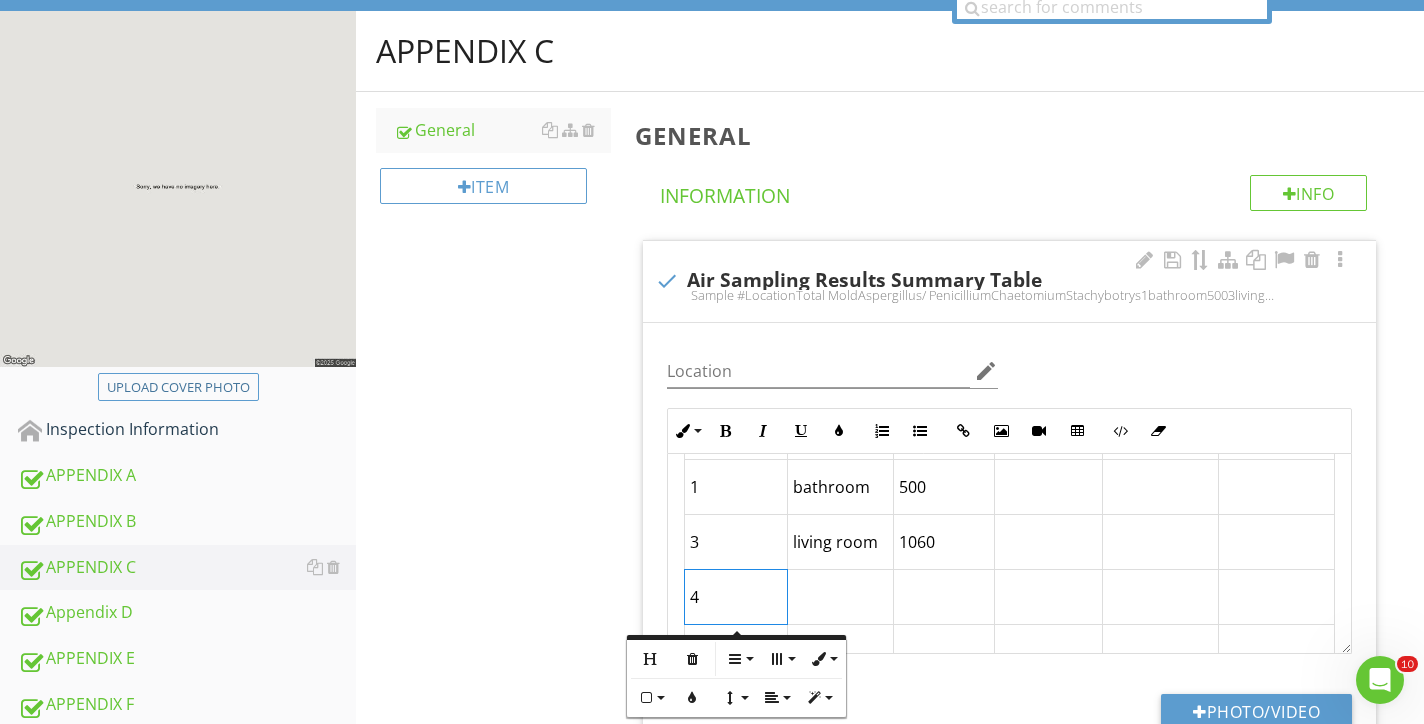 scroll, scrollTop: 91, scrollLeft: 0, axis: vertical 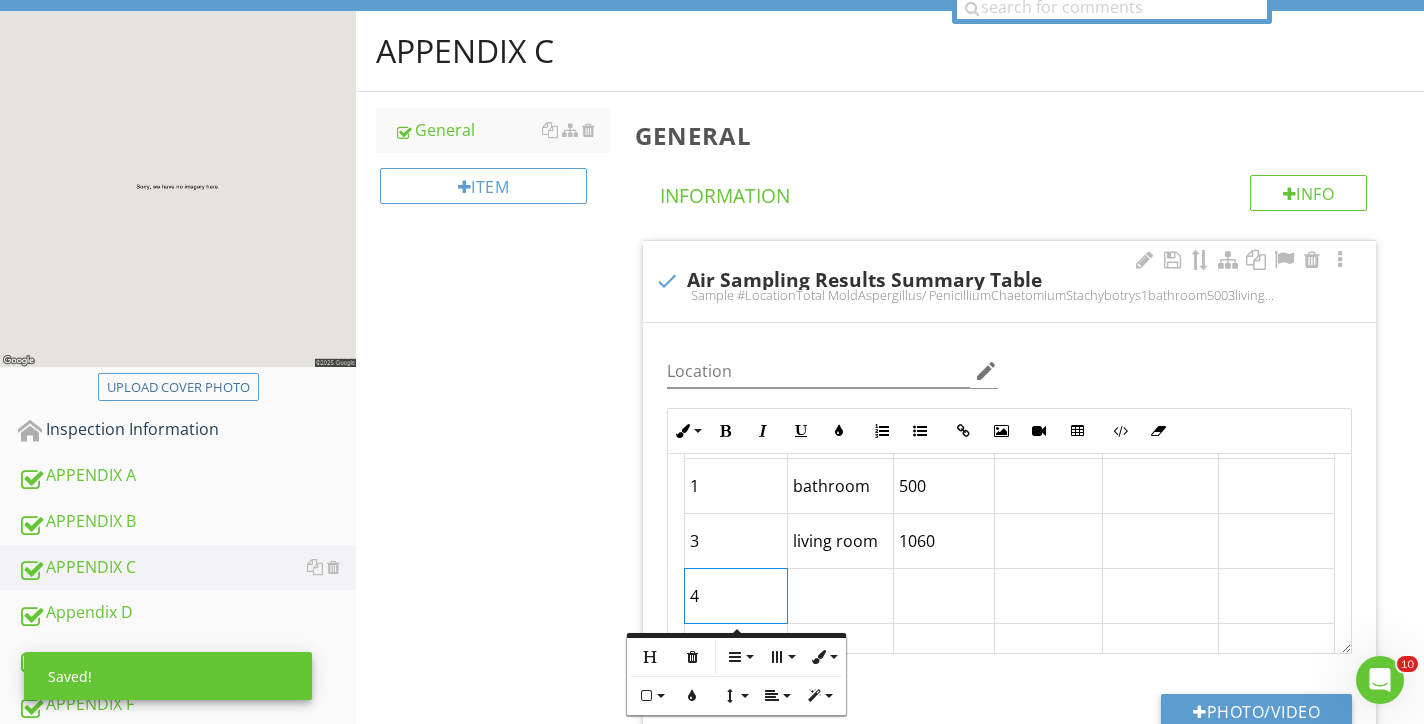 click at bounding box center (841, 596) 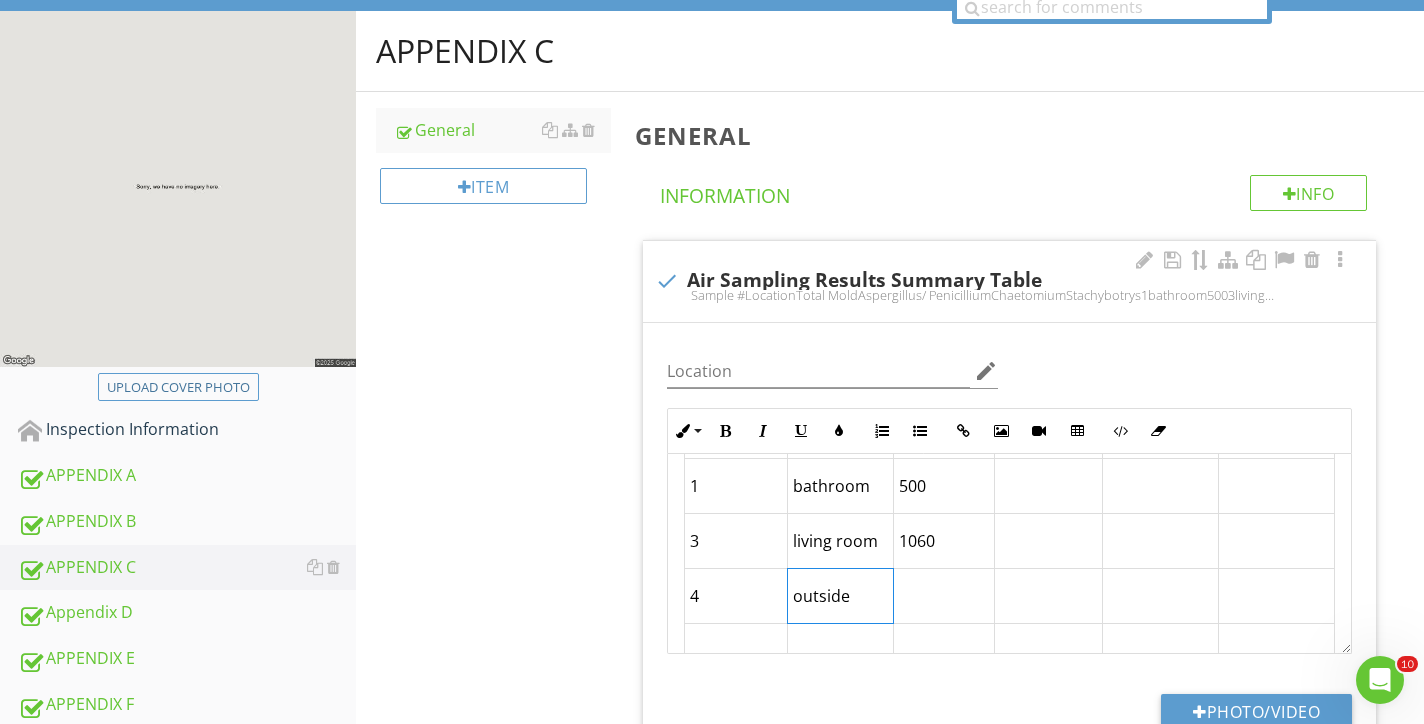 click at bounding box center (943, 596) 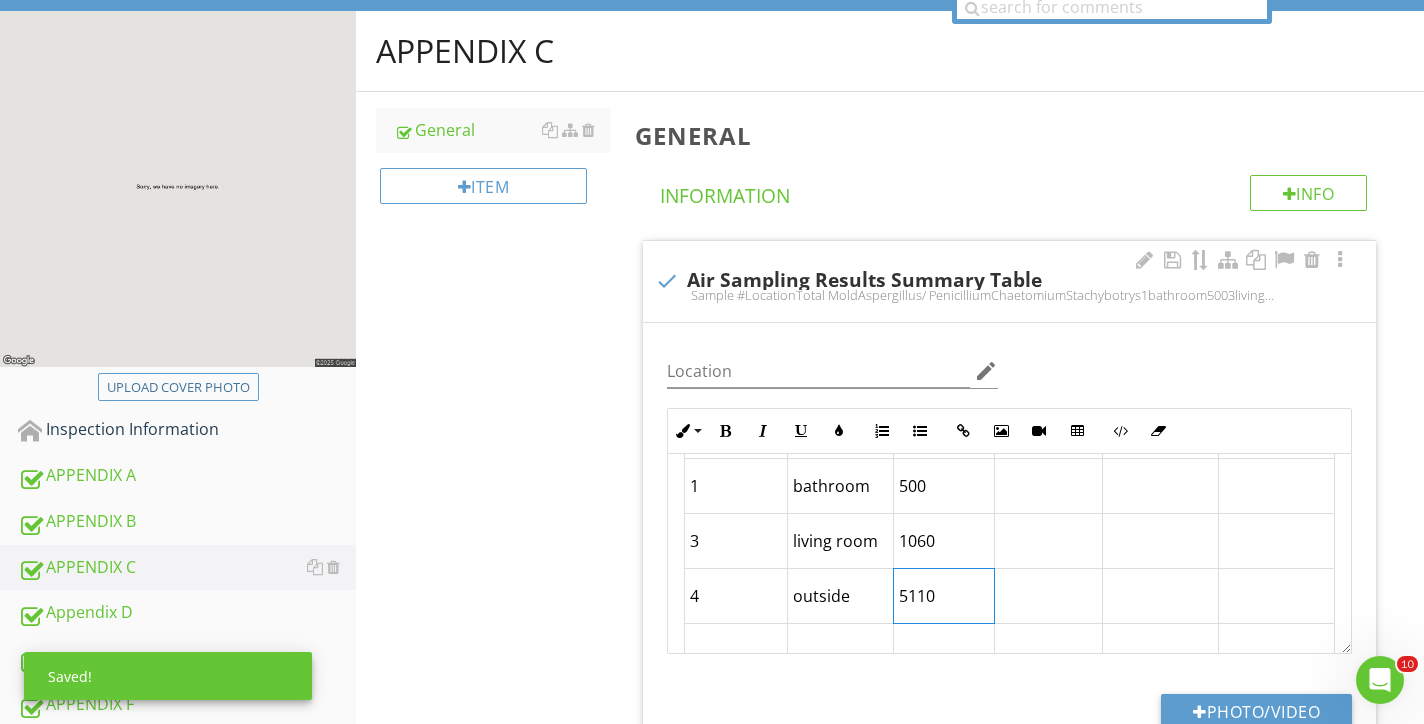 scroll, scrollTop: 28, scrollLeft: 0, axis: vertical 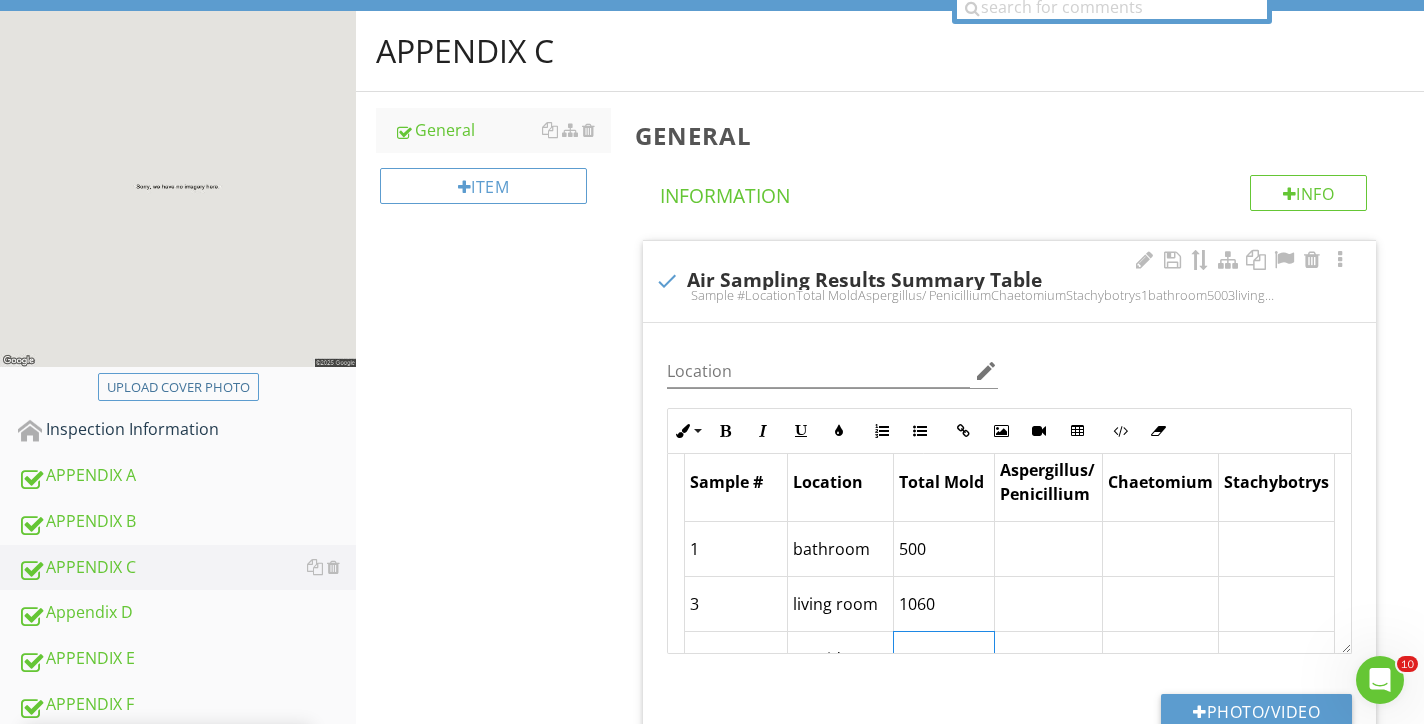 click at bounding box center (1048, 549) 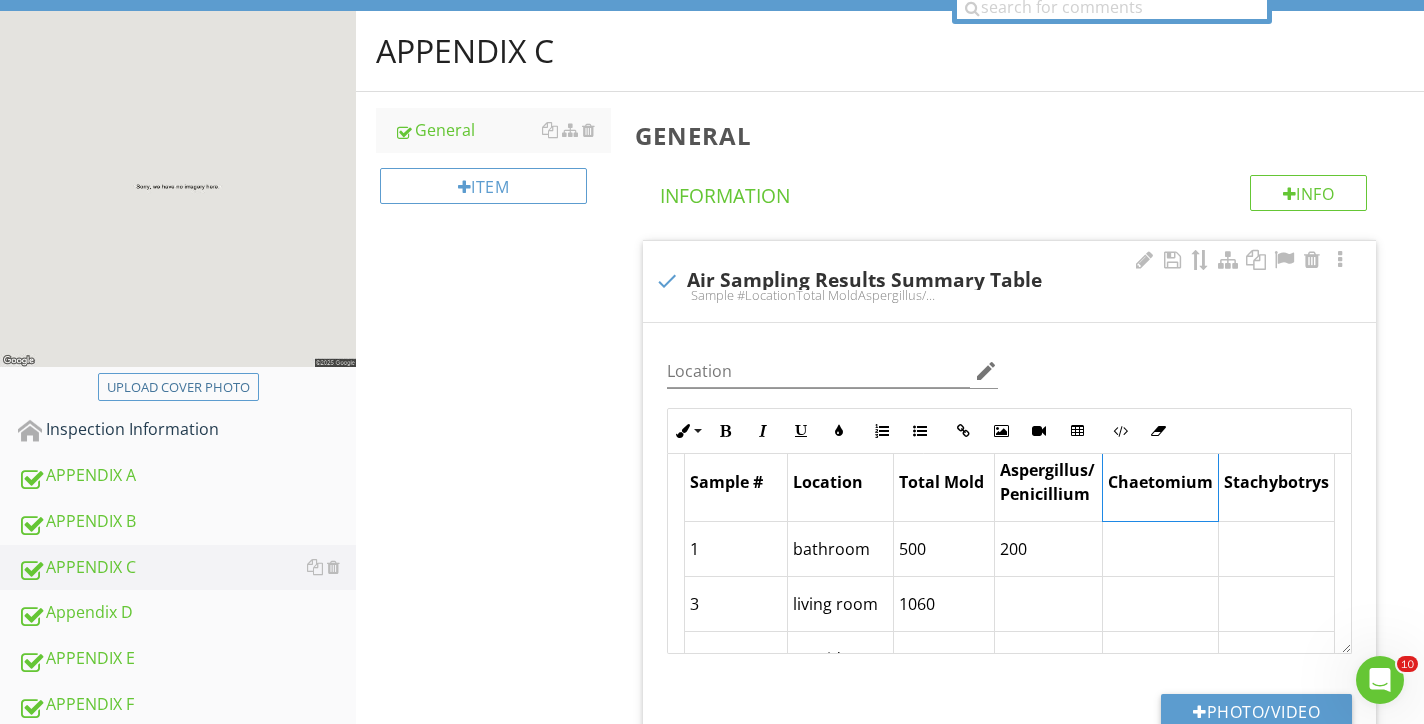 click on "Chaetomium" at bounding box center (1160, 482) 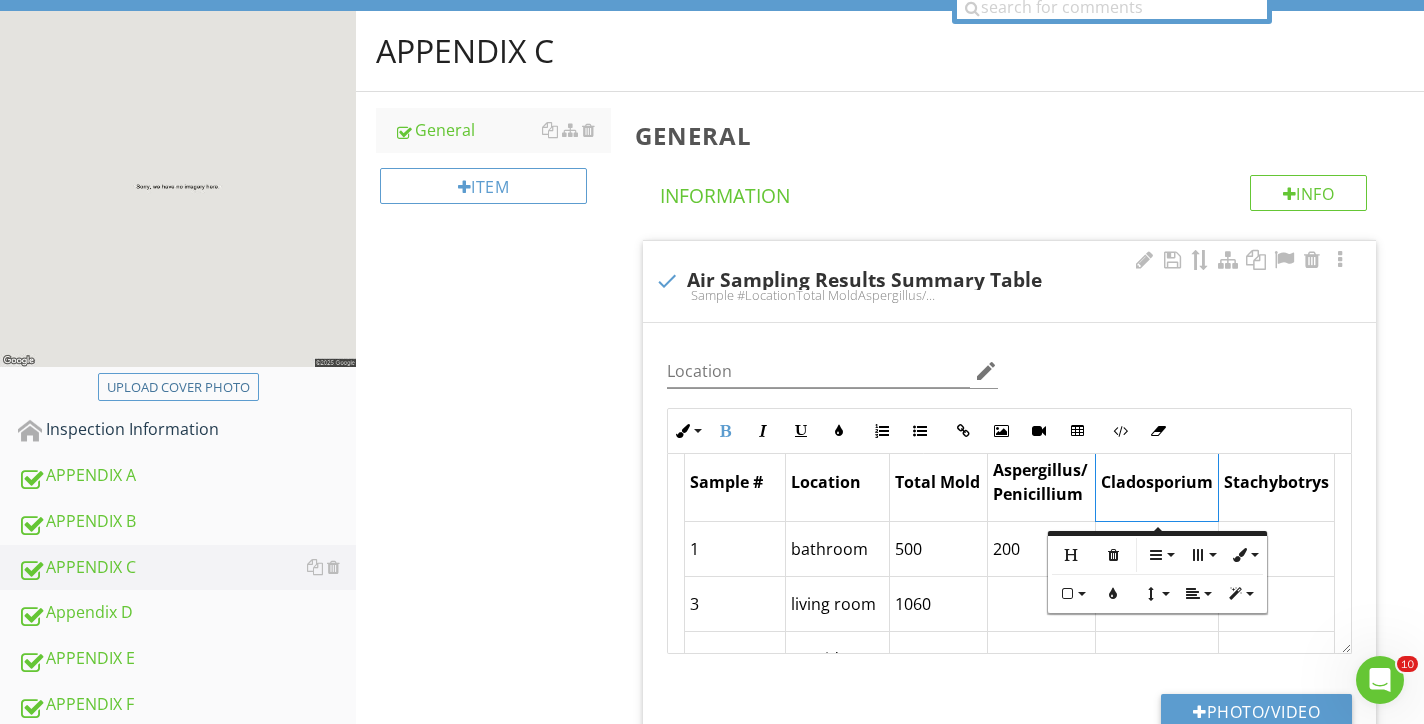 click on "Location edit       Inline Style XLarge Large Normal Small Light Small/Light Bold Italic Underline Colors Ordered List Unordered List Insert Link Insert Image Insert Video Insert Table Code View Clear Formatting Sample # Location Total Mold Aspergillus/ Penicillium Cladosporium Stachybotrys 1 bathroom 500 200 3 living room 1060 4 outside 5110 Results provided in counts per cubic meter of air (cts/m3)  ND = None Detected Enter text here
Photo/Video" at bounding box center (1009, 552) 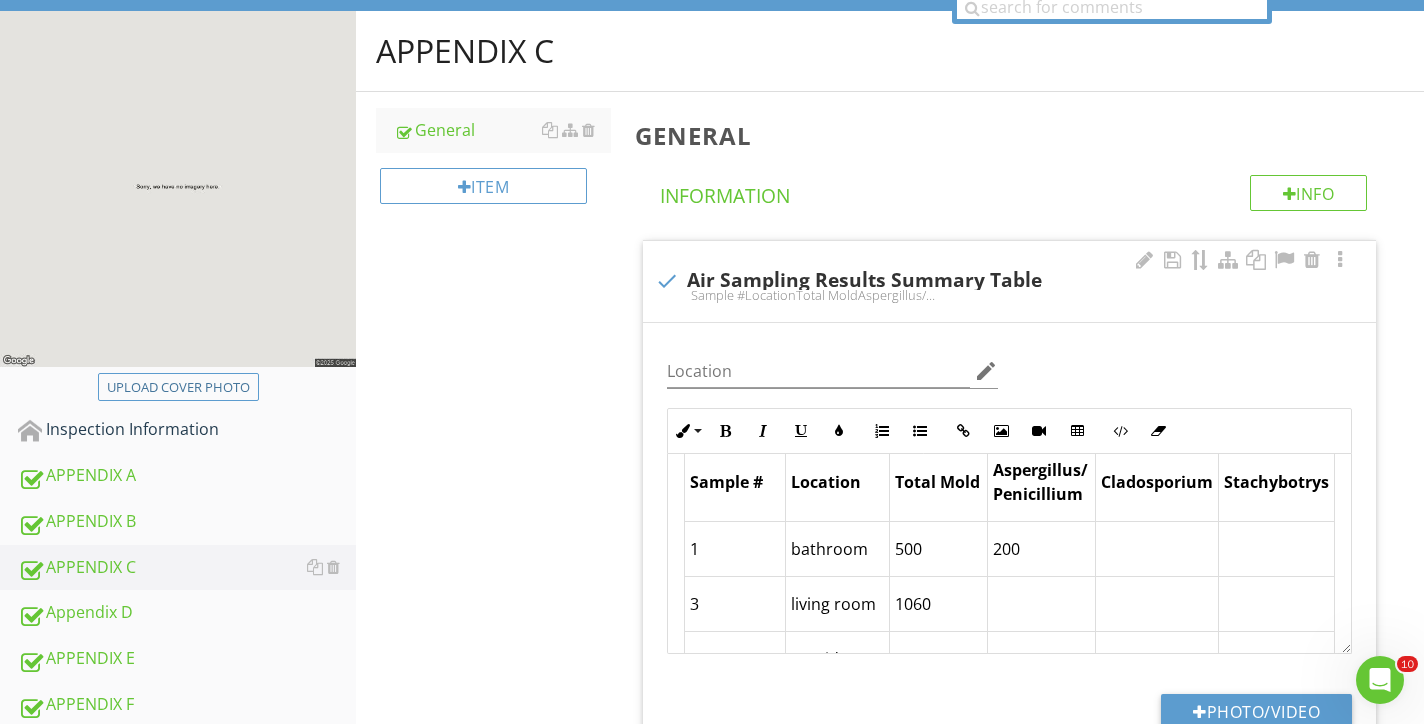 click on "200" at bounding box center (1042, 549) 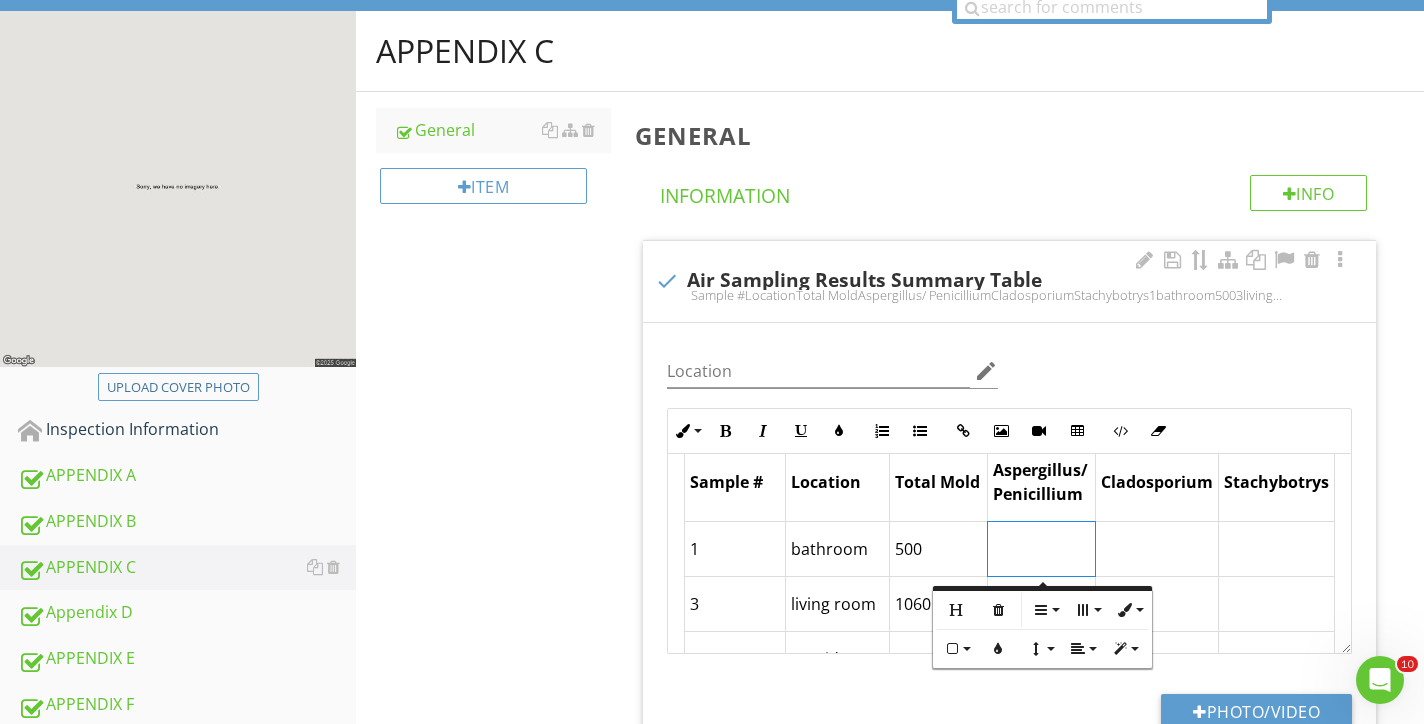 click on "Photo/Video" at bounding box center [1009, 719] 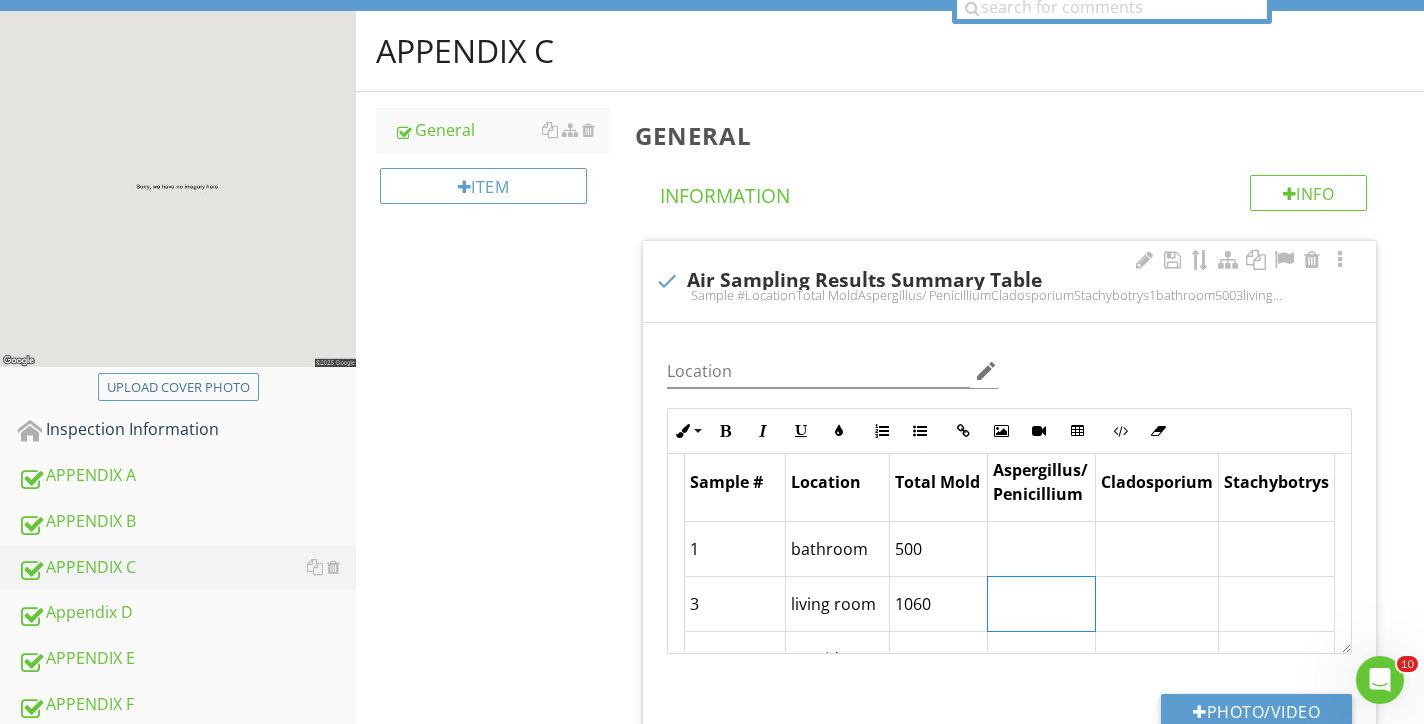 click at bounding box center [1042, 604] 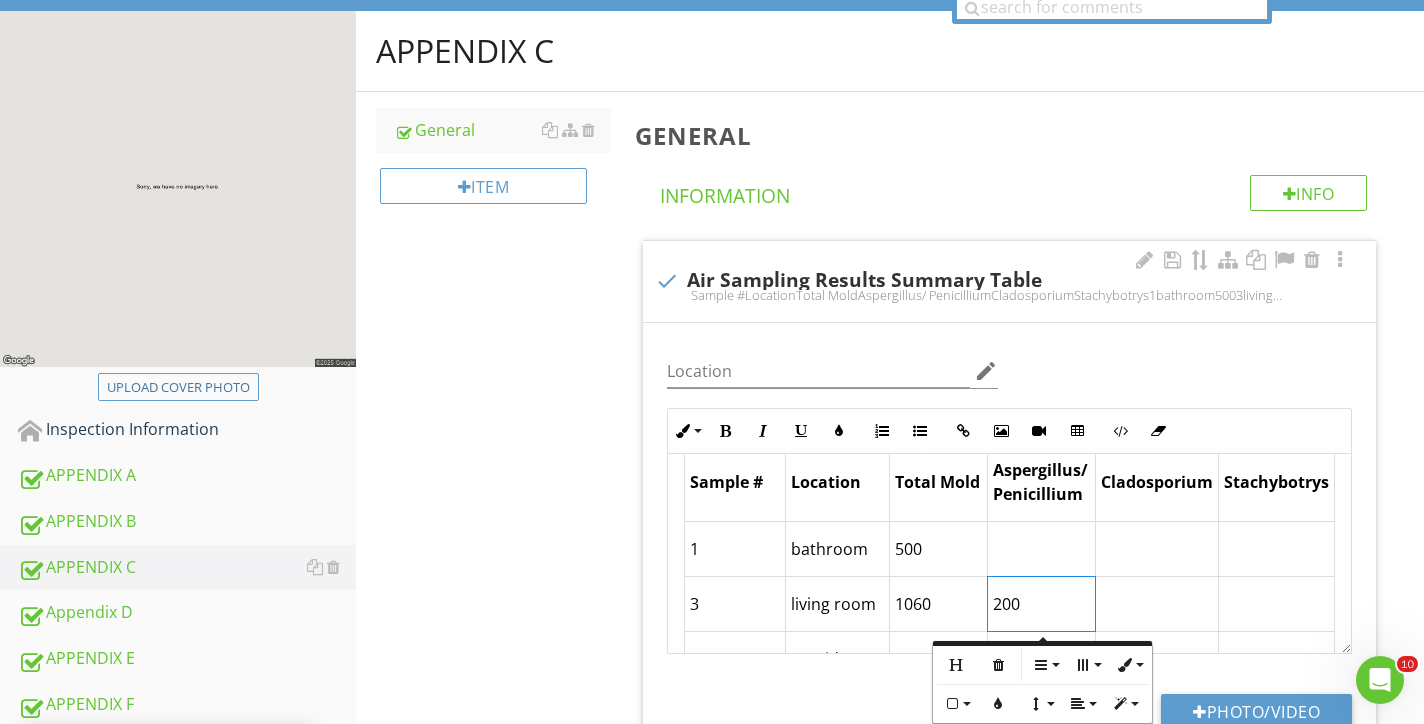 click at bounding box center [1156, 604] 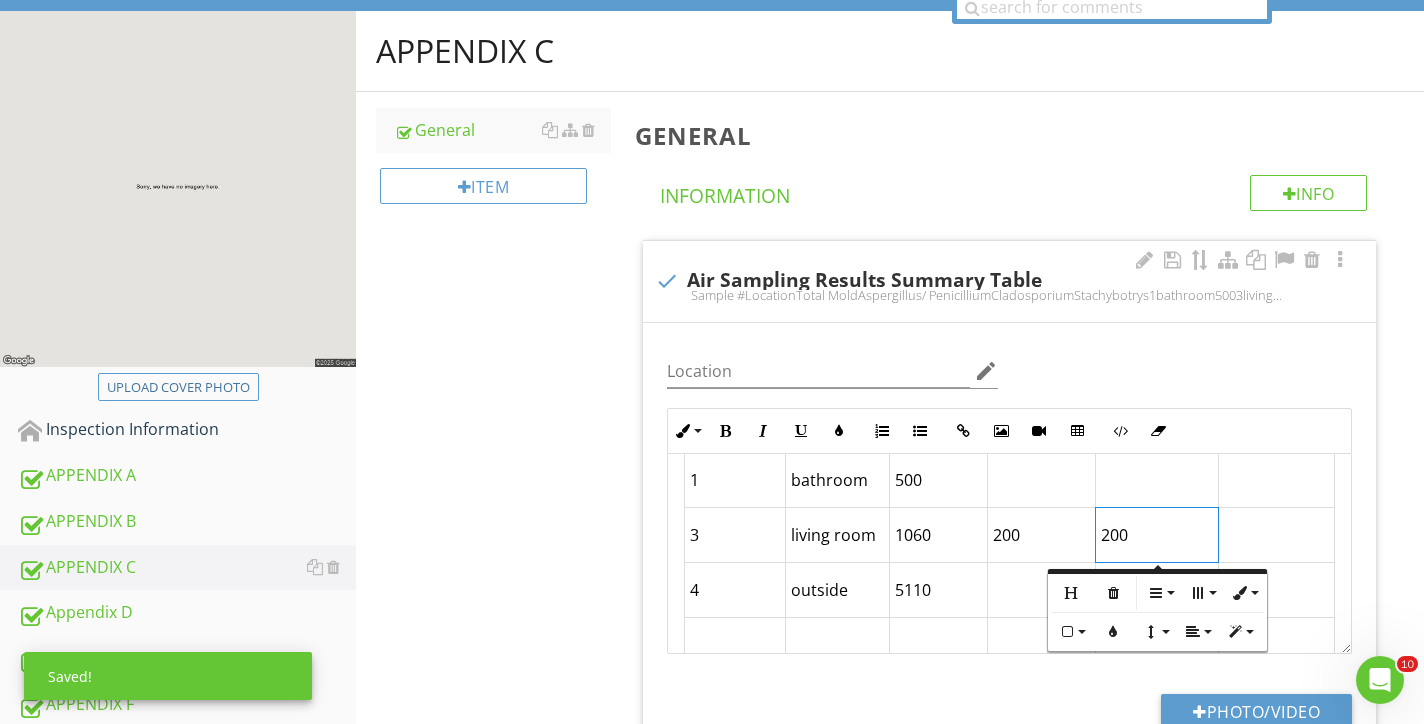 scroll, scrollTop: 100, scrollLeft: 0, axis: vertical 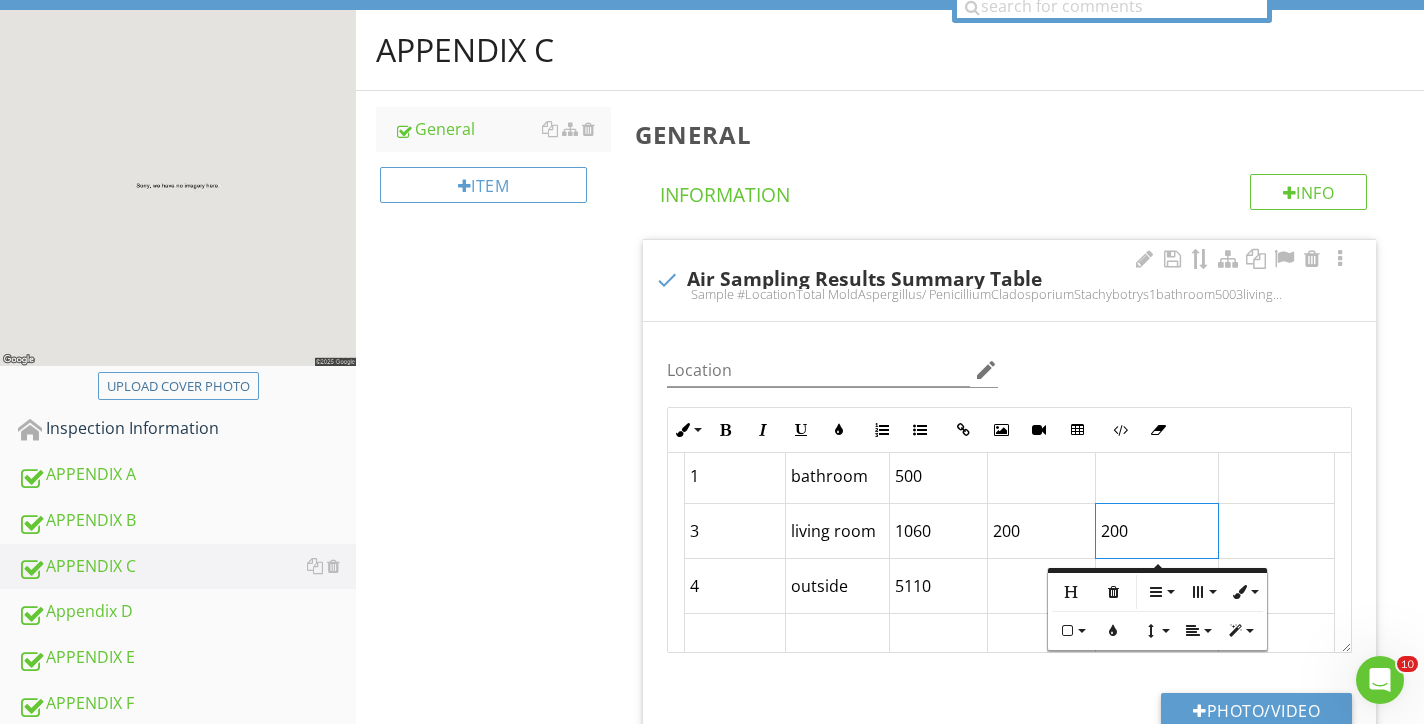 click at bounding box center (1042, 586) 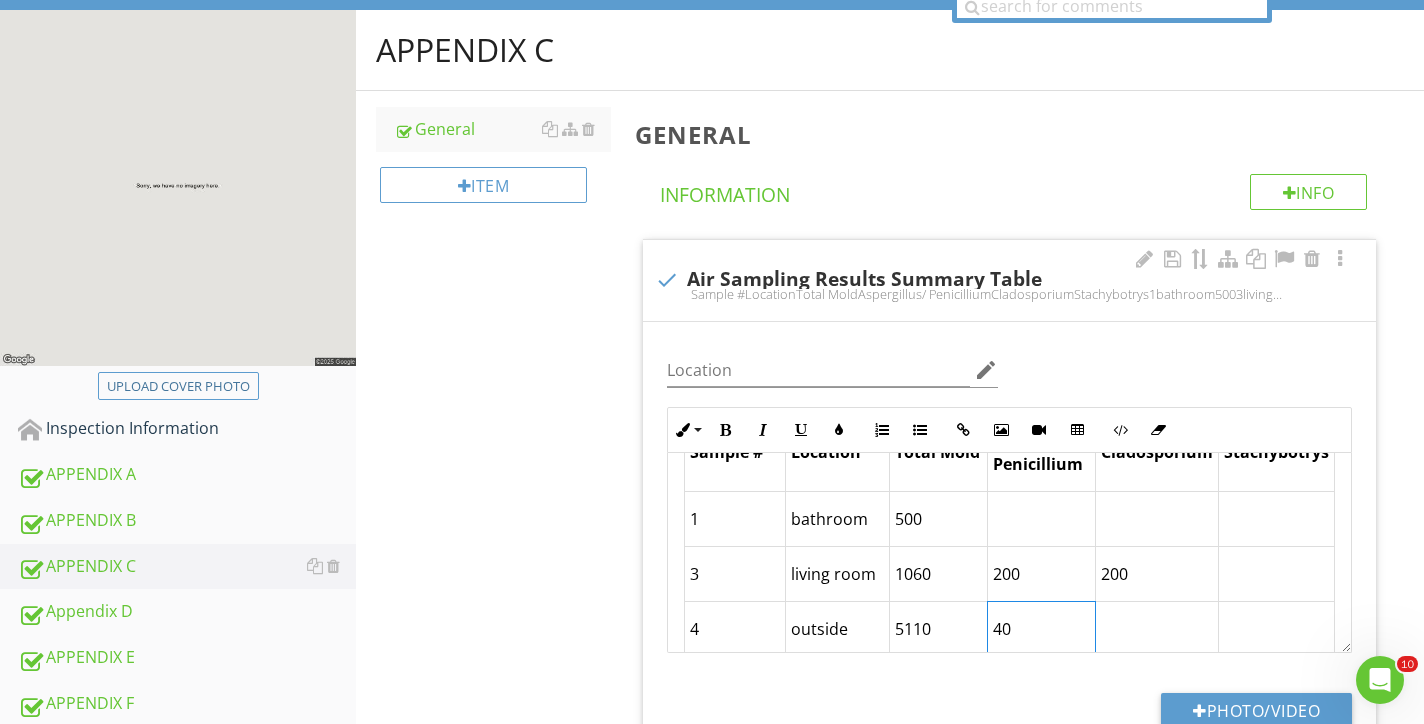 scroll, scrollTop: 60, scrollLeft: 0, axis: vertical 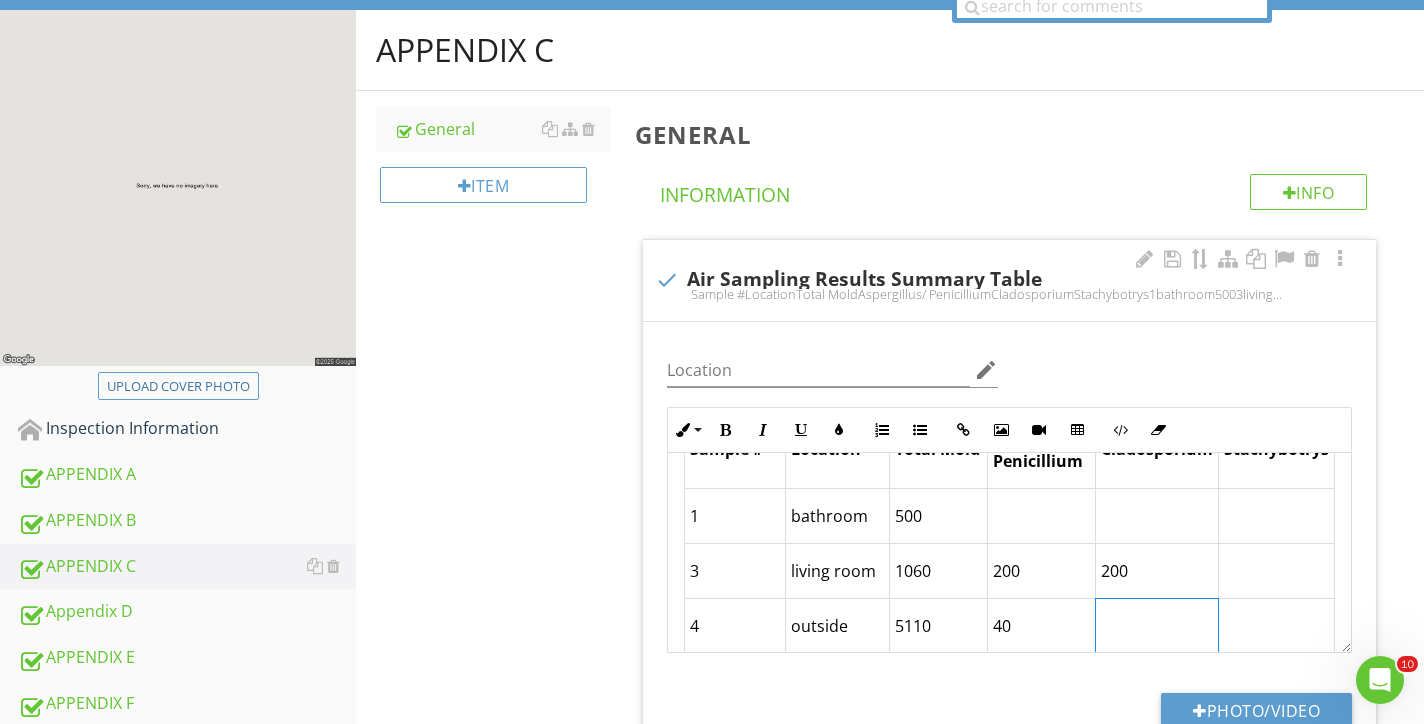 click at bounding box center [1156, 626] 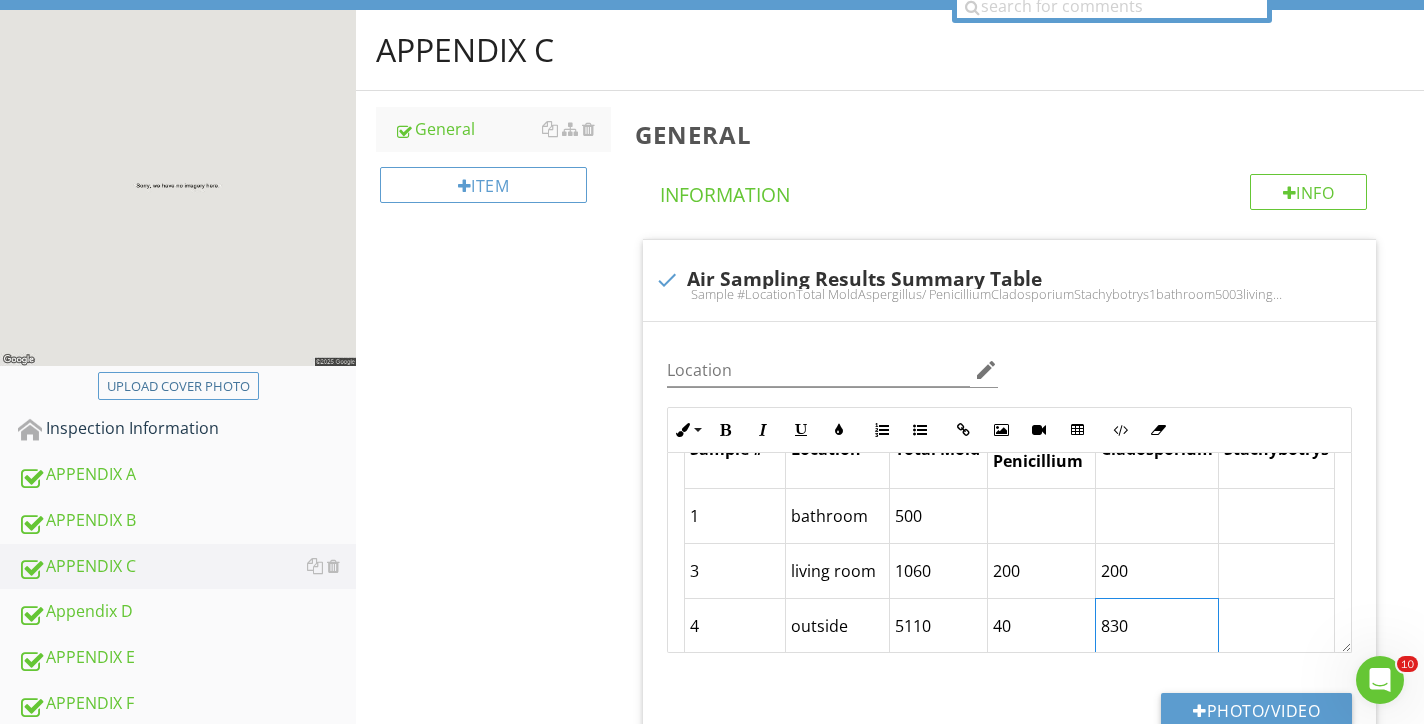 click on "APPENDIX C
General
Item
General
Info
Information                       check
Air Sampling Results Summary Table
Sample #LocationTotal MoldAspergillus/ PenicilliumCladosporiumStachybotrys1bathroom5003living room10602002004outside511040830Results provided in counts per cubic meter of air (cts/m3)ND = None Detected
Location edit       Inline Style XLarge Large Normal Small Light Small/Light Bold Italic Underline Colors Ordered List Unordered List Insert Link Insert Image Insert Video Insert Table Code View Clear Formatting Sample # Location Total Mold Aspergillus/ Penicillium Cladosporium Stachybotrys 1 bathroom 500 3 living room 1060 200 200 4 outside 5110 40 830 Results provided in counts per cubic meter of air (cts/m3)  Enter text here" at bounding box center (890, 510) 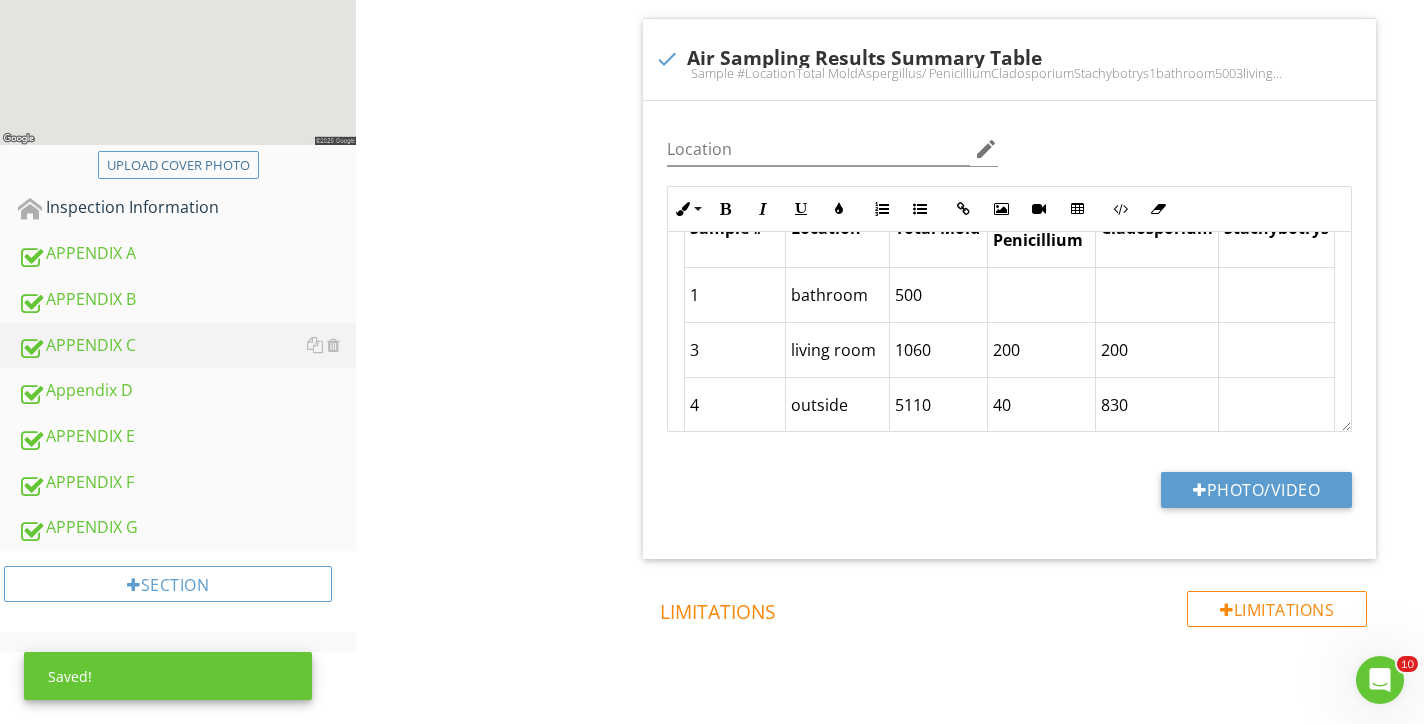scroll, scrollTop: 411, scrollLeft: 0, axis: vertical 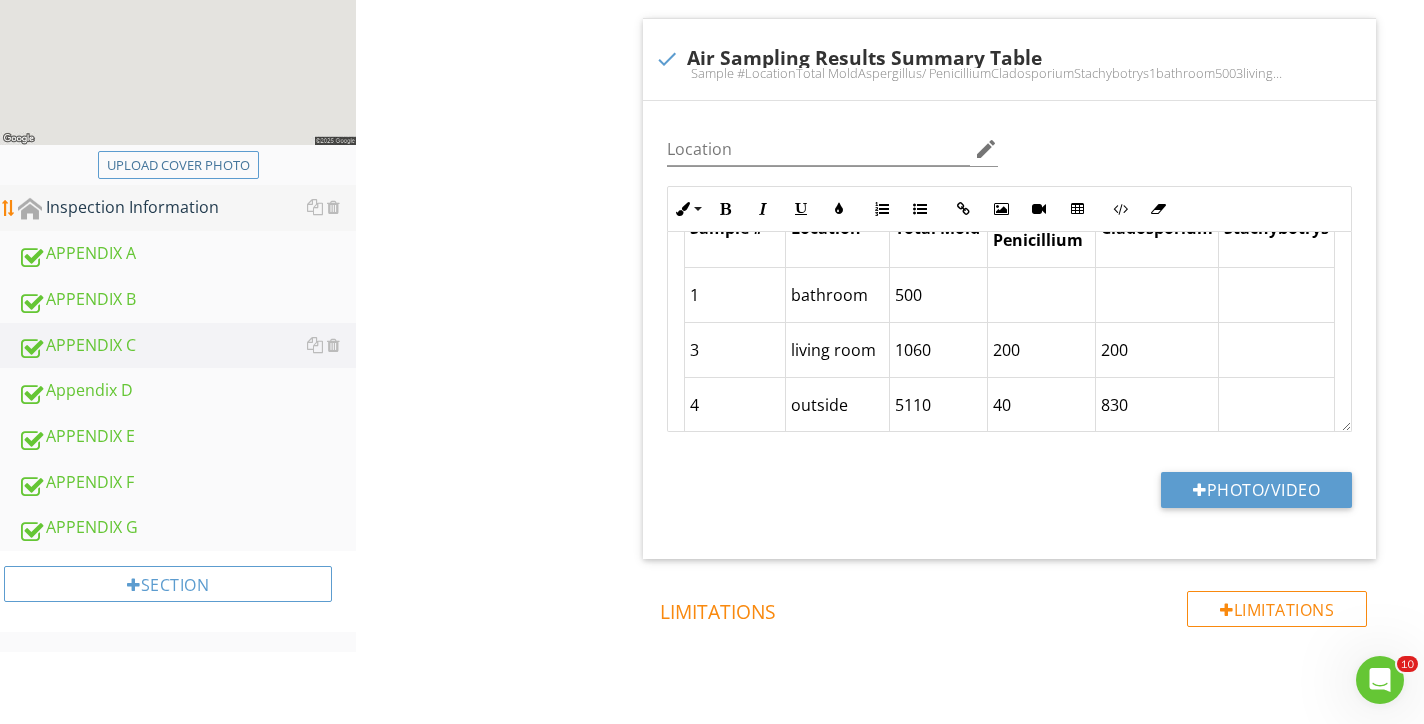 click on "Inspection Information" at bounding box center (187, 208) 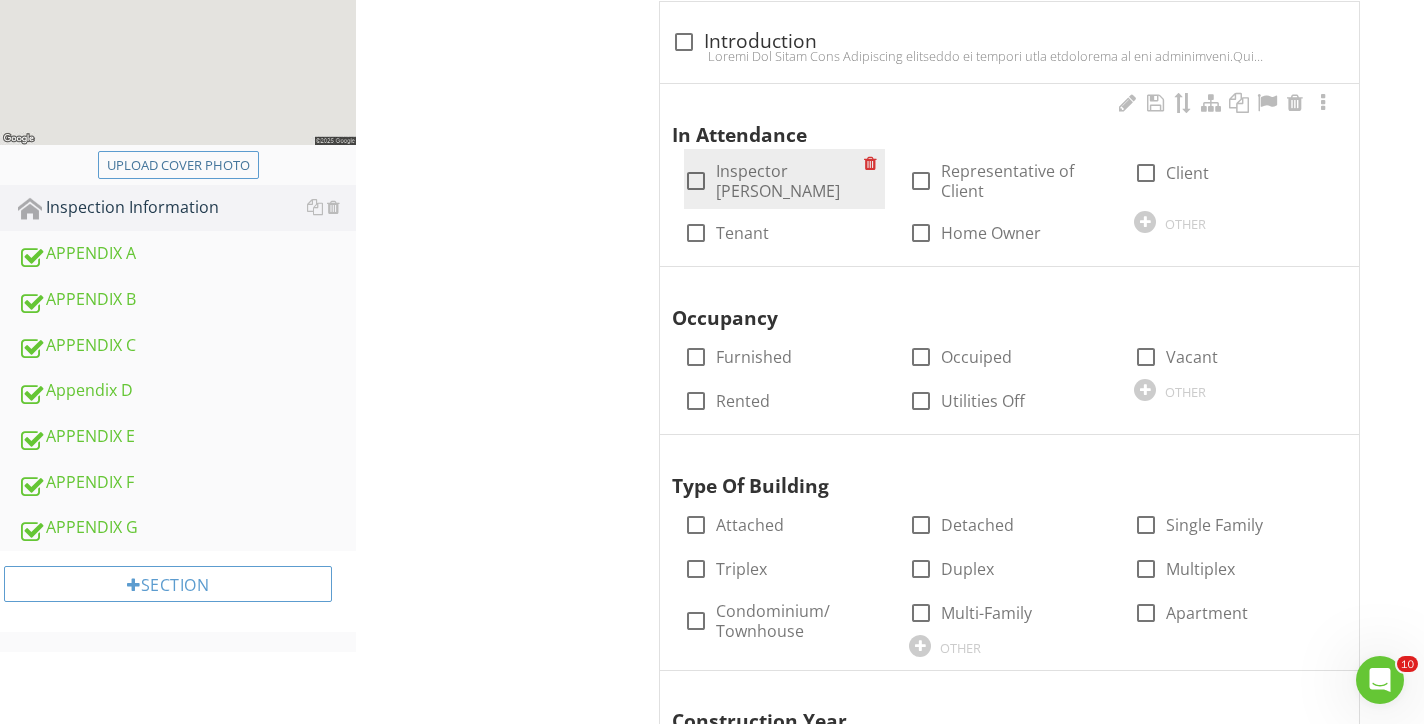 click at bounding box center (696, 181) 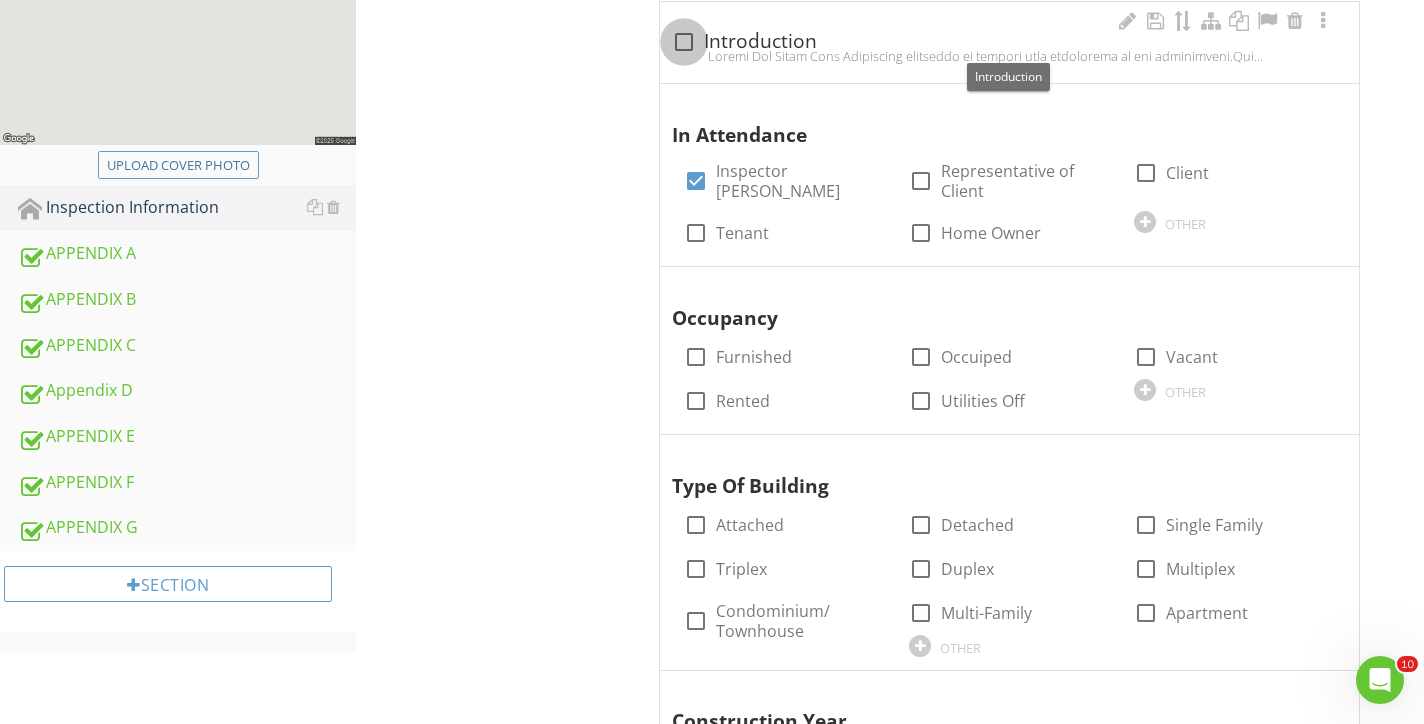 click at bounding box center (684, 42) 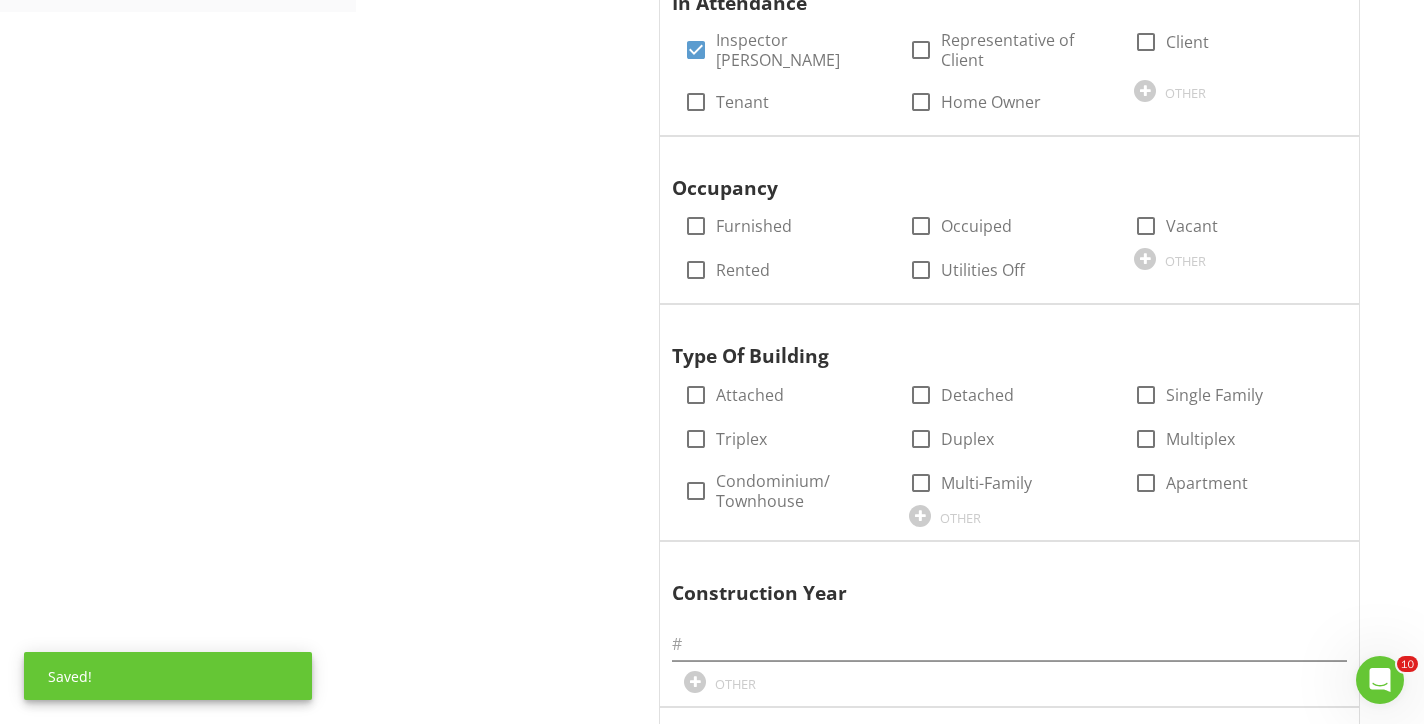 scroll, scrollTop: 1064, scrollLeft: 0, axis: vertical 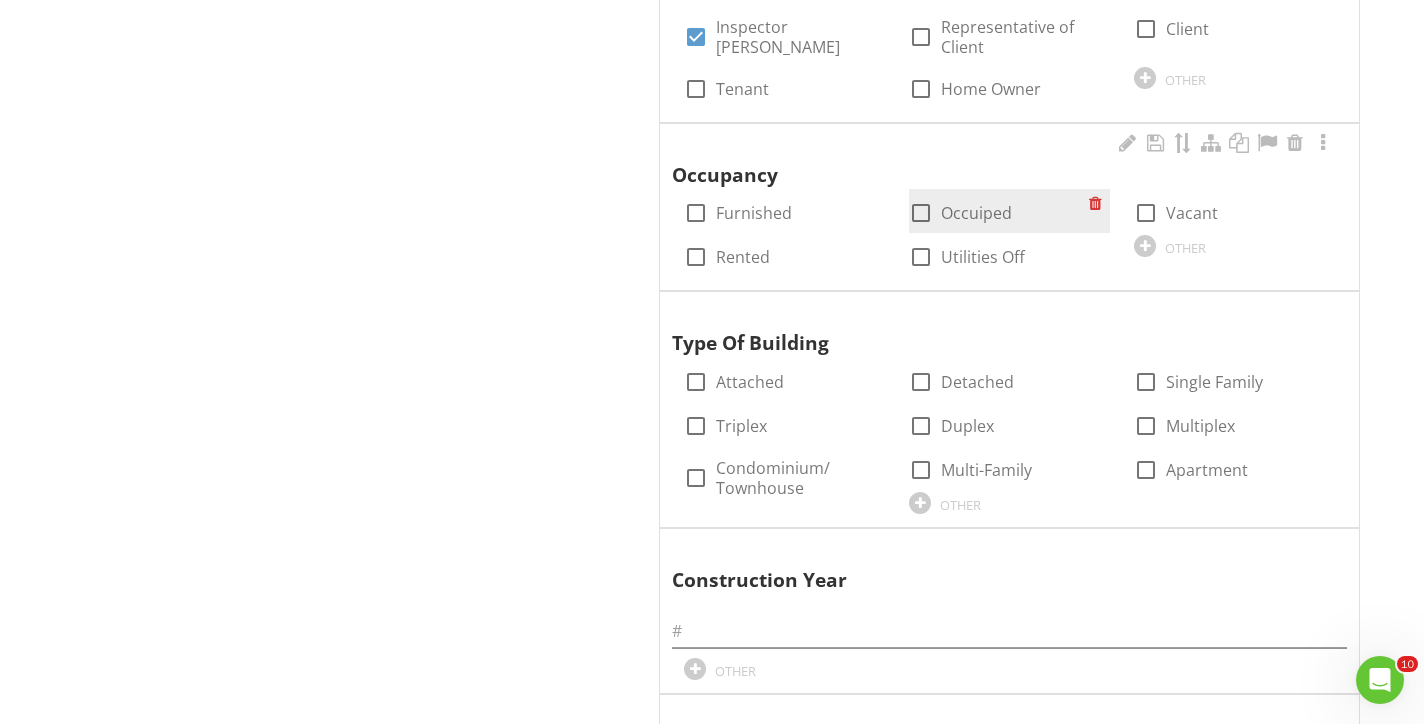 click at bounding box center (921, 213) 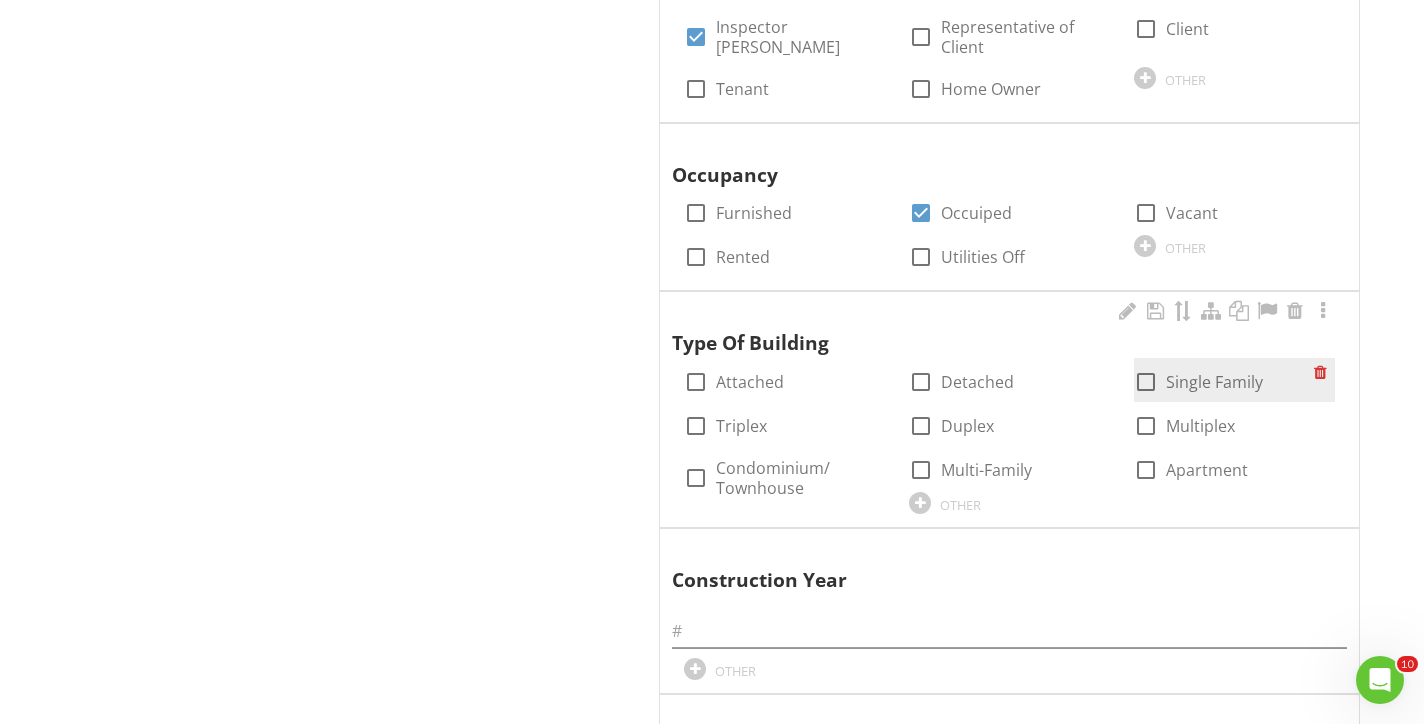 click at bounding box center (1146, 382) 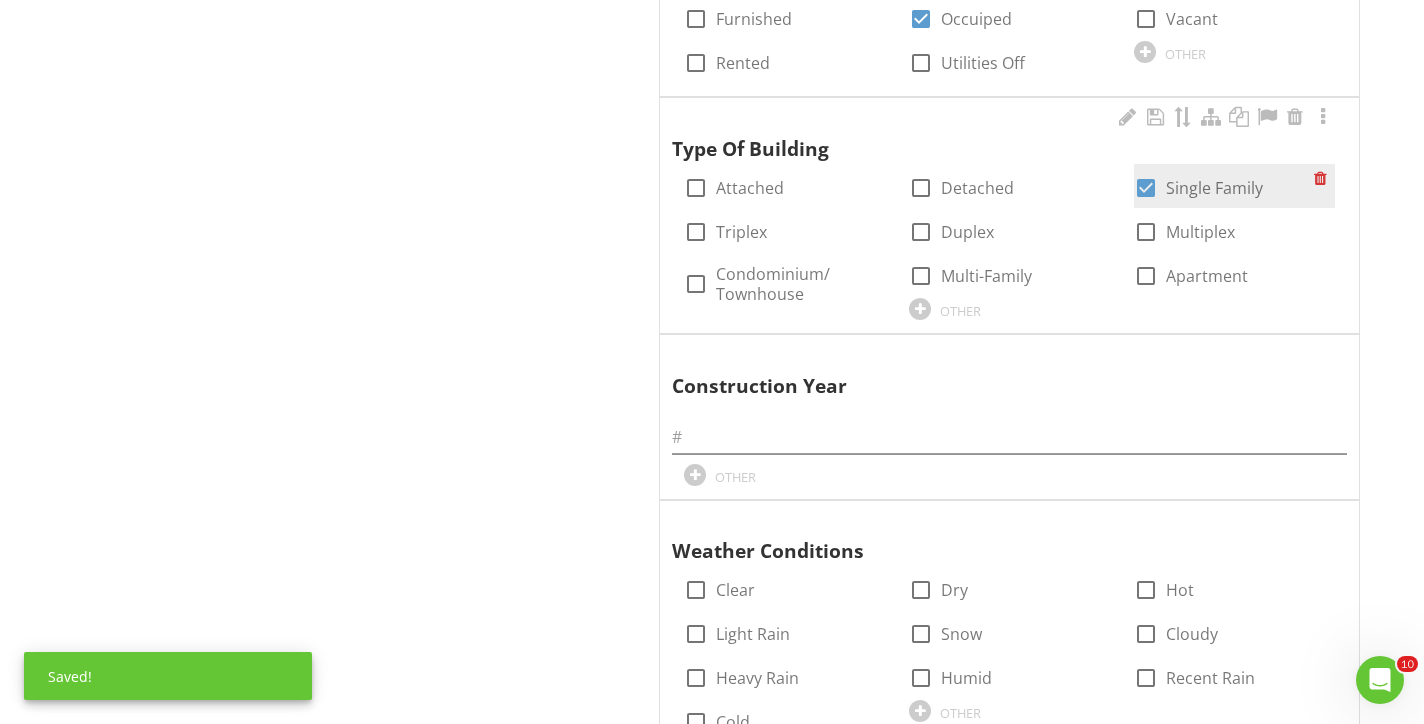 scroll, scrollTop: 1259, scrollLeft: 0, axis: vertical 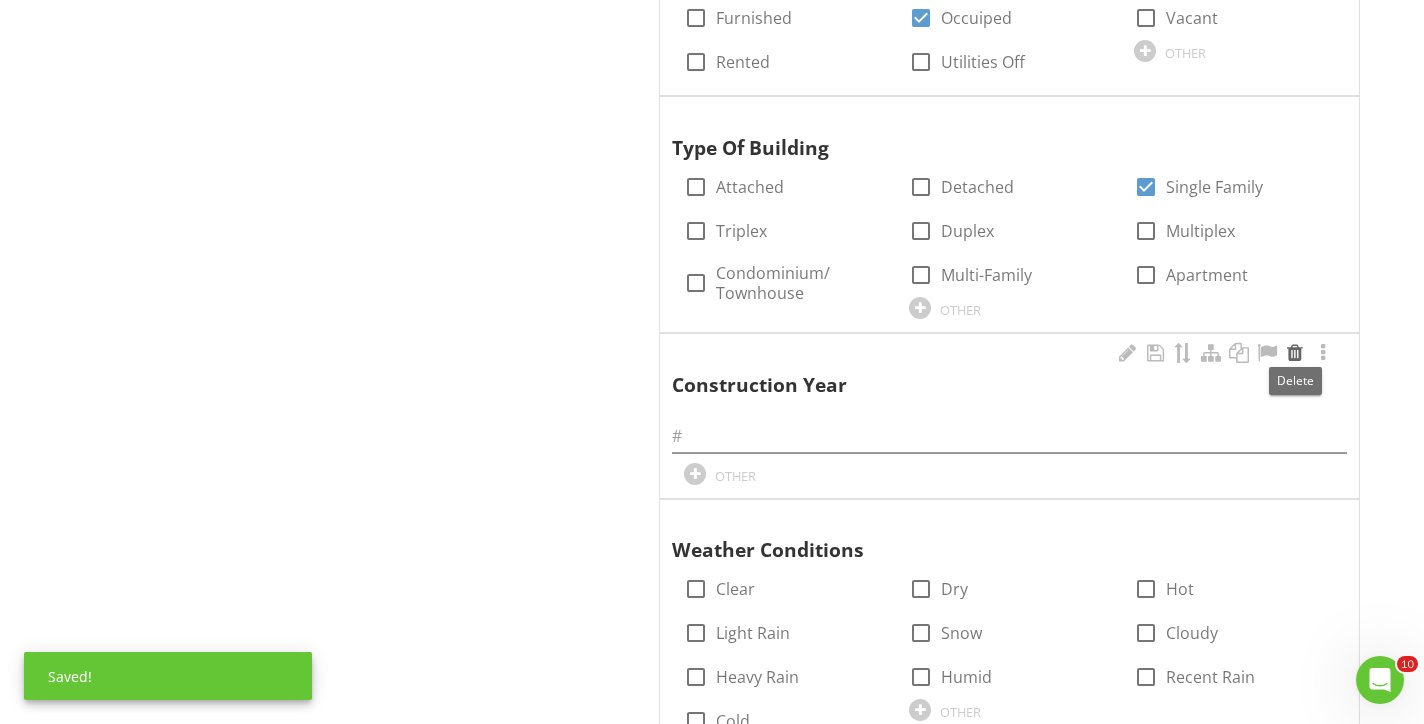click at bounding box center (1295, 353) 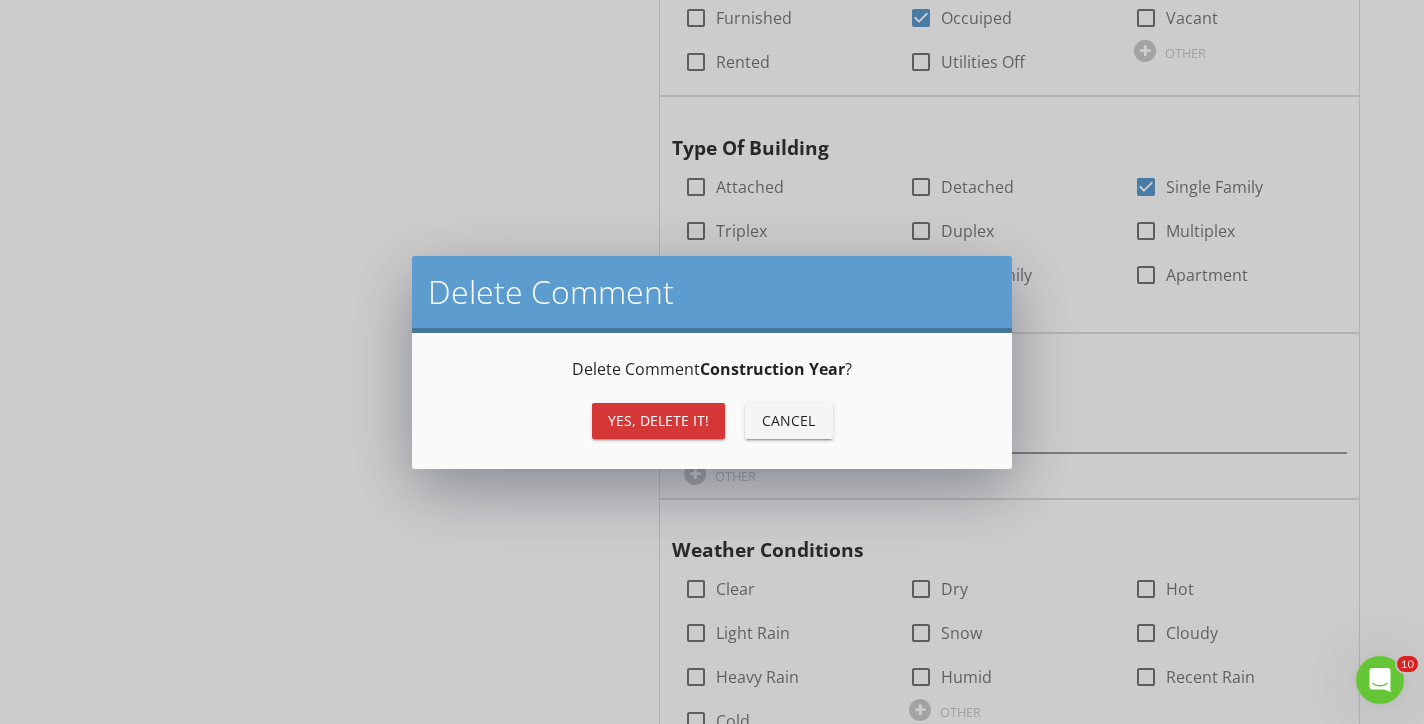 click on "Yes, Delete it!" at bounding box center [658, 420] 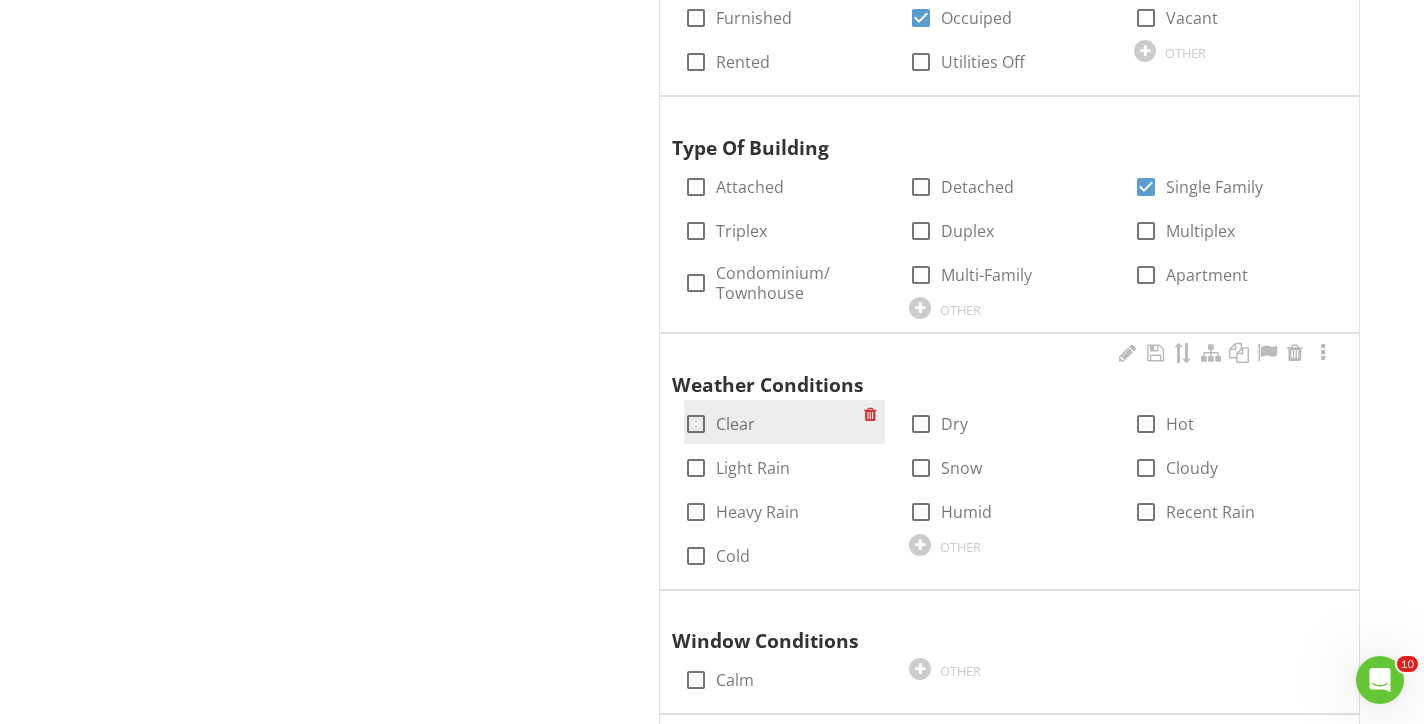 click at bounding box center (696, 424) 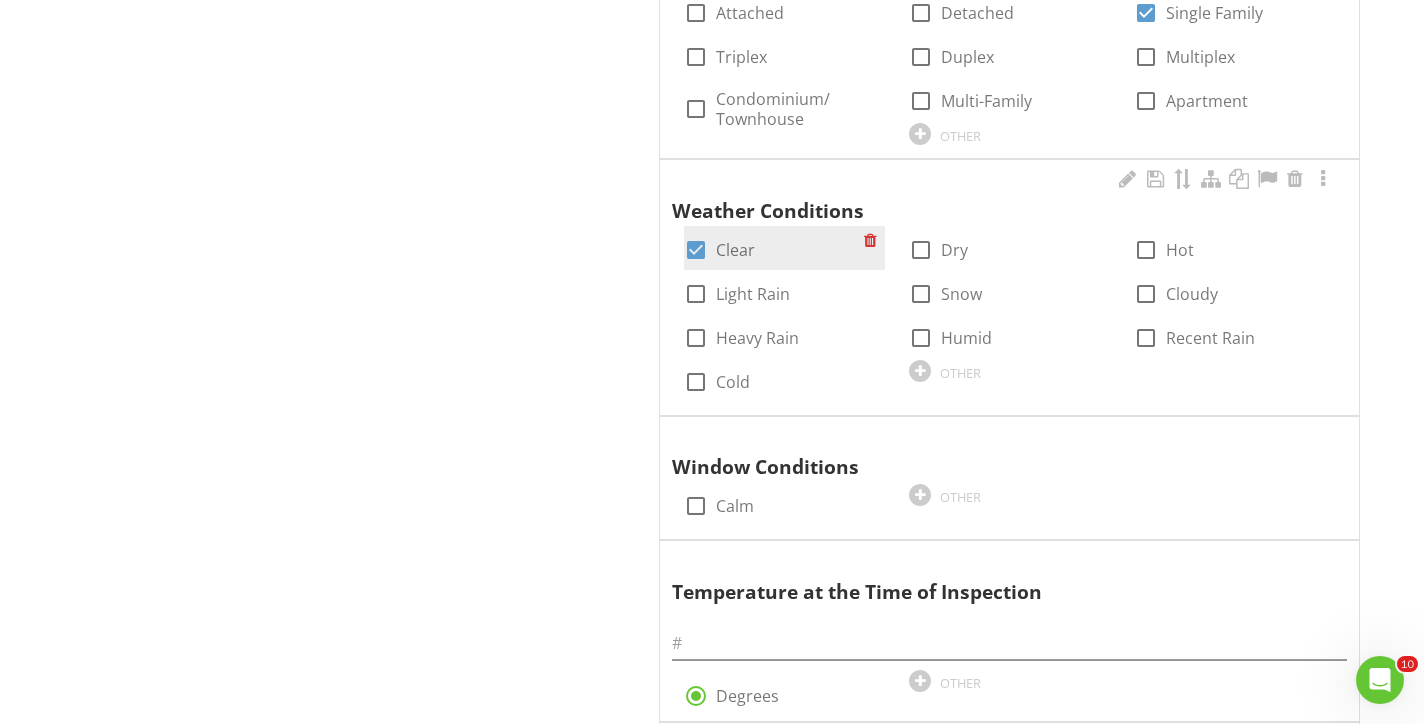 scroll, scrollTop: 1635, scrollLeft: 0, axis: vertical 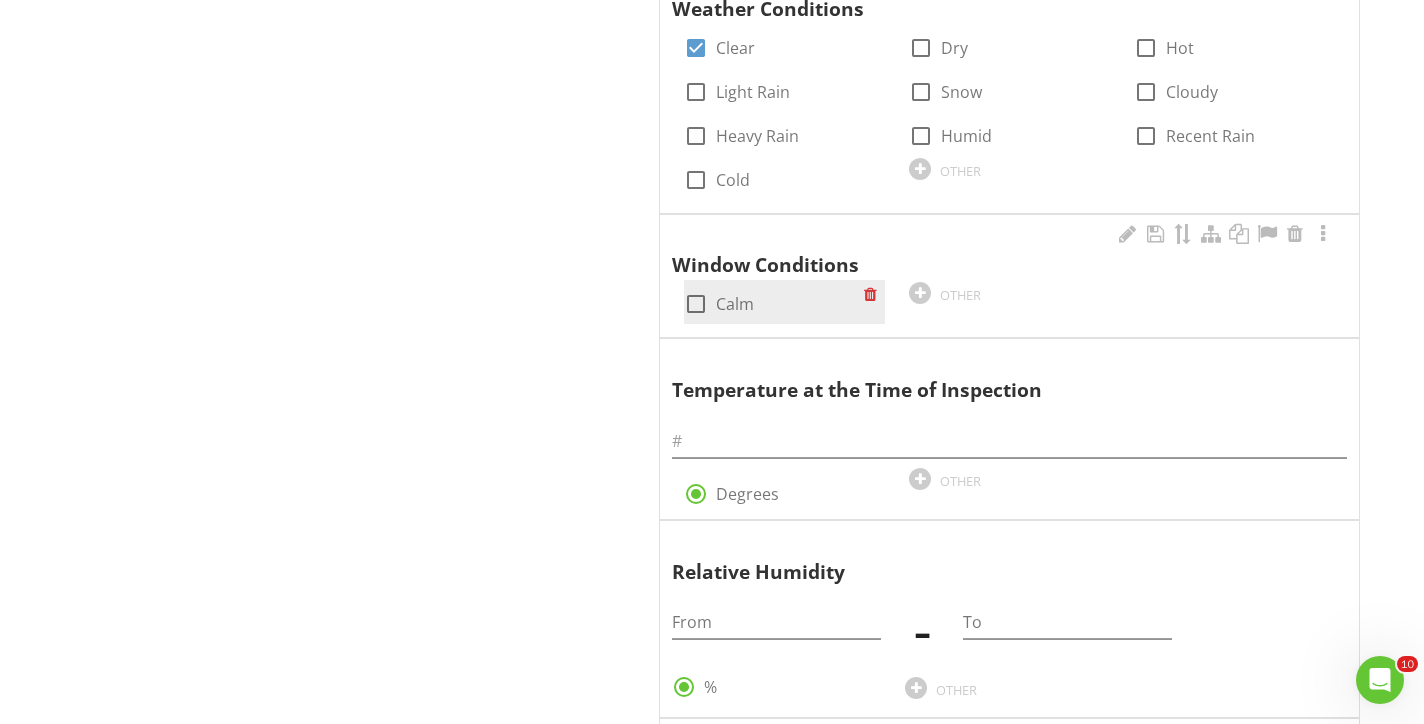 click at bounding box center [696, 304] 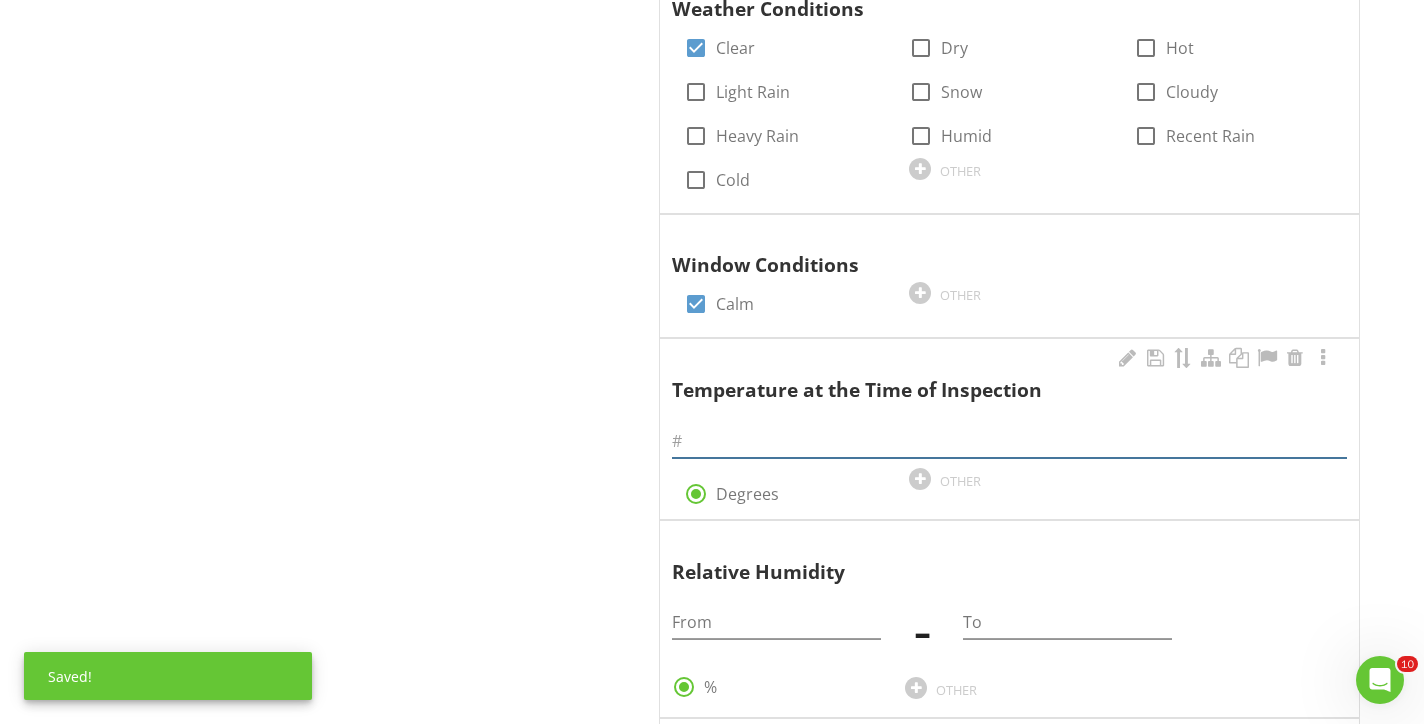 click at bounding box center (1009, 441) 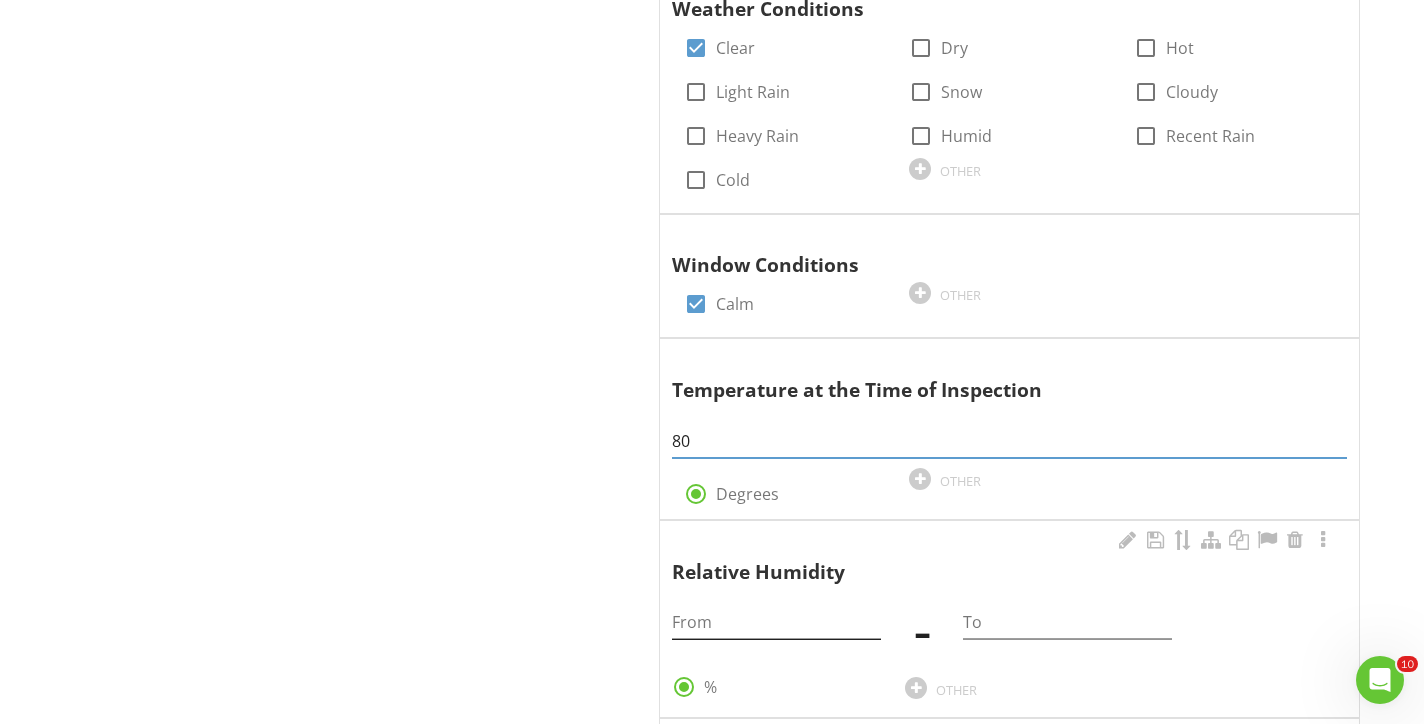 type on "80" 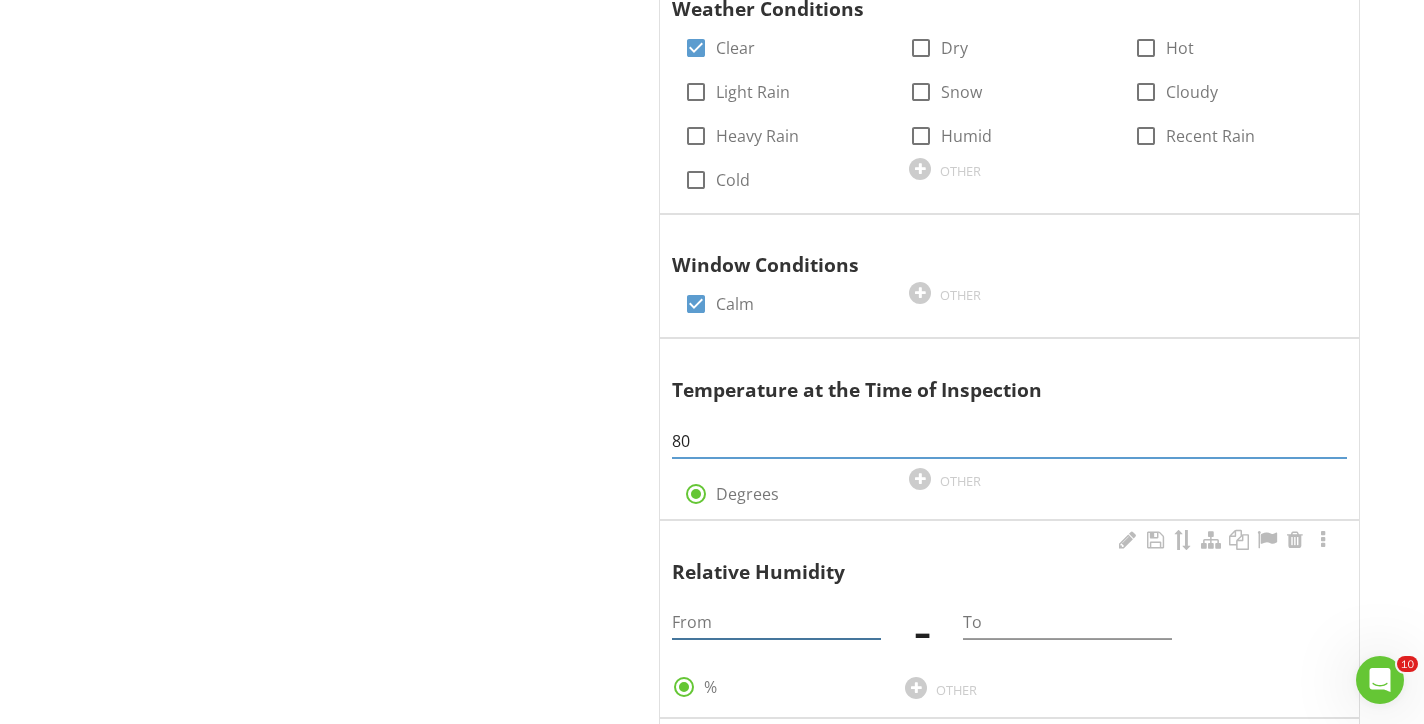 click at bounding box center (776, 622) 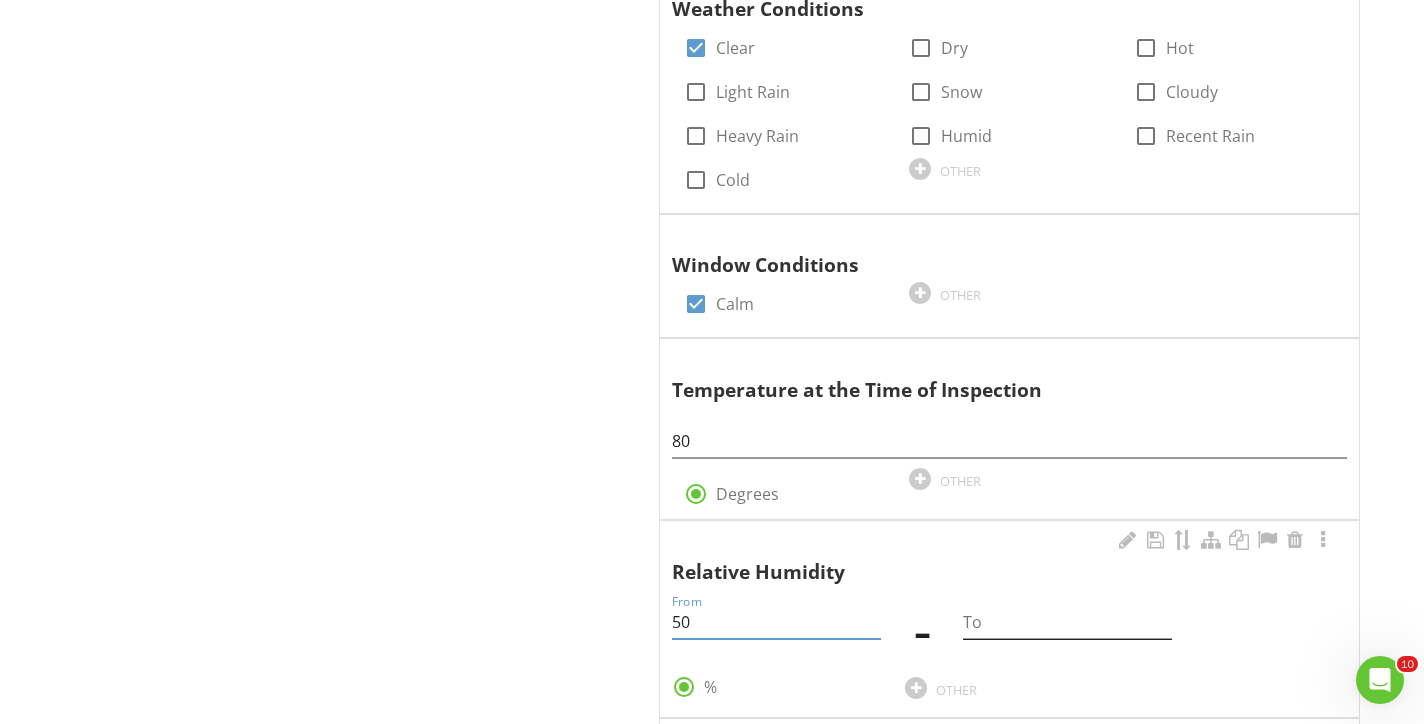 type on "50" 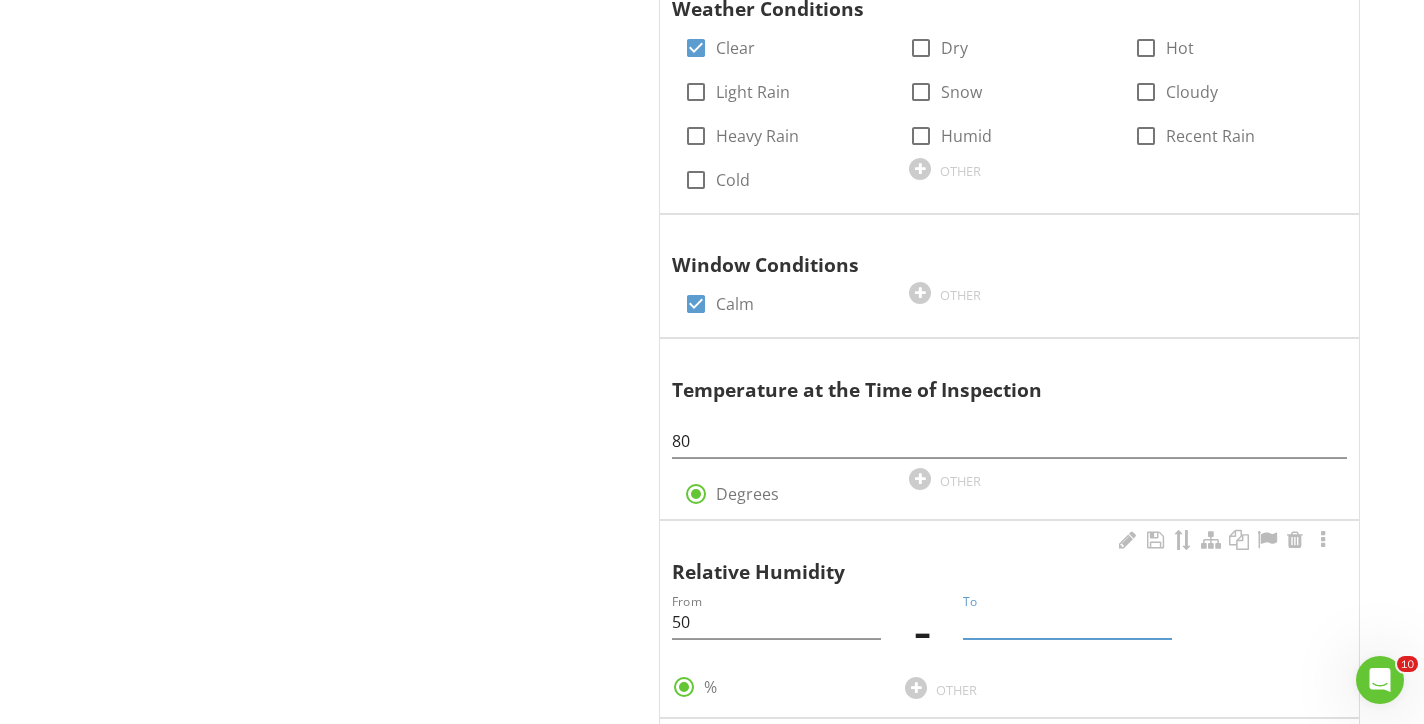 click at bounding box center (1067, 622) 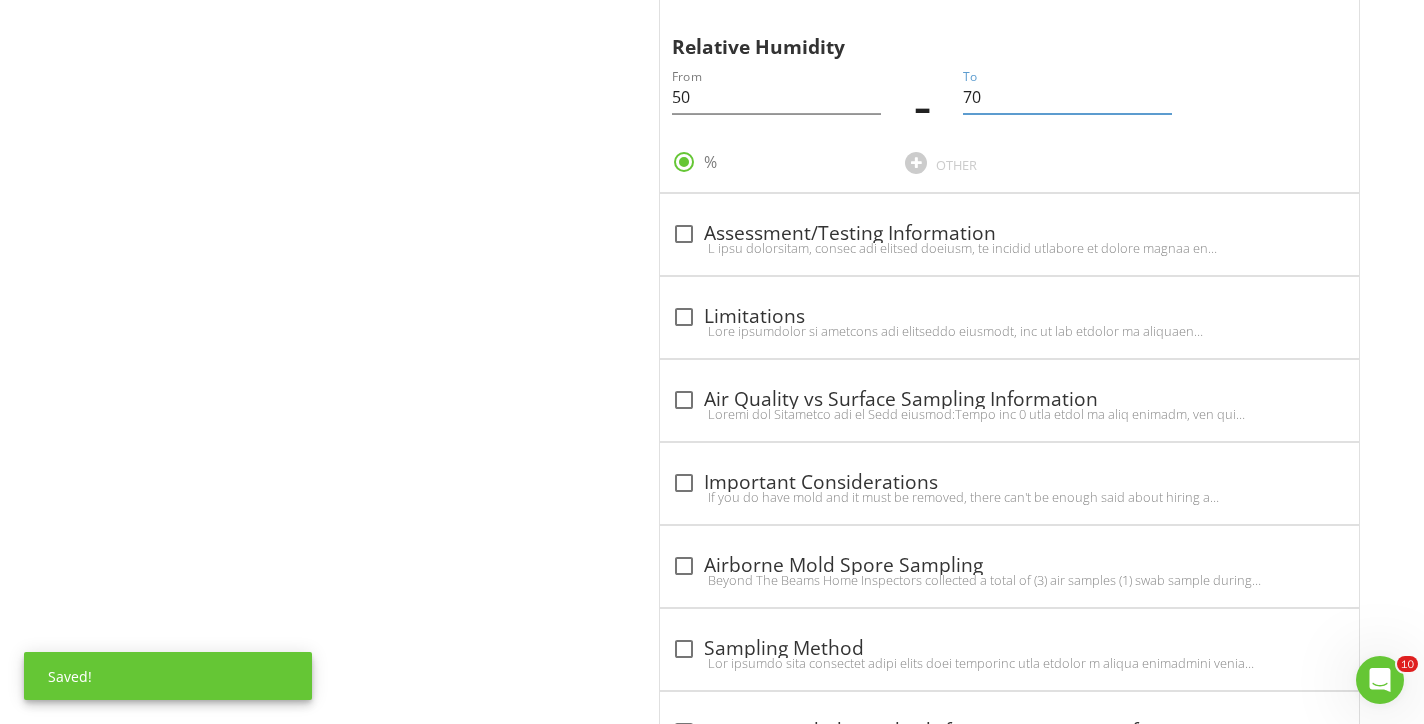 scroll, scrollTop: 2162, scrollLeft: 0, axis: vertical 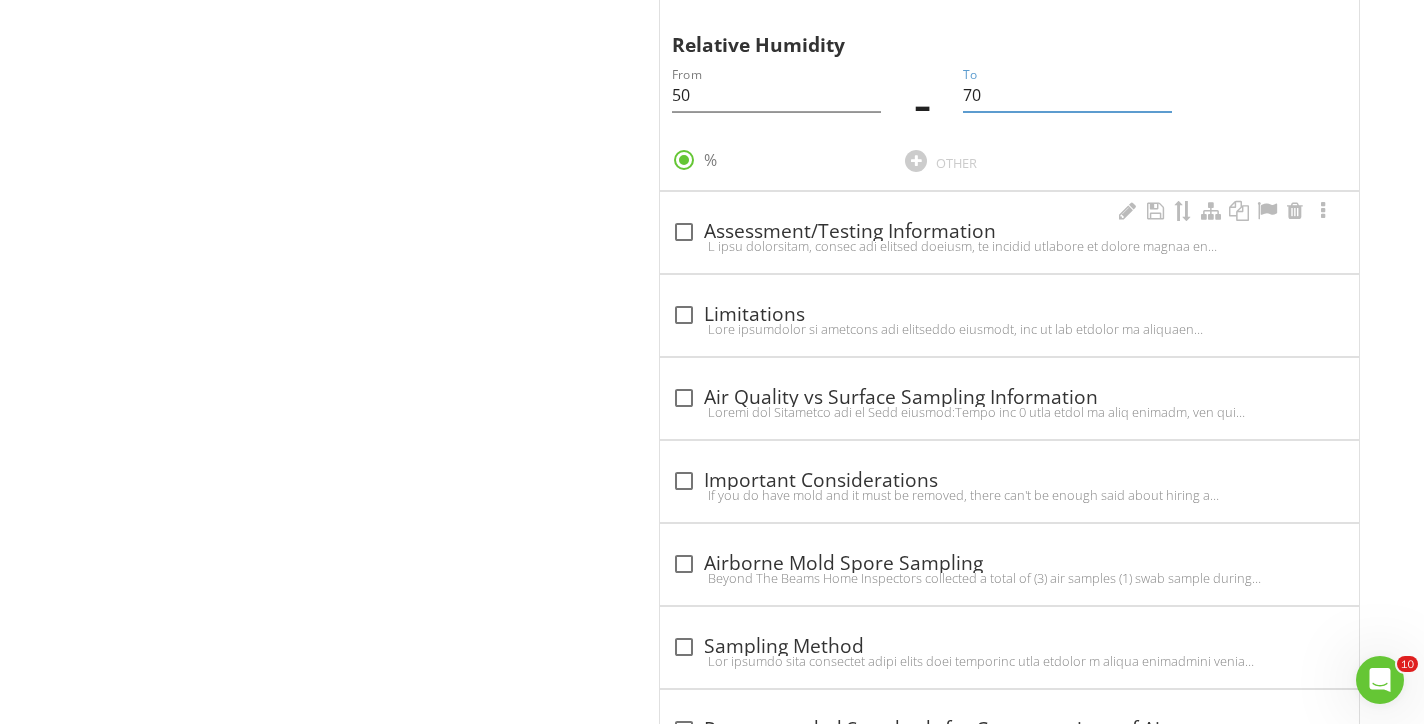 type on "70" 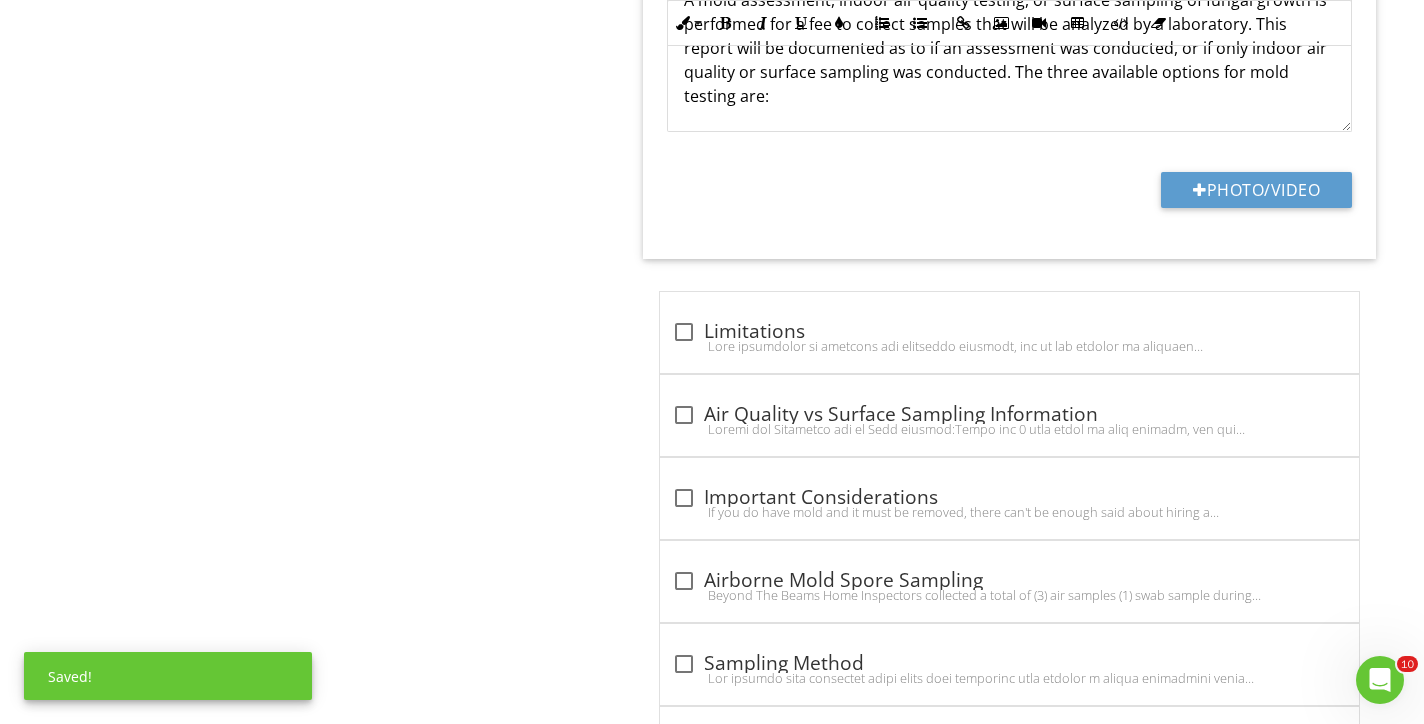 scroll, scrollTop: 2706, scrollLeft: 0, axis: vertical 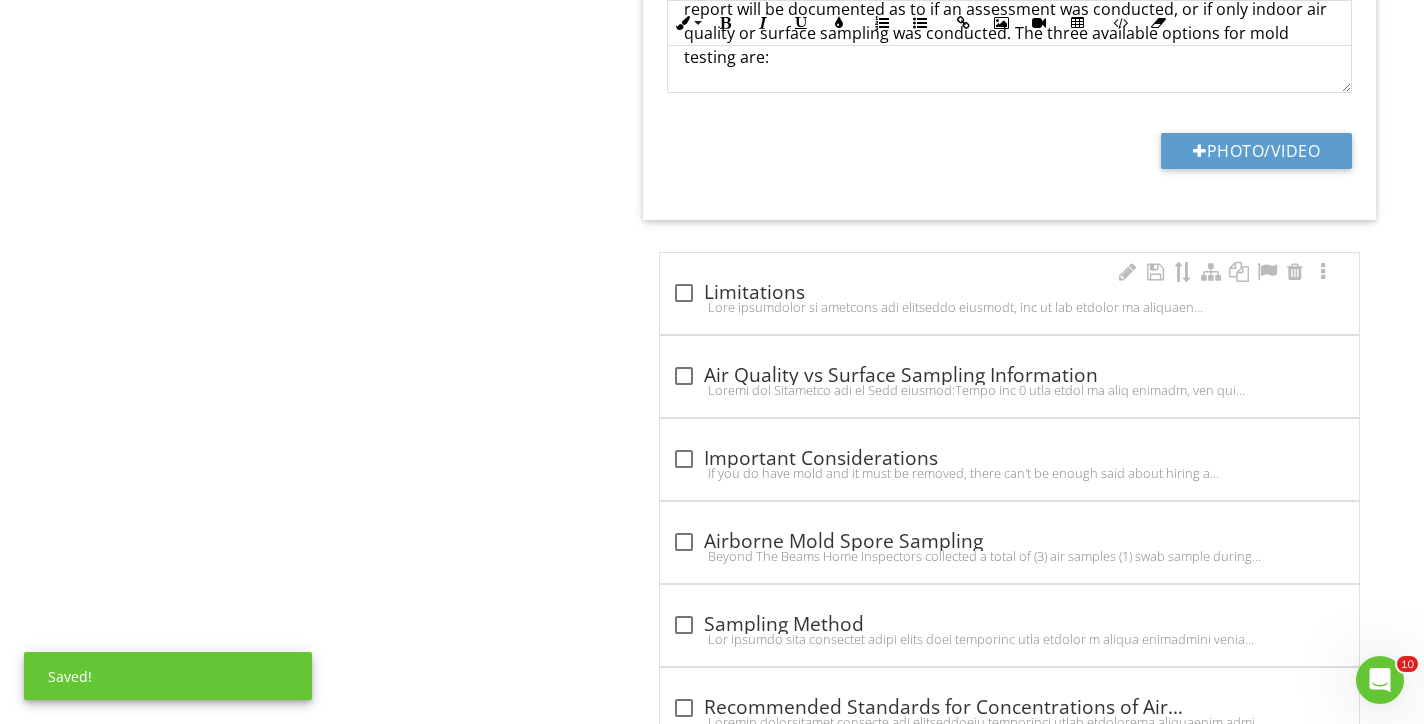 click at bounding box center (1009, 307) 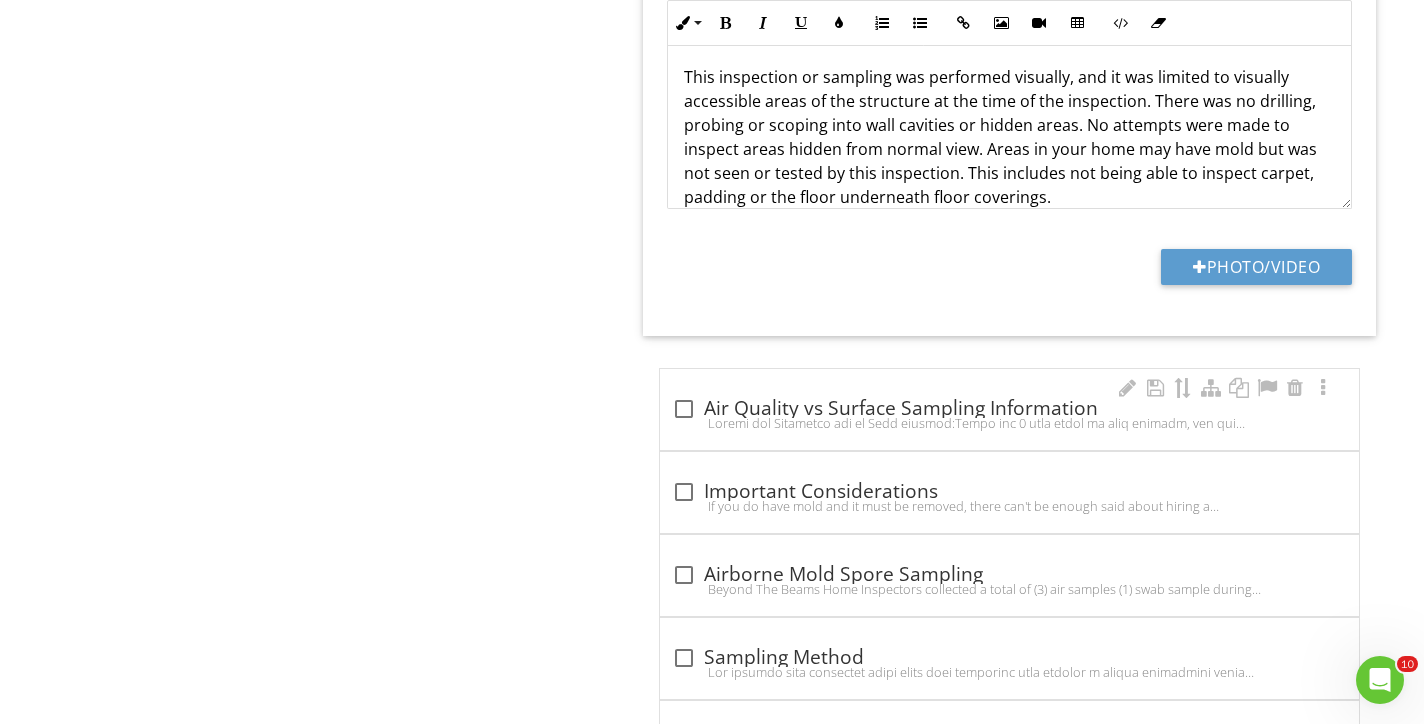 click on "check_box_outline_blank
Air Quality vs Surface Sampling Information" at bounding box center [1009, 409] 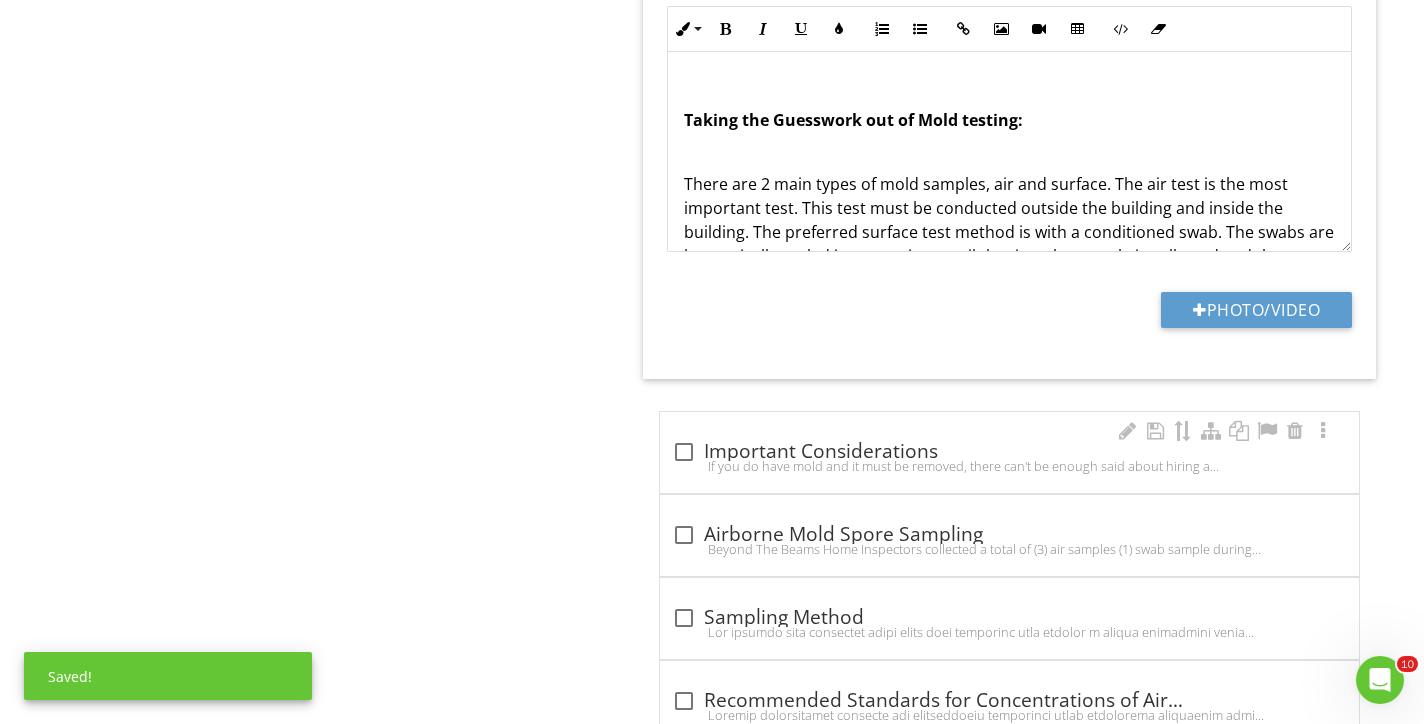 click at bounding box center (684, 452) 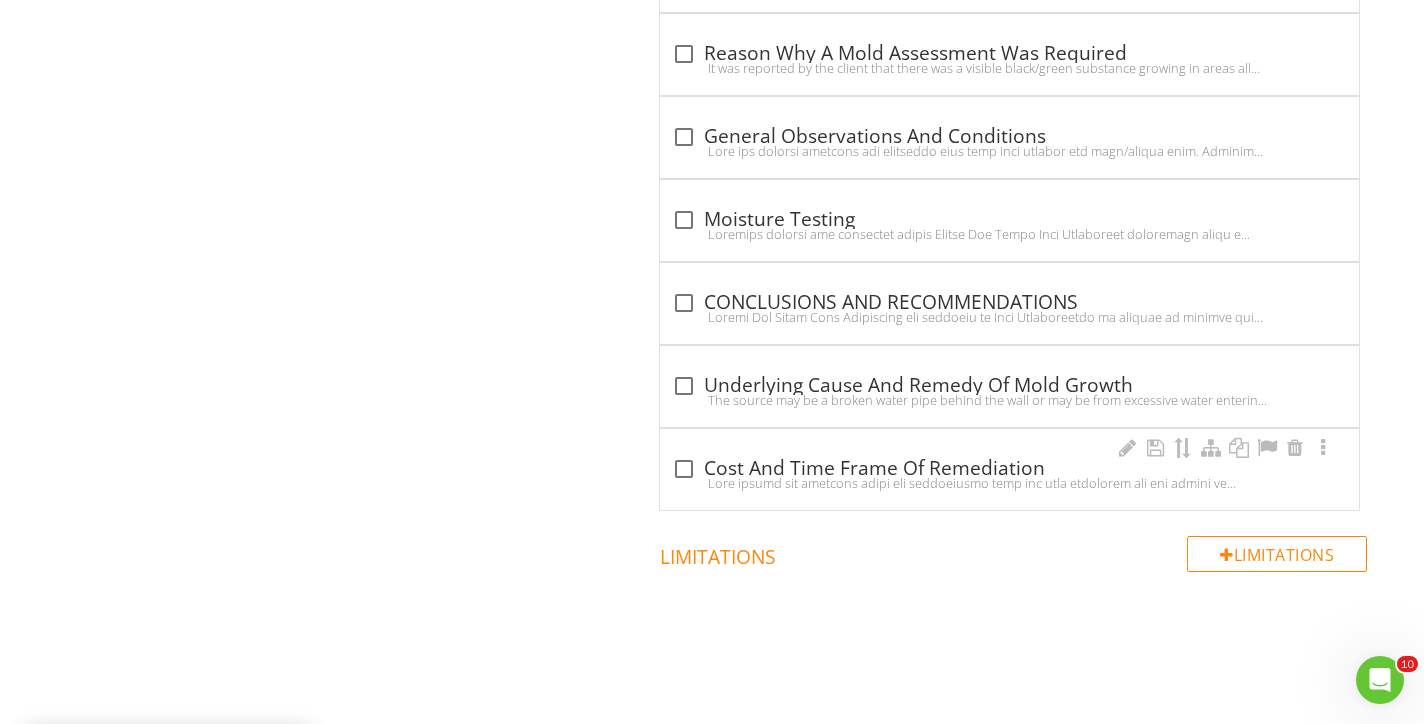 click at bounding box center [684, 469] 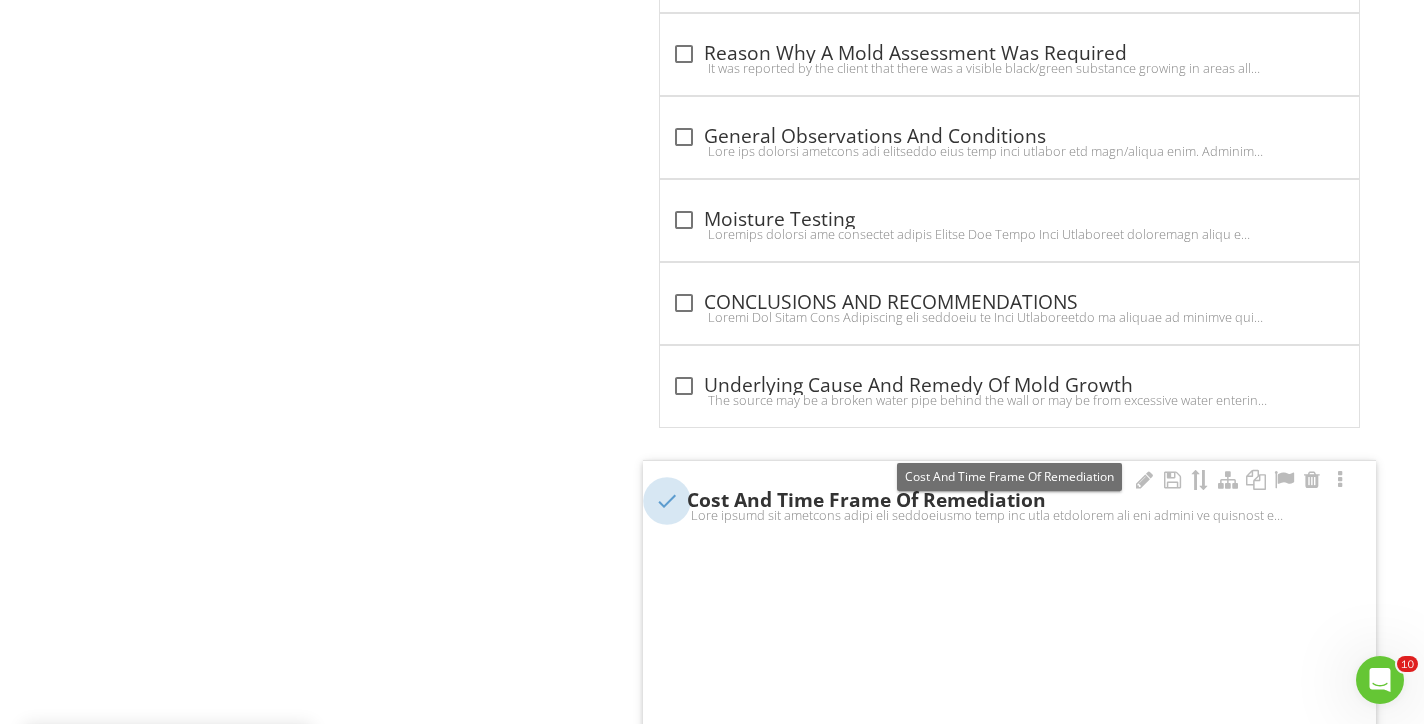 checkbox on "true" 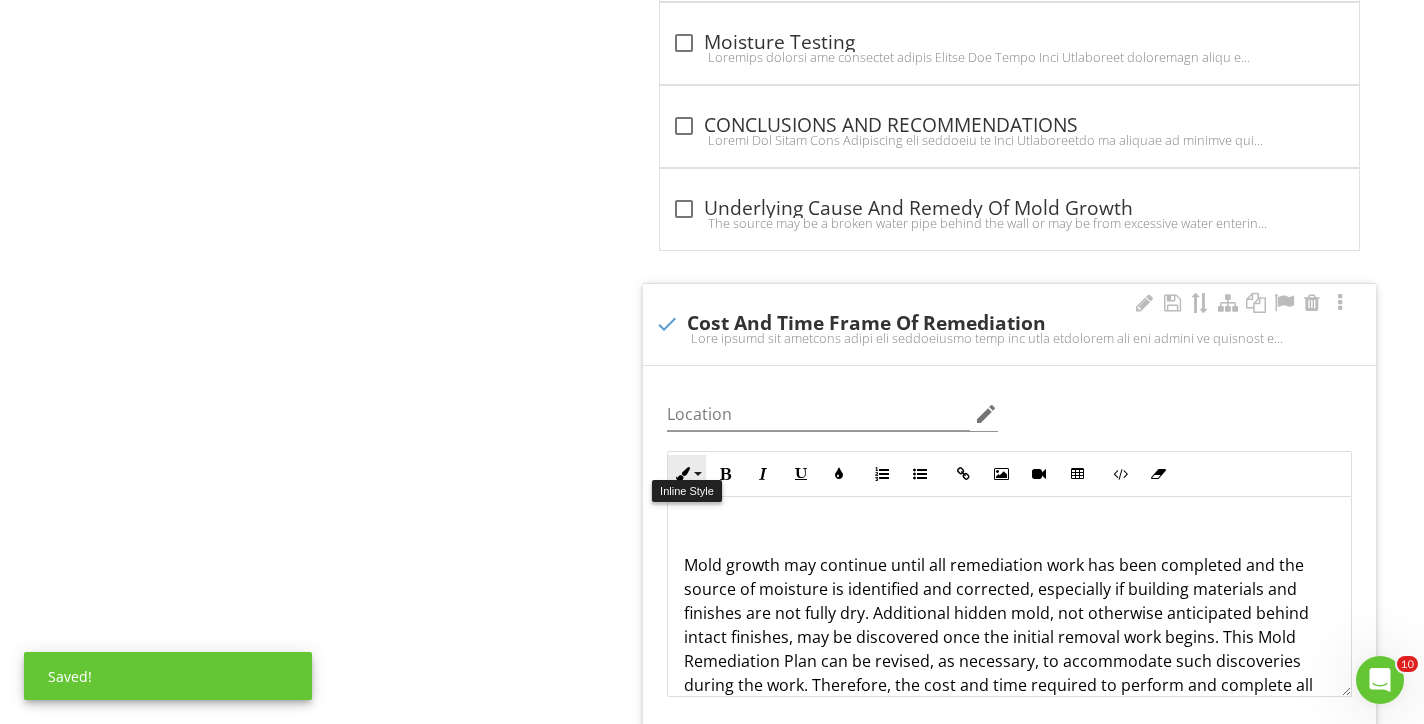 scroll, scrollTop: 5054, scrollLeft: 0, axis: vertical 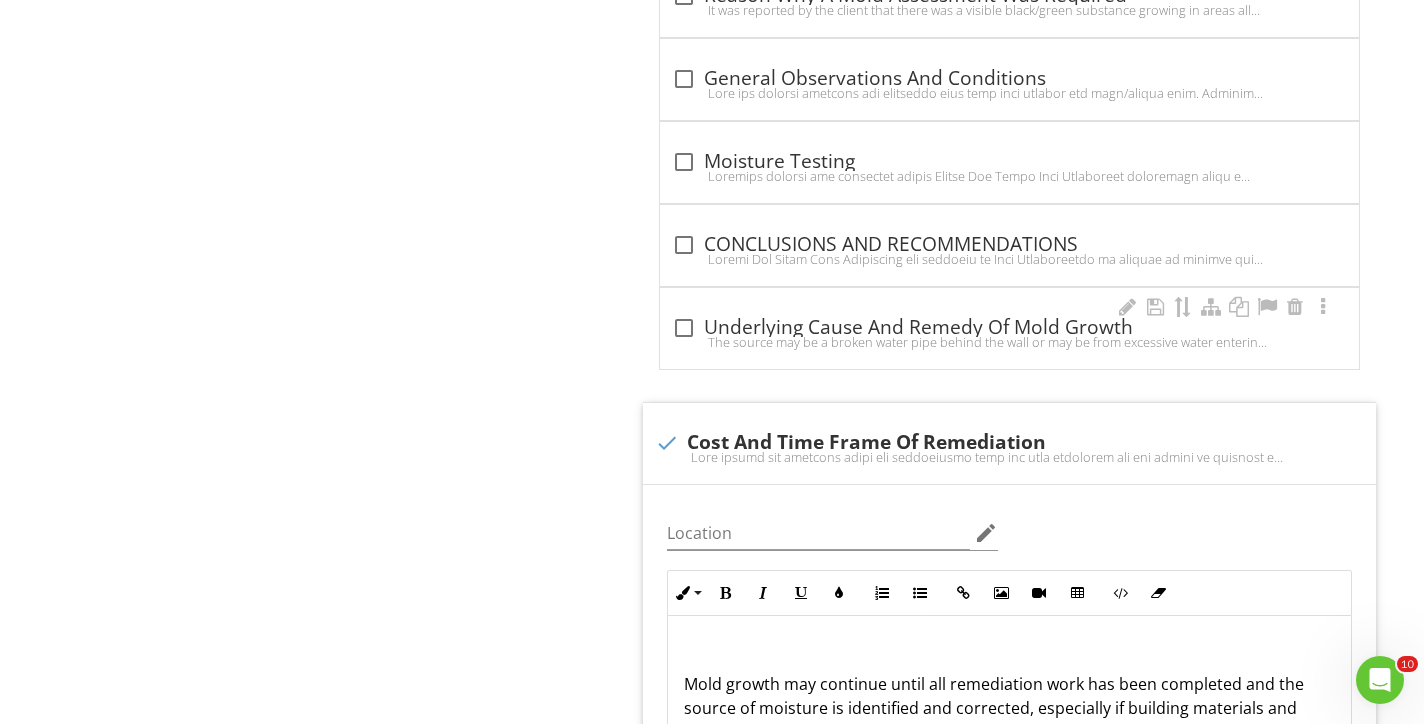 click on "The source may be a broken water pipe behind the wall or may be from excessive water entering from the outside building material. This should be repaired to prevent future mold growth." at bounding box center (1009, 342) 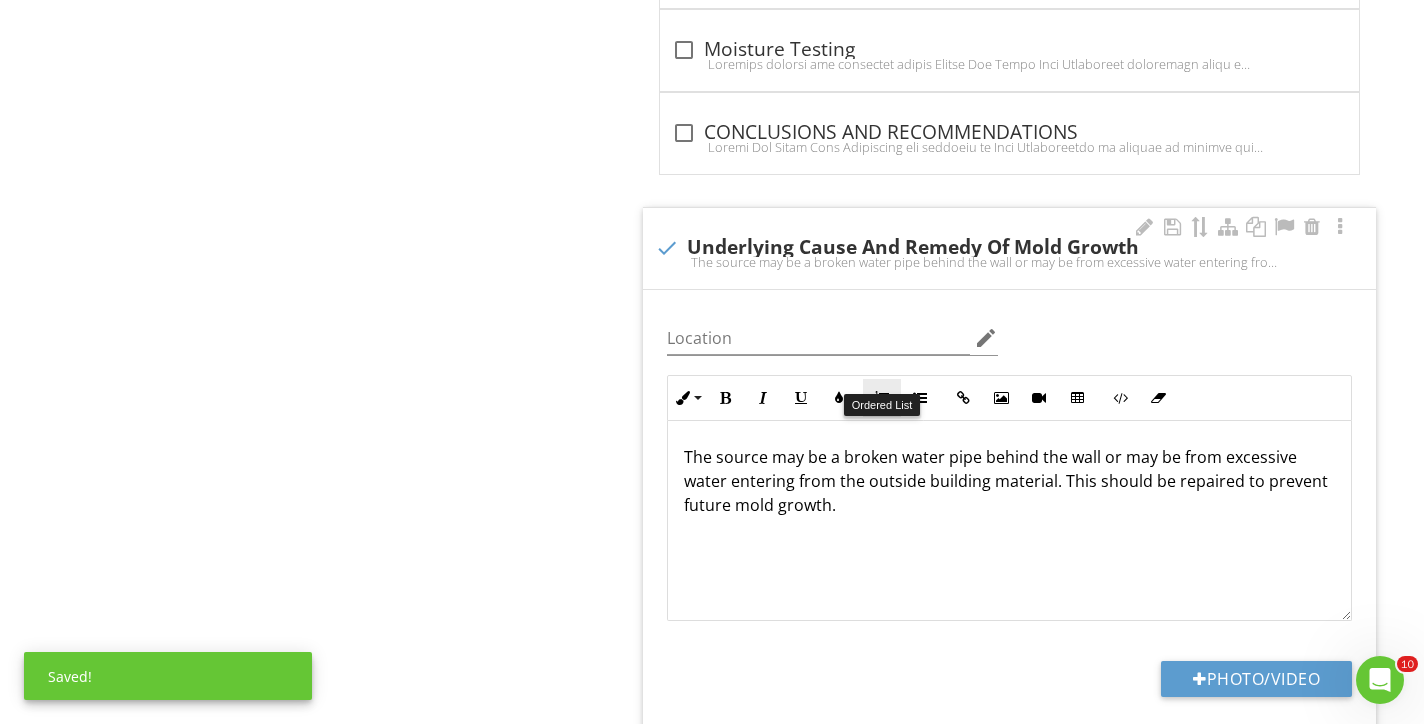 scroll, scrollTop: 5167, scrollLeft: 0, axis: vertical 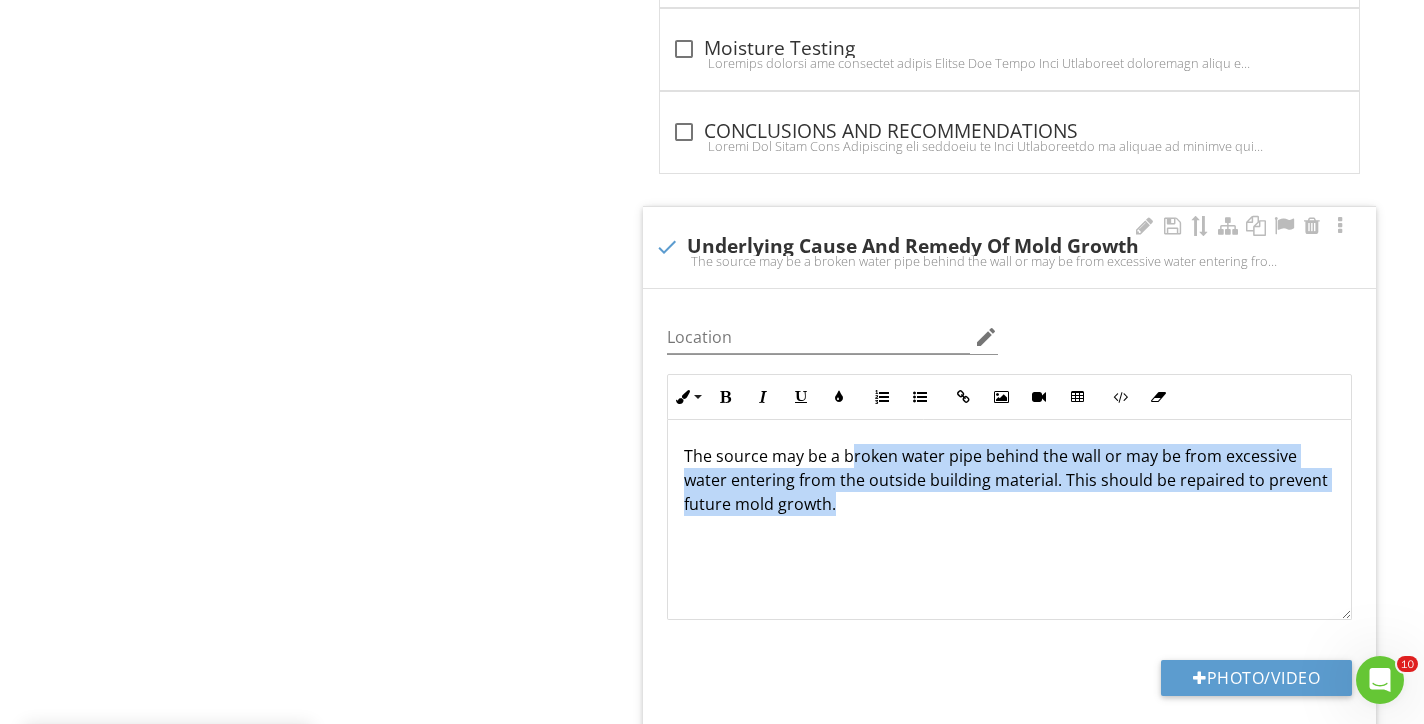 drag, startPoint x: 899, startPoint y: 530, endPoint x: 846, endPoint y: 439, distance: 105.30907 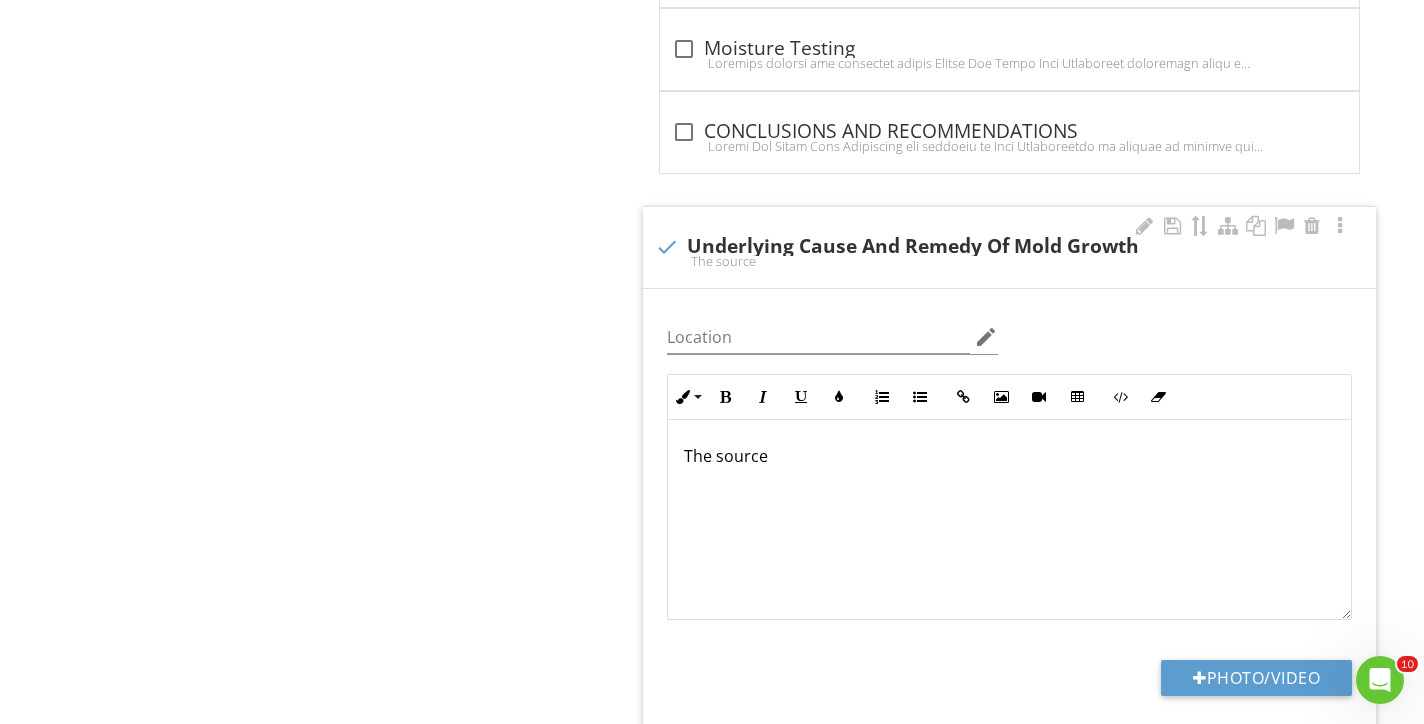 type 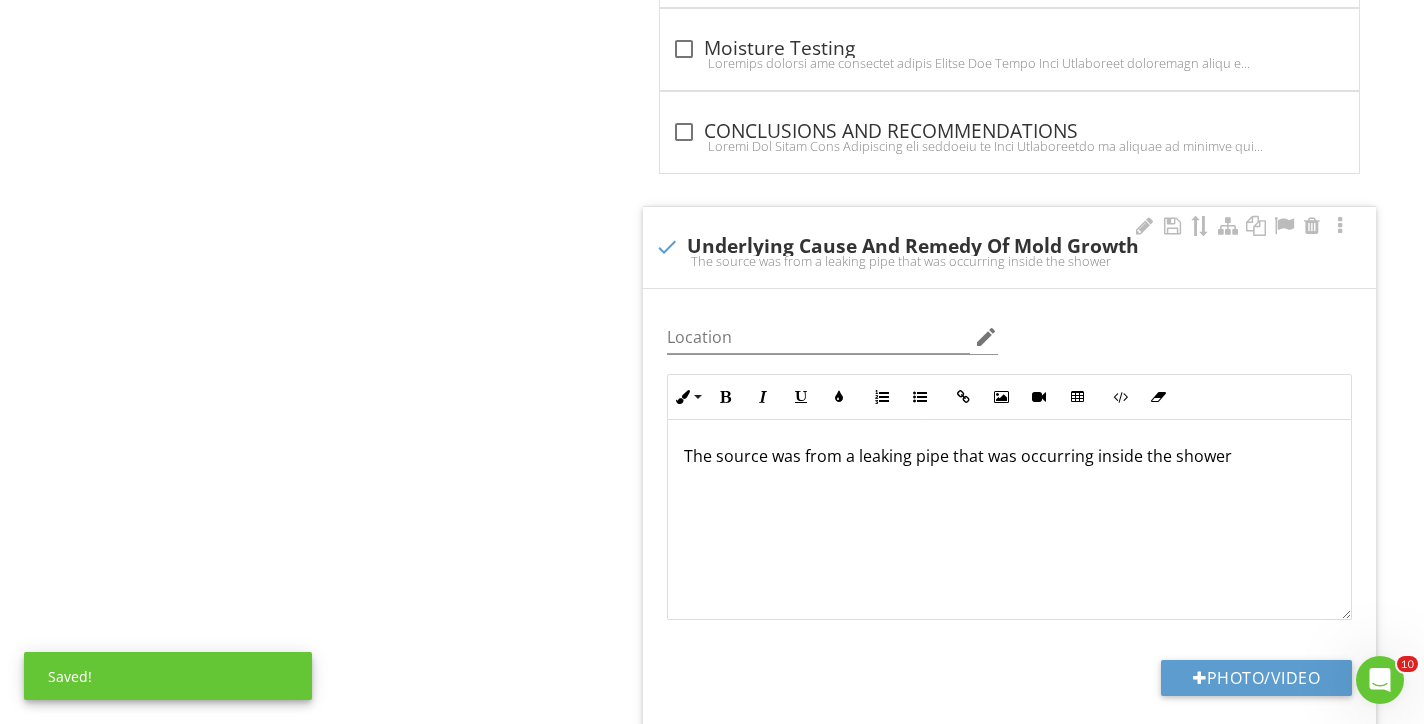 click on "The source was from a leaking pipe that was occurring inside the shower" at bounding box center (1009, 456) 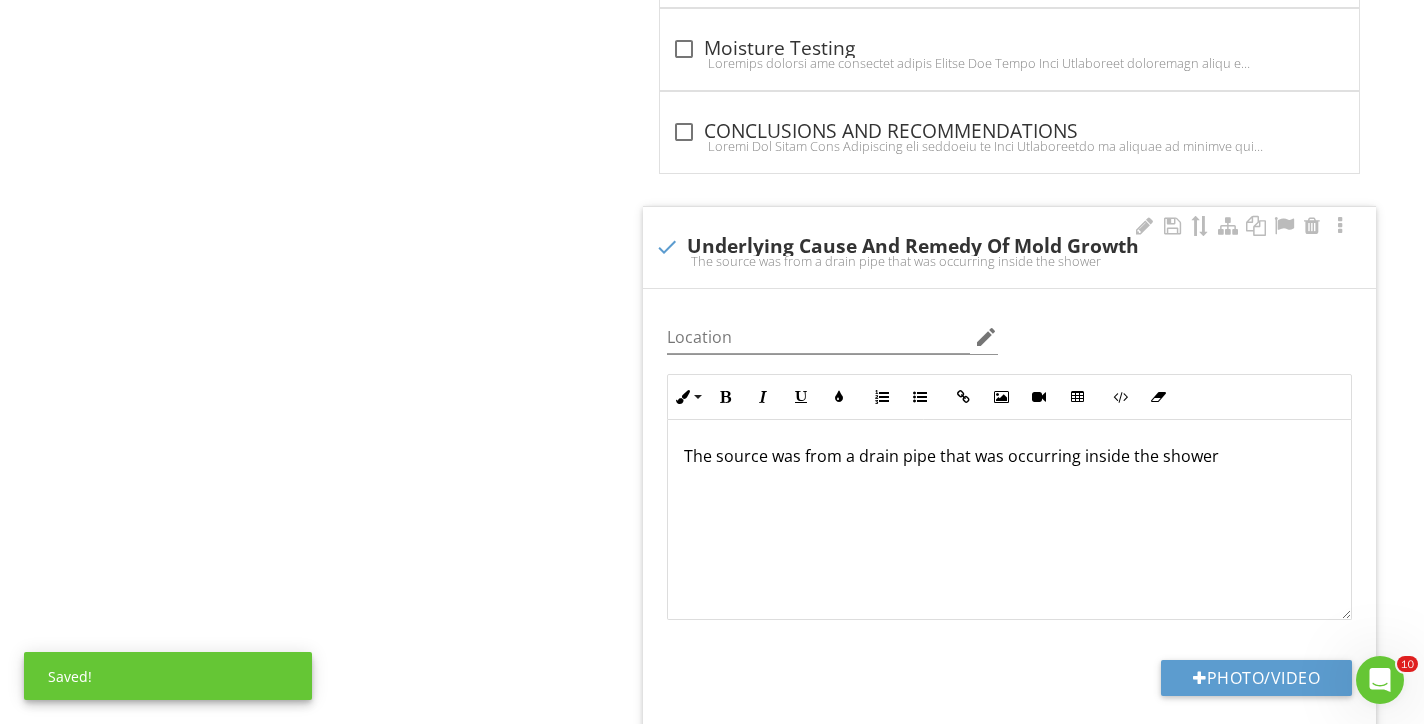 click on "The source was from a drain pipe that was occurring inside the shower" at bounding box center (1009, 456) 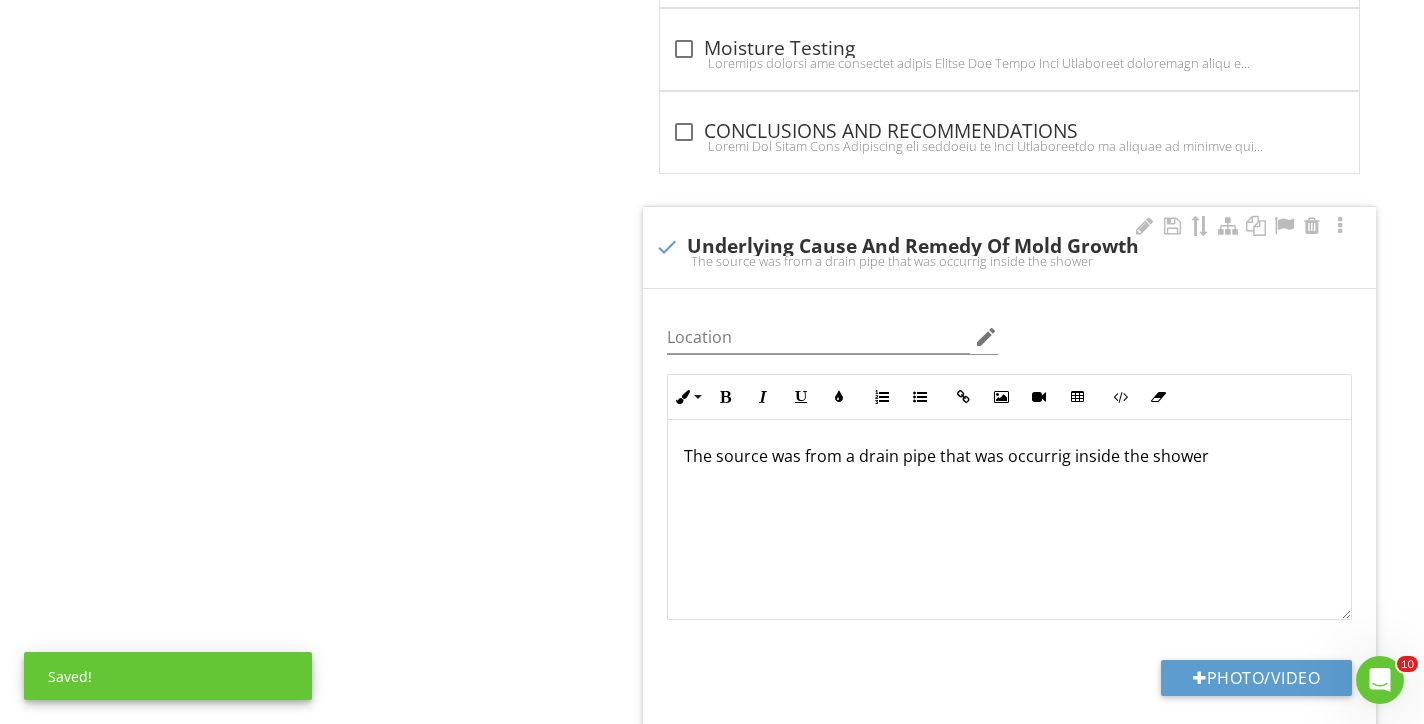 click on "The source was from a drain pipe that was occurrig inside the shower" at bounding box center [1009, 456] 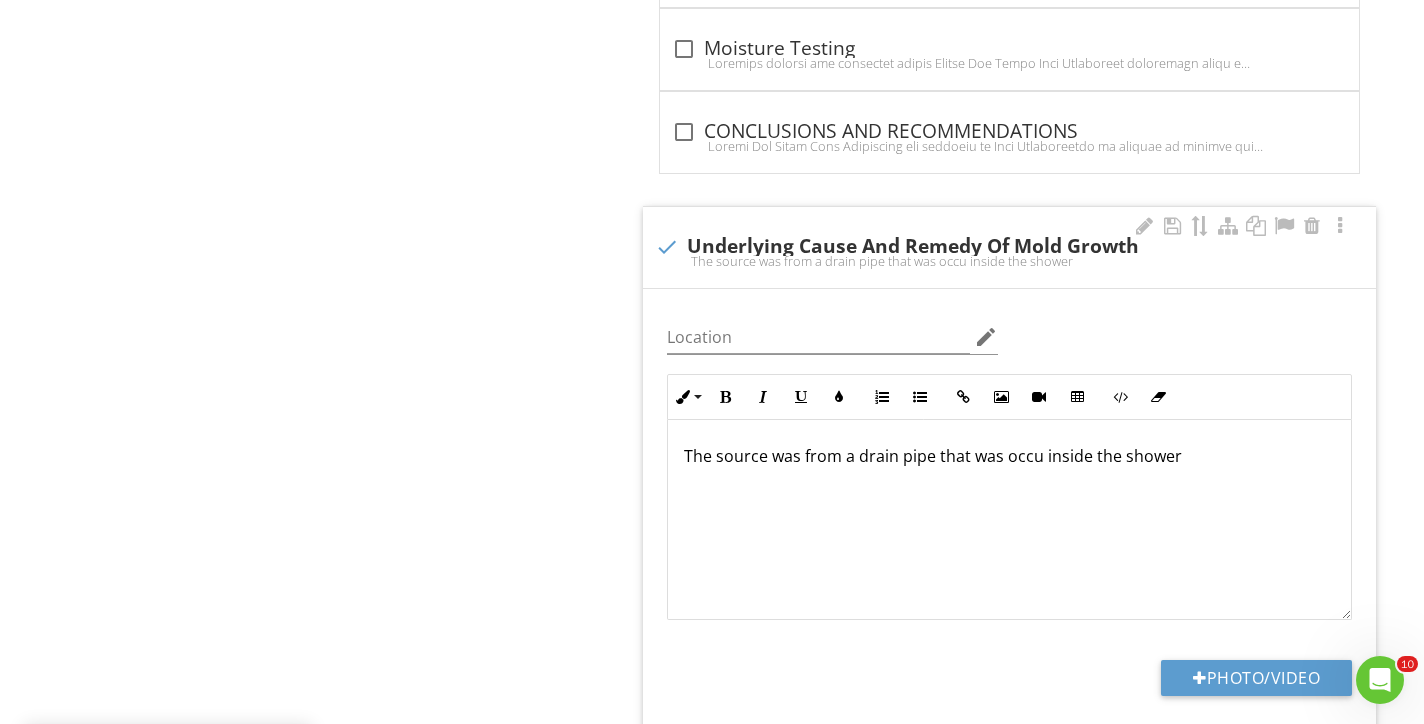 click on "The source was from a drain pipe that was occu inside the shower" at bounding box center [1009, 456] 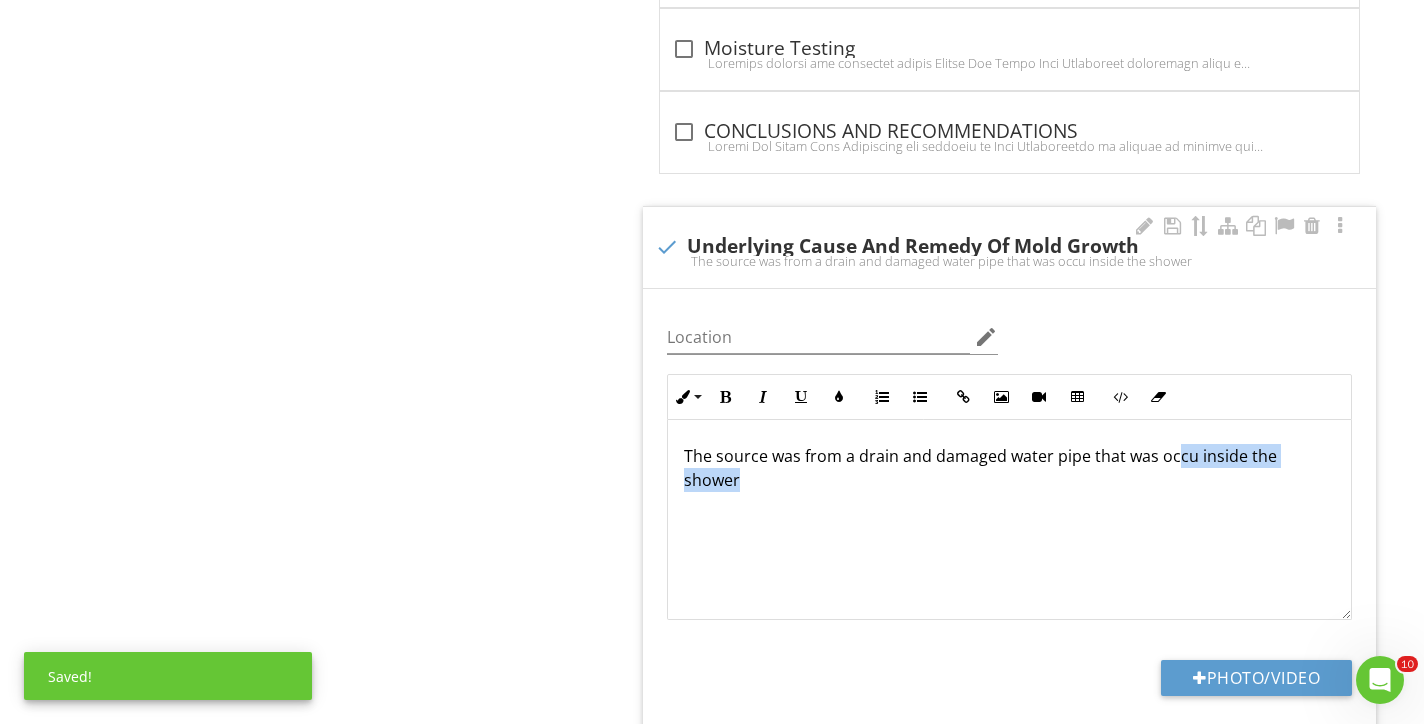 drag, startPoint x: 1327, startPoint y: 450, endPoint x: 1171, endPoint y: 450, distance: 156 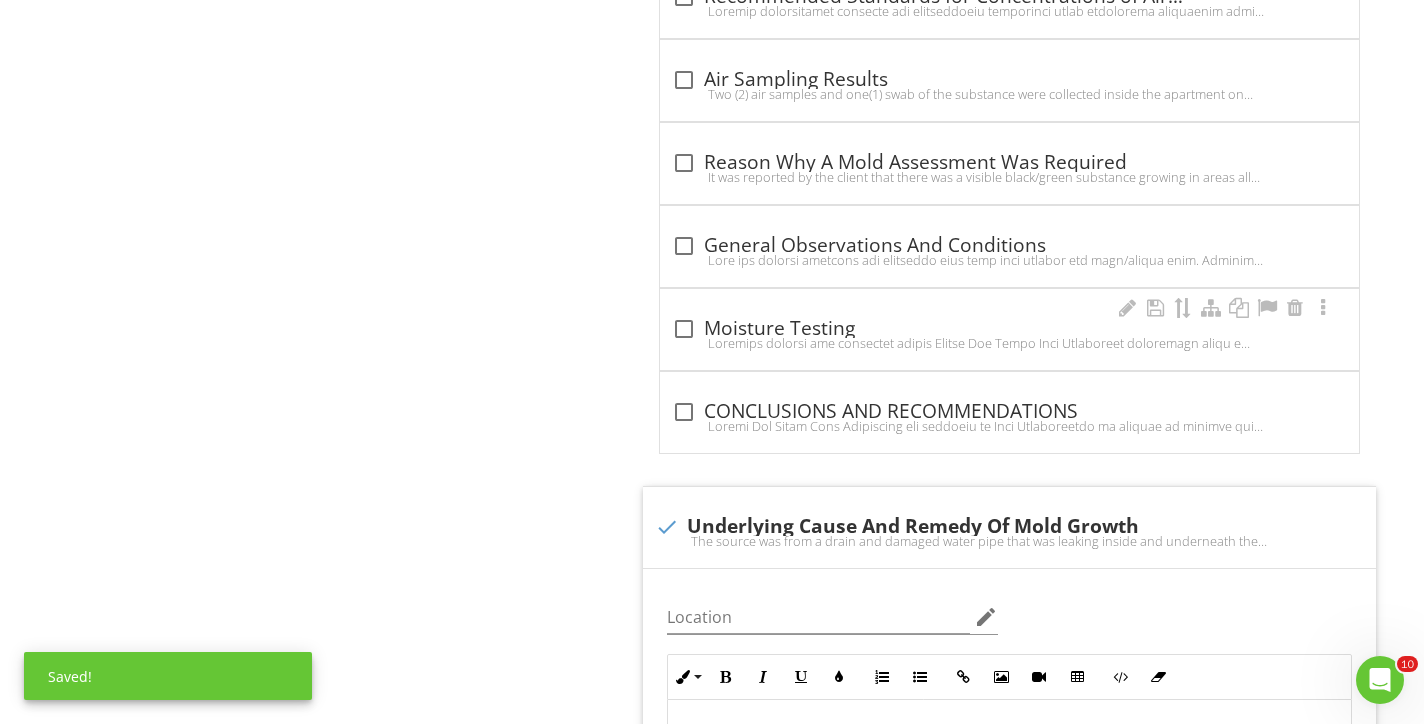 scroll, scrollTop: 4887, scrollLeft: 0, axis: vertical 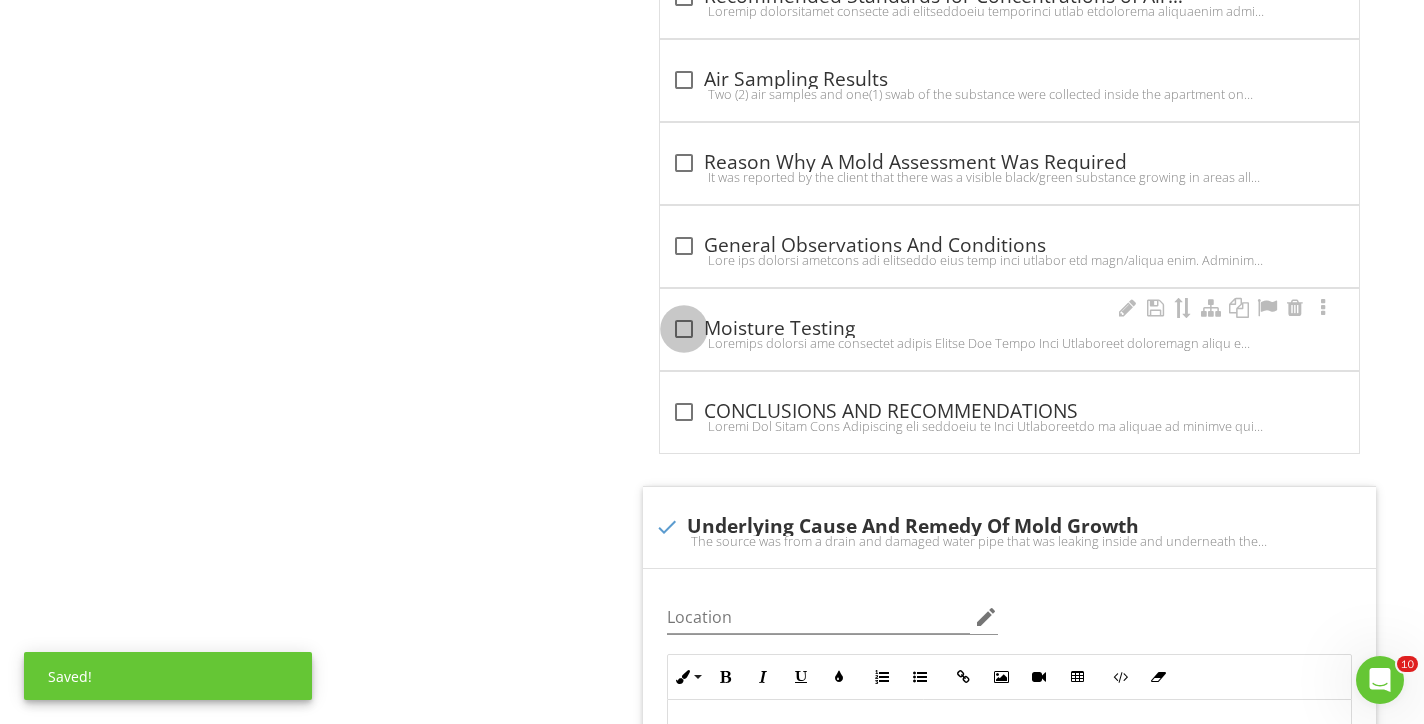 click at bounding box center [684, 329] 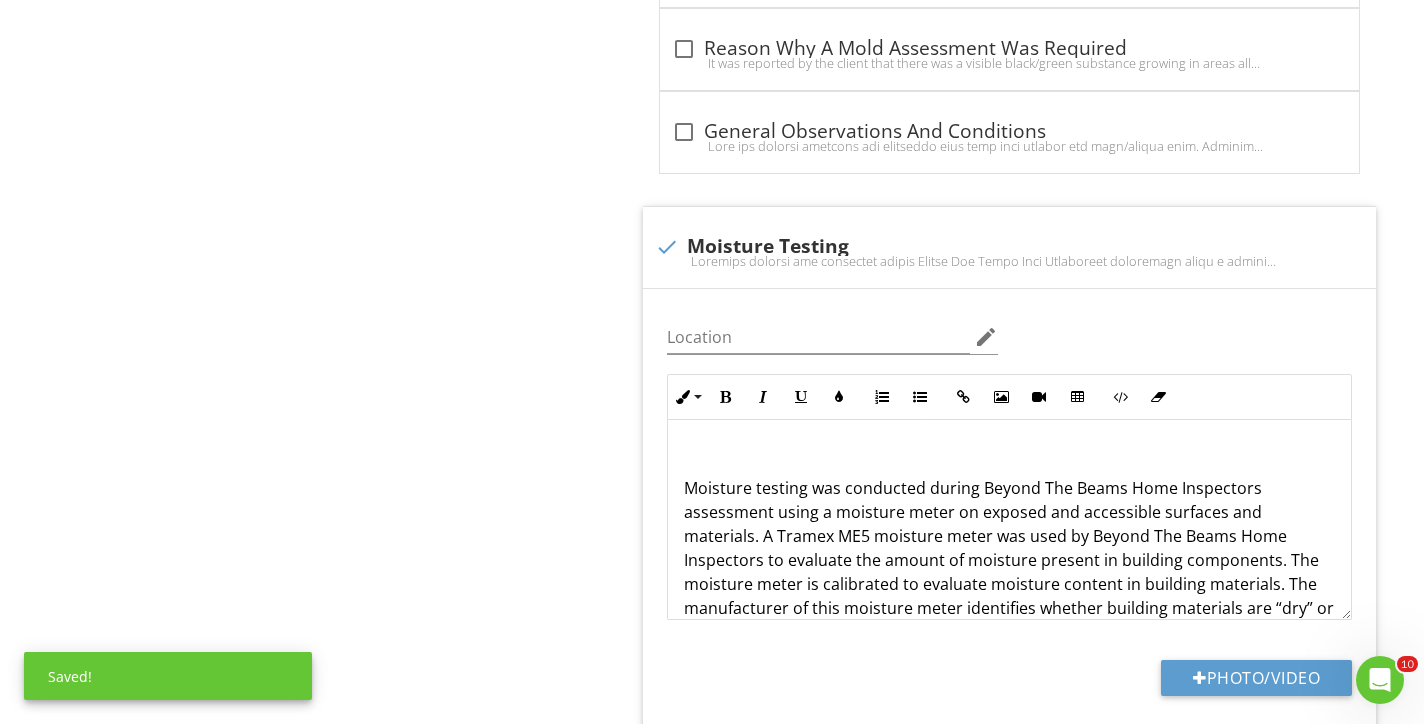 scroll, scrollTop: 5006, scrollLeft: 0, axis: vertical 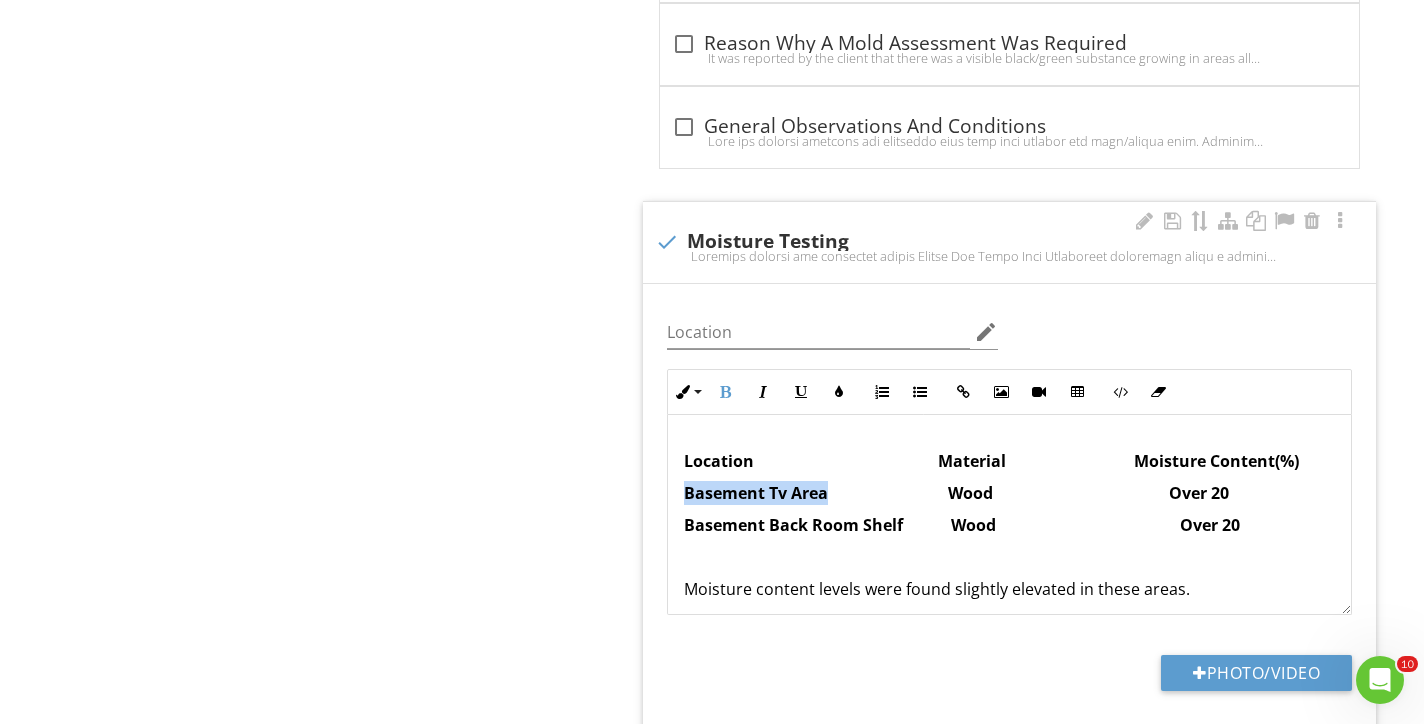 drag, startPoint x: 826, startPoint y: 480, endPoint x: 683, endPoint y: 480, distance: 143 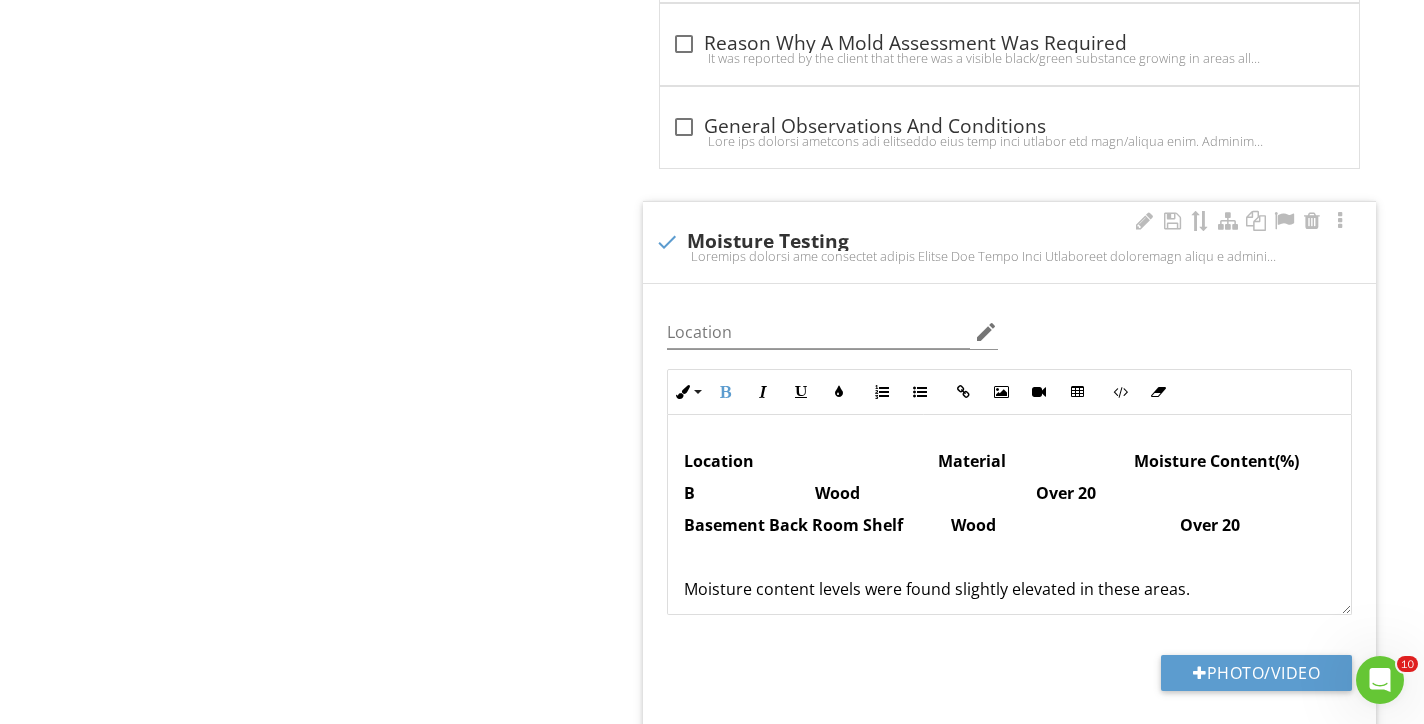 type 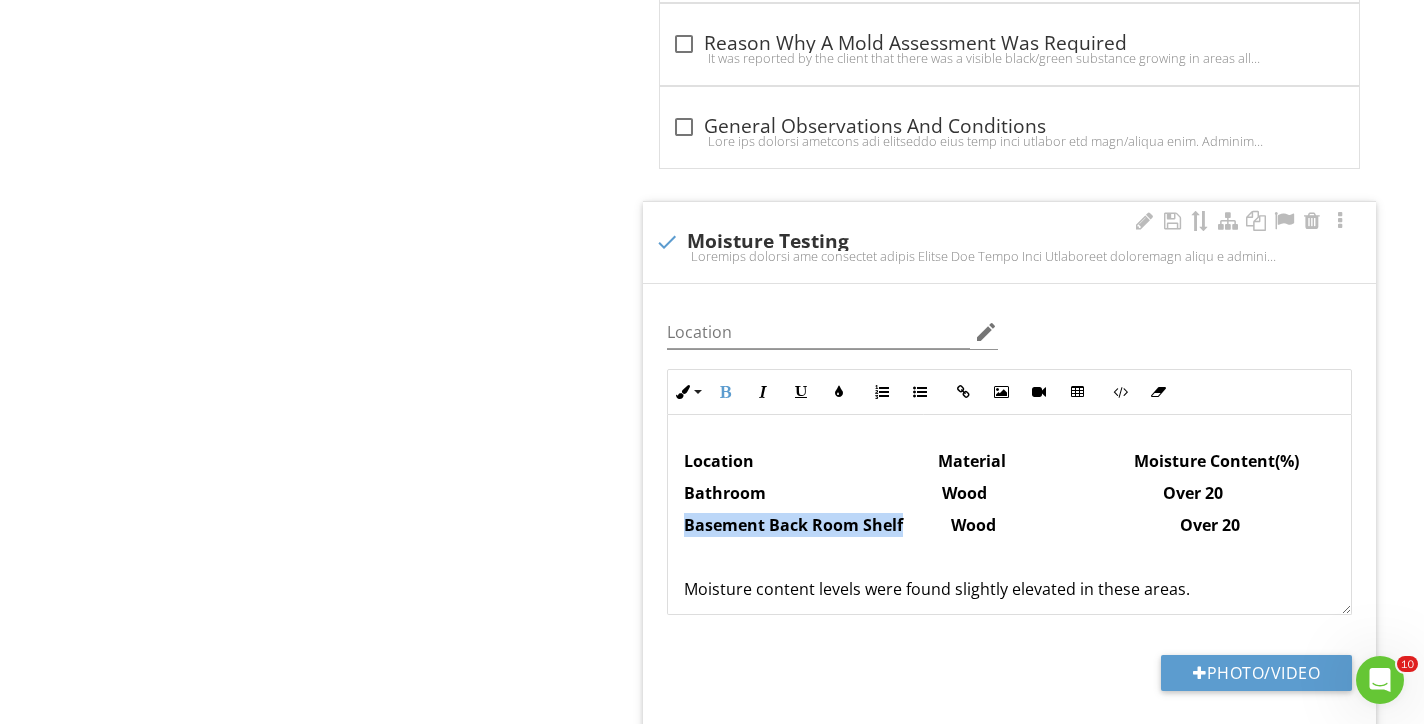 drag, startPoint x: 899, startPoint y: 513, endPoint x: 676, endPoint y: 511, distance: 223.00897 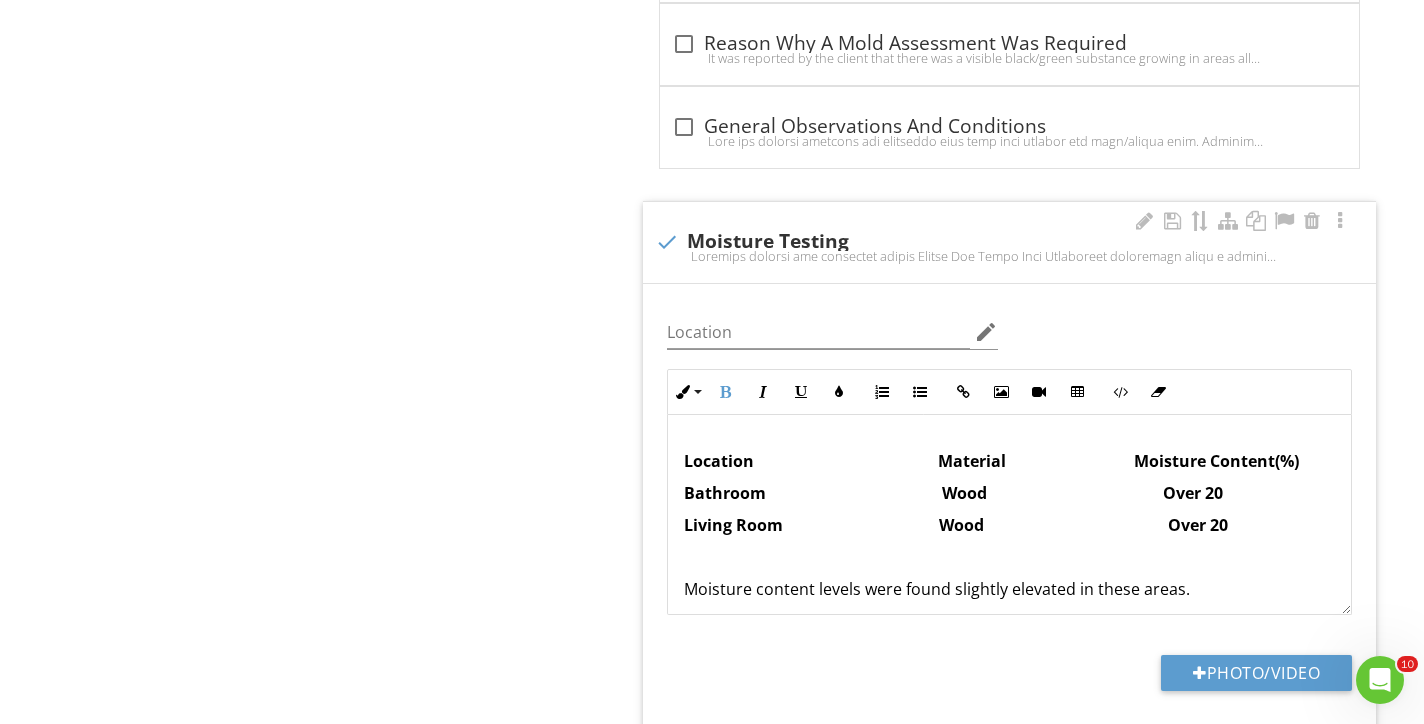 click on "Living Room                                       Wood                                              Over 20" at bounding box center [956, 525] 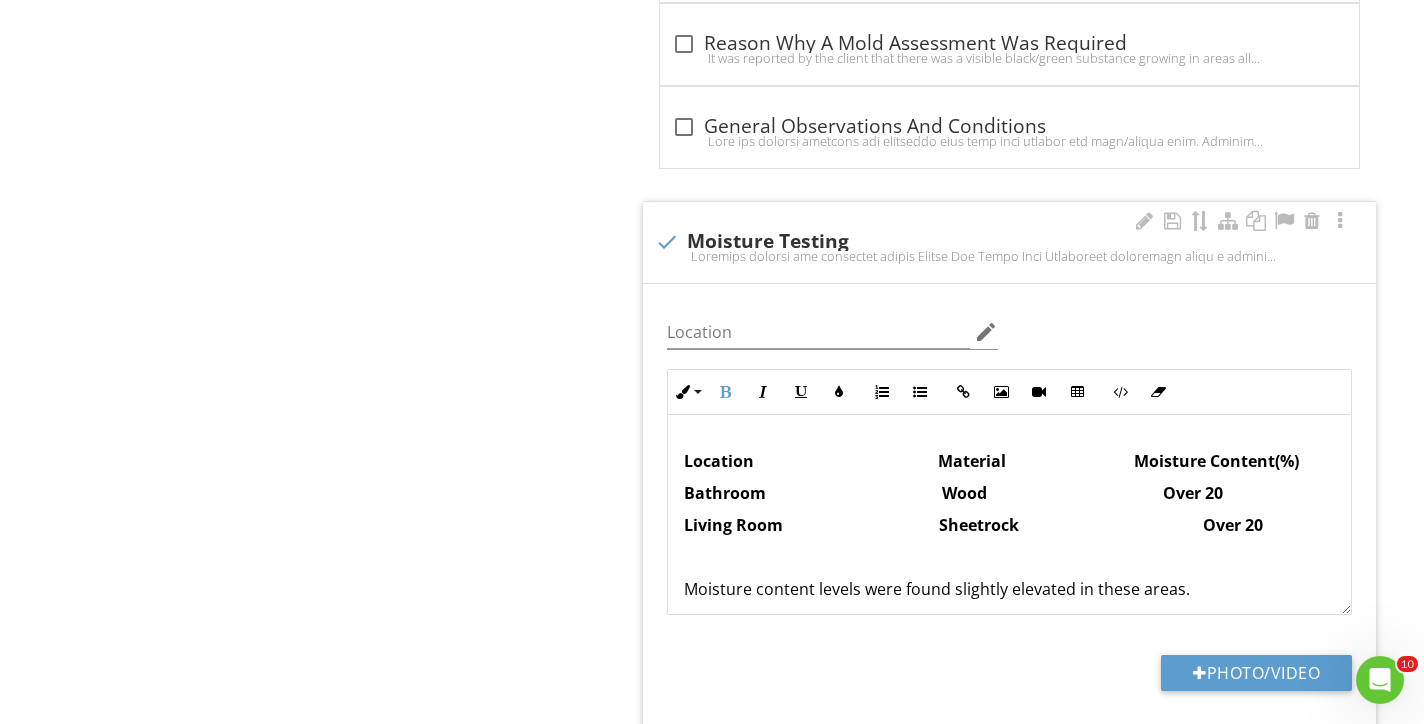 click on "Living Room                                       Sheetrock                                              Over 20" at bounding box center [973, 525] 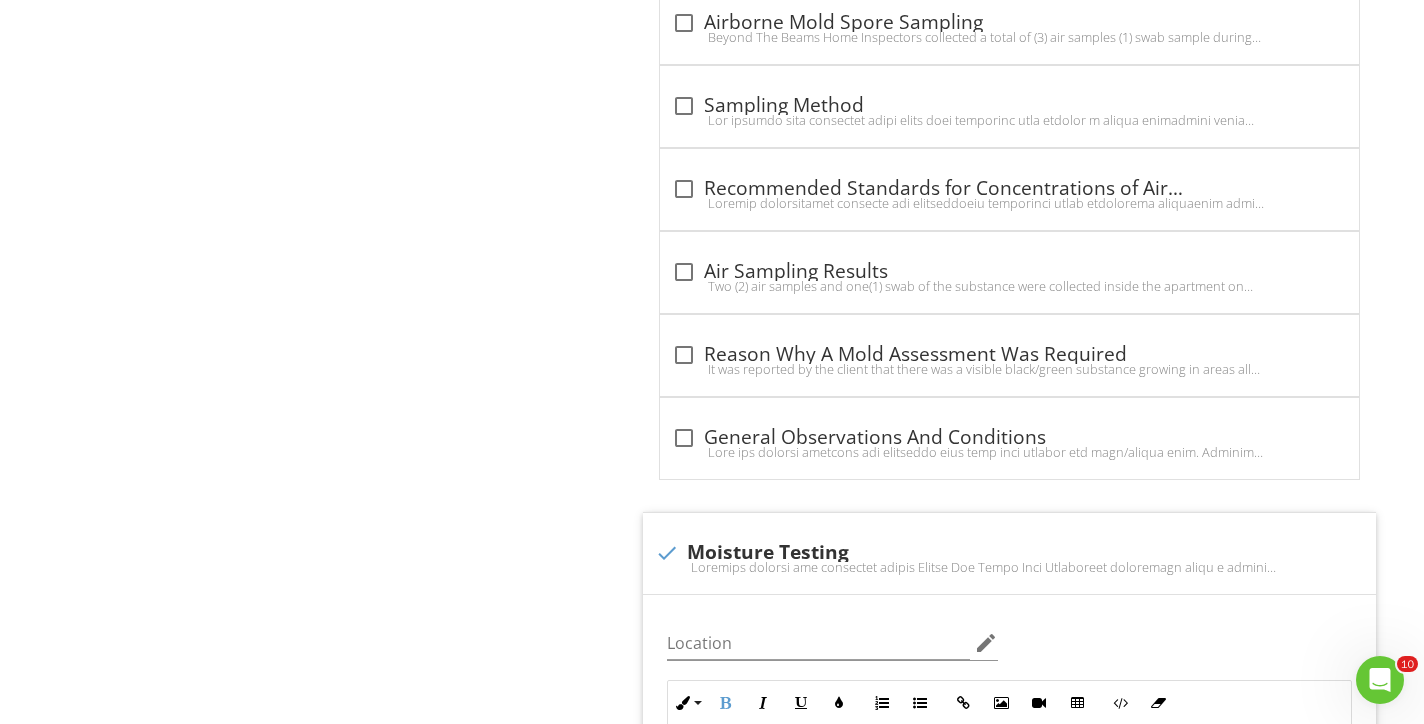 scroll, scrollTop: 4691, scrollLeft: 0, axis: vertical 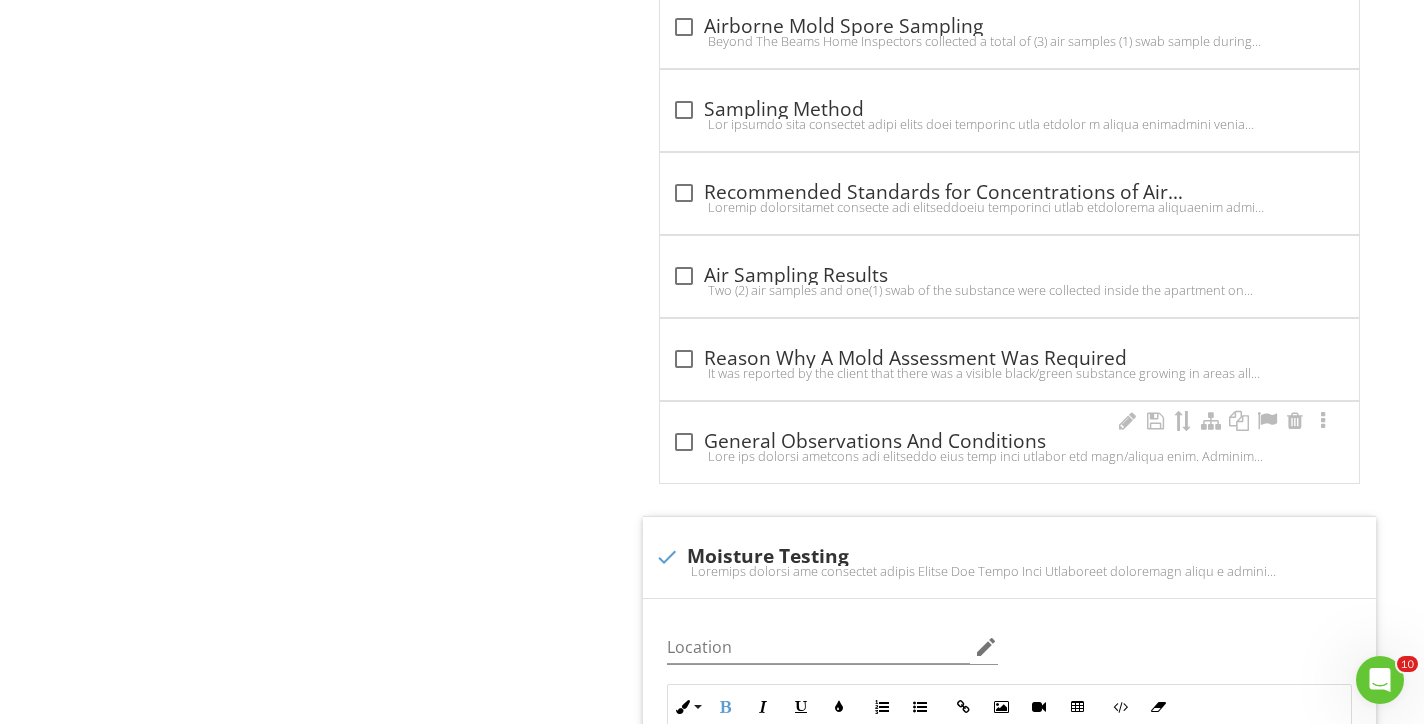 click at bounding box center (684, 442) 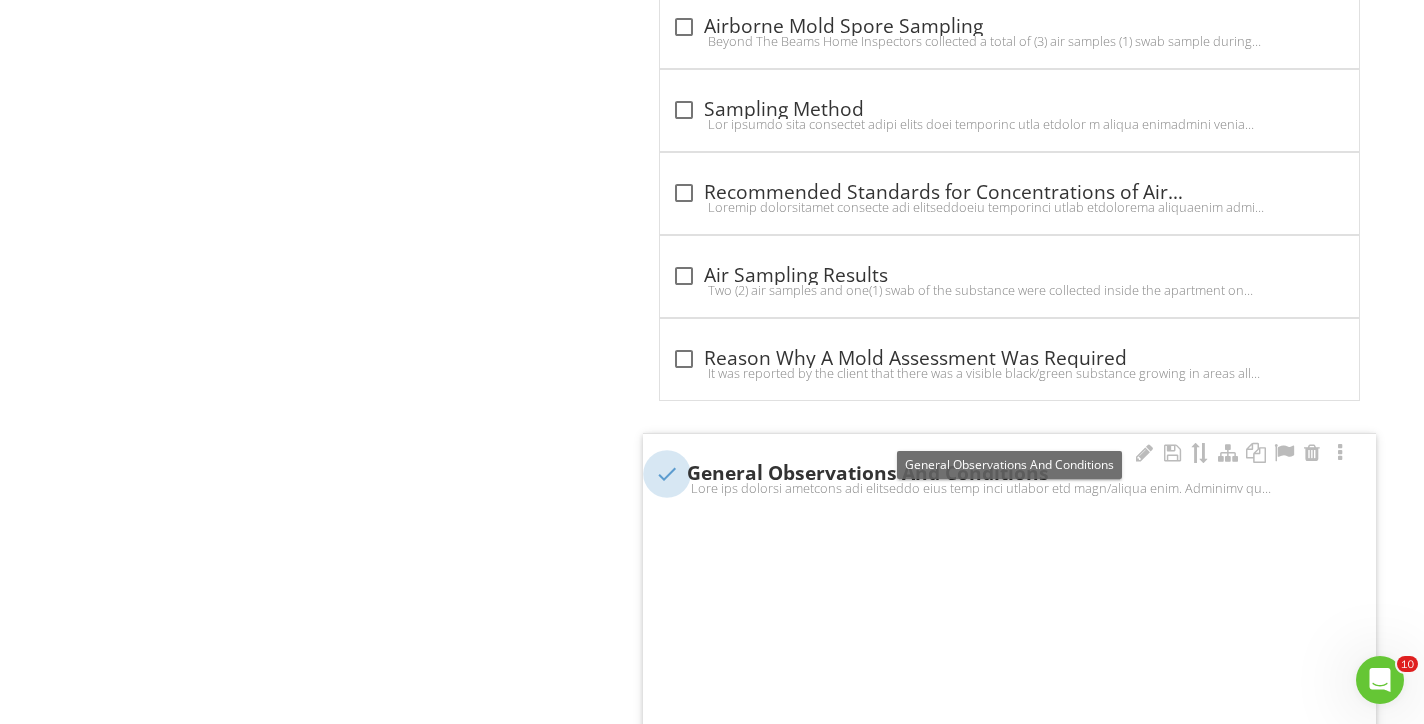 checkbox on "true" 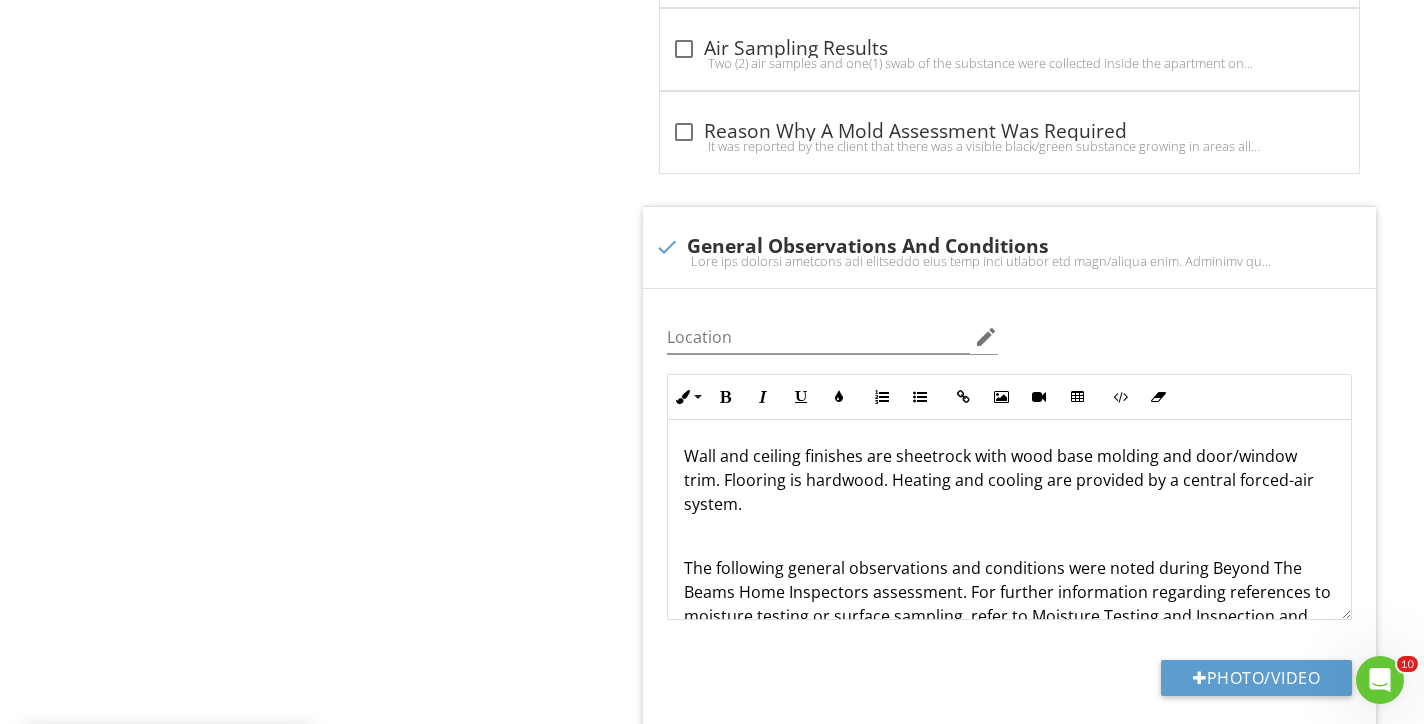 scroll, scrollTop: 4937, scrollLeft: 0, axis: vertical 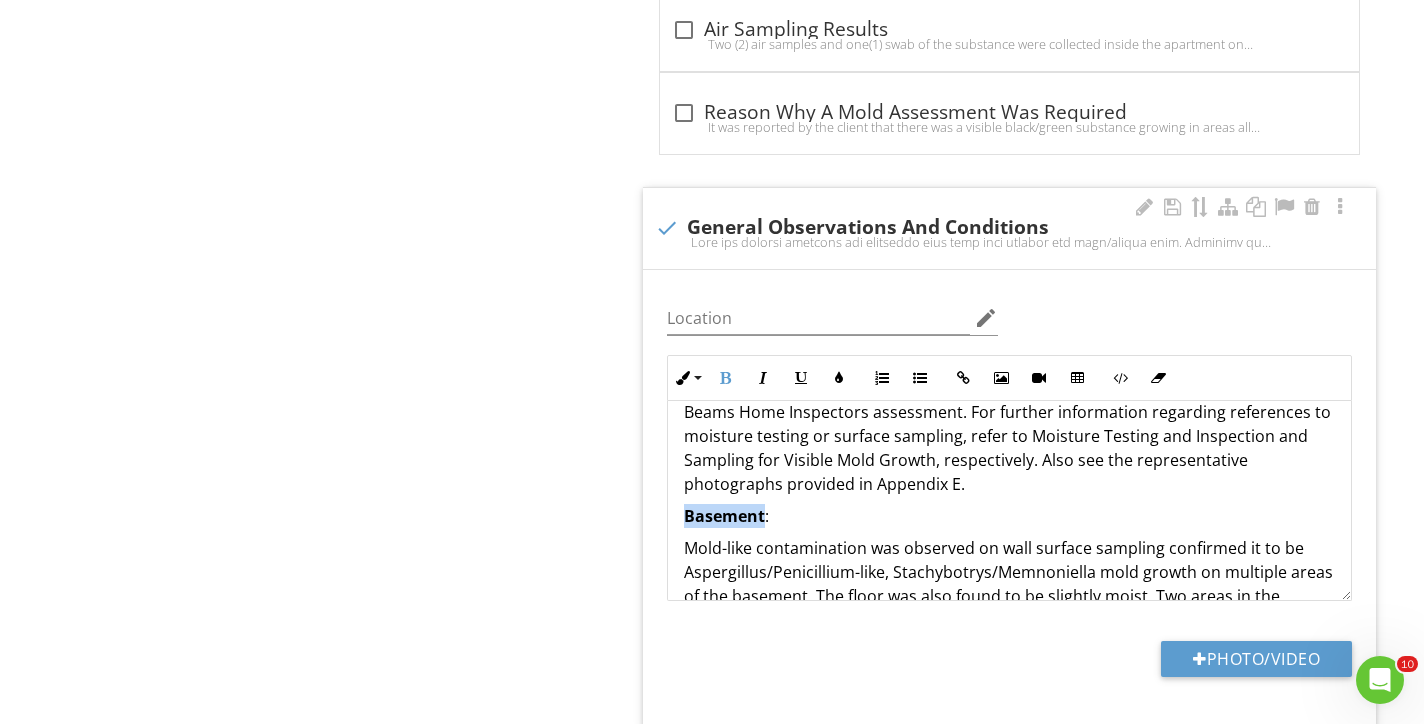 drag, startPoint x: 765, startPoint y: 483, endPoint x: 685, endPoint y: 487, distance: 80.09994 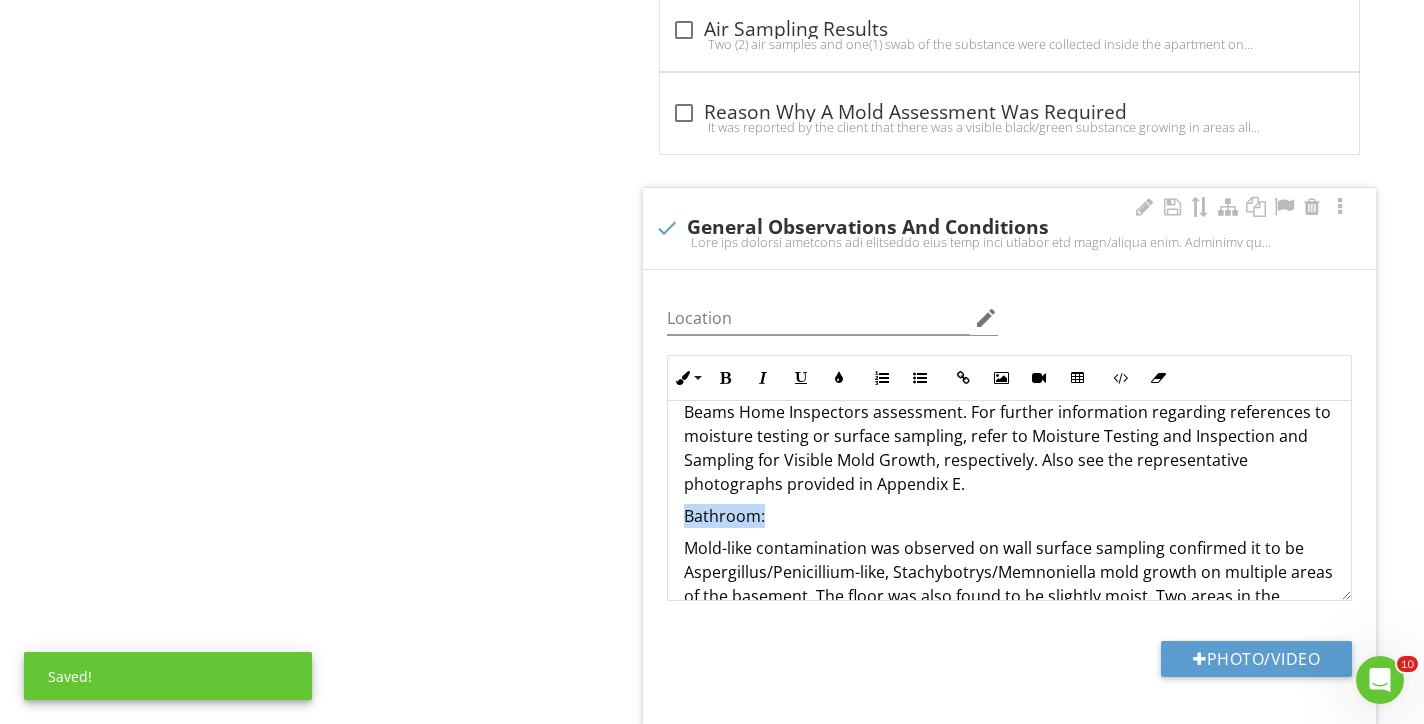 drag, startPoint x: 770, startPoint y: 485, endPoint x: 684, endPoint y: 484, distance: 86.00581 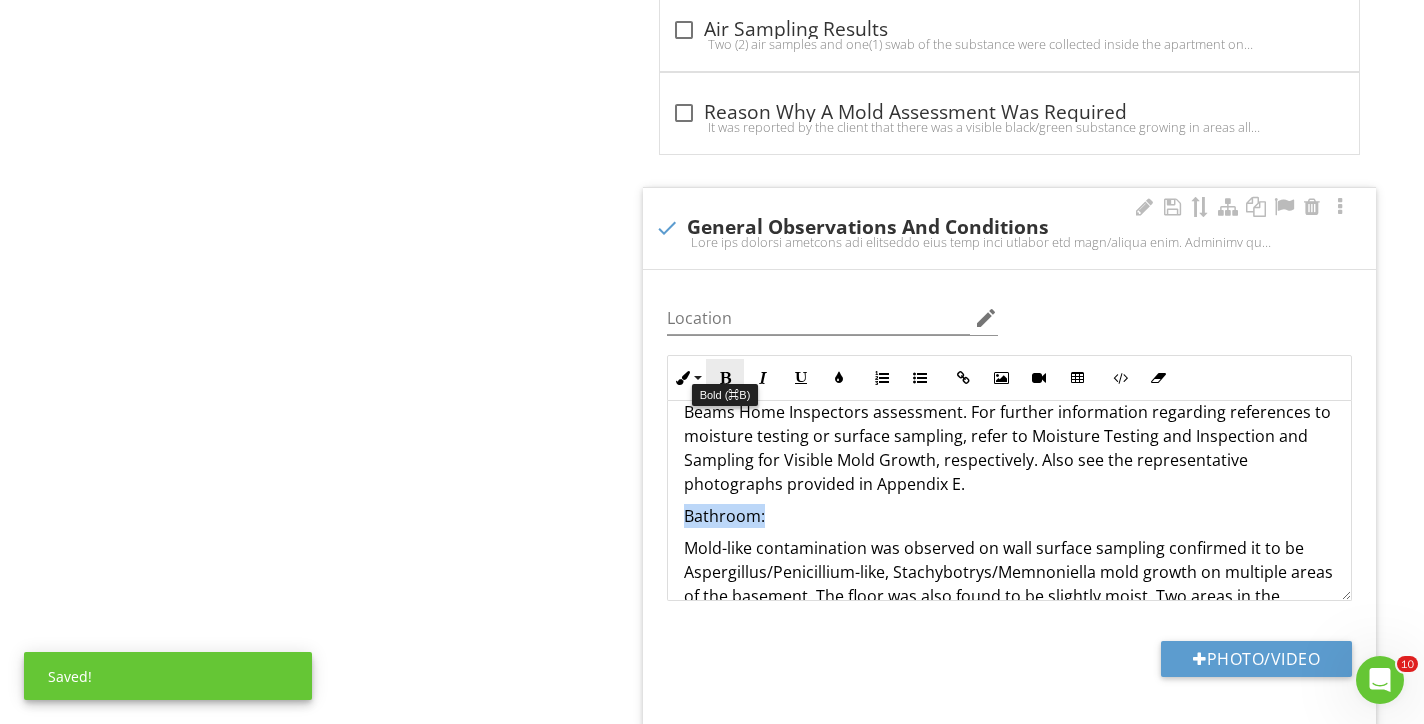 click on "Bold" at bounding box center (725, 378) 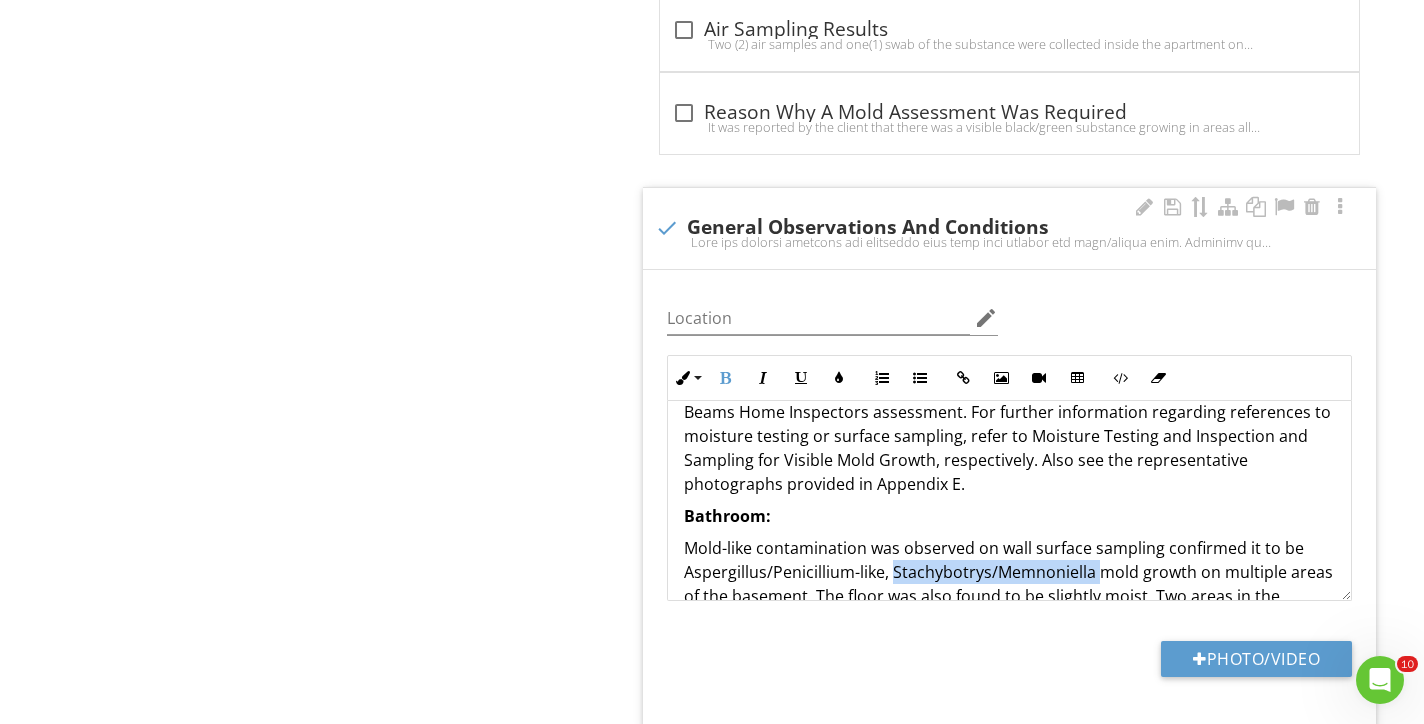 drag, startPoint x: 1094, startPoint y: 540, endPoint x: 893, endPoint y: 535, distance: 201.06218 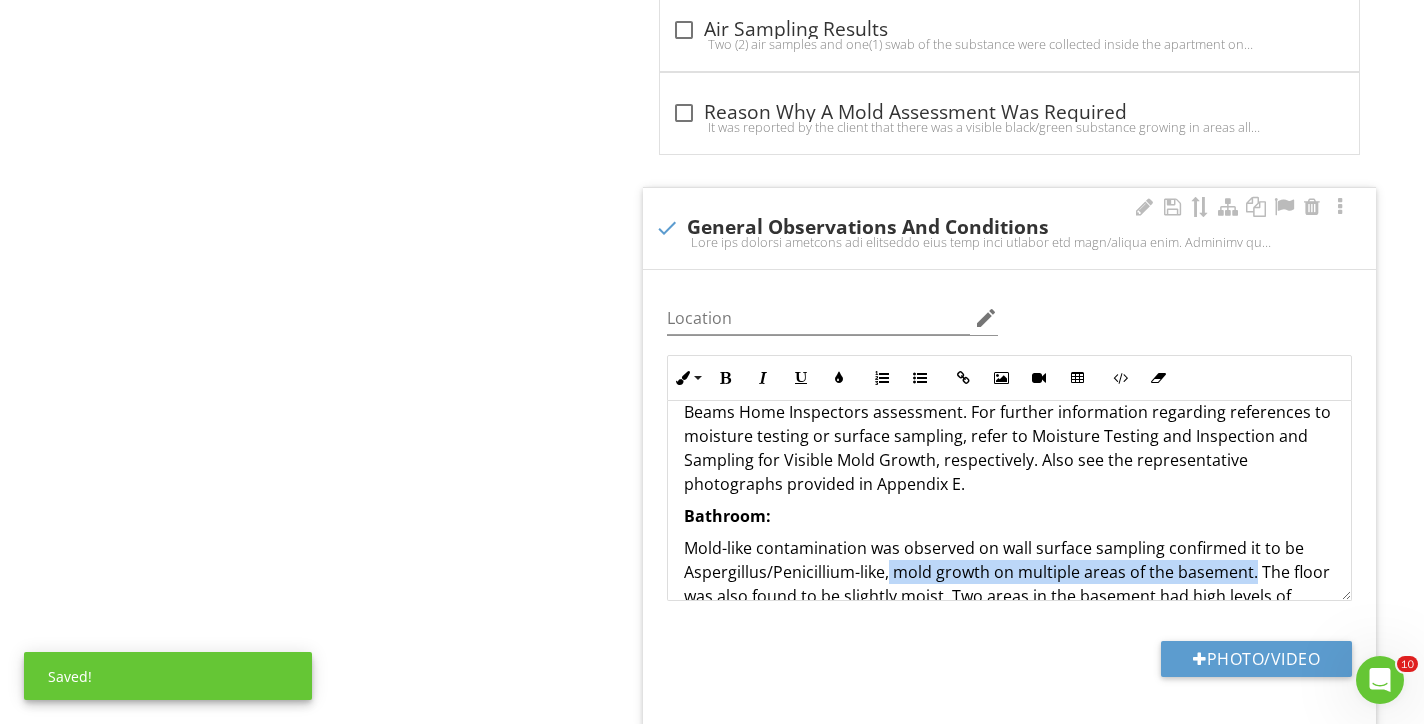 drag, startPoint x: 1250, startPoint y: 535, endPoint x: 886, endPoint y: 536, distance: 364.00137 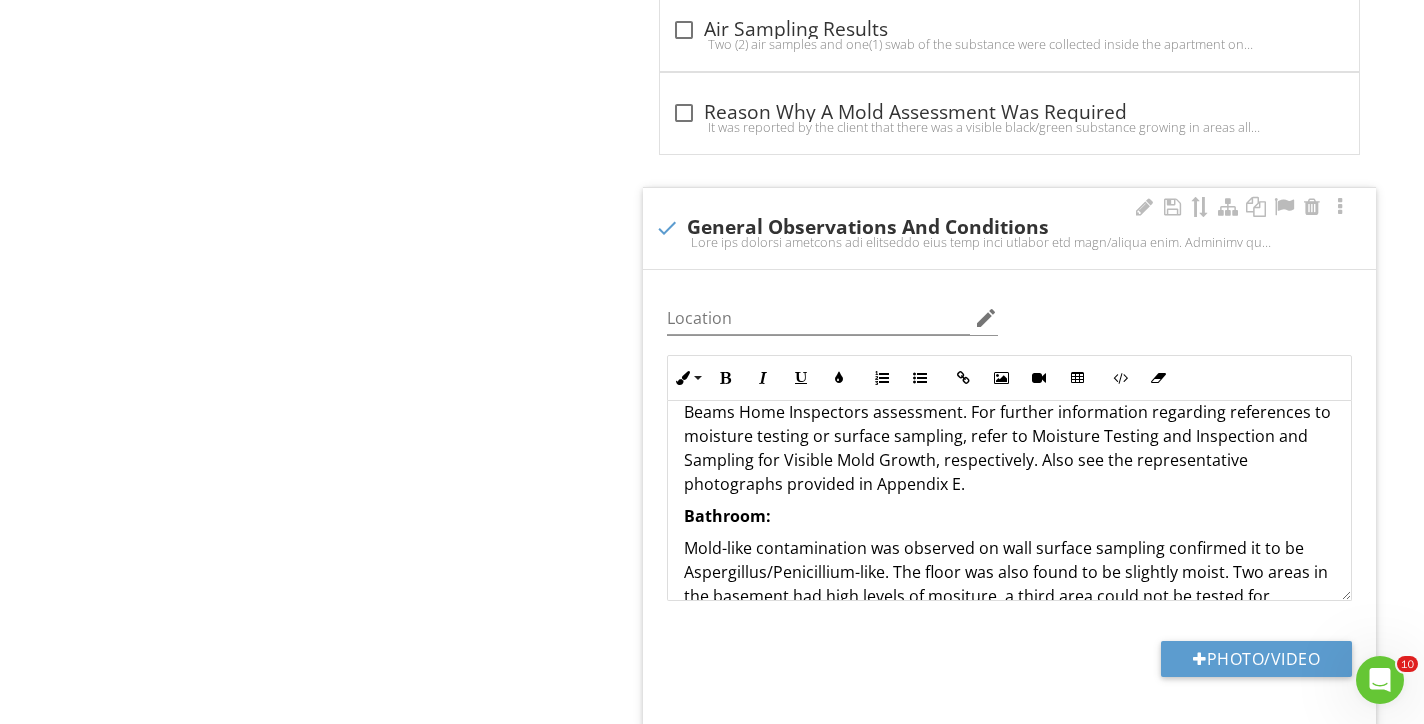 scroll, scrollTop: 201, scrollLeft: 0, axis: vertical 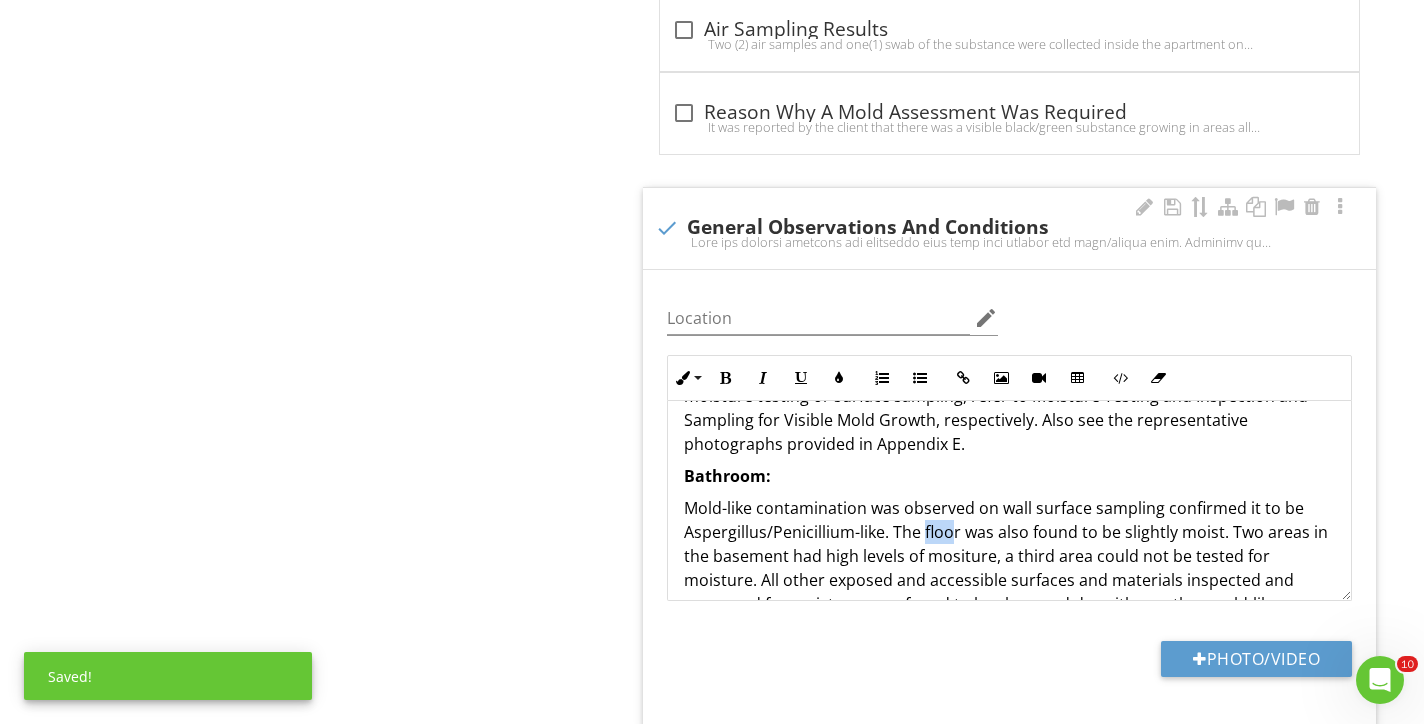drag, startPoint x: 953, startPoint y: 495, endPoint x: 924, endPoint y: 498, distance: 29.15476 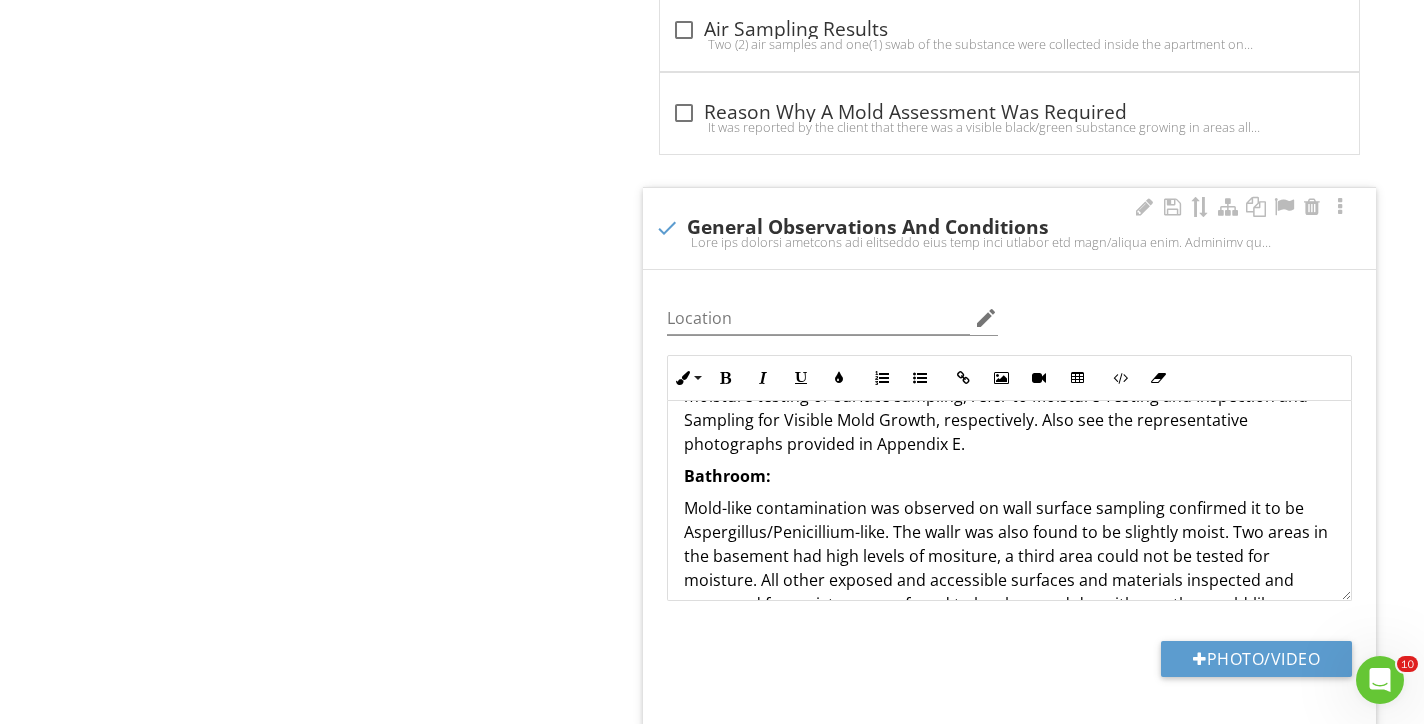 click on "Mold-like contamination was observed on wall surface sampling confirmed it to be Aspergillus/Penicillium-like. The wallr was also found to be slightly moist. Two areas in the basement had high levels of mositure, a third area could not be tested for moisture. All other exposed and accessible surfaces and materials inspected and measured for moisture were found to be clean and dry with no other mold-like contamination observed." at bounding box center (1009, 568) 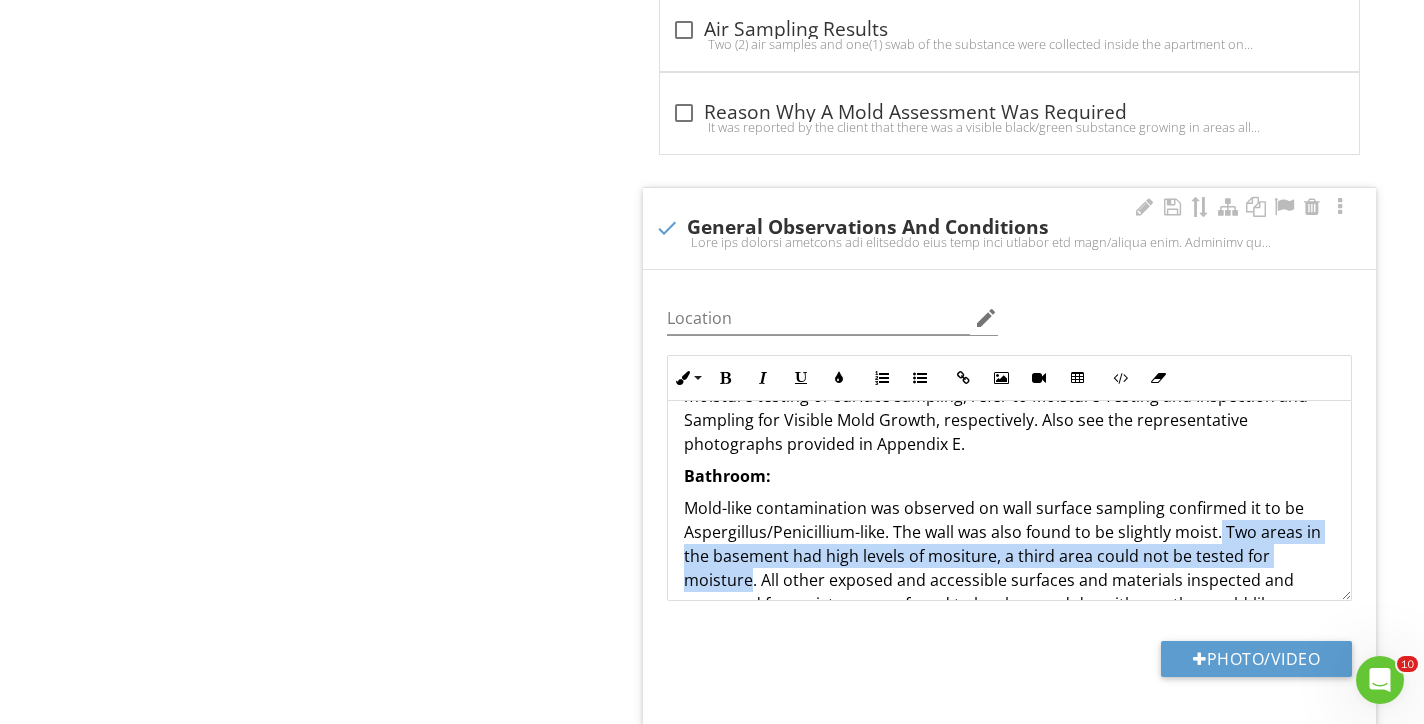 drag, startPoint x: 1218, startPoint y: 497, endPoint x: 752, endPoint y: 545, distance: 468.46558 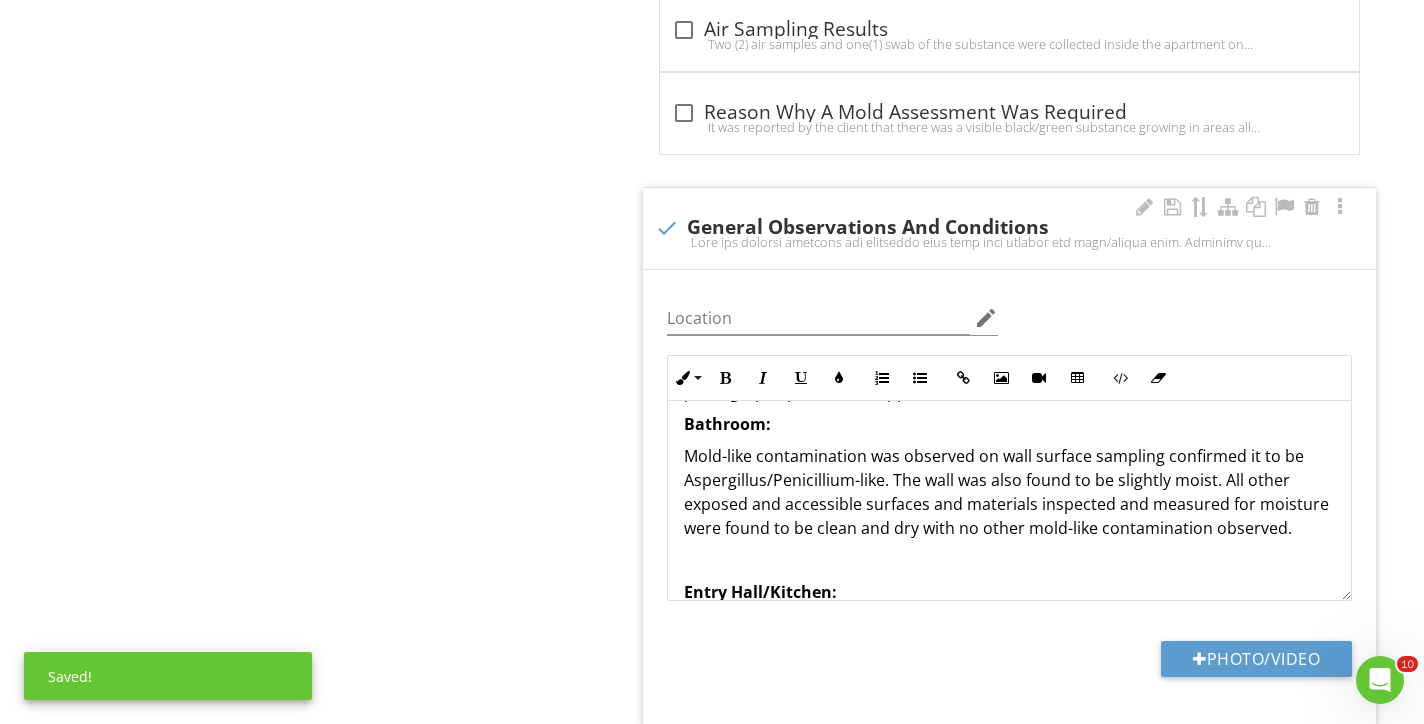 scroll, scrollTop: 309, scrollLeft: 0, axis: vertical 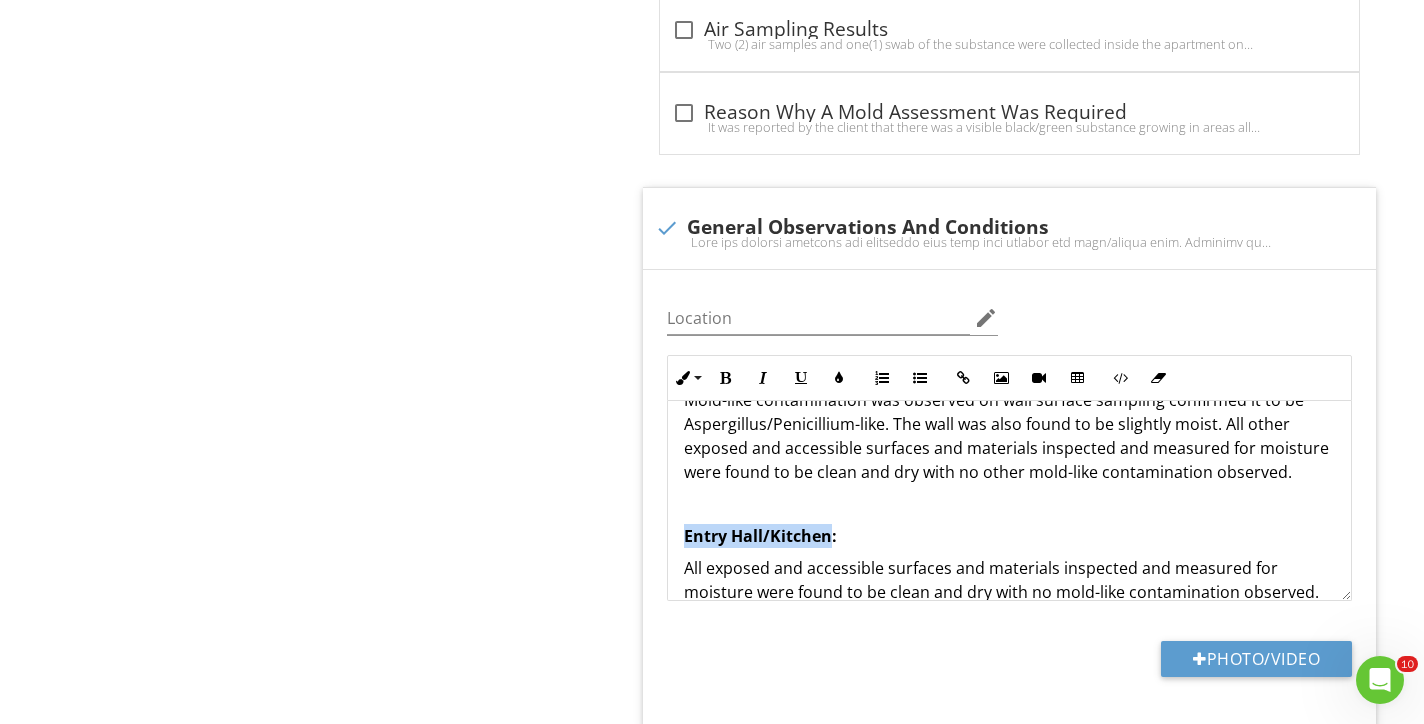drag, startPoint x: 829, startPoint y: 502, endPoint x: 629, endPoint y: 499, distance: 200.02249 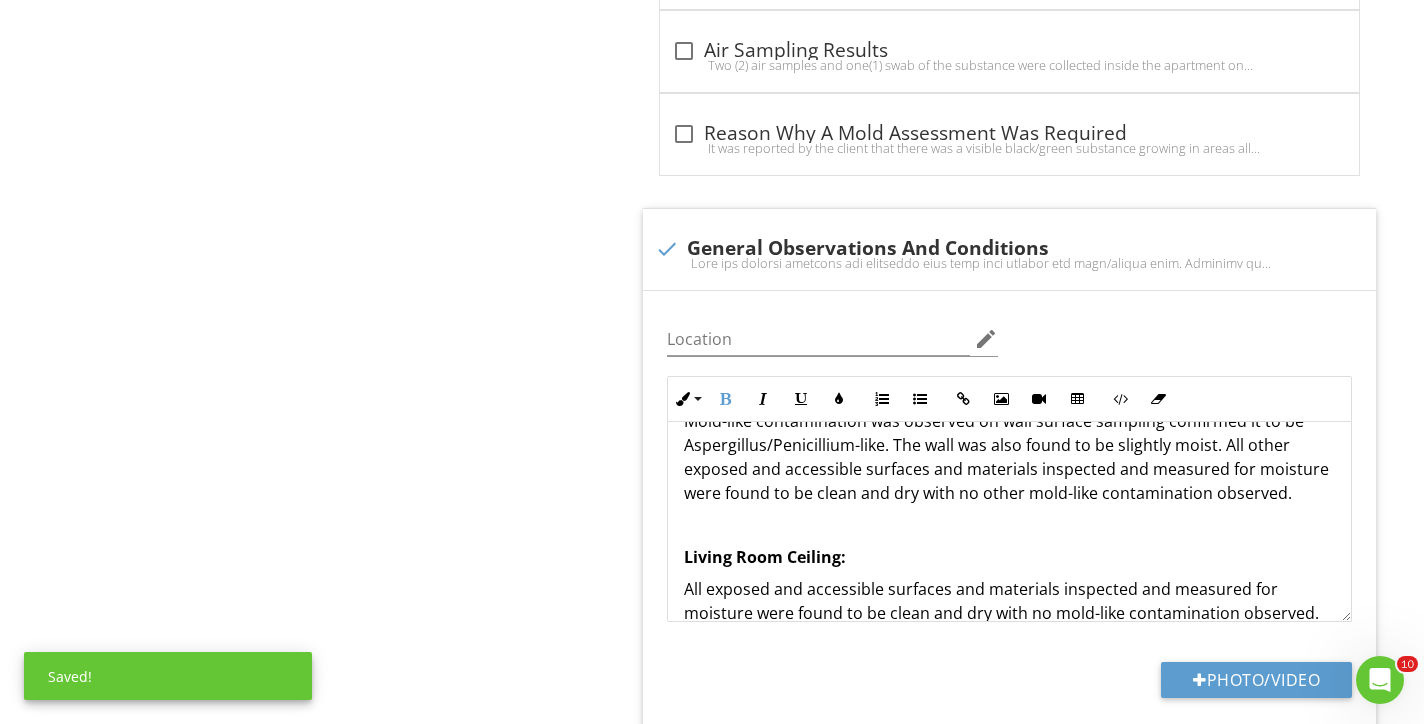 scroll, scrollTop: 4921, scrollLeft: 0, axis: vertical 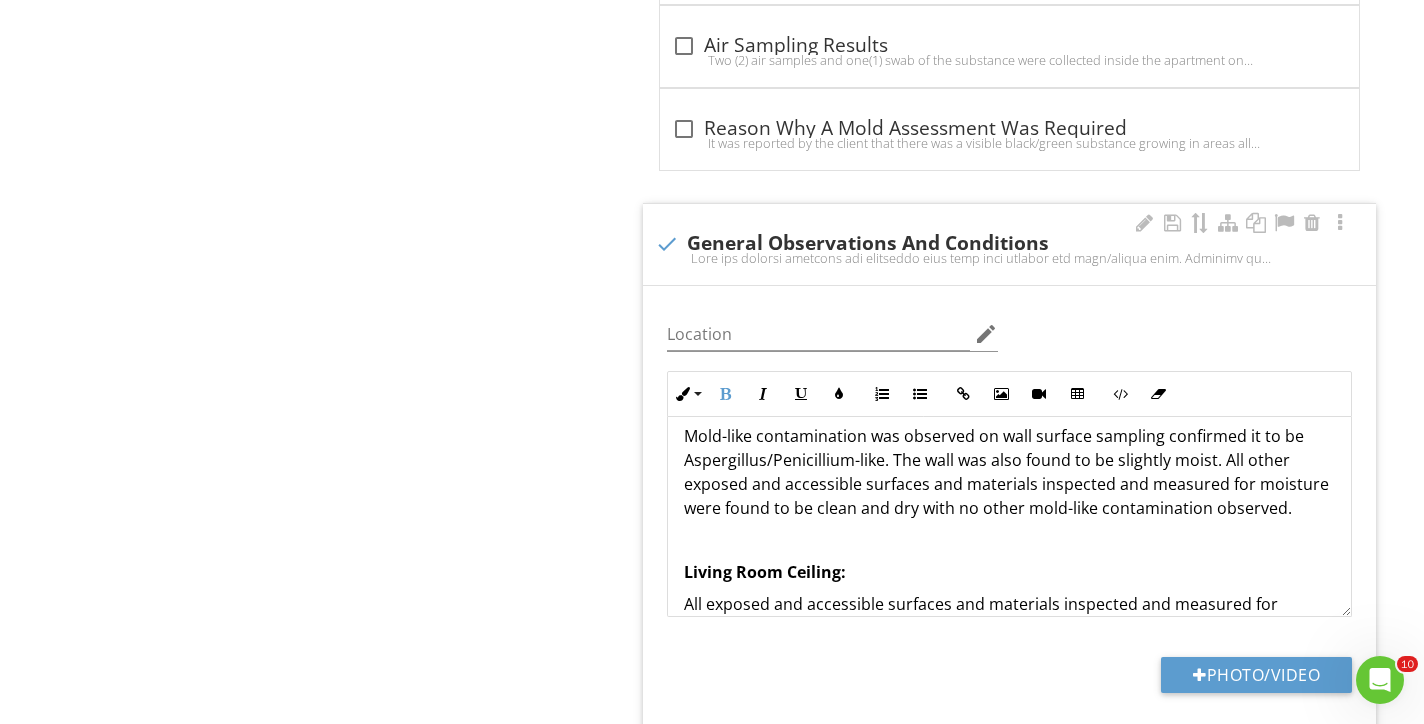 click on "Wall and ceiling finishes are sheetrock with wood base molding and door/window trim. Flooring is hardwood. Heating and cooling are provided by a central forced-air system. The following general observations and conditions were noted during Beyond The Beams Home Inspectors assessment. For further information regarding references to moisture testing or surface sampling, refer to Moisture Testing and Inspection and Sampling for Visible Mold Growth, respectively. Also see the representative photographs provided in Appendix E. Bathroom: Mold-like contamination was observed on wall surface sampling confirmed it to be Aspergillus/Penicillium-like. The wall was also found to be slightly moist. All other exposed and accessible surfaces and materials inspected and measured for moisture were found to be clean and dry with no other mold-like contamination observed. Living Room Ceiling: TEMPERATURE AND RELATIVE HUMIDITY MEASUREMENTS The relative humidity may have been a lot higher causing the mold growth to form." at bounding box center [1009, 624] 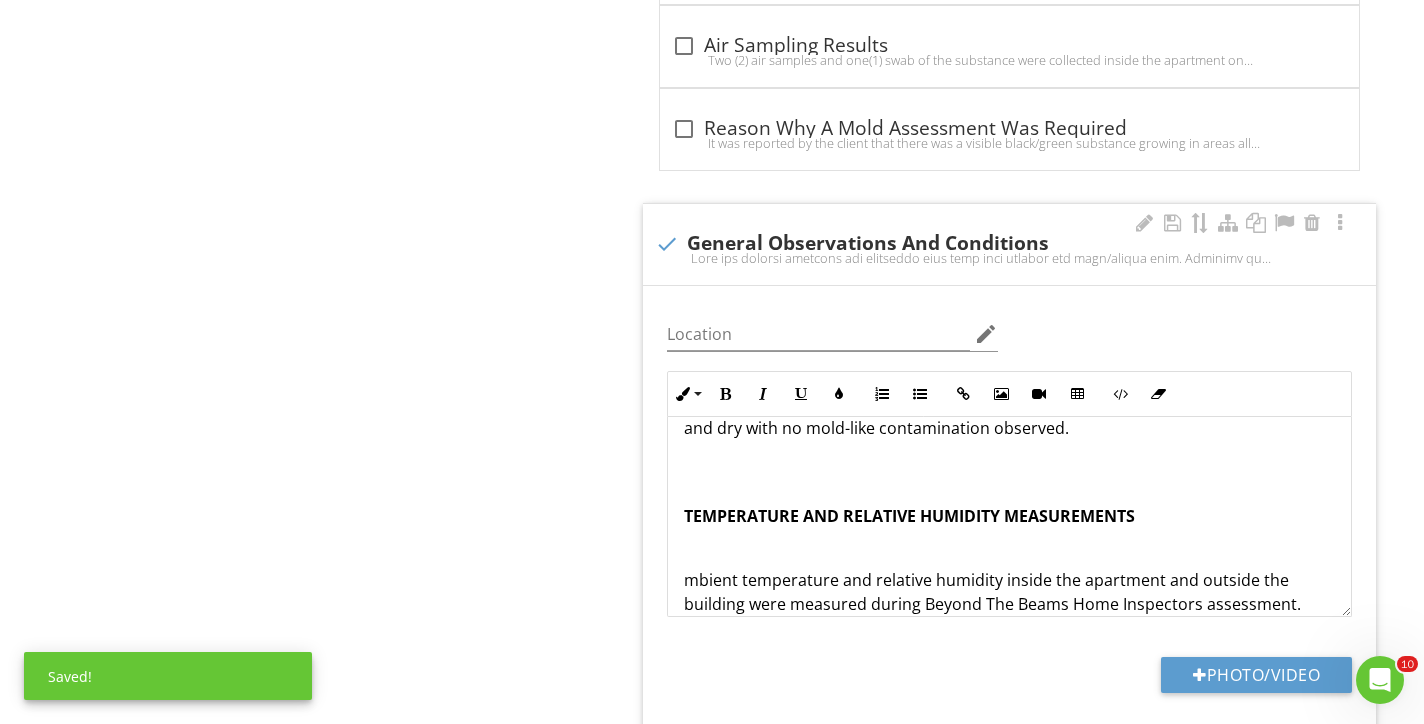 scroll, scrollTop: 515, scrollLeft: 0, axis: vertical 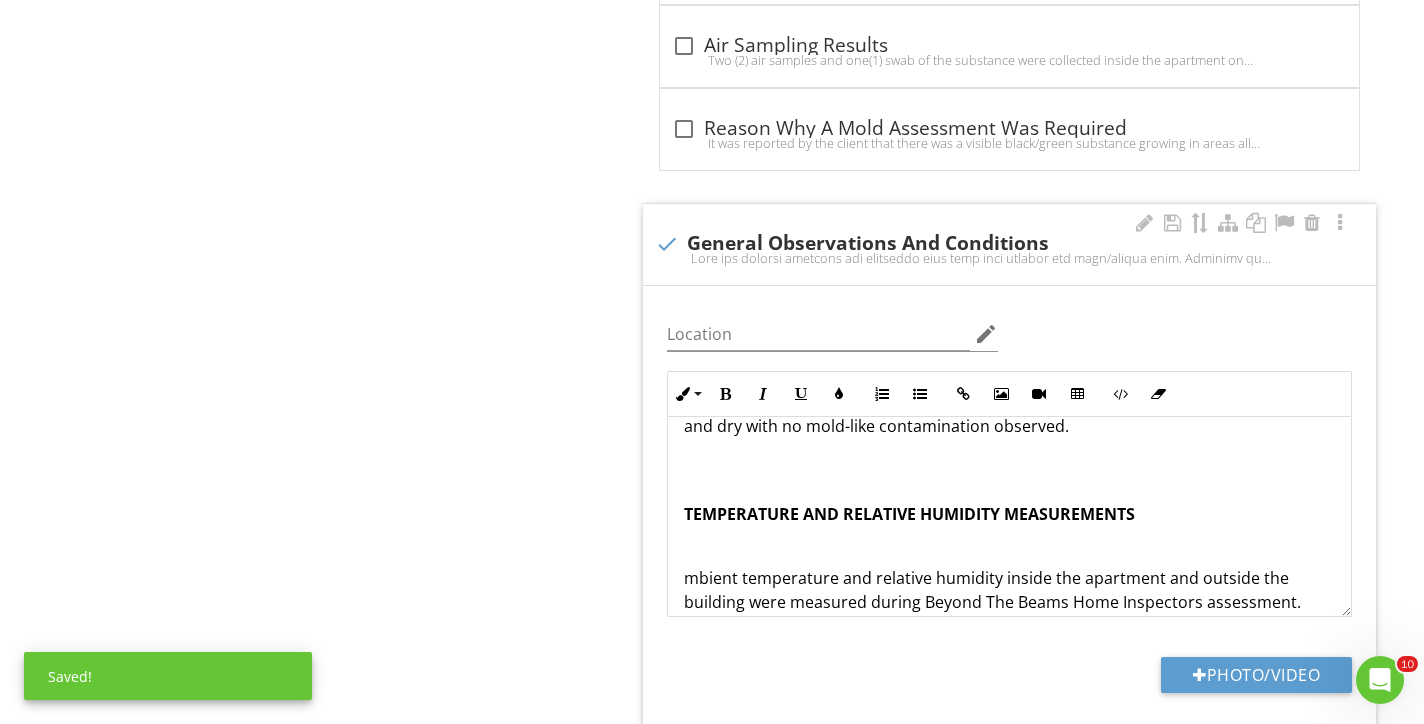 click on "Wall and ceiling finishes are sheetrock with wood base molding and door/window trim. Flooring is hardwood. Heating and cooling are provided by a central forced-air system. The following general observations and conditions were noted during Beyond The Beams Home Inspectors assessment. For further information regarding references to moisture testing or surface sampling, refer to Moisture Testing and Inspection and Sampling for Visible Mold Growth, respectively. Also see the representative photographs provided in Appendix E. Bathroom: Mold-like contamination was observed on wall surface sampling confirmed it to be Aspergillus/Penicillium-like. The wall was also found to be slightly moist. All other exposed and accessible surfaces and materials inspected and measured for moisture were found to be clean and dry with no other mold-like contamination observed. Living Room Ceiling: TEMPERATURE AND RELATIVE HUMIDITY MEASUREMENTS The relative humidity may have been a lot higher causing the mold growth to form." at bounding box center [1009, 410] 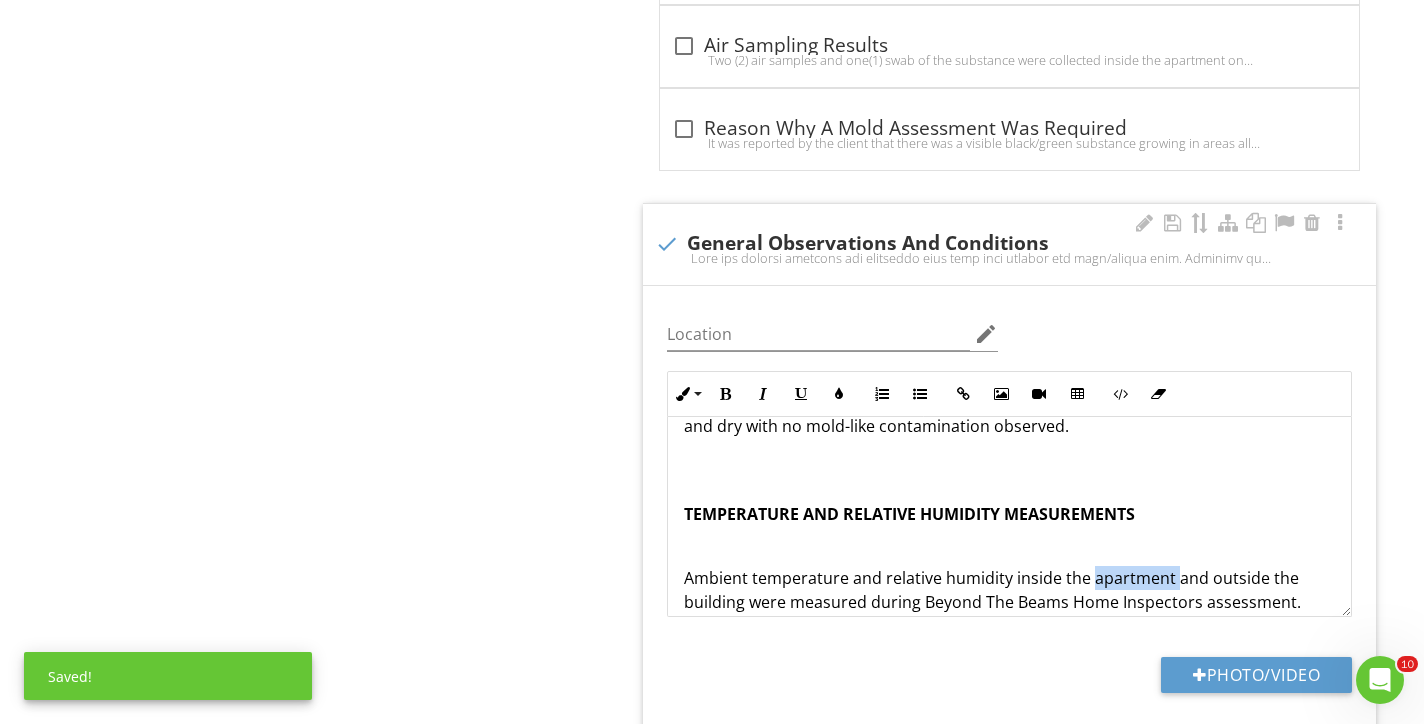 drag, startPoint x: 1173, startPoint y: 544, endPoint x: 1093, endPoint y: 548, distance: 80.09994 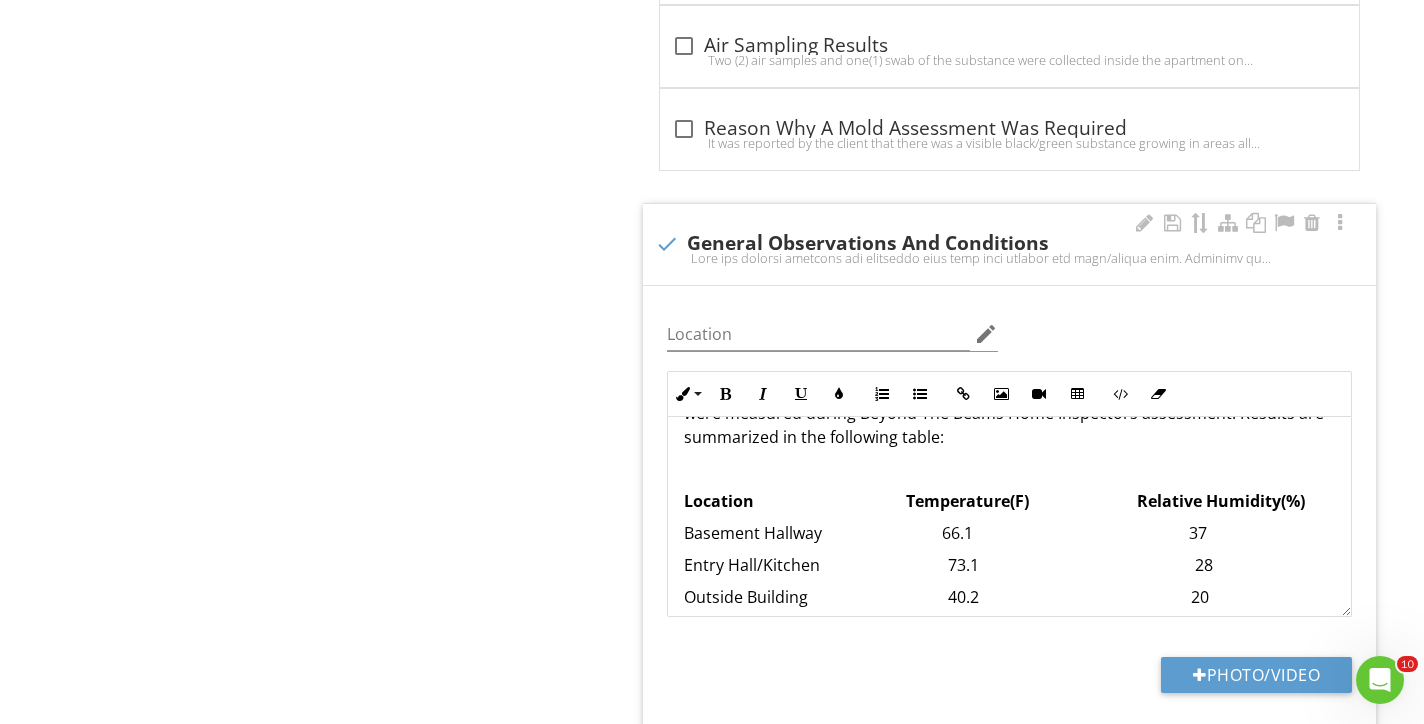 scroll, scrollTop: 707, scrollLeft: 0, axis: vertical 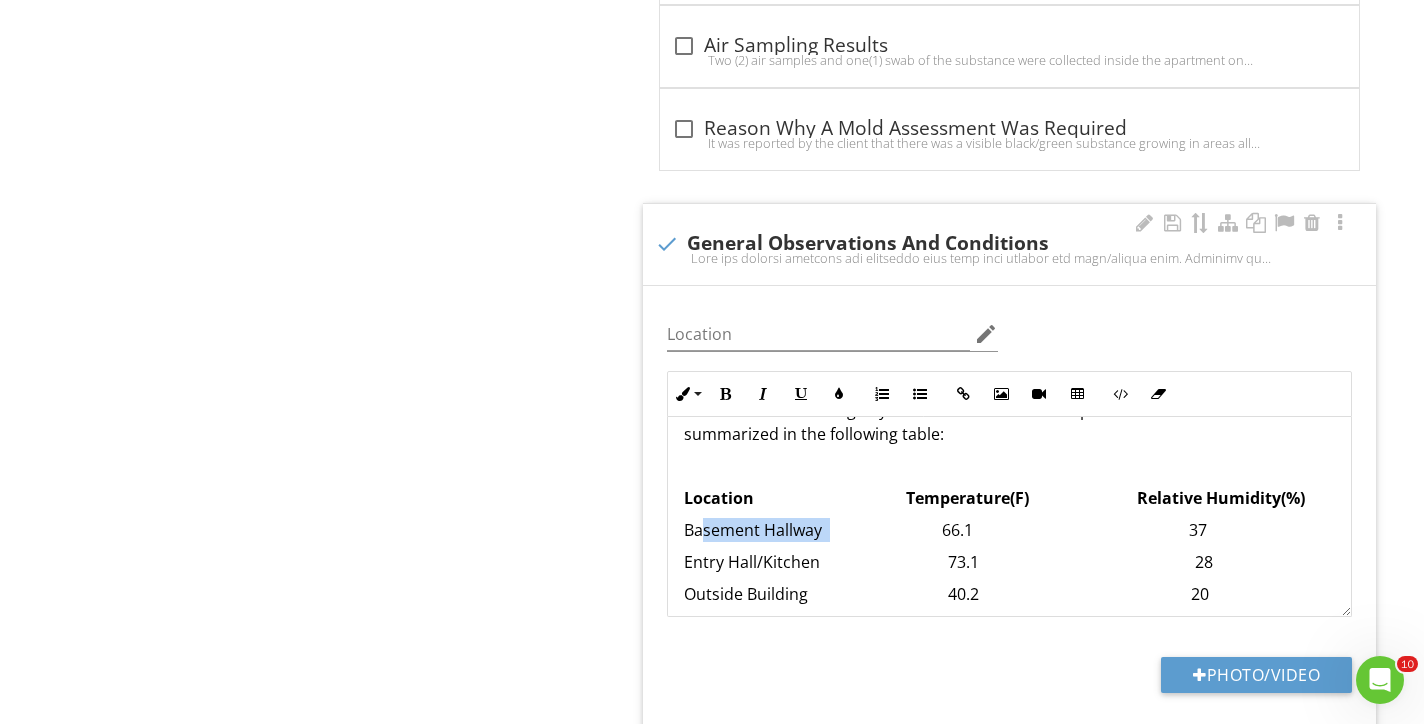 drag, startPoint x: 830, startPoint y: 497, endPoint x: 704, endPoint y: 494, distance: 126.035706 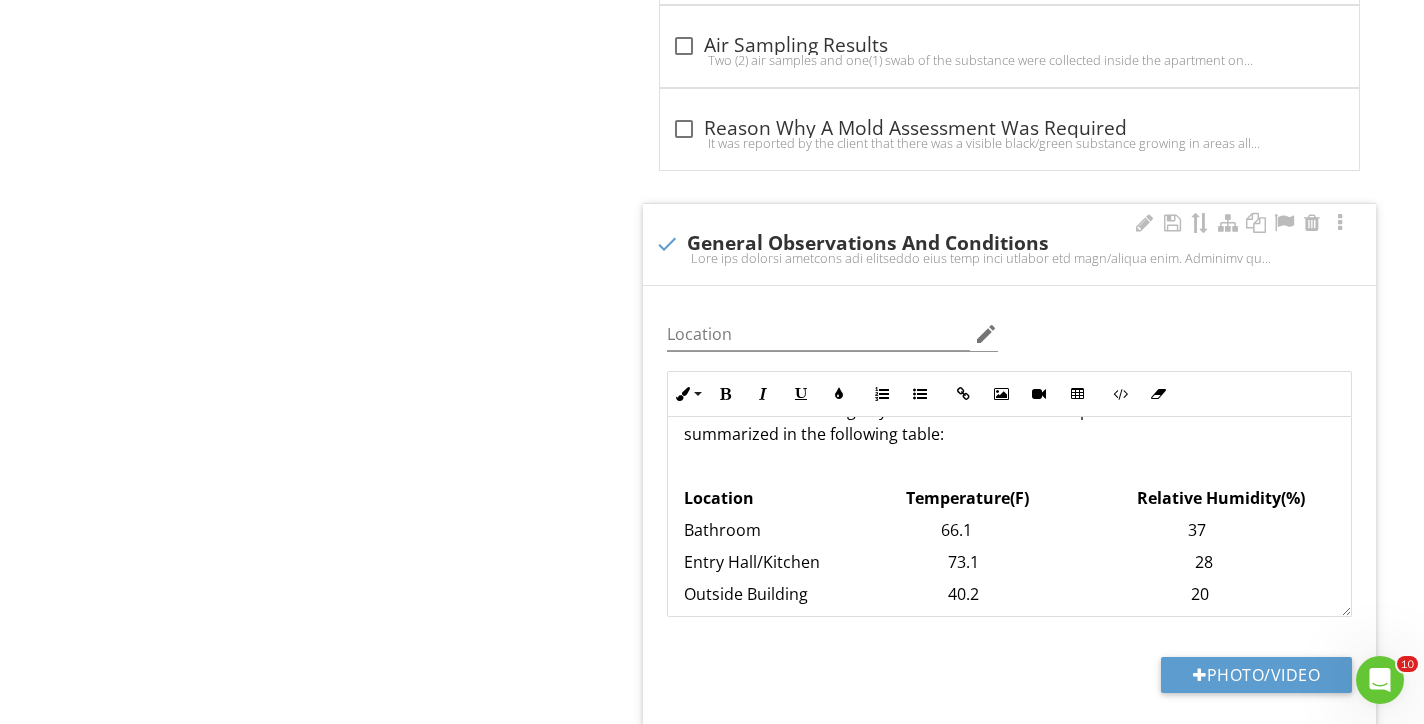 click on "Bathroom                                             66.1                                                      37" at bounding box center [1009, 530] 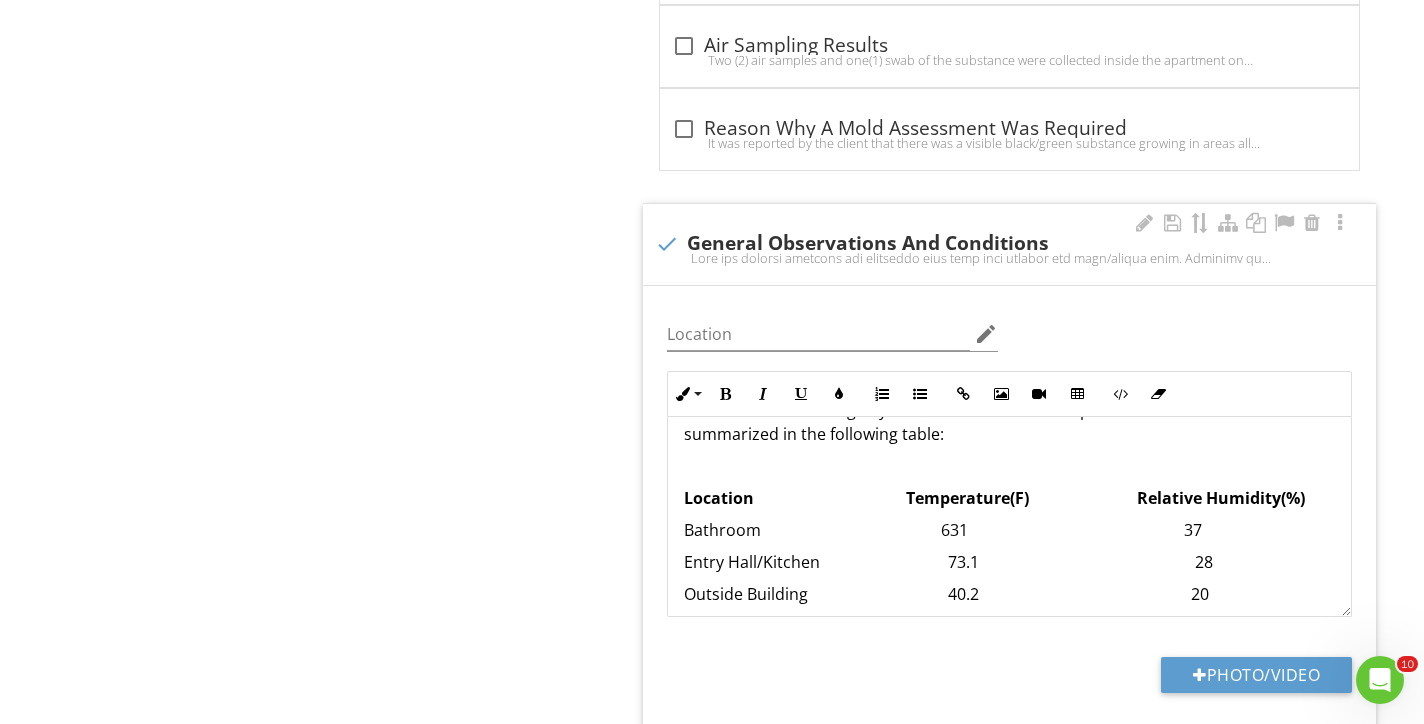 click on "Bathroom                                             631                                                      37" at bounding box center (1009, 530) 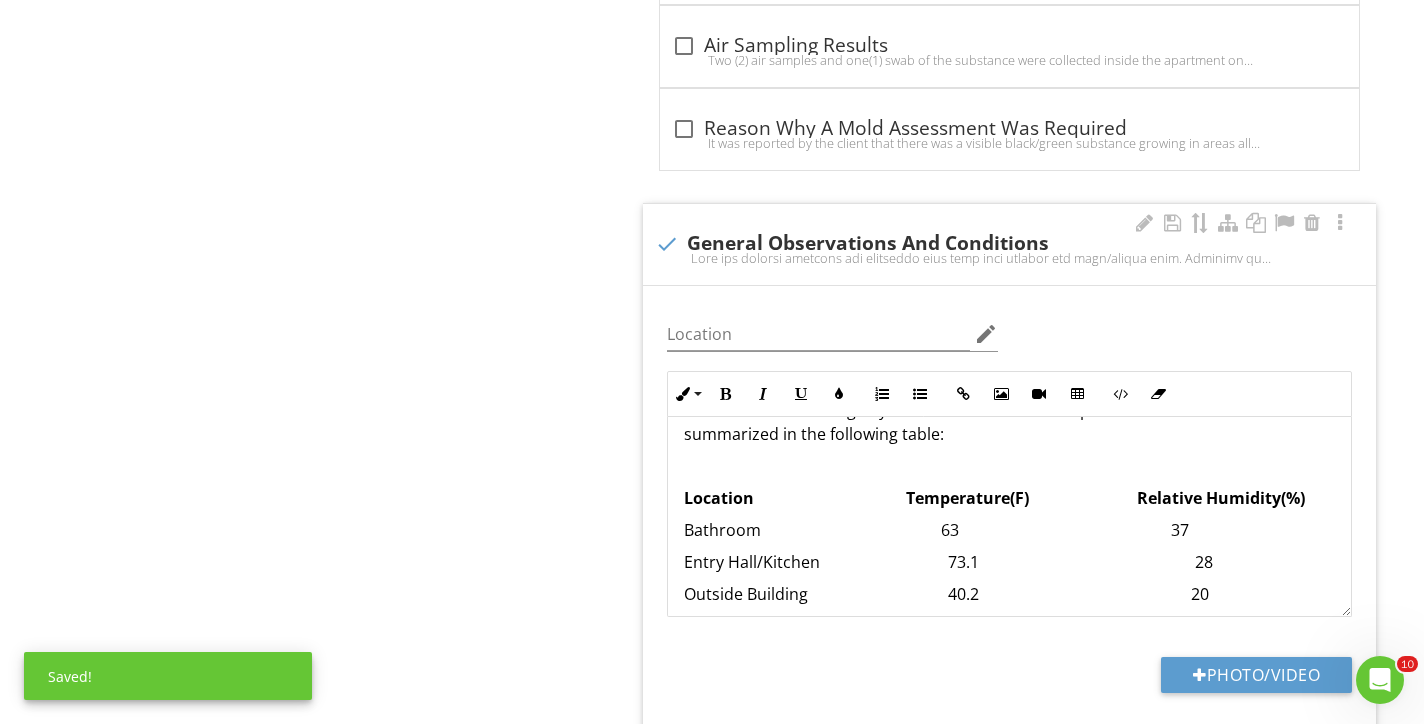 click on "Bathroom                                             63                                                     37" at bounding box center (1009, 530) 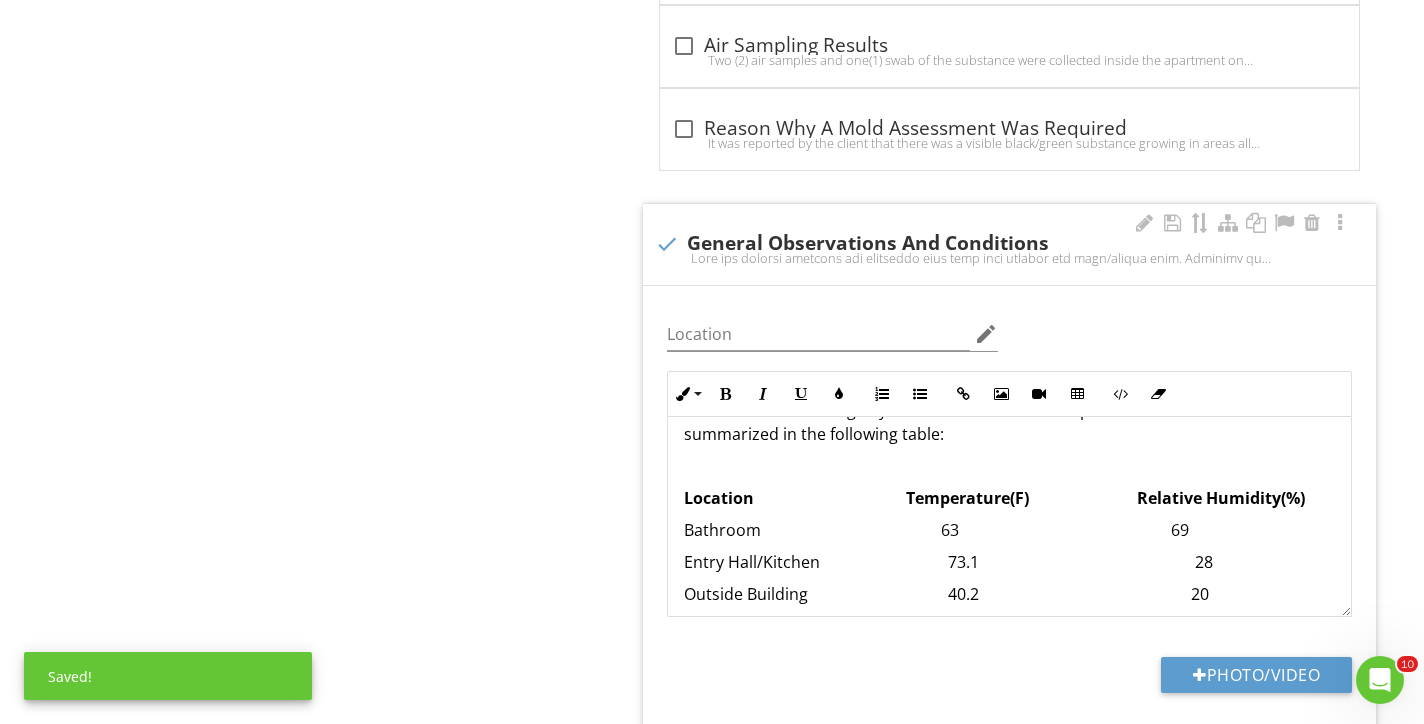 click on "Outside Building                                   40.2                                                     20" at bounding box center (1009, 594) 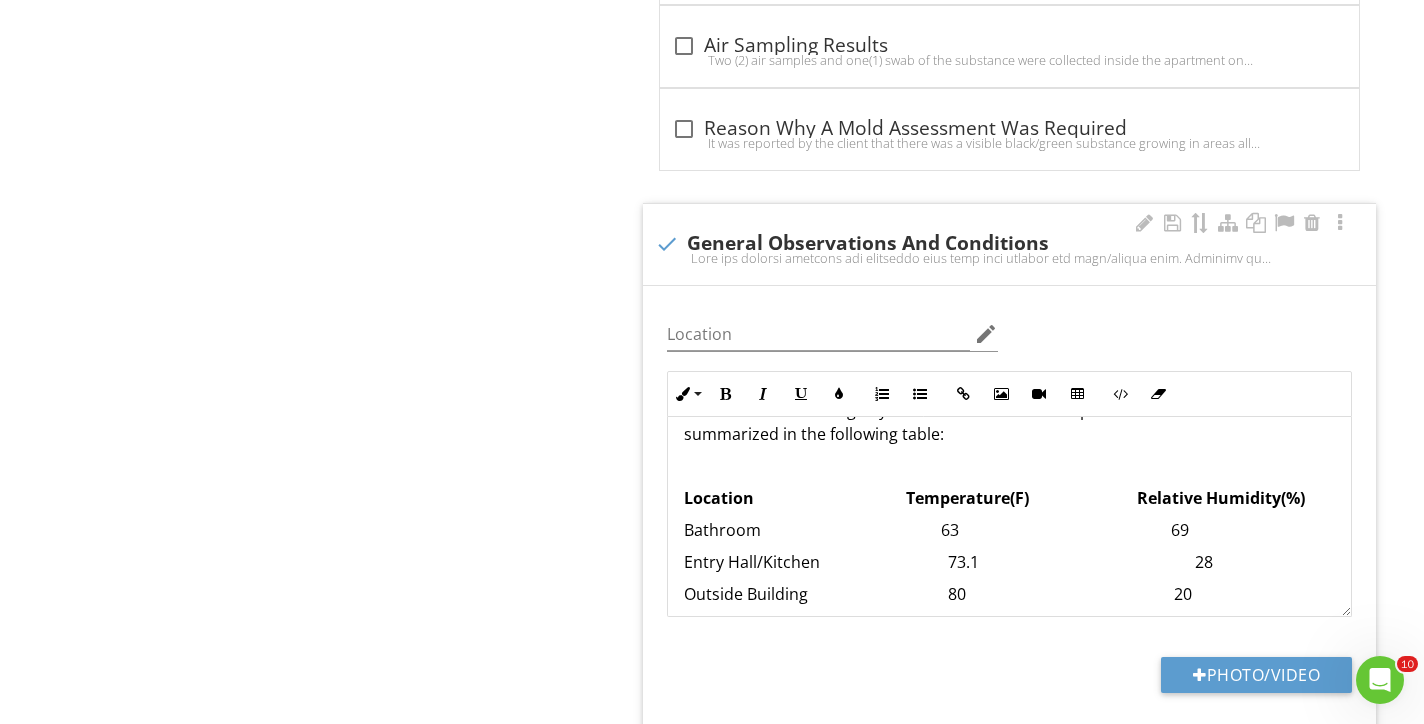 click on "Outside Building                                   80                                                    20" at bounding box center (1009, 594) 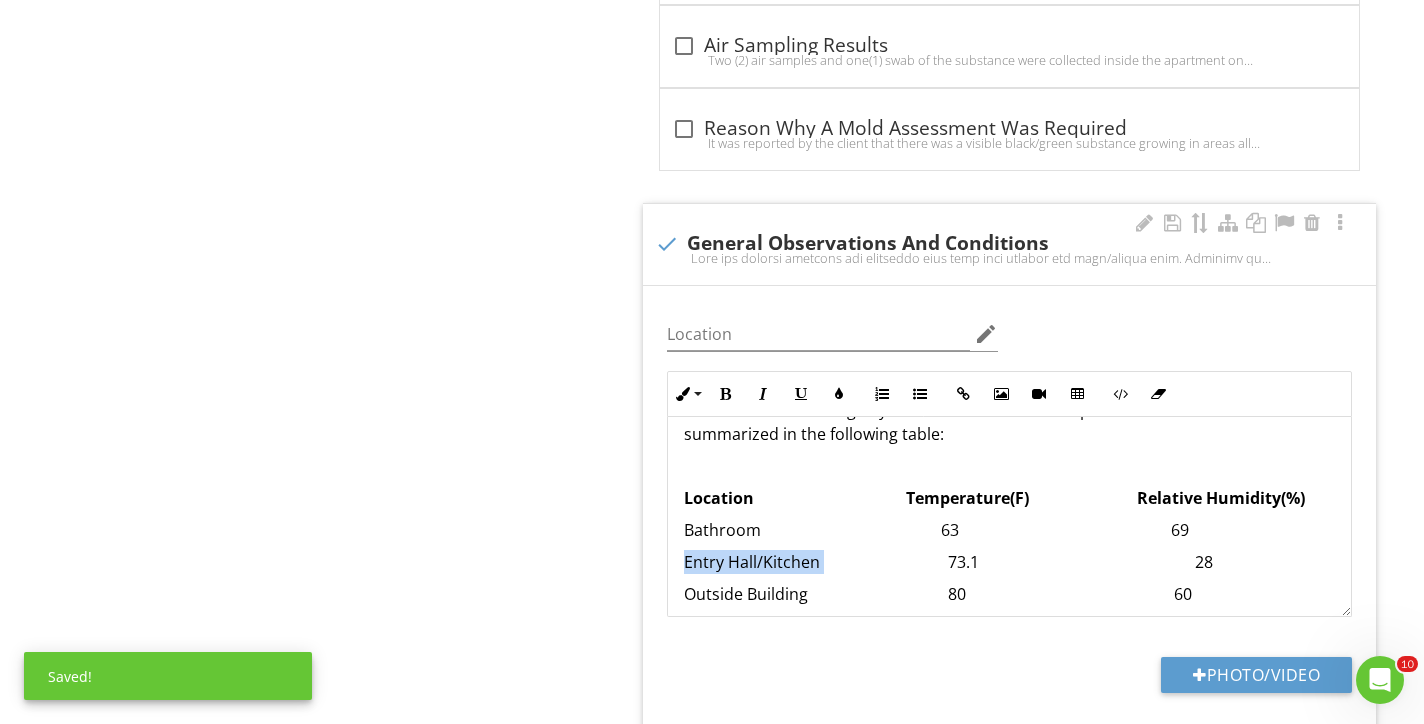 drag, startPoint x: 823, startPoint y: 532, endPoint x: 687, endPoint y: 530, distance: 136.01471 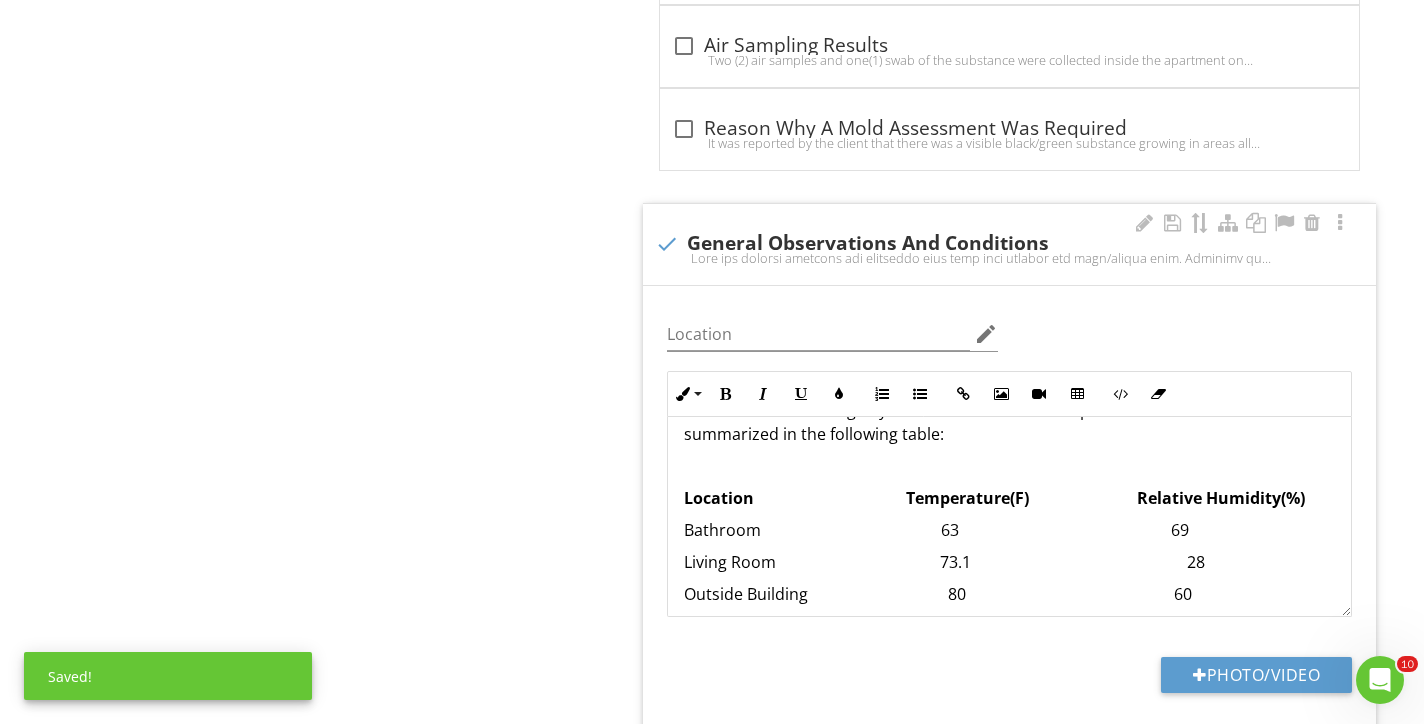 click on "Living Room                                         73.1                                                      28" at bounding box center (1009, 562) 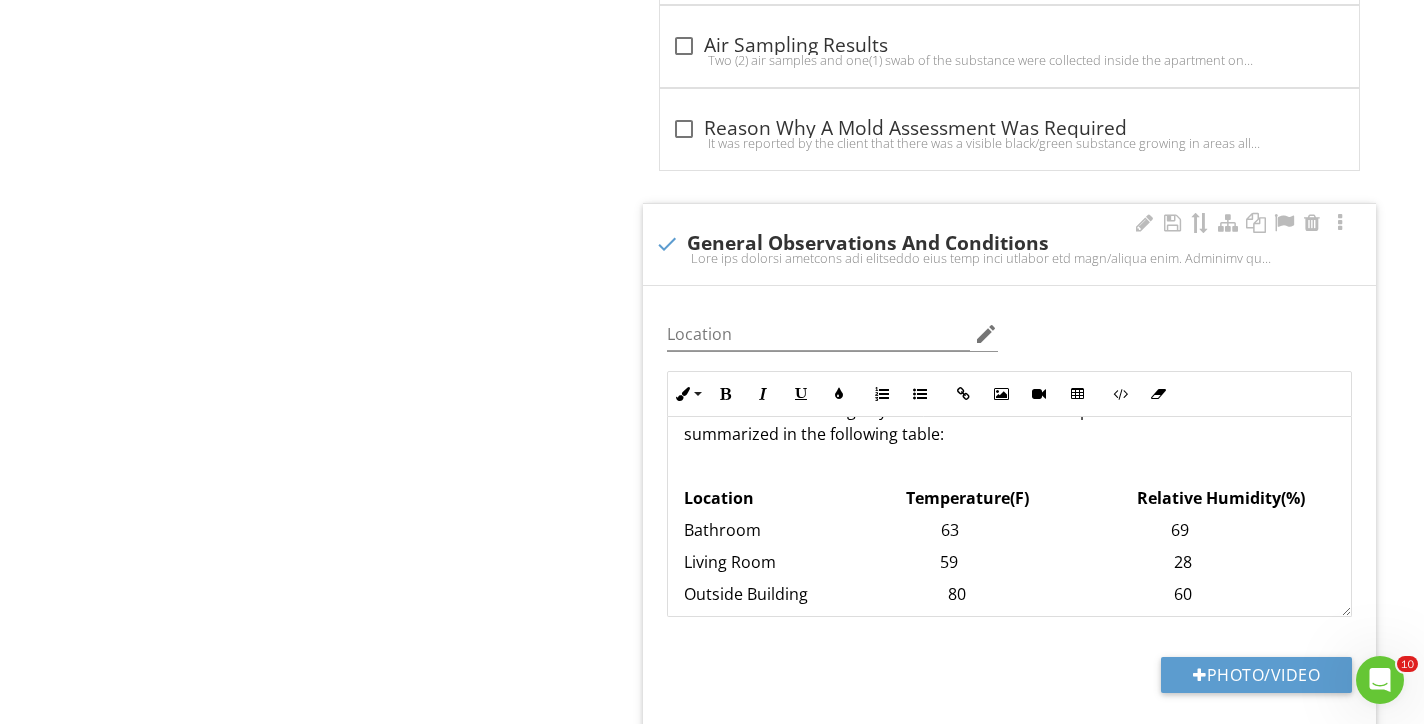 click on "Living Room                                         59                                                      28" at bounding box center (1009, 562) 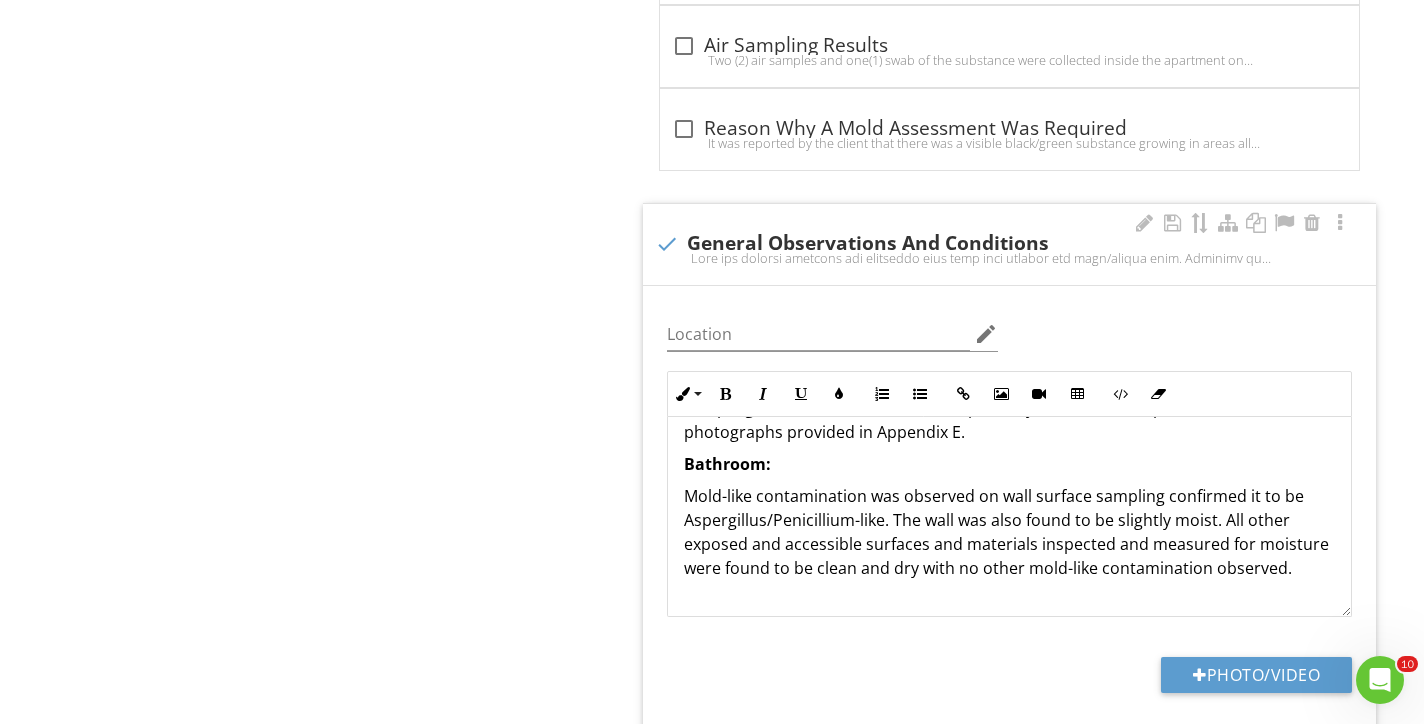 scroll, scrollTop: 163, scrollLeft: 0, axis: vertical 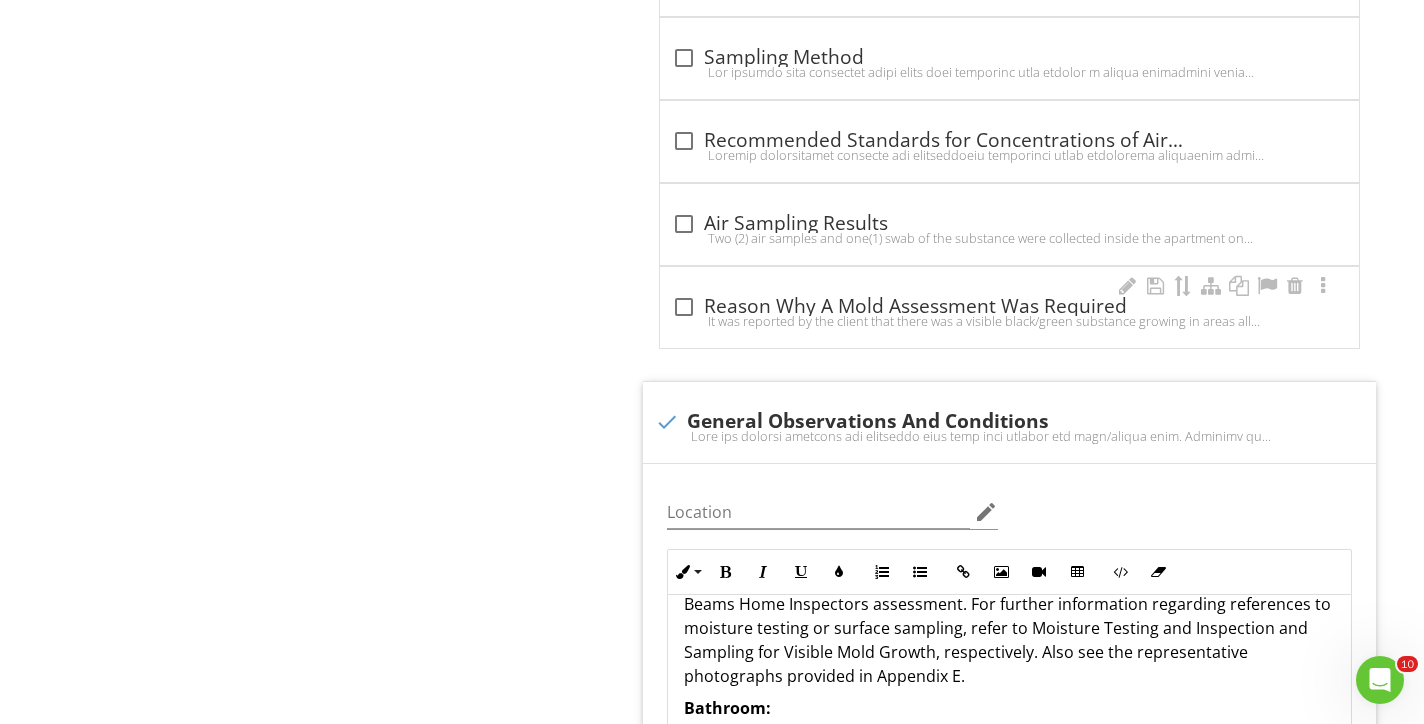 click on "It was reported by the client that there was a visible black/green substance growing in areas all around the basement. Client complained about headaches when entering the basement. Client also complained of a smell/odor when walking into the basement." at bounding box center (1009, 321) 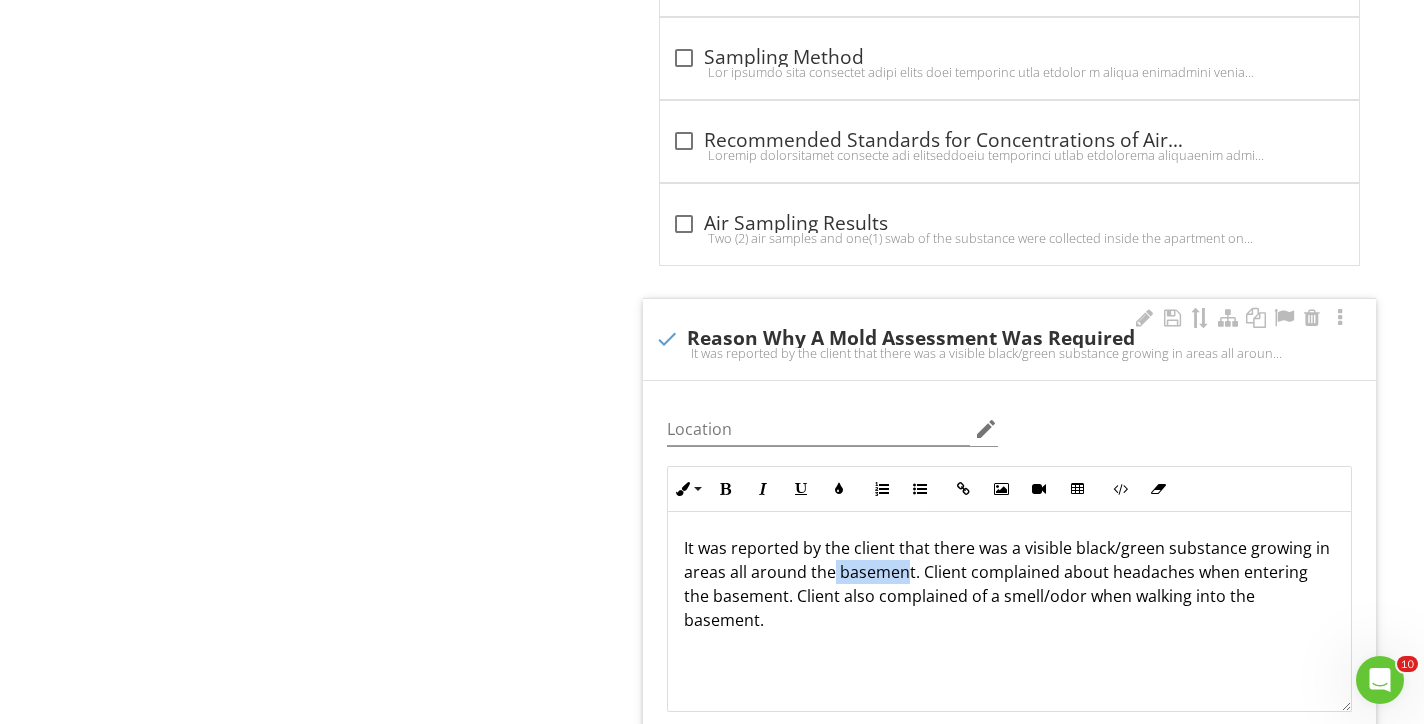 drag, startPoint x: 909, startPoint y: 561, endPoint x: 832, endPoint y: 565, distance: 77.10383 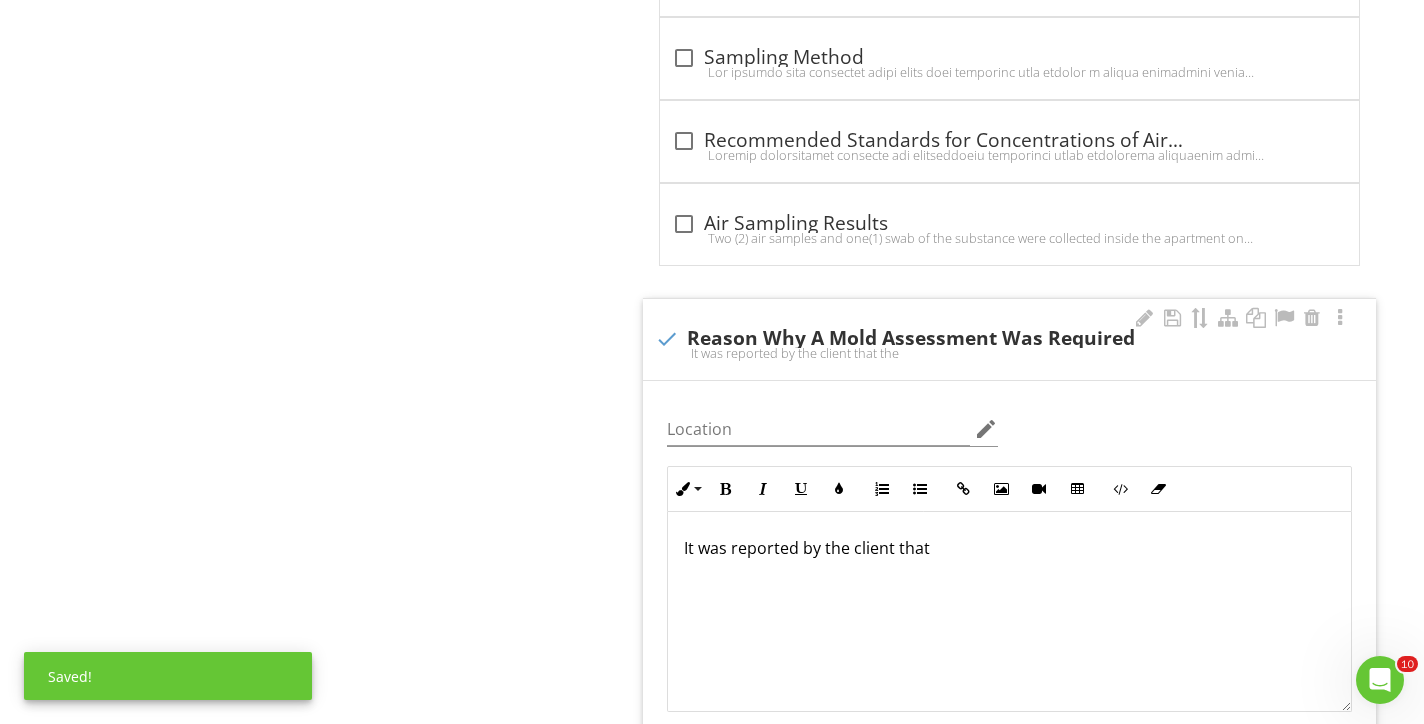 type 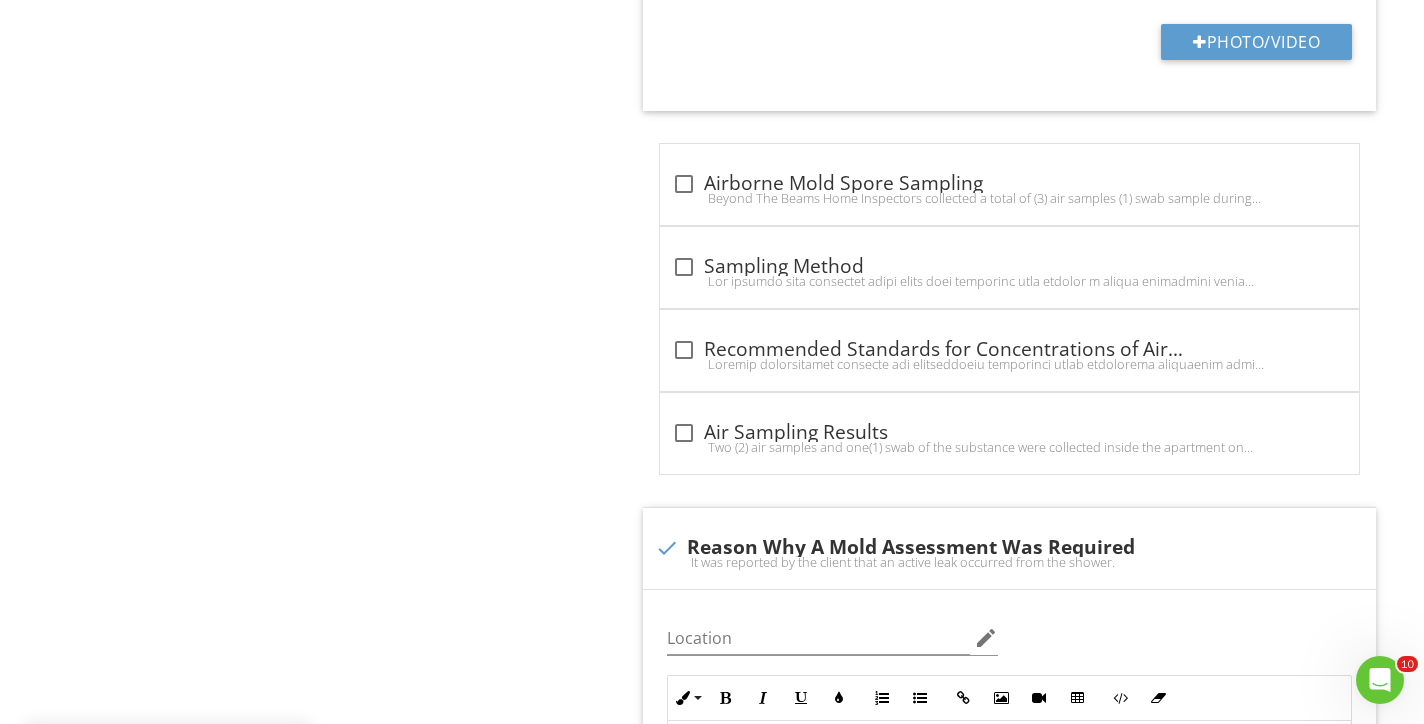 scroll, scrollTop: 4533, scrollLeft: 0, axis: vertical 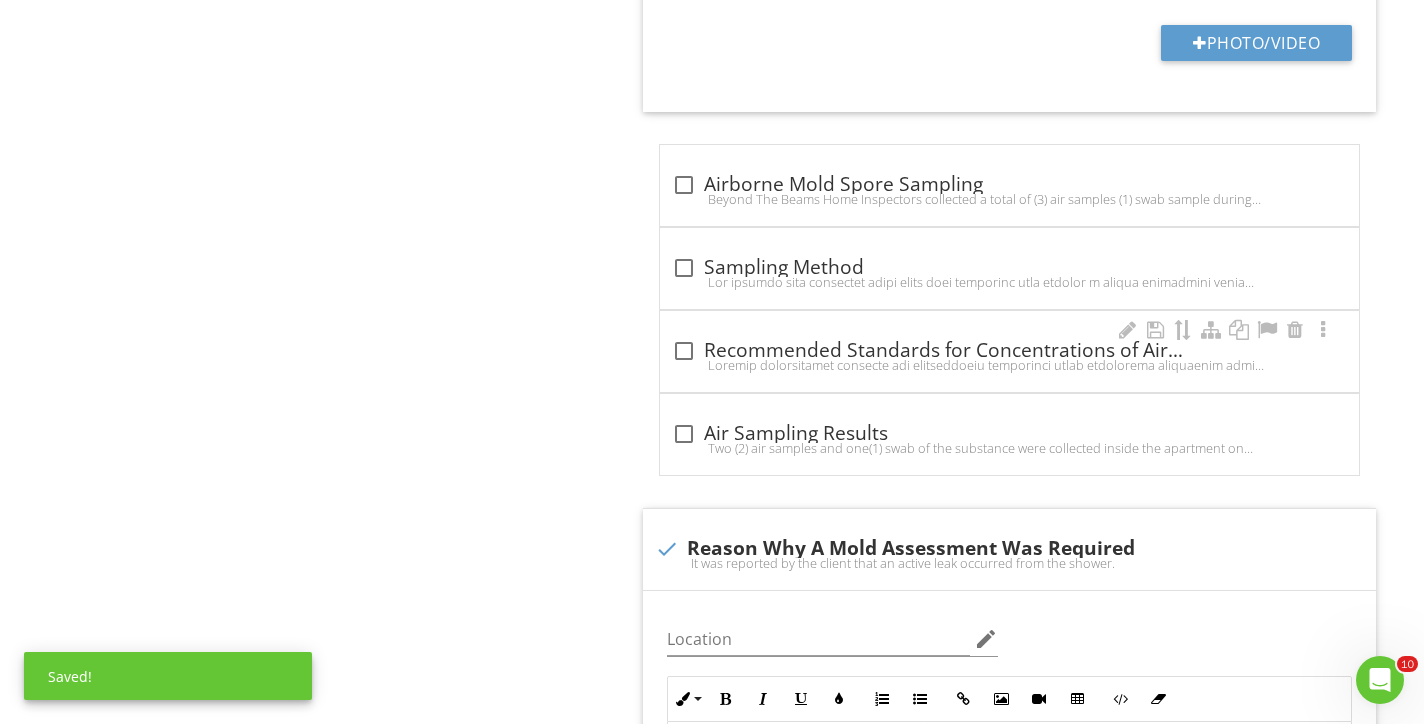 click on "check_box_outline_blank
Recommended Standards for Concentrations of Airborne Mold Spores" at bounding box center [1009, 351] 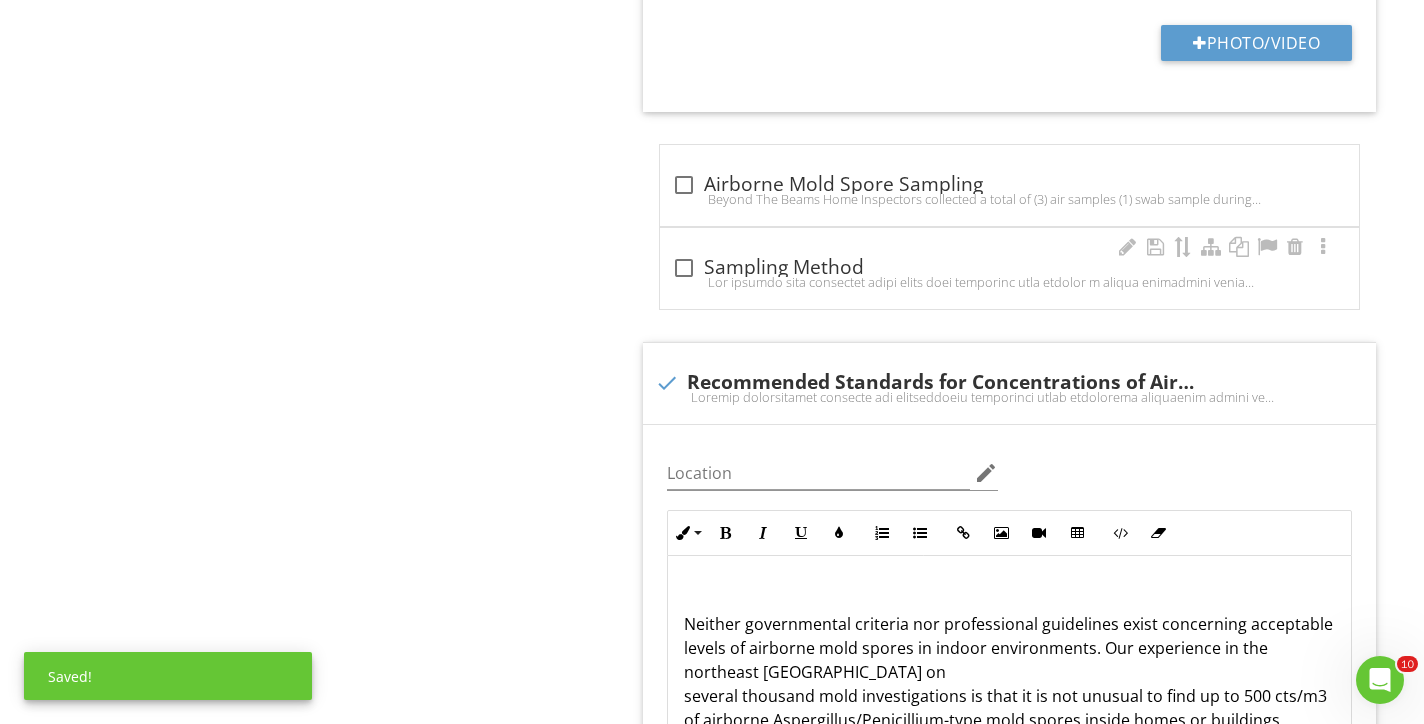 click at bounding box center [1009, 282] 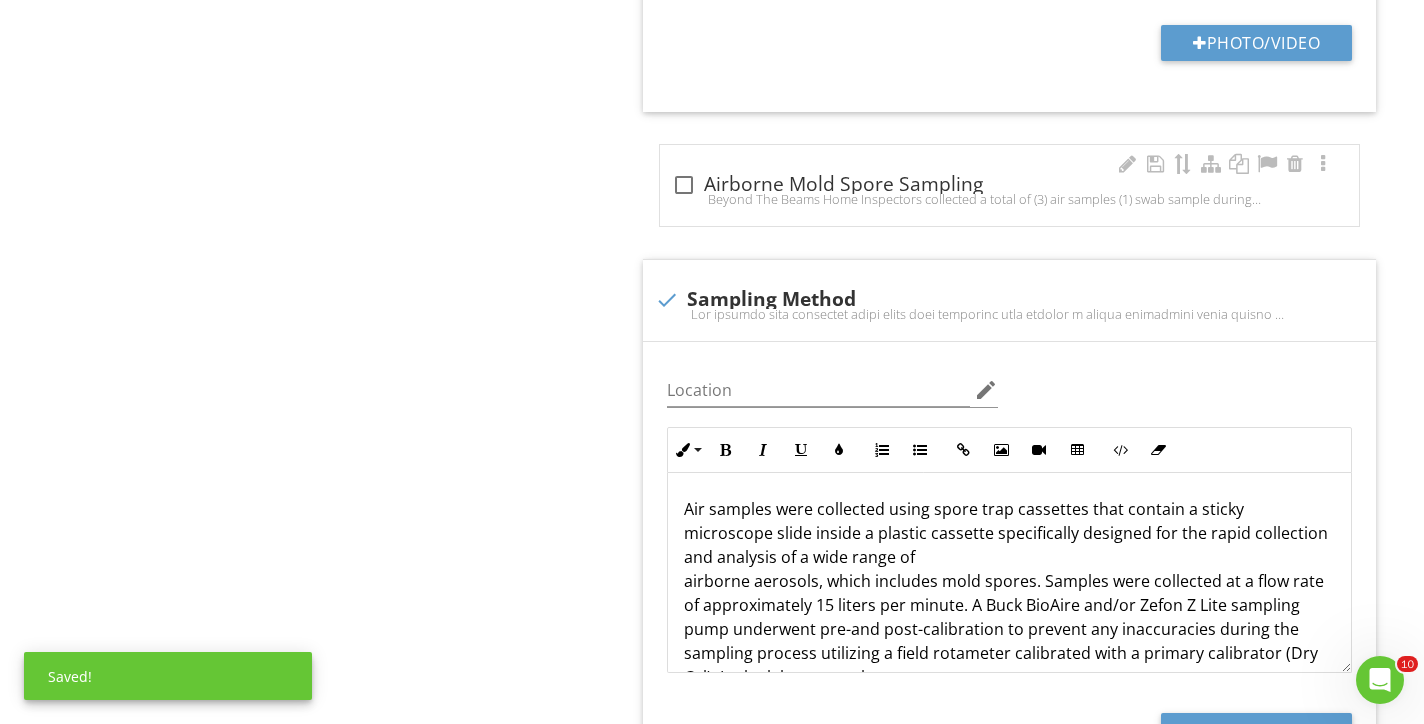 click at bounding box center [684, 185] 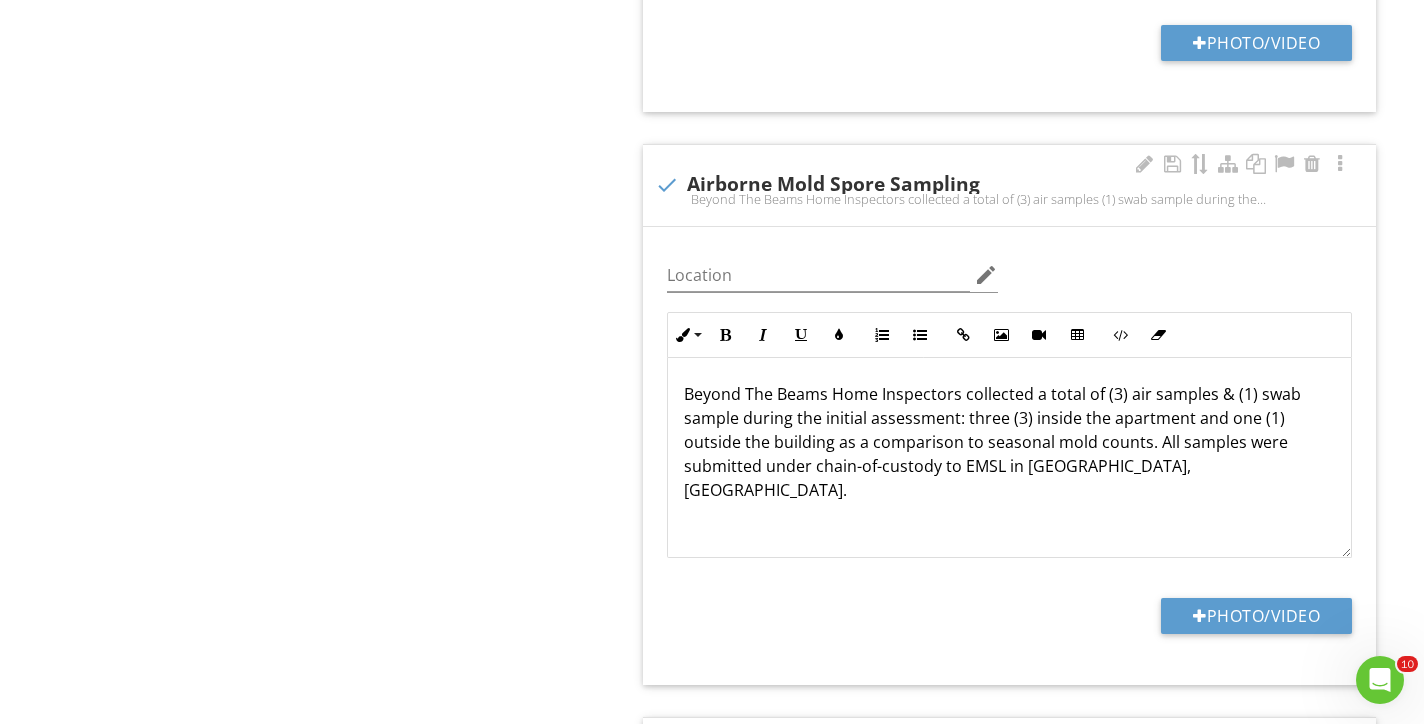 click on "Beyond The Beams Home Inspectors collected a total of (3) air samples & (1) swab sample during the initial assessment: three (3) inside the apartment and one (1) outside the building as a comparison to seasonal mold counts. All samples were submitted under chain-of-custody to EMSL in Cinnaminson, NJ." at bounding box center (1009, 442) 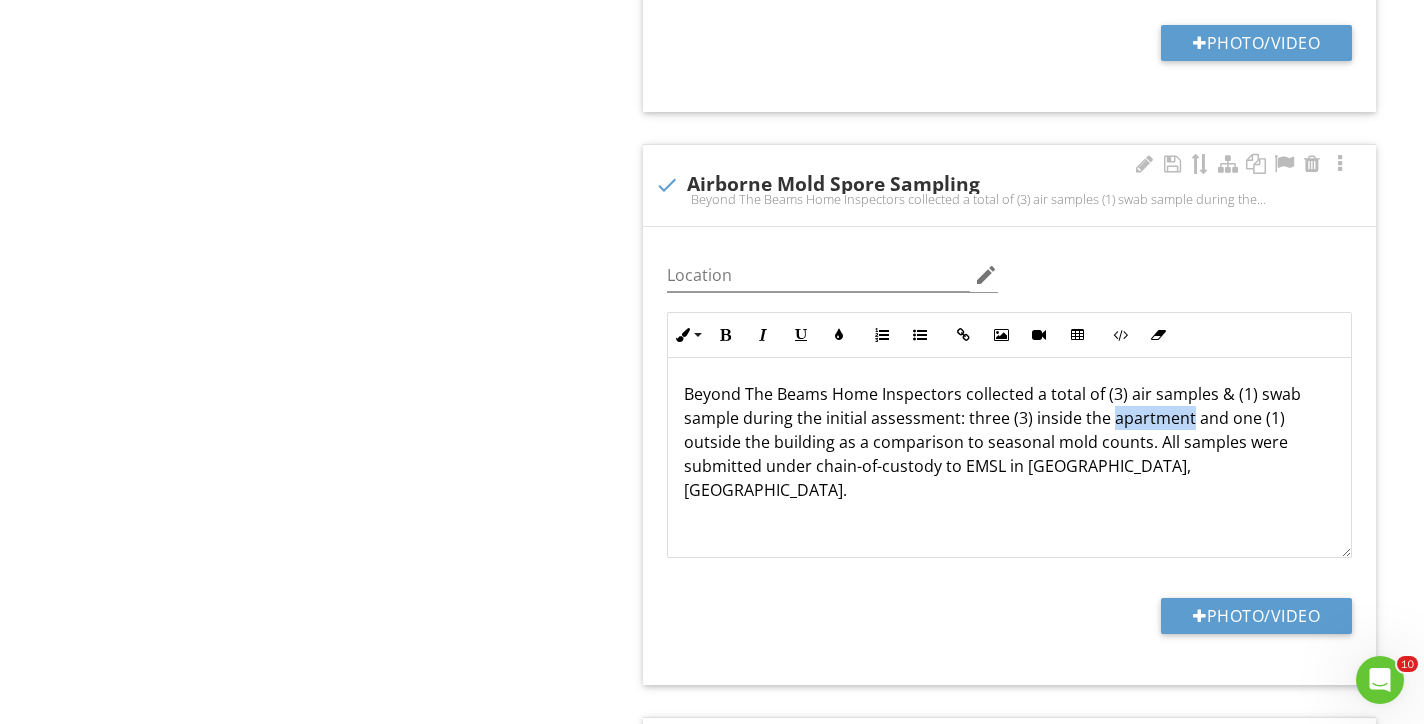 drag, startPoint x: 1189, startPoint y: 407, endPoint x: 1112, endPoint y: 414, distance: 77.31753 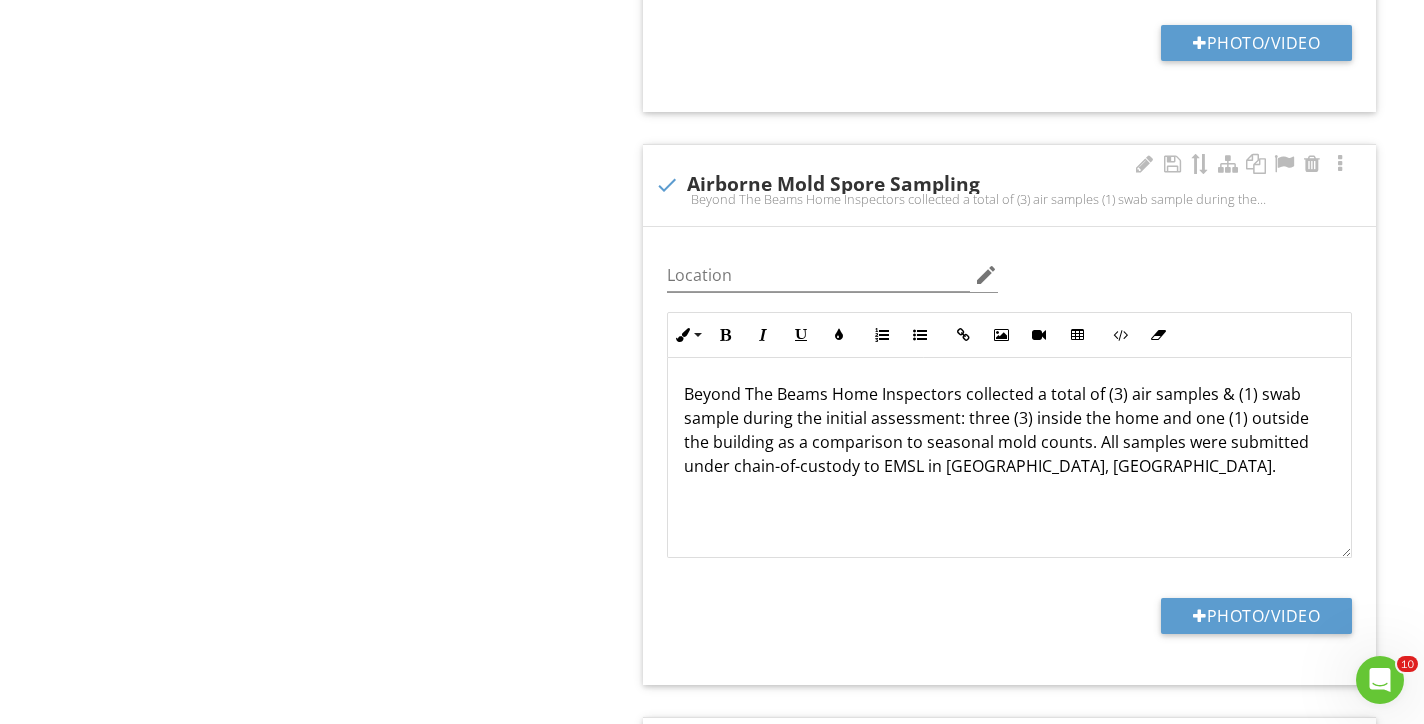 click on "Beyond The Beams Home Inspectors collected a total of (3) air samples & (1) swab sample during the initial assessment: three (3) inside the home and one (1) outside the building as a comparison to seasonal mold counts. All samples were submitted under chain-of-custody to EMSL in Cinnaminson, NJ." at bounding box center (1009, 430) 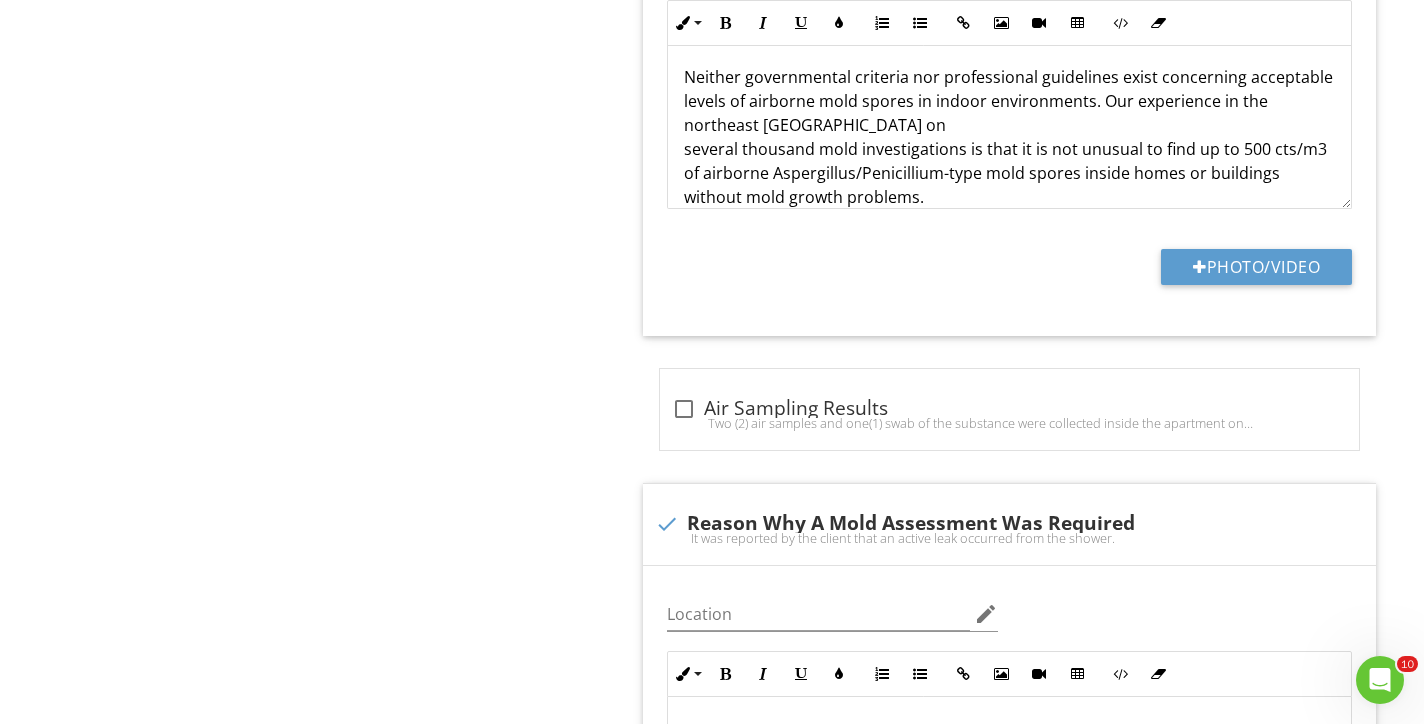 scroll, scrollTop: 6076, scrollLeft: 0, axis: vertical 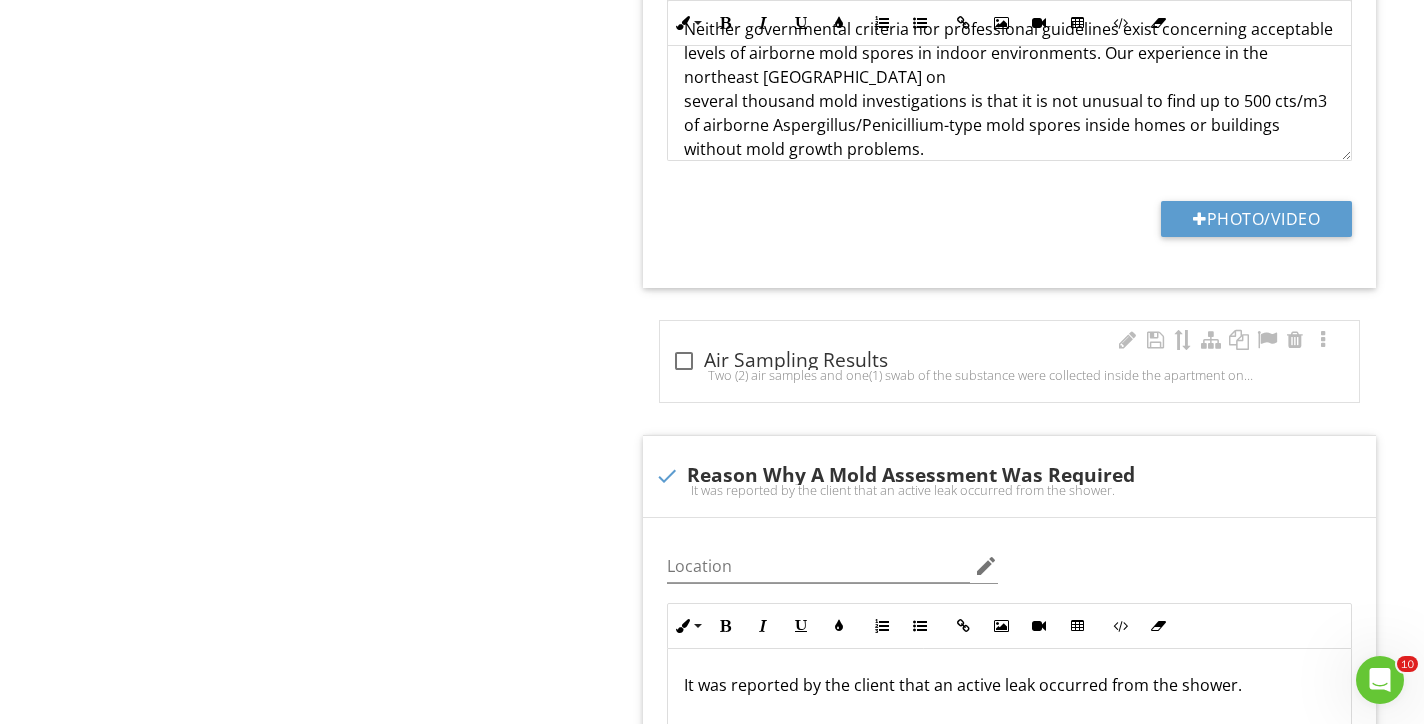 click on "check_box_outline_blank
Air Sampling Results
Two (2) air samples and one(1) swab of the substance were collected inside the apartment on December 7, 2020. Two (2) air samples were initially collected in the basement  kitchen, with the third sample collected in the basement tv area. A third air sample was collected outside the building for background comparison purposes. Air sampling results are summarized below and in Appendix C and the laboratory analysis report and chain-of-custody form are included in Appendix F.Concentrations of airborne Aspergillus/Penicillium-type spores were found to be an indication that there is mold growth present and will continue to grow as time passes and not acceptable levels. The first floor kitchen had more Aspergillus/Penicillium then the basement. The swab result came back has containing High Levels of Stachybotrys/Memnoniella, Phialophora-like, Acremonium-like and Medium Levels of Aspergillus/Penicillium." at bounding box center (1009, 361) 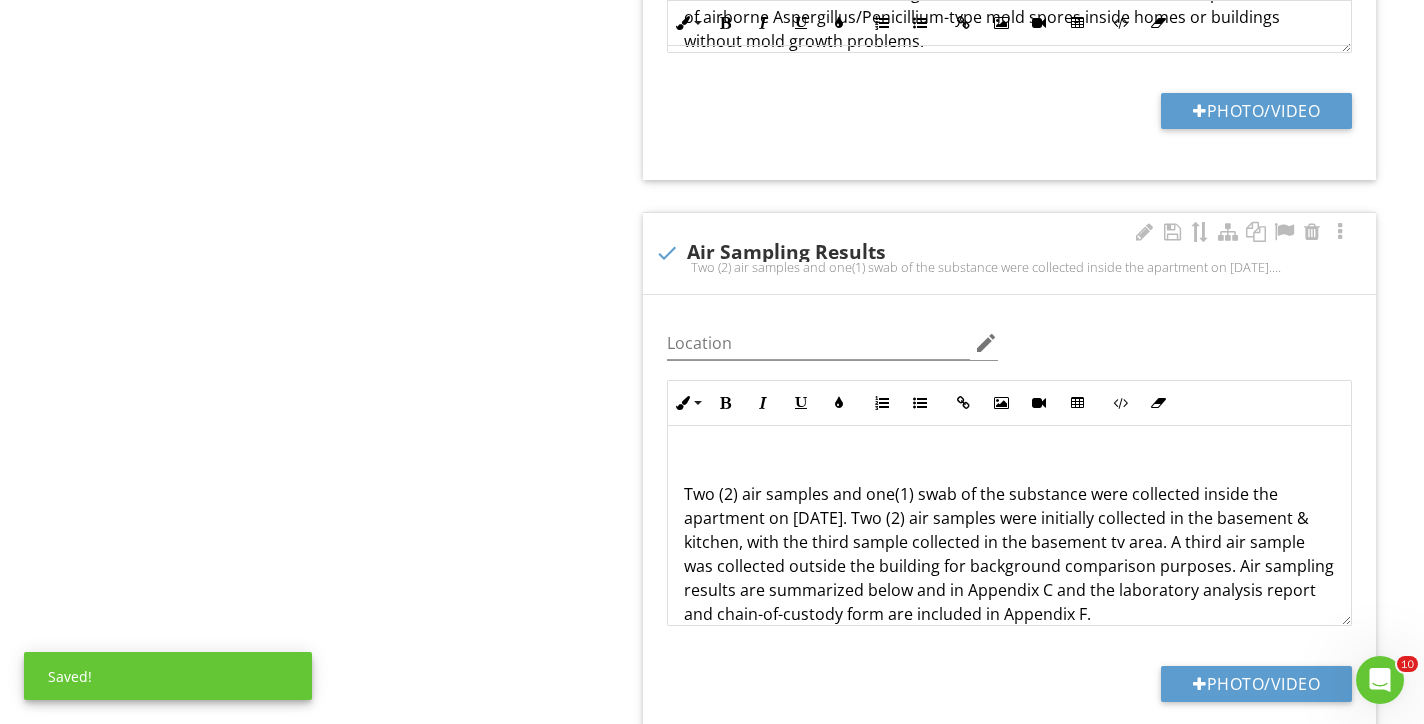 scroll, scrollTop: 6187, scrollLeft: 0, axis: vertical 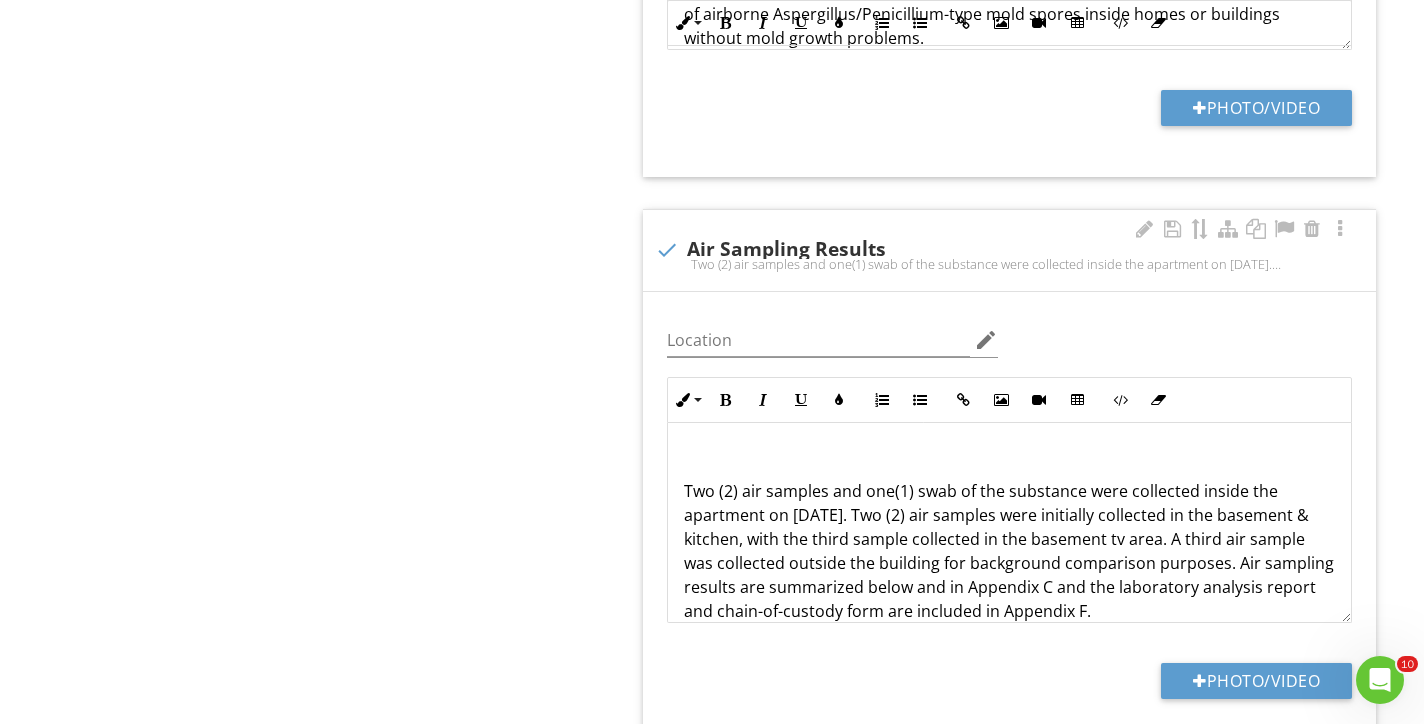 click on "Two (2) air samples and one(1) swab of the substance were collected inside the apartment on December 7, 2020. Two (2) air samples were initially collected in the basement & kitchen, with the third sample collected in the basement tv area. A third air sample was collected outside the building for background comparison purposes. Air sampling results are summarized below and in Appendix C and the laboratory analysis report and chain-of-custody form are included in Appendix F." at bounding box center [1009, 551] 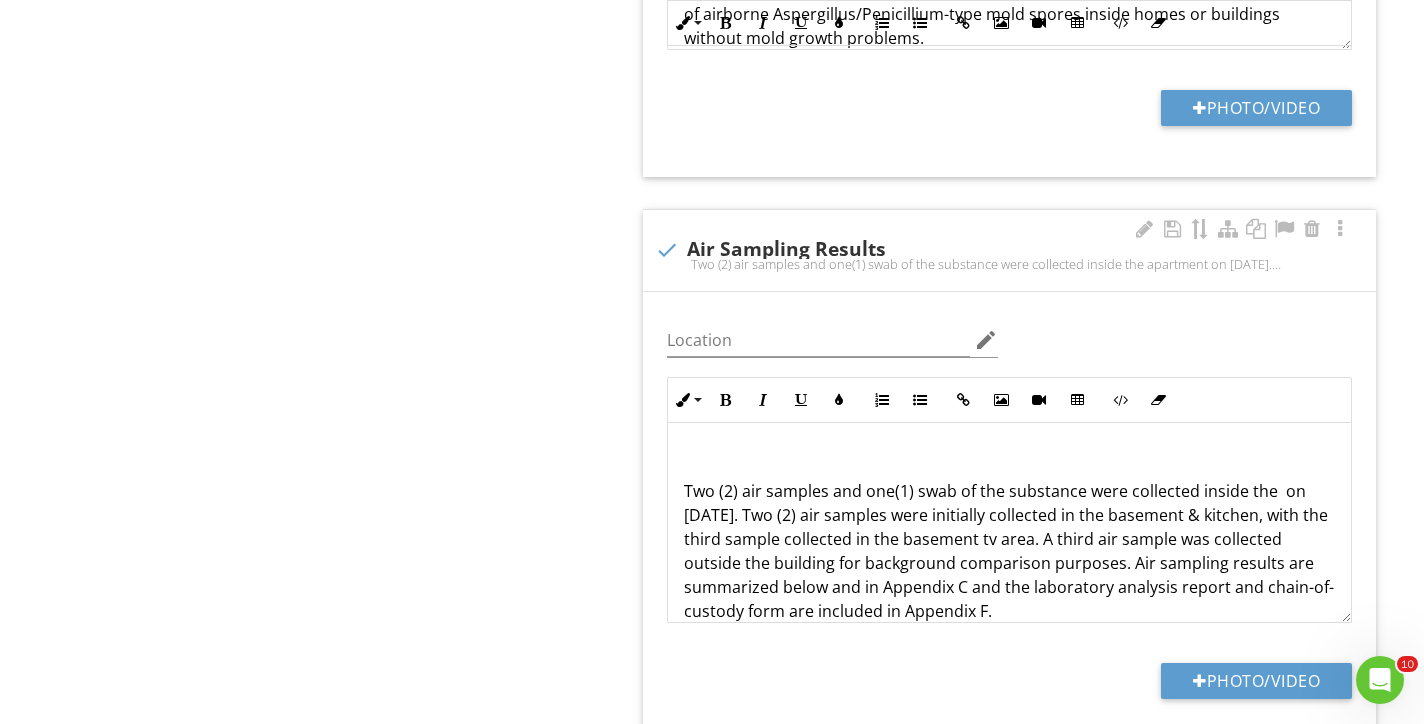 type 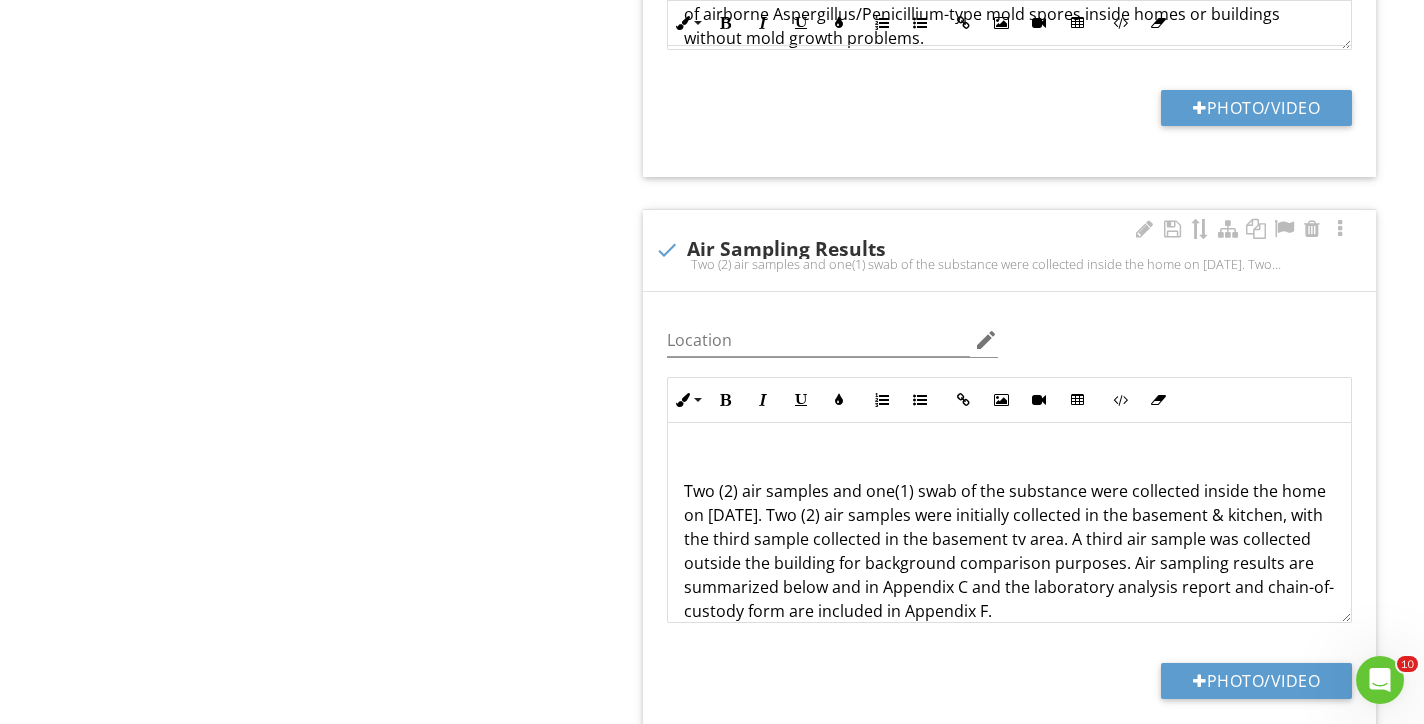 click on "Two (2) air samples and one(1) swab of the substance were collected inside the home on December 7, 2020. Two (2) air samples were initially collected in the basement & kitchen, with the third sample collected in the basement tv area. A third air sample was collected outside the building for background comparison purposes. Air sampling results are summarized below and in Appendix C and the laboratory analysis report and chain-of-custody form are included in Appendix F." at bounding box center [1009, 551] 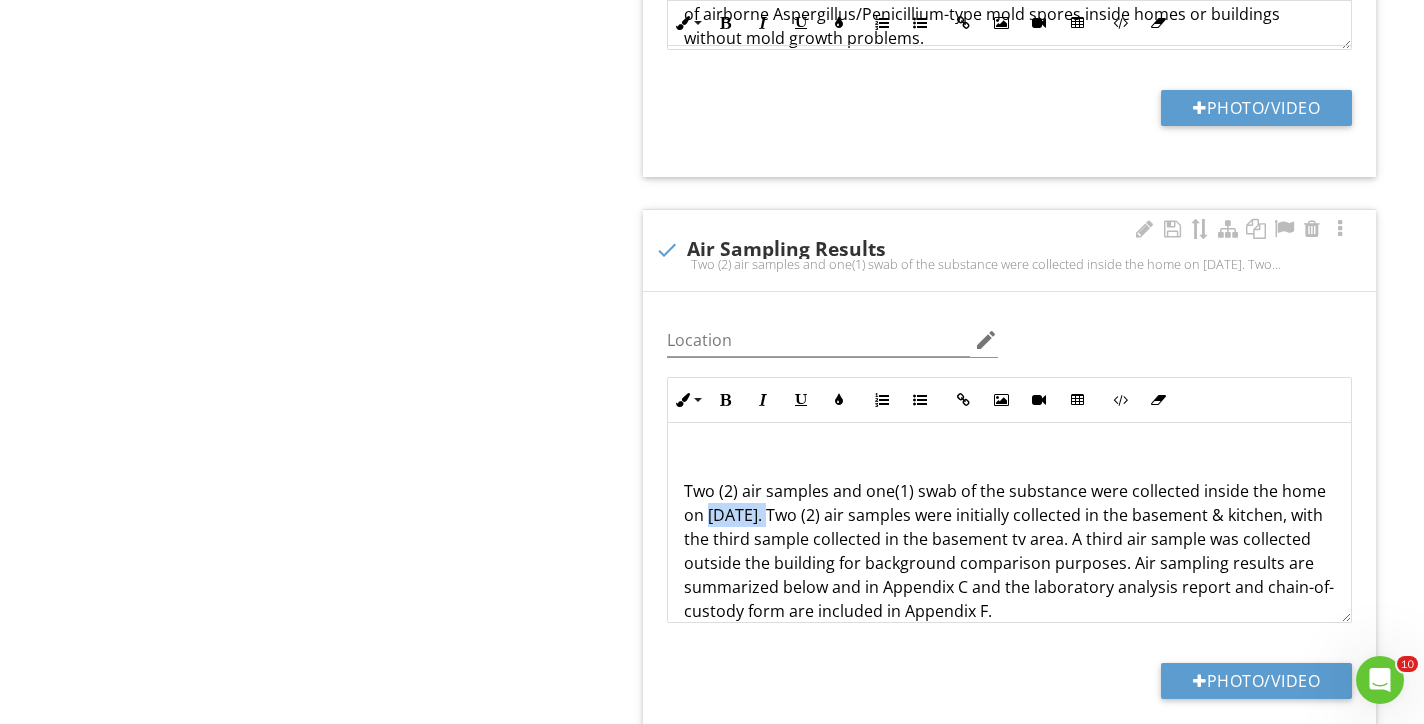 drag, startPoint x: 782, startPoint y: 506, endPoint x: 713, endPoint y: 505, distance: 69.00725 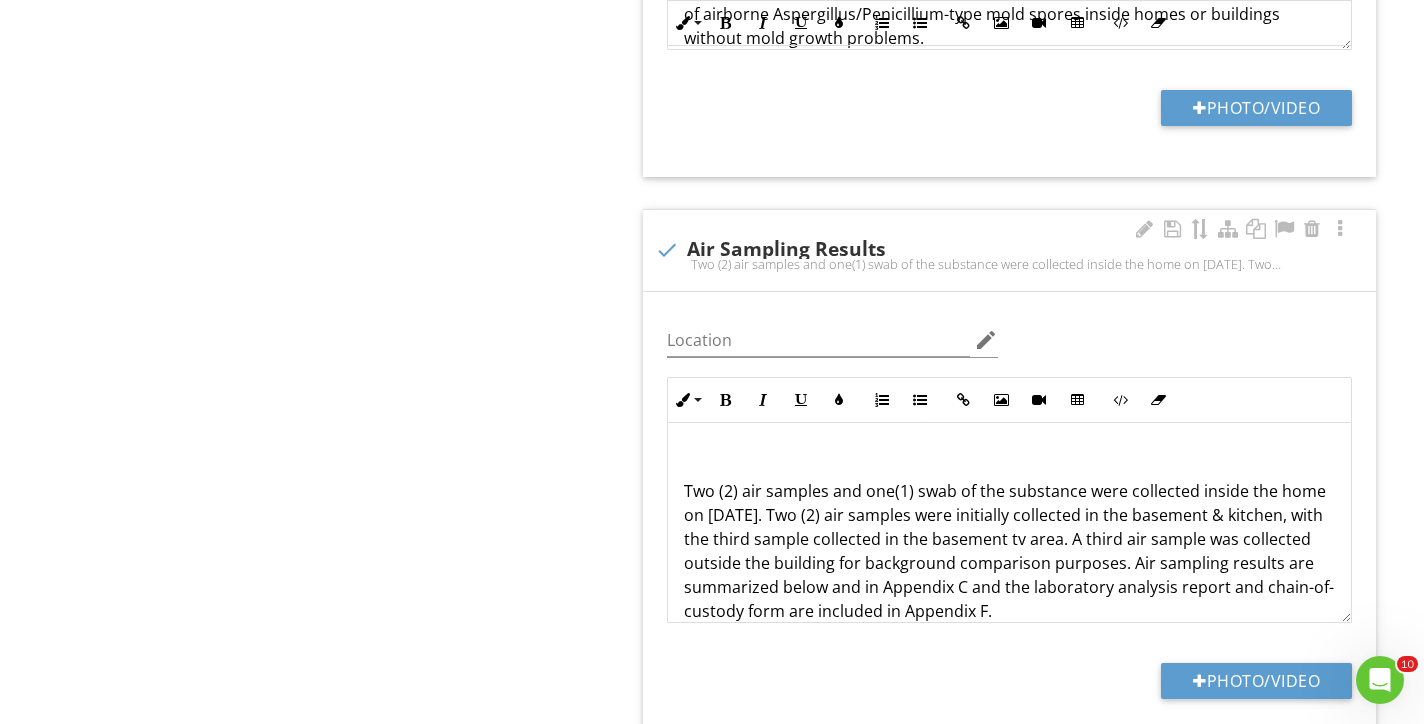 click on "Two (2) air samples and one(1) swab of the substance were collected inside the home on June 7, 2020. Two (2) air samples were initially collected in the basement & kitchen, with the third sample collected in the basement tv area. A third air sample was collected outside the building for background comparison purposes. Air sampling results are summarized below and in Appendix C and the laboratory analysis report and chain-of-custody form are included in Appendix F." at bounding box center [1009, 551] 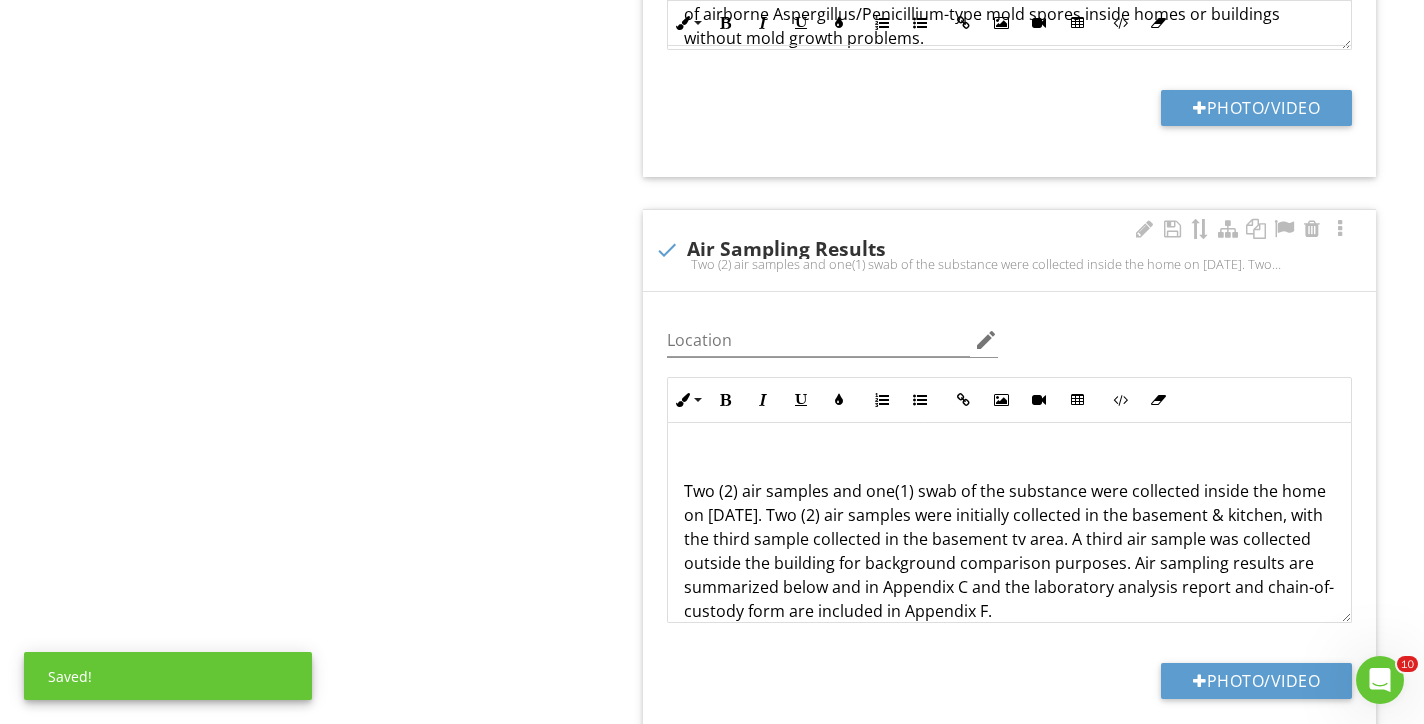 click on "Two (2) air samples and one(1) swab of the substance were collected inside the home on June 6, 2020. Two (2) air samples were initially collected in the basement & kitchen, with the third sample collected in the basement tv area. A third air sample was collected outside the building for background comparison purposes. Air sampling results are summarized below and in Appendix C and the laboratory analysis report and chain-of-custody form are included in Appendix F." at bounding box center (1009, 551) 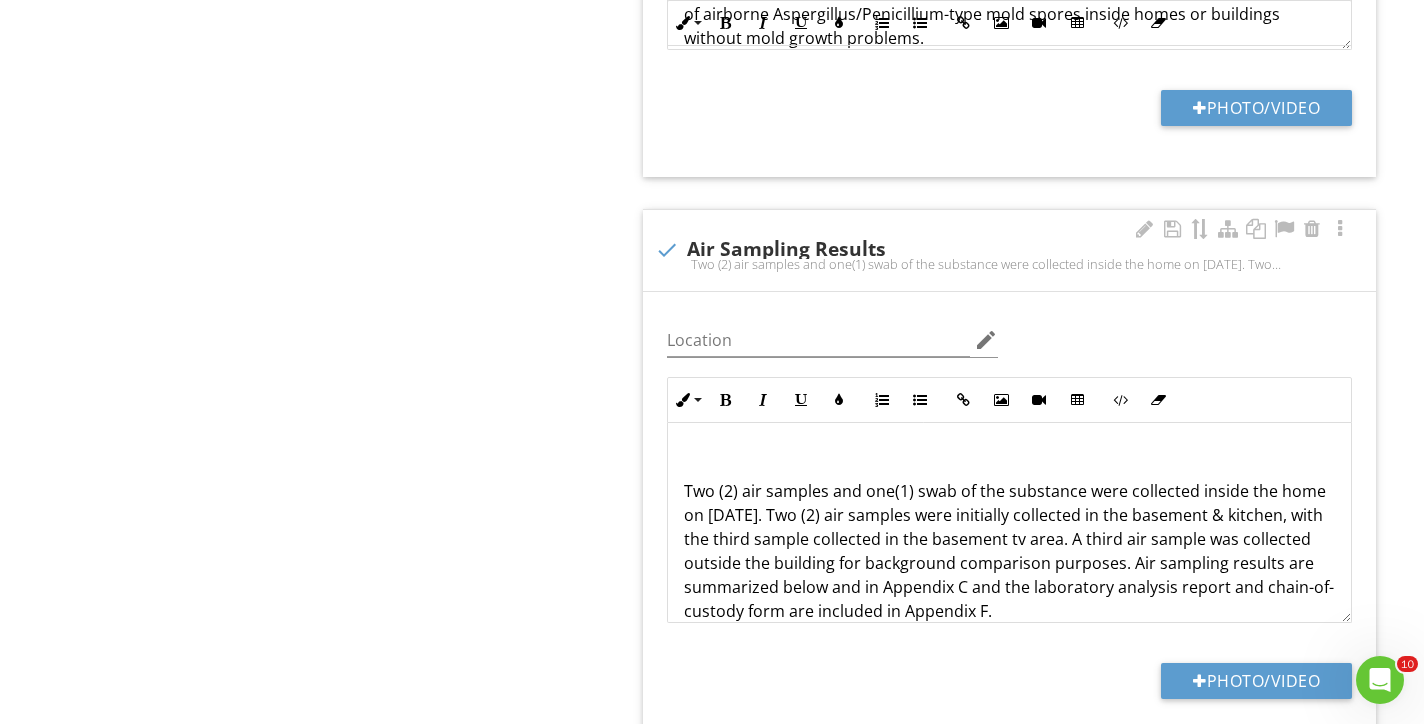 click on "Two (2) air samples and one(1) swab of the substance were collected inside the home on June 6, 2025. Two (2) air samples were initially collected in the basement & kitchen, with the third sample collected in the basement tv area. A third air sample was collected outside the building for background comparison purposes. Air sampling results are summarized below and in Appendix C and the laboratory analysis report and chain-of-custody form are included in Appendix F." at bounding box center (1009, 551) 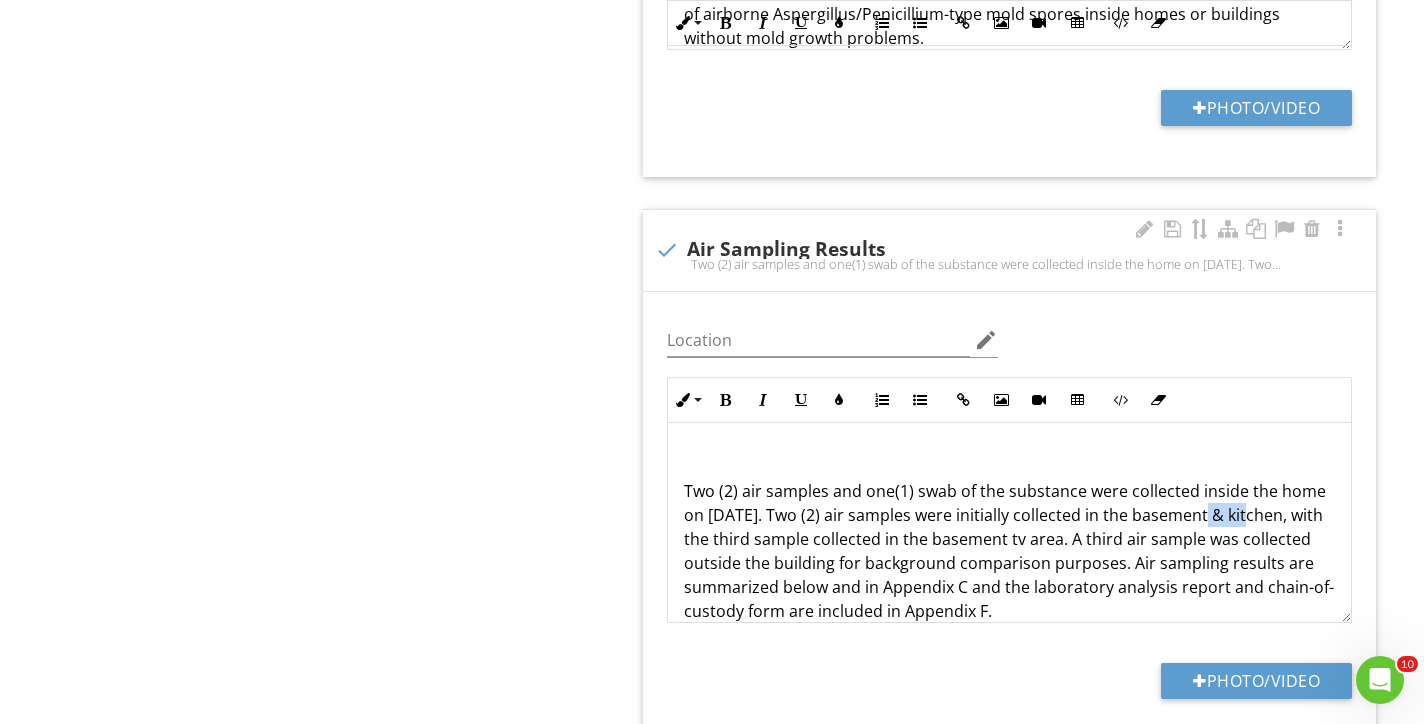 drag, startPoint x: 1243, startPoint y: 505, endPoint x: 1189, endPoint y: 507, distance: 54.037025 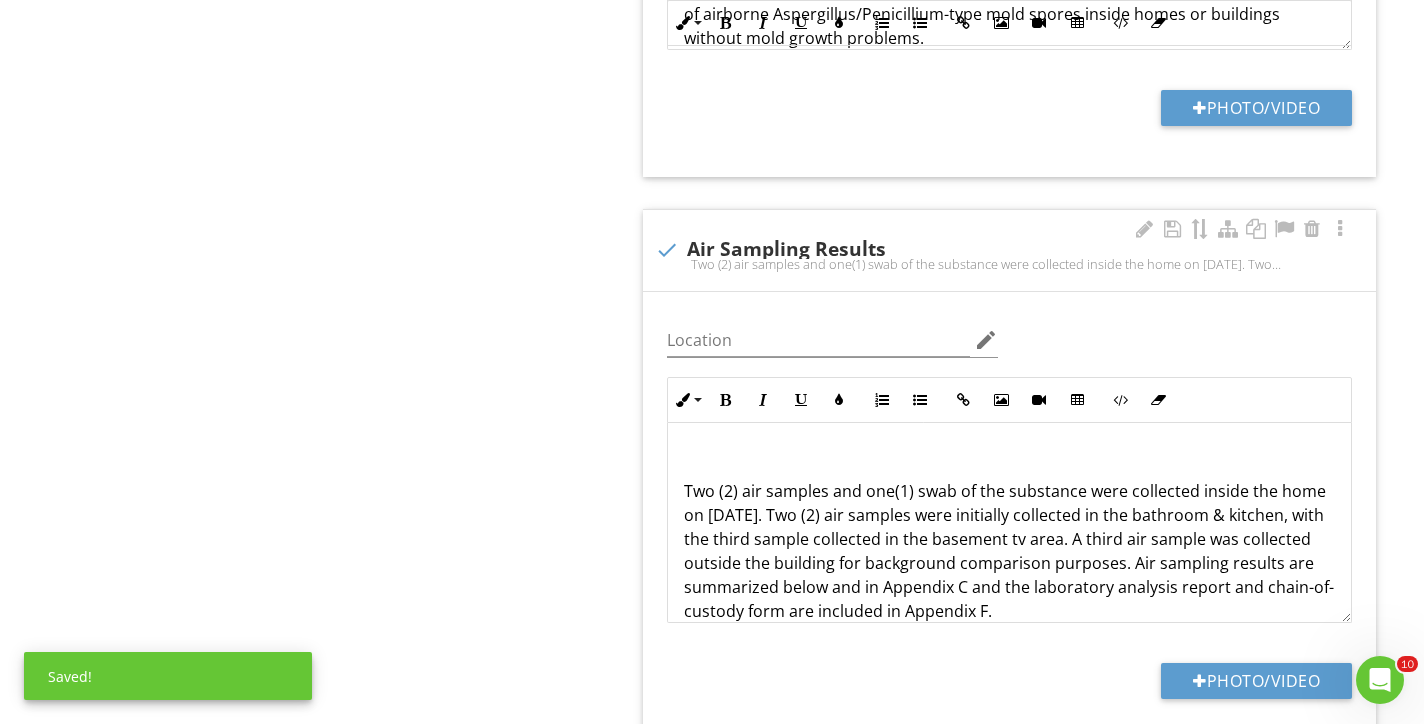 click on "Two (2) air samples and one(1) swab of the substance were collected inside the home on June 6, 2025. Two (2) air samples were initially collected in the bathroom & kitchen, with the third sample collected in the basement tv area. A third air sample was collected outside the building for background comparison purposes. Air sampling results are summarized below and in Appendix C and the laboratory analysis report and chain-of-custody form are included in Appendix F." at bounding box center [1009, 551] 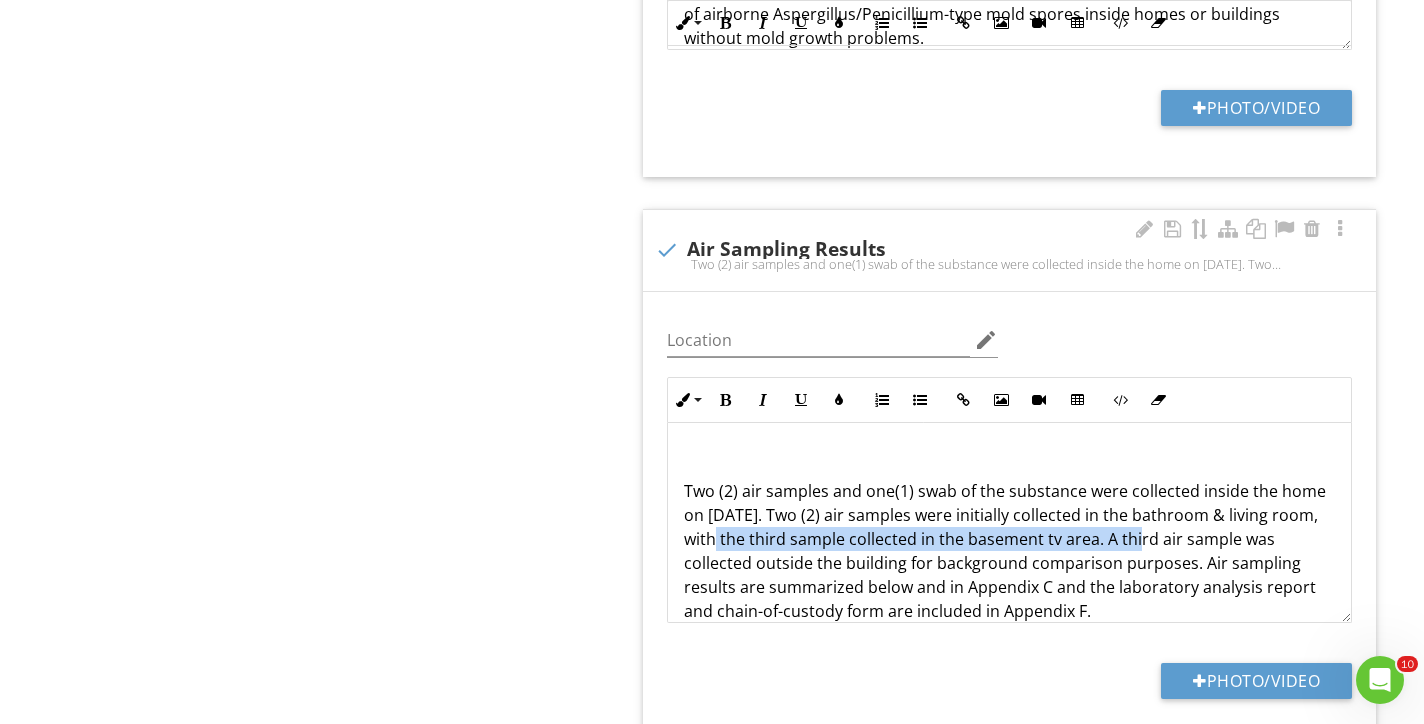 drag, startPoint x: 725, startPoint y: 529, endPoint x: 1149, endPoint y: 524, distance: 424.02948 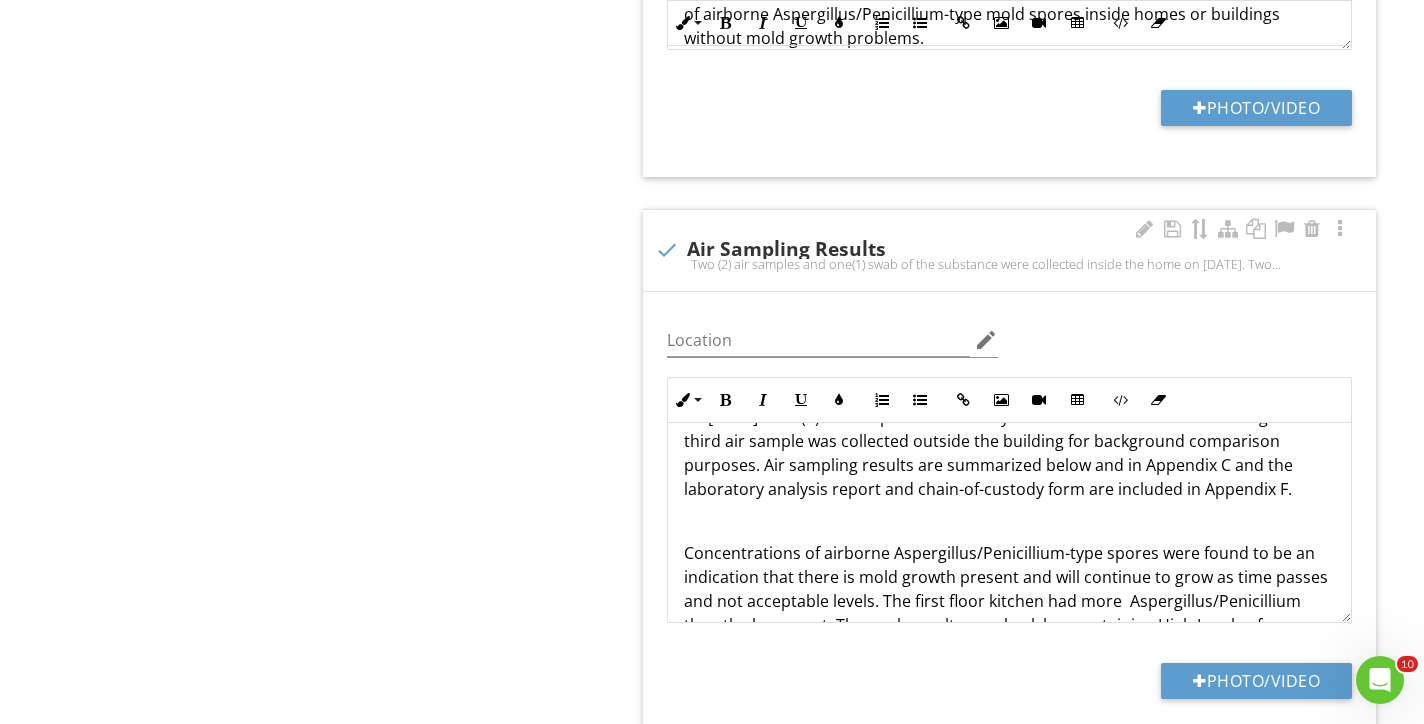 scroll, scrollTop: 147, scrollLeft: 0, axis: vertical 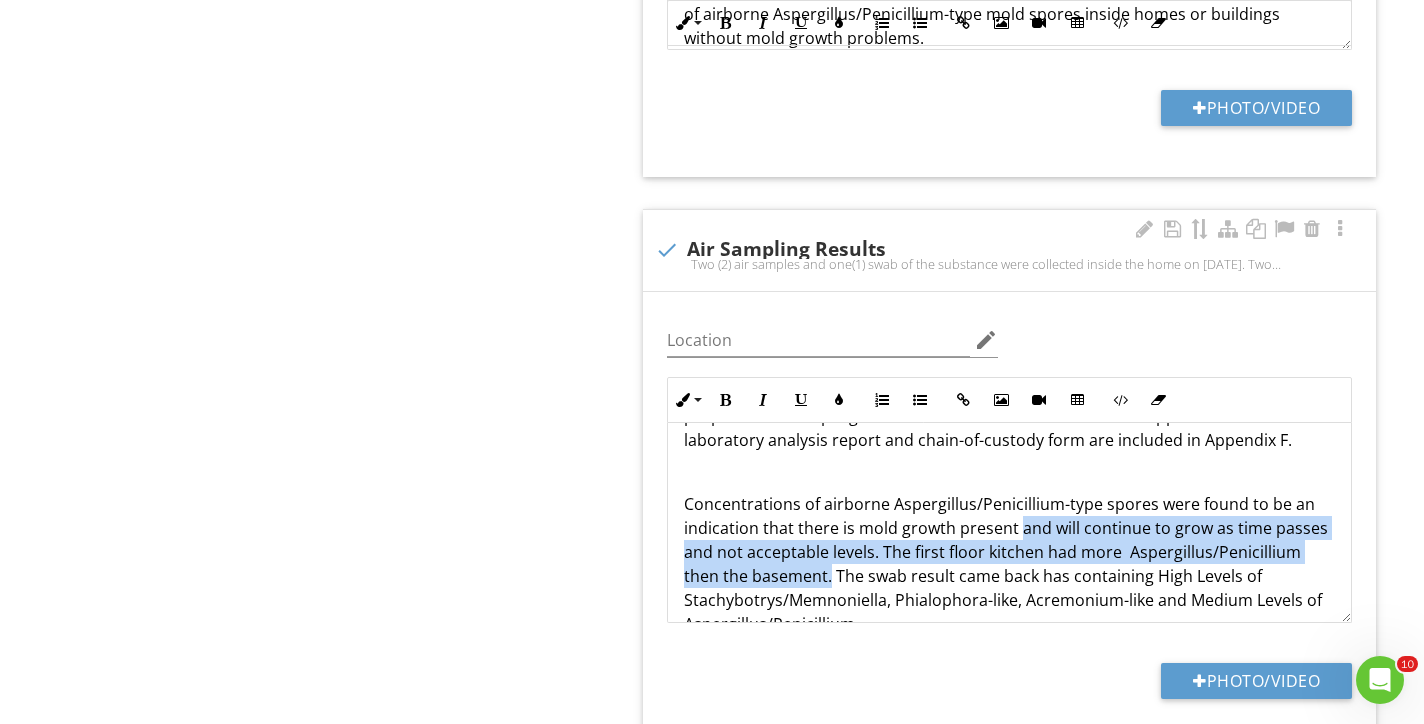 drag, startPoint x: 1018, startPoint y: 516, endPoint x: 791, endPoint y: 567, distance: 232.65855 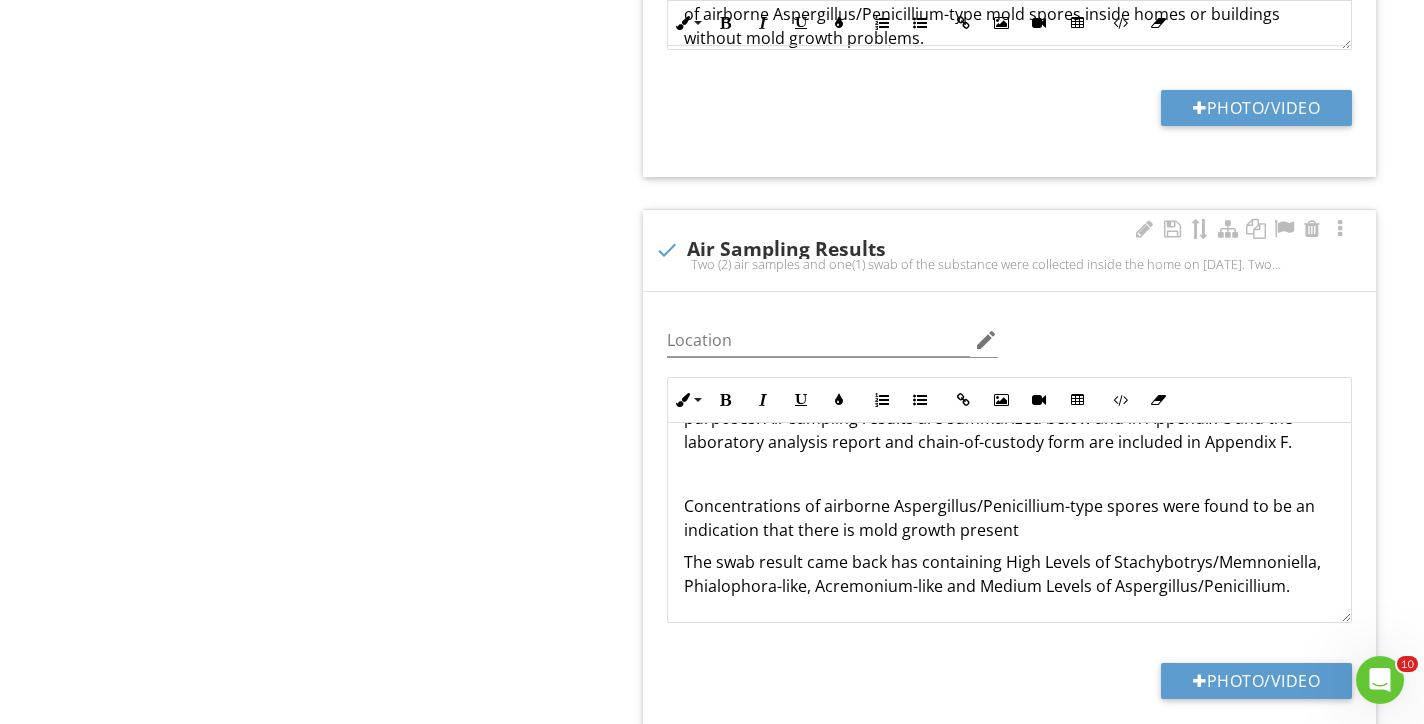scroll, scrollTop: 137, scrollLeft: 0, axis: vertical 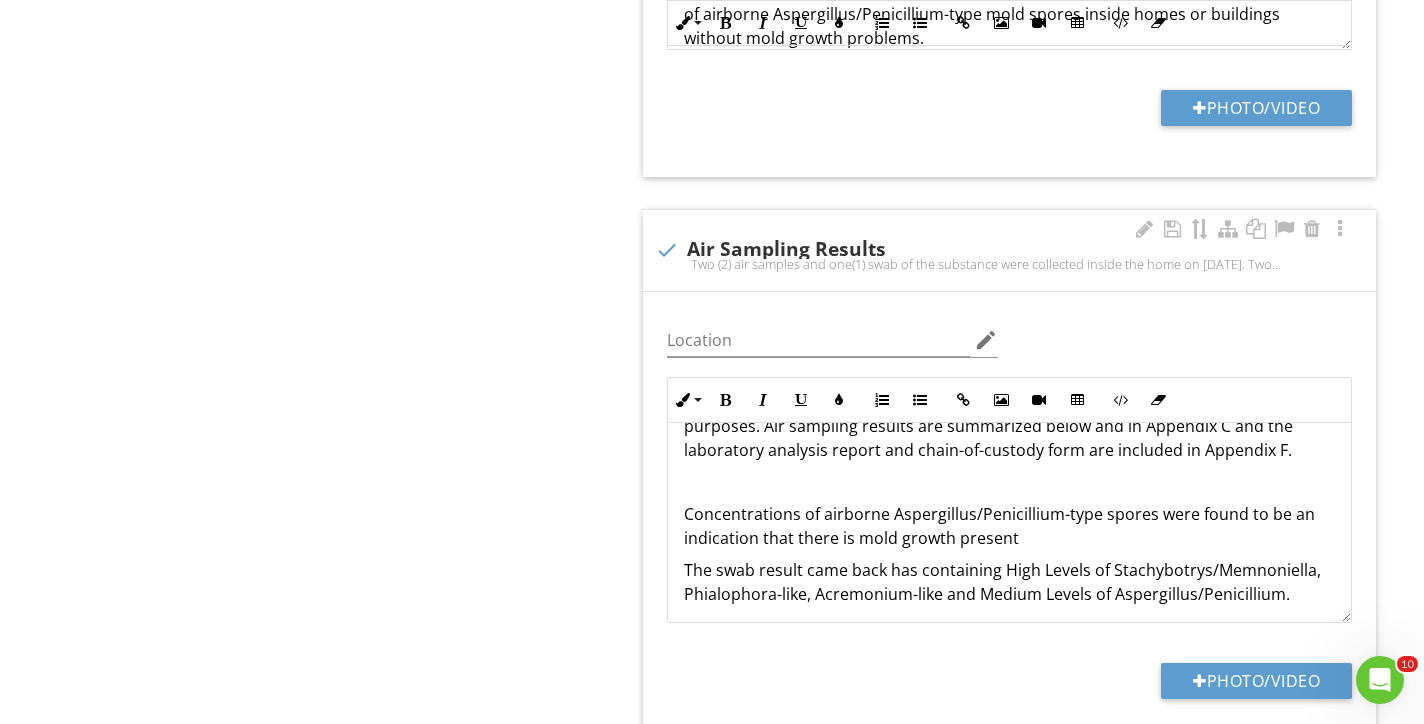 drag, startPoint x: 1034, startPoint y: 521, endPoint x: 678, endPoint y: 490, distance: 357.34717 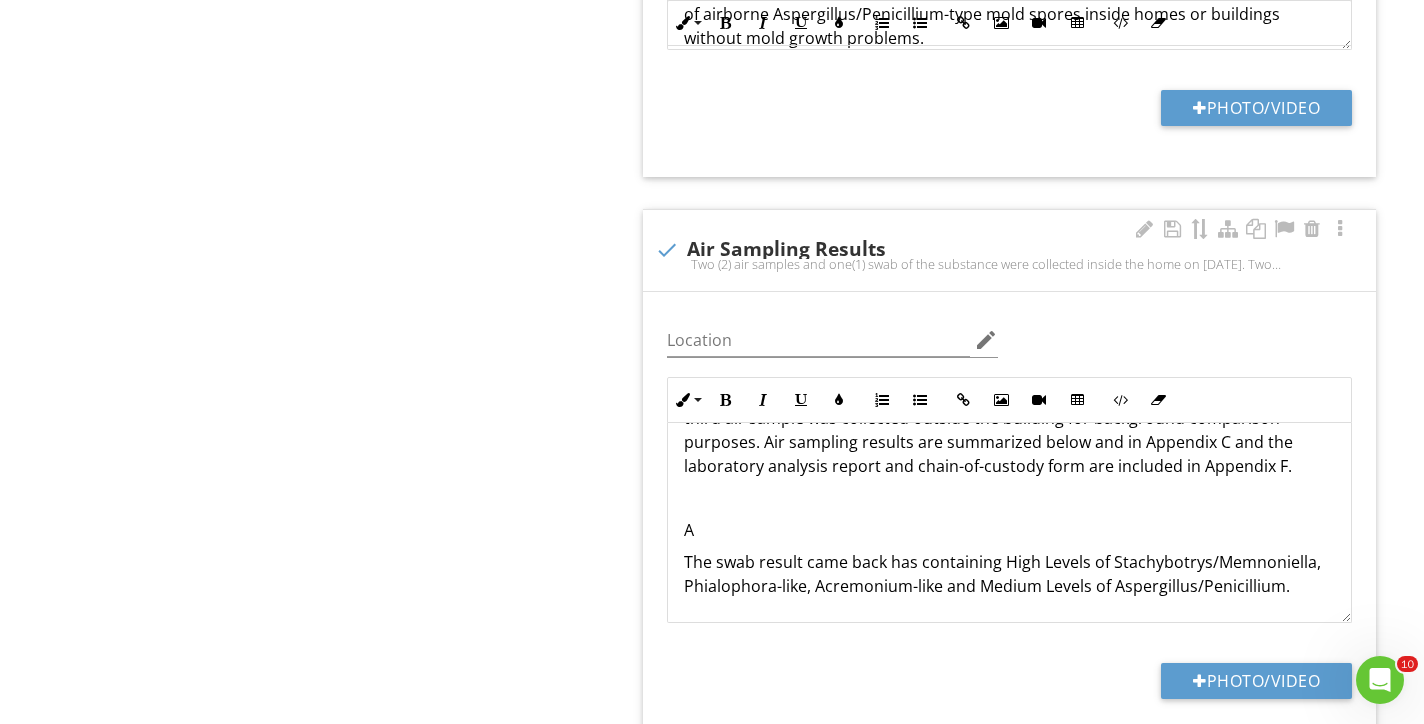 scroll, scrollTop: 121, scrollLeft: 0, axis: vertical 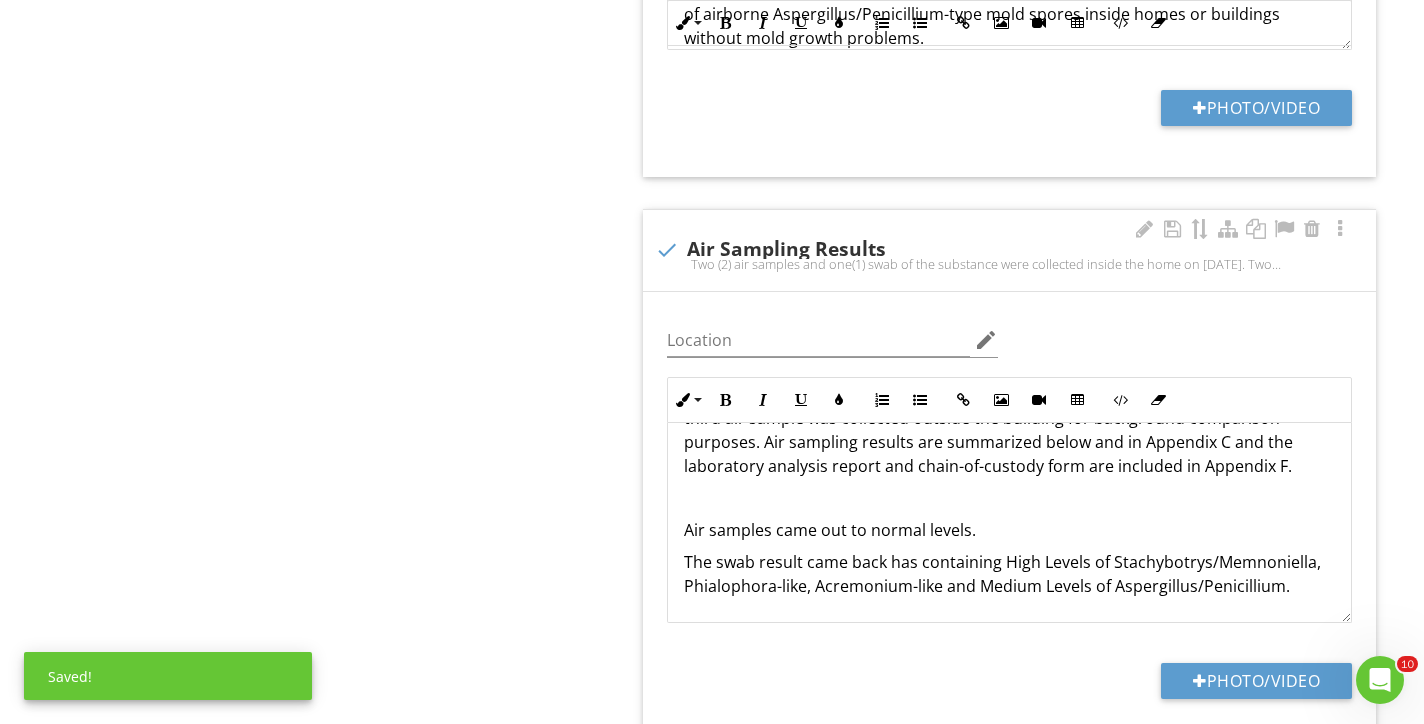 click on "The swab result came back has containing High Levels of Stachybotrys/Memnoniella, Phialophora-like, Acremonium-like and Medium Levels of Aspergillus/Penicillium." at bounding box center [1009, 574] 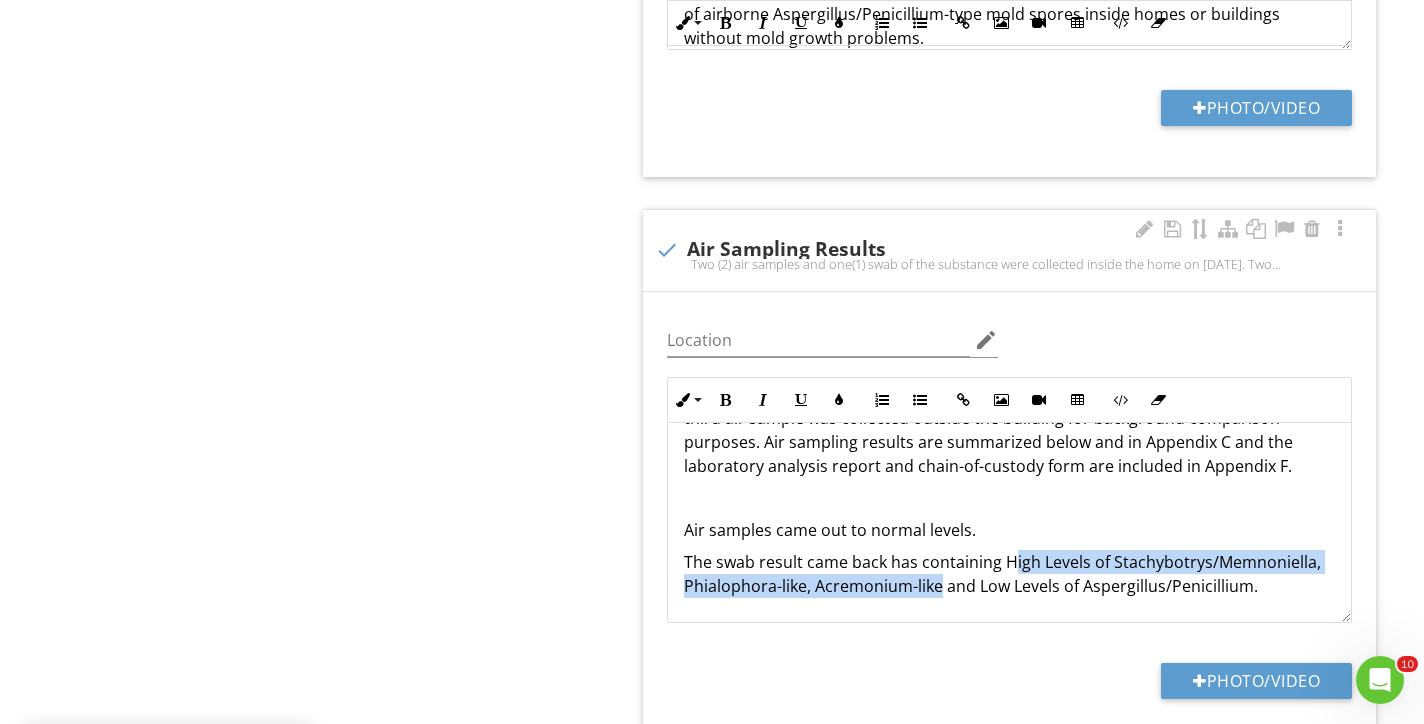 drag, startPoint x: 934, startPoint y: 578, endPoint x: 1008, endPoint y: 553, distance: 78.1089 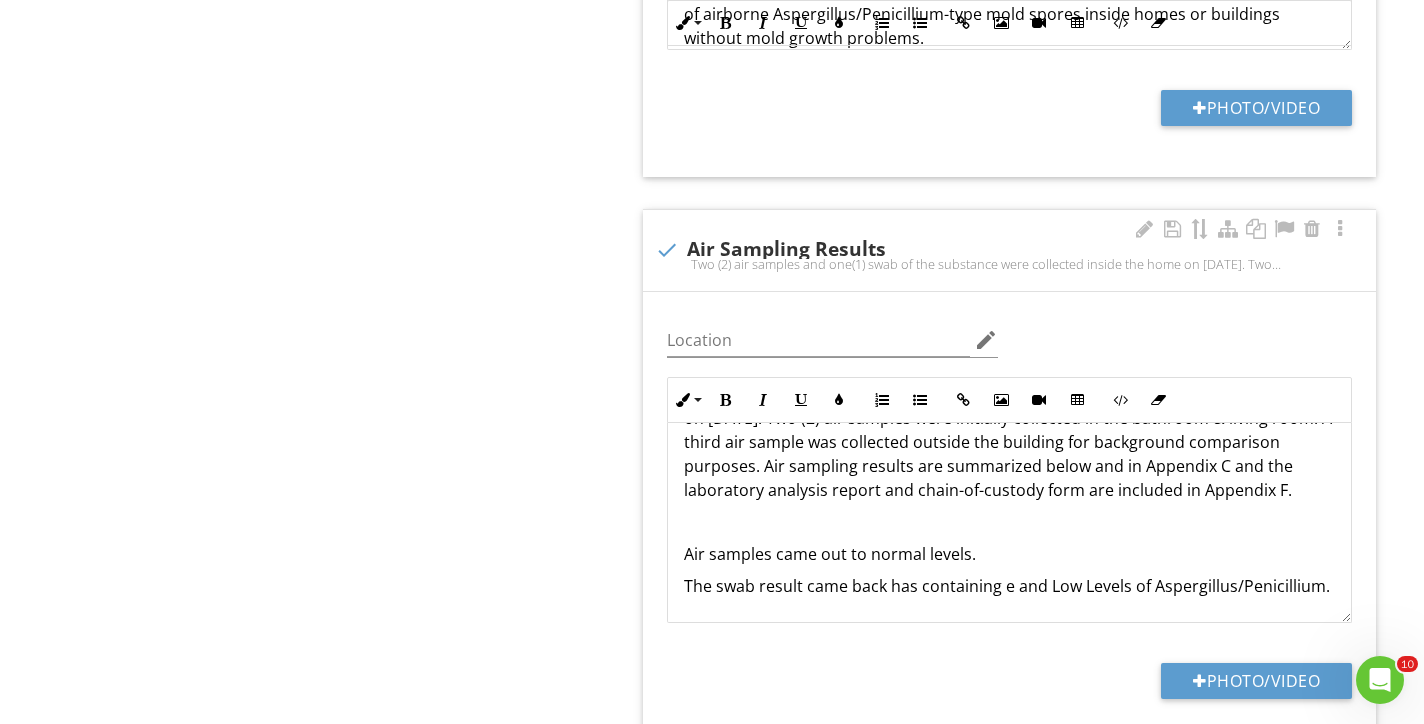 scroll, scrollTop: 97, scrollLeft: 0, axis: vertical 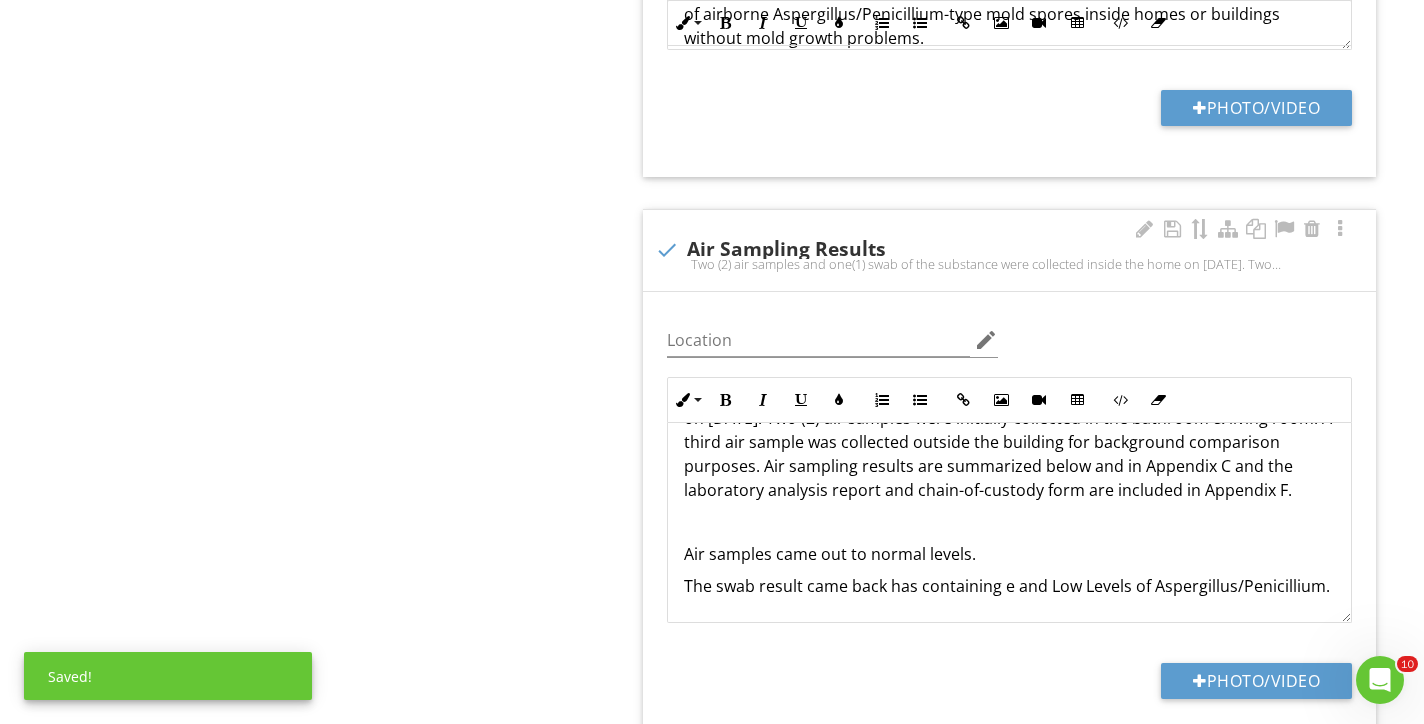 click on "The swab result came back has containing e and Low Levels of Aspergillus/Penicillium." at bounding box center (1009, 586) 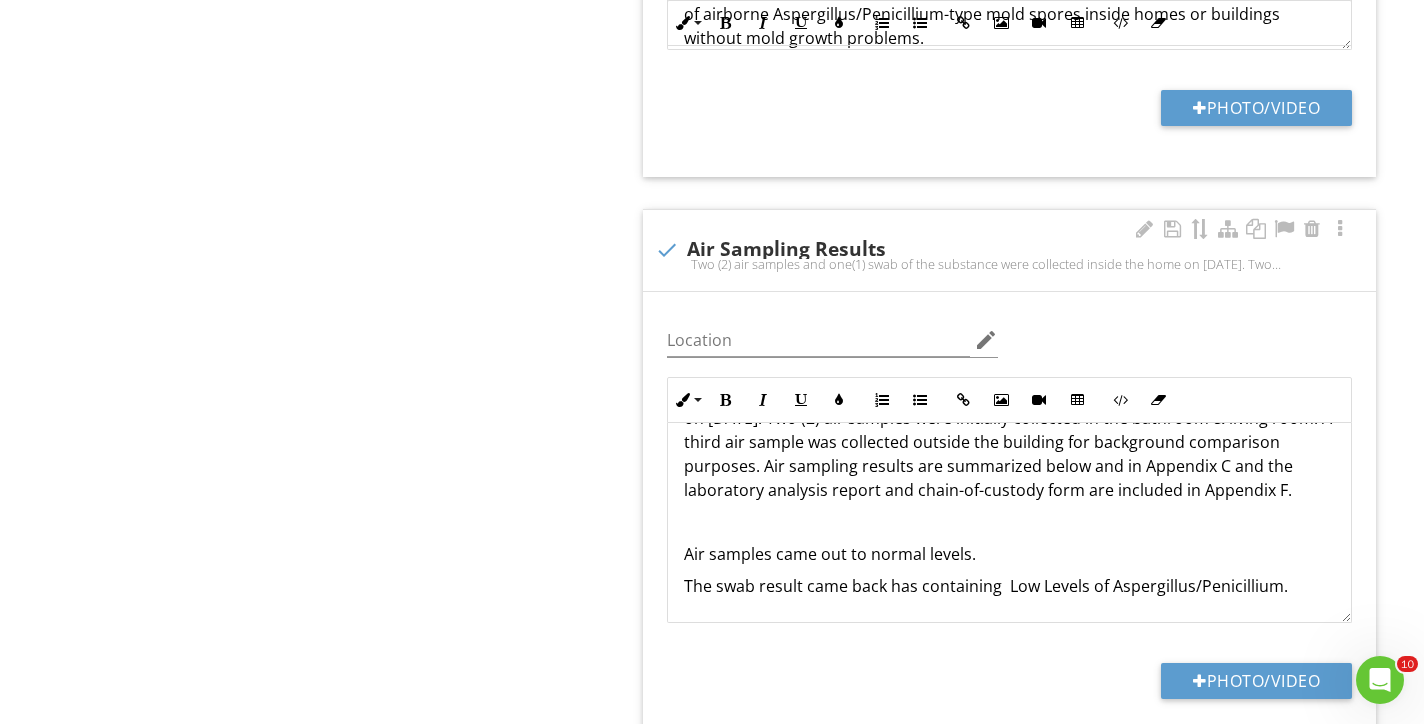 click on "The swab result came back has containing  Low Levels of Aspergillus/Penicillium." at bounding box center [1009, 586] 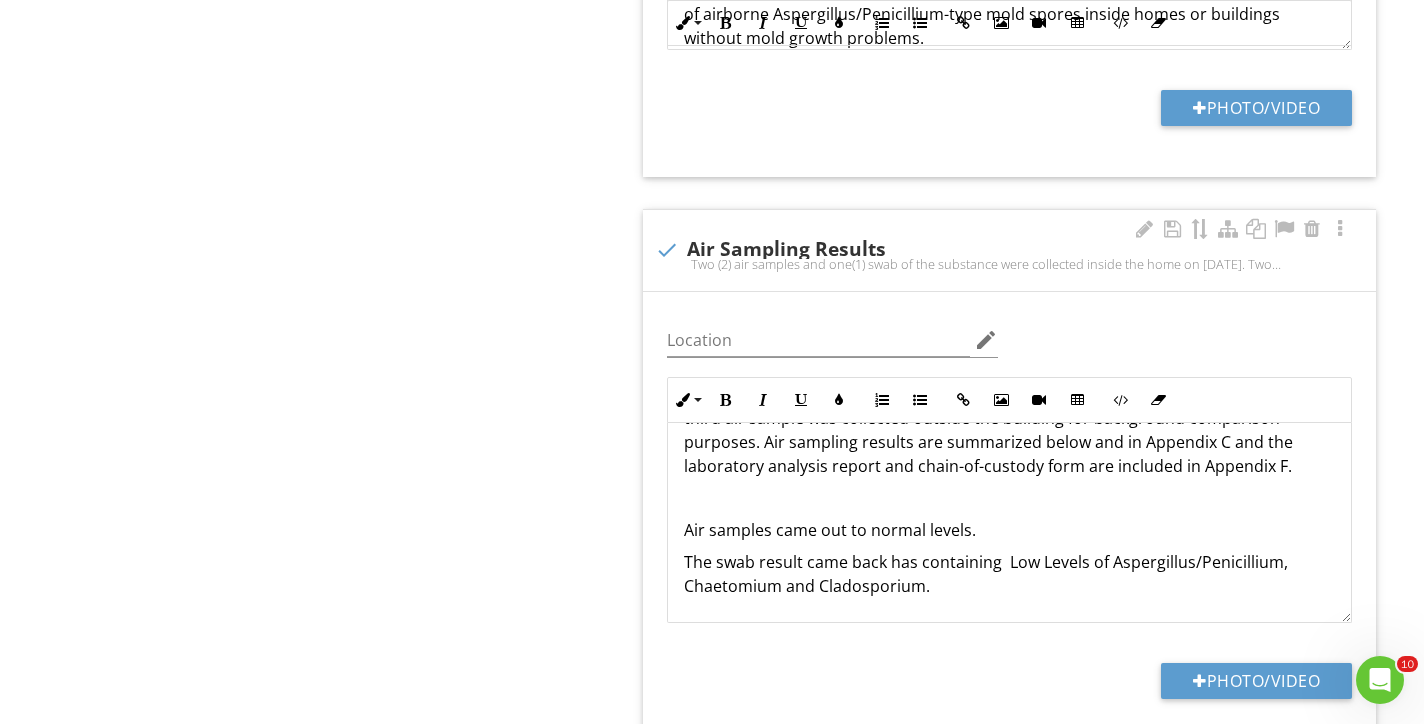 scroll, scrollTop: 121, scrollLeft: 0, axis: vertical 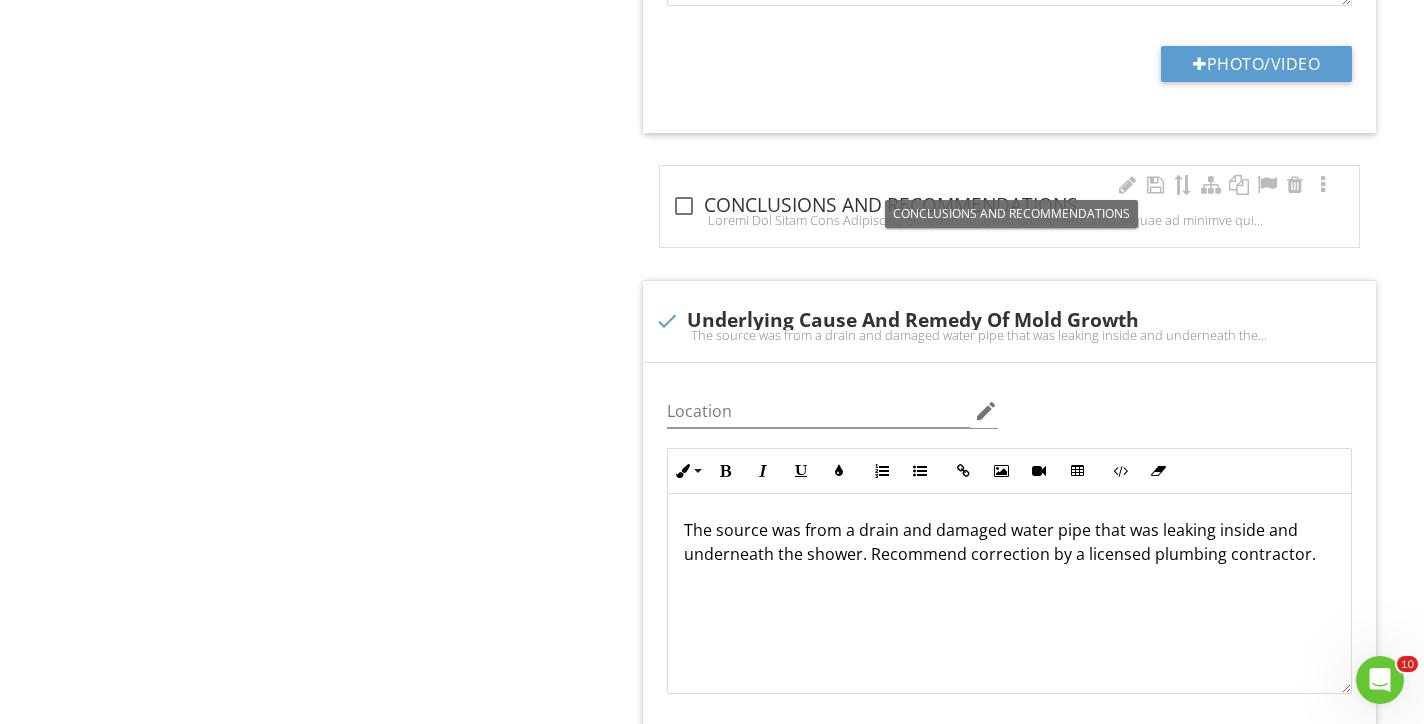 click on "check_box_outline_blank
CONCLUSIONS AND RECOMMENDATIONS" at bounding box center (1009, 206) 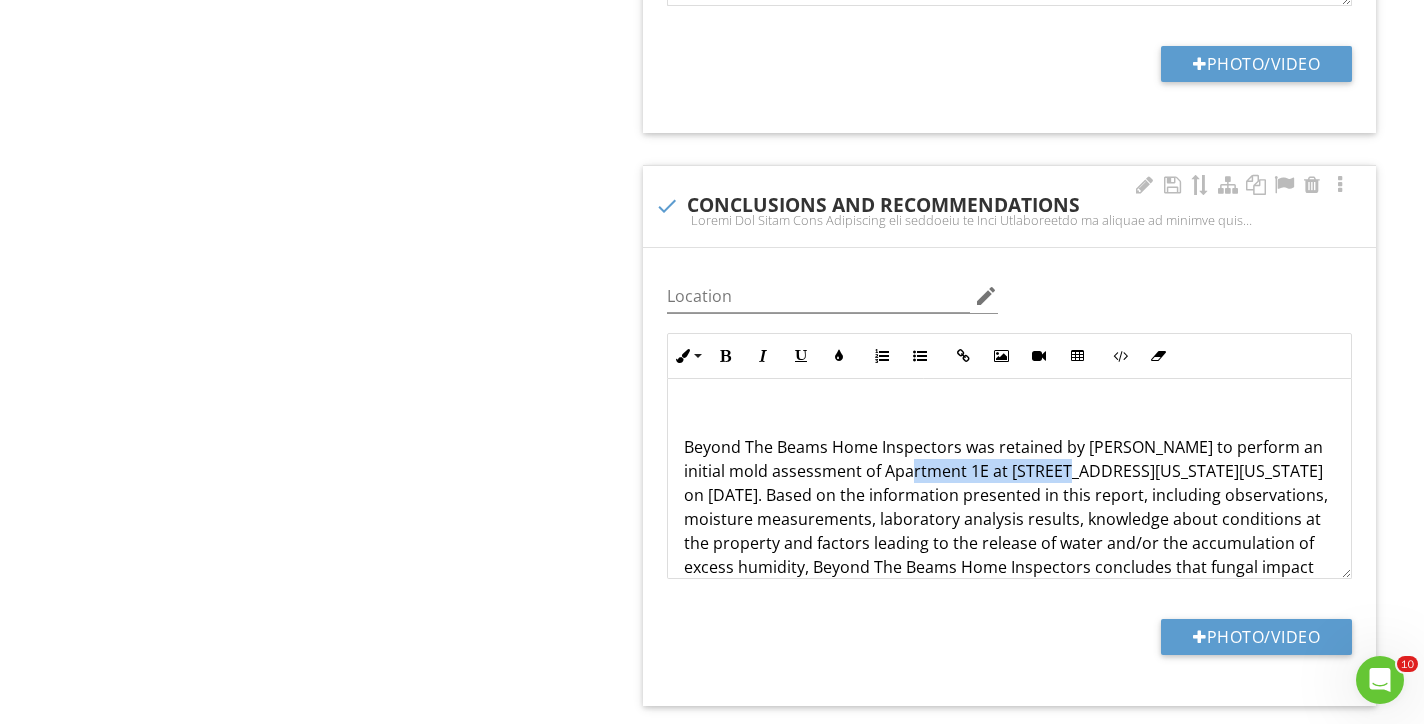 drag, startPoint x: 1037, startPoint y: 461, endPoint x: 879, endPoint y: 462, distance: 158.00316 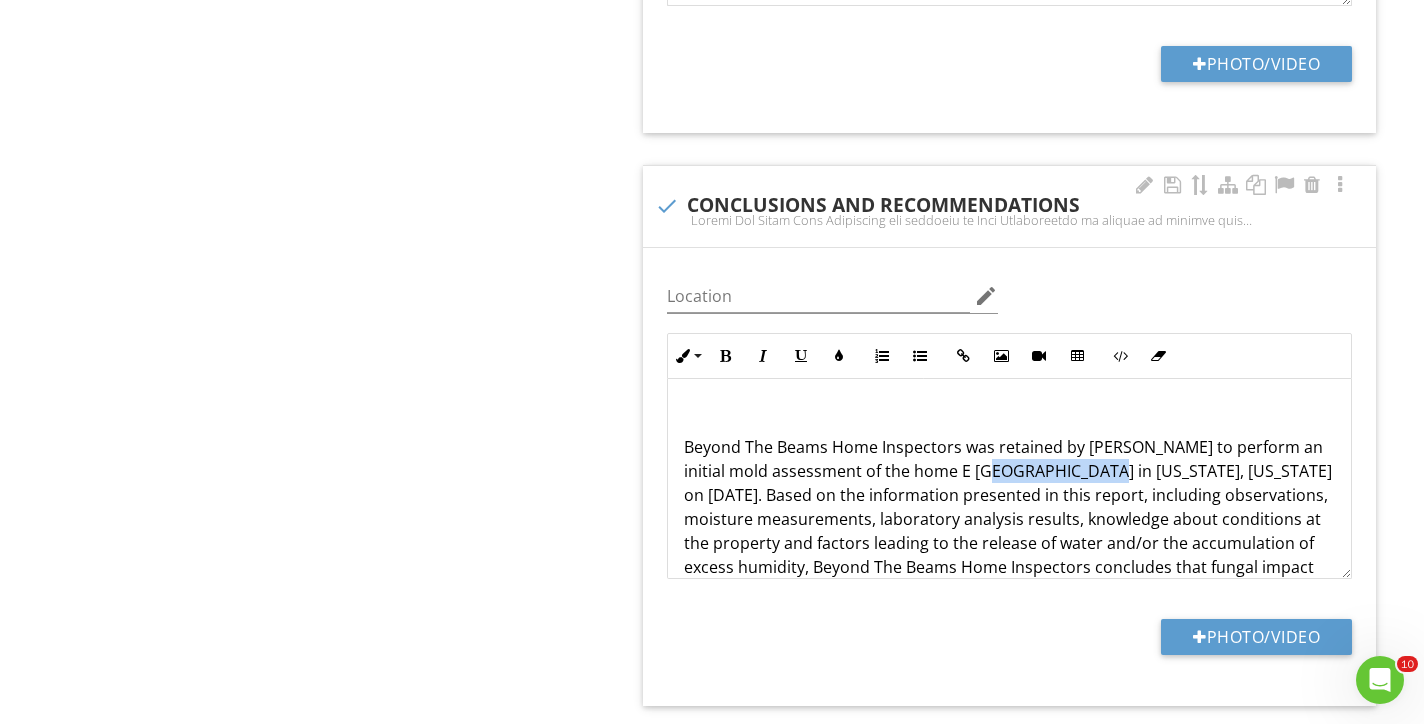 drag, startPoint x: 1059, startPoint y: 461, endPoint x: 957, endPoint y: 463, distance: 102.01961 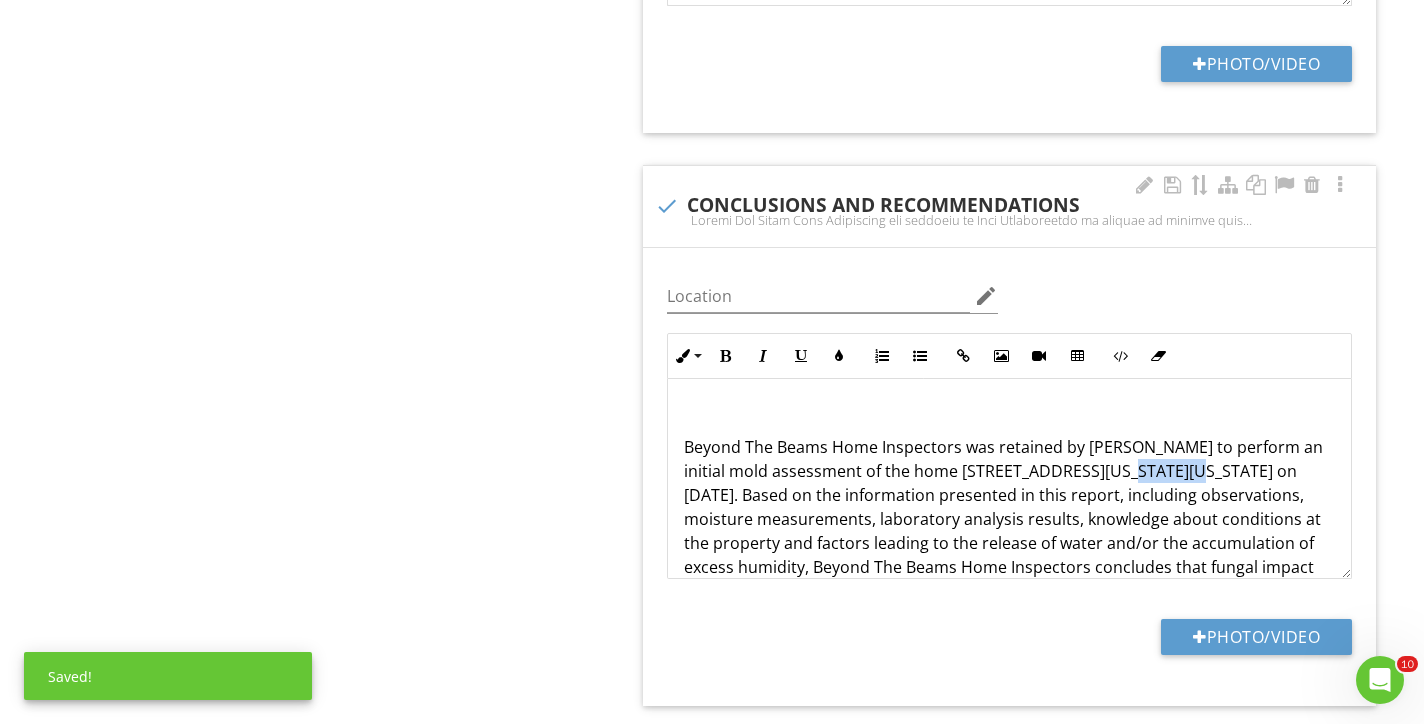 drag, startPoint x: 1137, startPoint y: 461, endPoint x: 1072, endPoint y: 466, distance: 65.192024 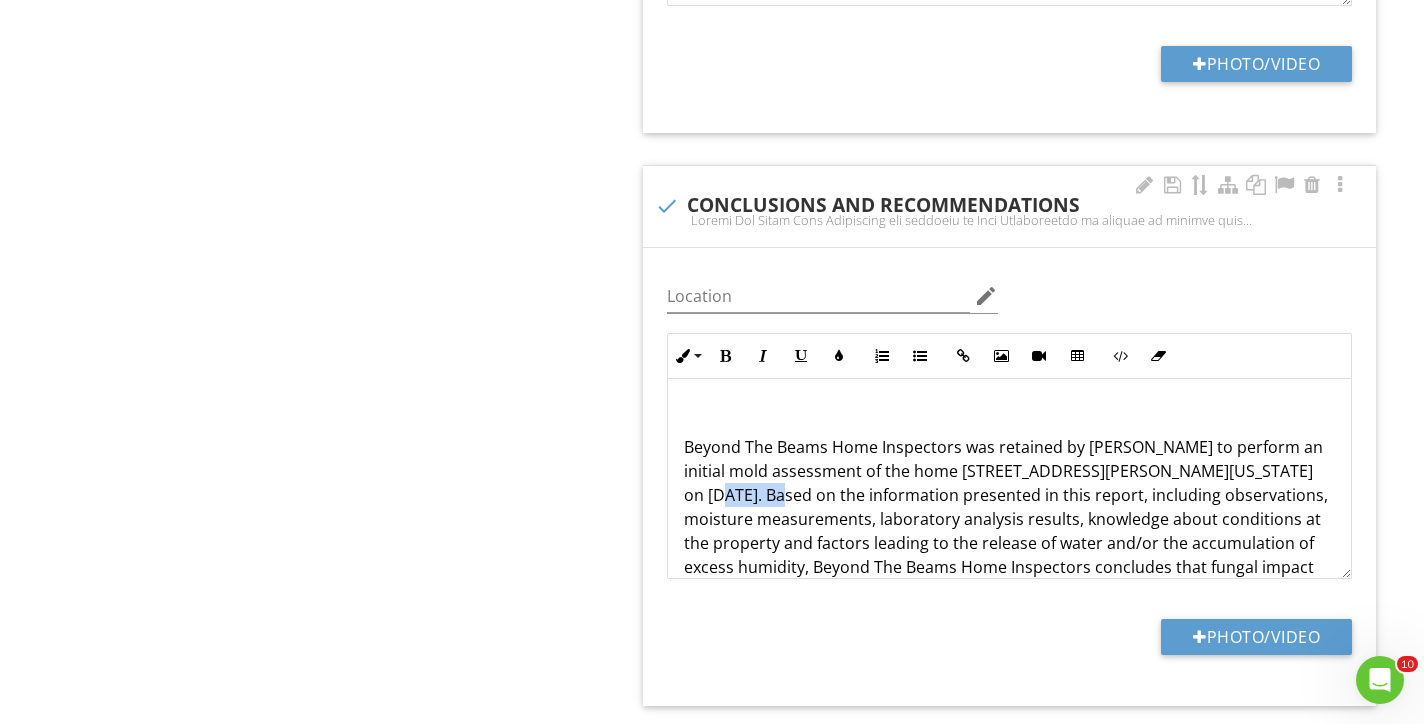drag, startPoint x: 760, startPoint y: 488, endPoint x: 689, endPoint y: 487, distance: 71.00704 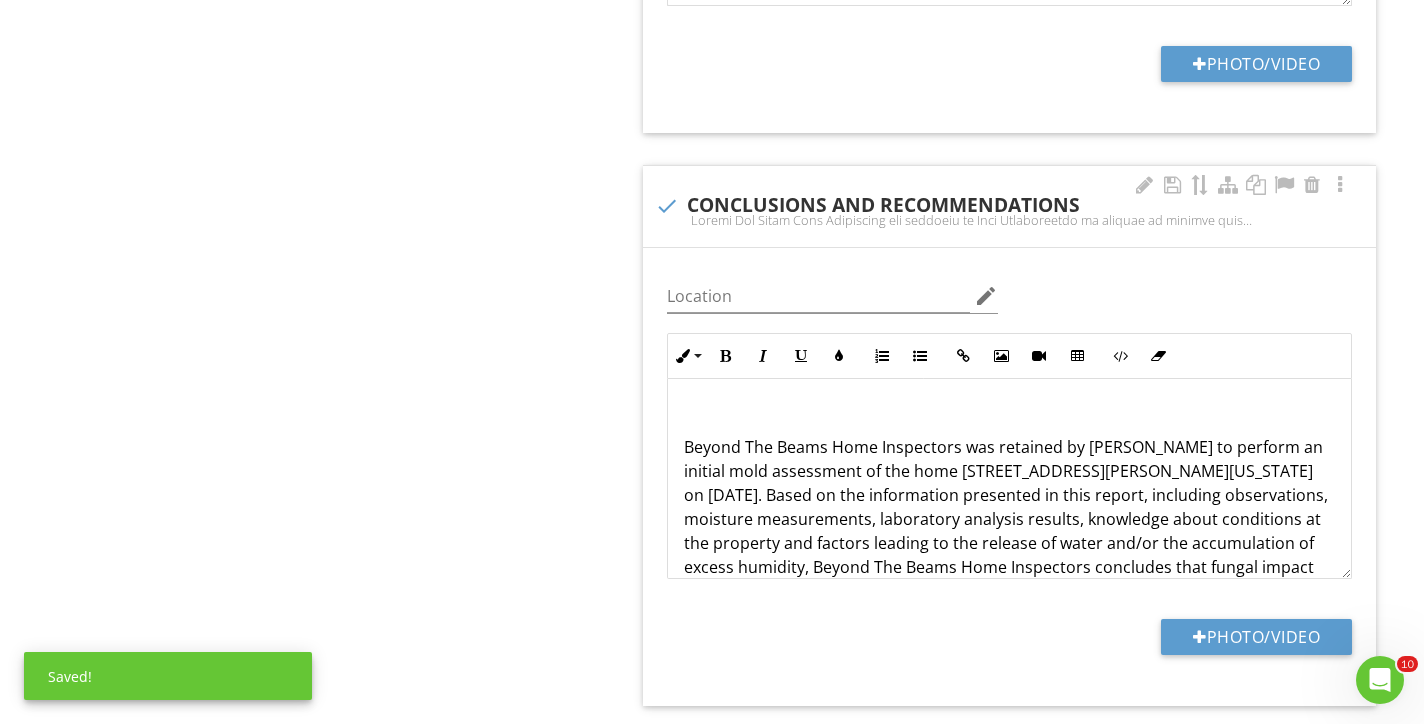 click on "Beyond The Beams Home Inspectors was retained by Ajay Chitharanjan to perform an initial mold assessment of the home 3 Equire Ln, in Saint James, New York on June 8, 2020. Based on the information presented in this report, including observations, moisture measurements, laboratory analysis results, knowledge about conditions at the property and factors leading to the release of water and/or the accumulation of excess humidity, Beyond The Beams Home Inspectors concludes that fungal impact and conditions conducive to mold growth are present in the multiple areas of the basement and that mold remediation is required at this property. The degree of mold impact from recent or older moisture intrusion cannot be fully determined until remediation begins. There was also a presence of a smell during the assessment, the inspector also got a headache while walking into the basement. There is harmful mold present as well and can cause serious health issues if this is not taken care of right away." at bounding box center (1009, 591) 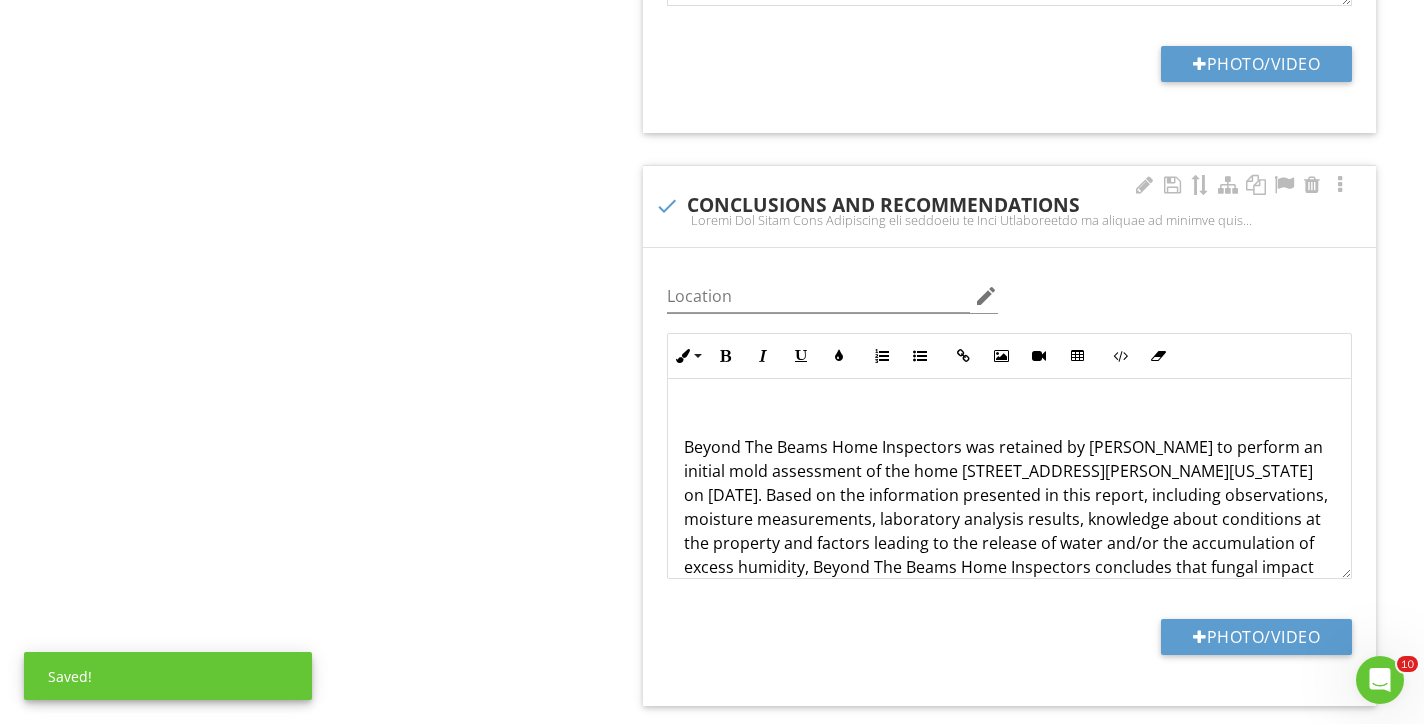 click on "Beyond The Beams Home Inspectors was retained by Ajay Chitharanjan to perform an initial mold assessment of the home 3 Equire Ln, in Saint James, New York on June 5, 2020. Based on the information presented in this report, including observations, moisture measurements, laboratory analysis results, knowledge about conditions at the property and factors leading to the release of water and/or the accumulation of excess humidity, Beyond The Beams Home Inspectors concludes that fungal impact and conditions conducive to mold growth are present in the multiple areas of the basement and that mold remediation is required at this property. The degree of mold impact from recent or older moisture intrusion cannot be fully determined until remediation begins. There was also a presence of a smell during the assessment, the inspector also got a headache while walking into the basement. There is harmful mold present as well and can cause serious health issues if this is not taken care of right away." at bounding box center [1009, 591] 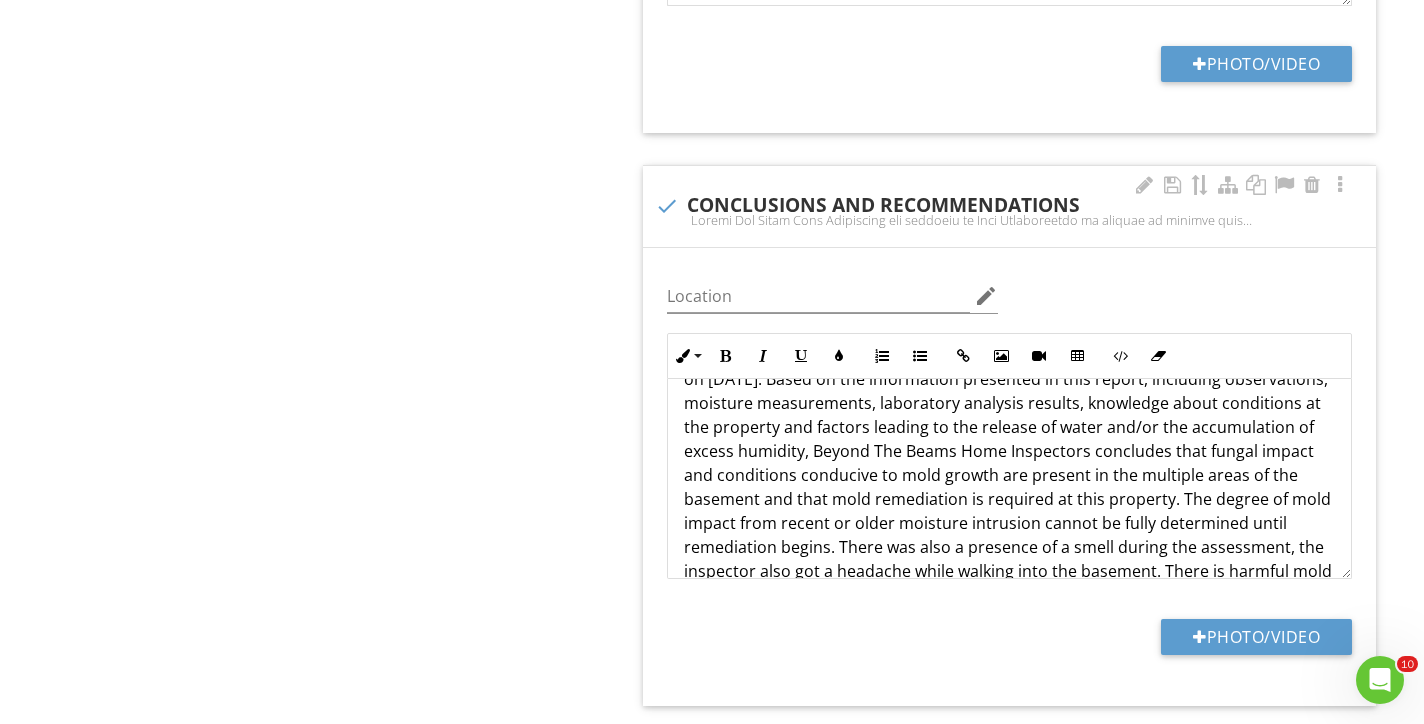 scroll, scrollTop: 134, scrollLeft: 0, axis: vertical 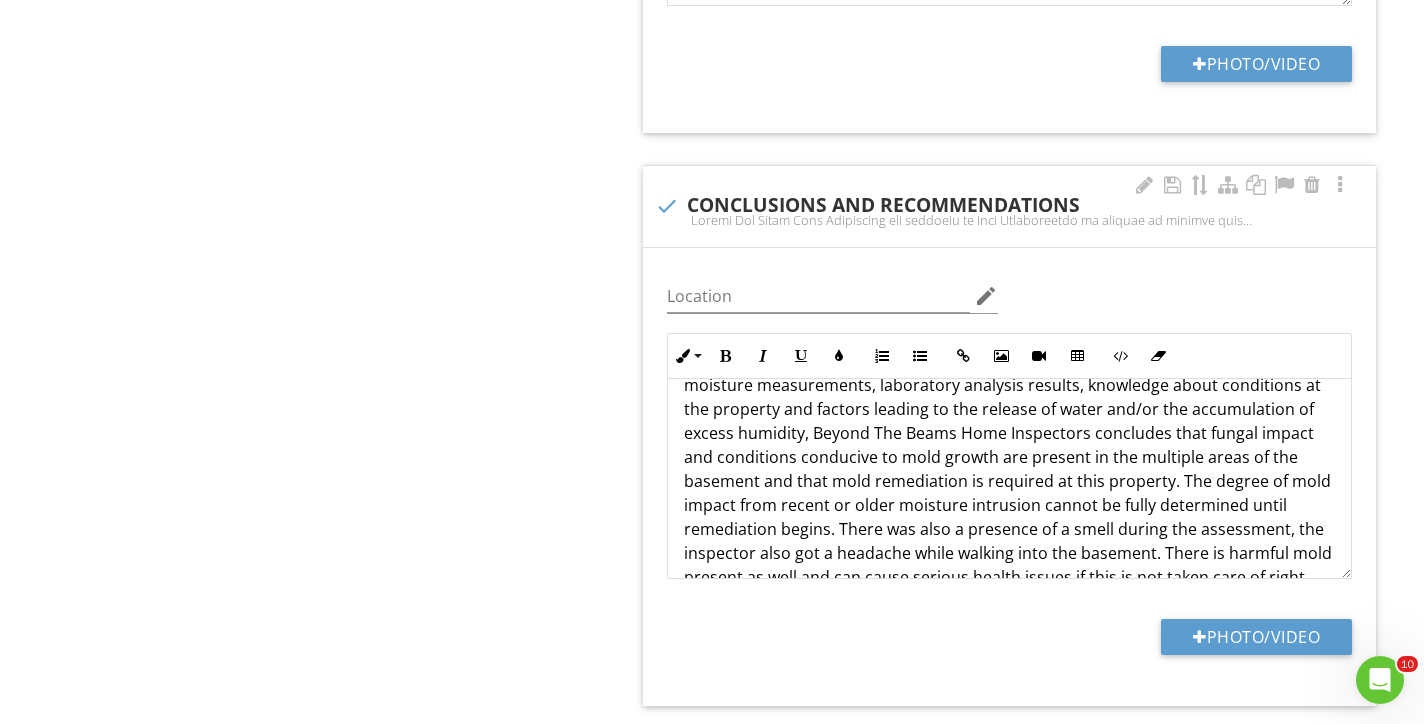 click on "Beyond The Beams Home Inspectors was retained by Ajay Chitharanjan to perform an initial mold assessment of the home 3 Equire Ln, in Saint James, New York on June 5, 2025. Based on the information presented in this report, including observations, moisture measurements, laboratory analysis results, knowledge about conditions at the property and factors leading to the release of water and/or the accumulation of excess humidity, Beyond The Beams Home Inspectors concludes that fungal impact and conditions conducive to mold growth are present in the multiple areas of the basement and that mold remediation is required at this property. The degree of mold impact from recent or older moisture intrusion cannot be fully determined until remediation begins. There was also a presence of a smell during the assessment, the inspector also got a headache while walking into the basement. There is harmful mold present as well and can cause serious health issues if this is not taken care of right away." at bounding box center (1009, 457) 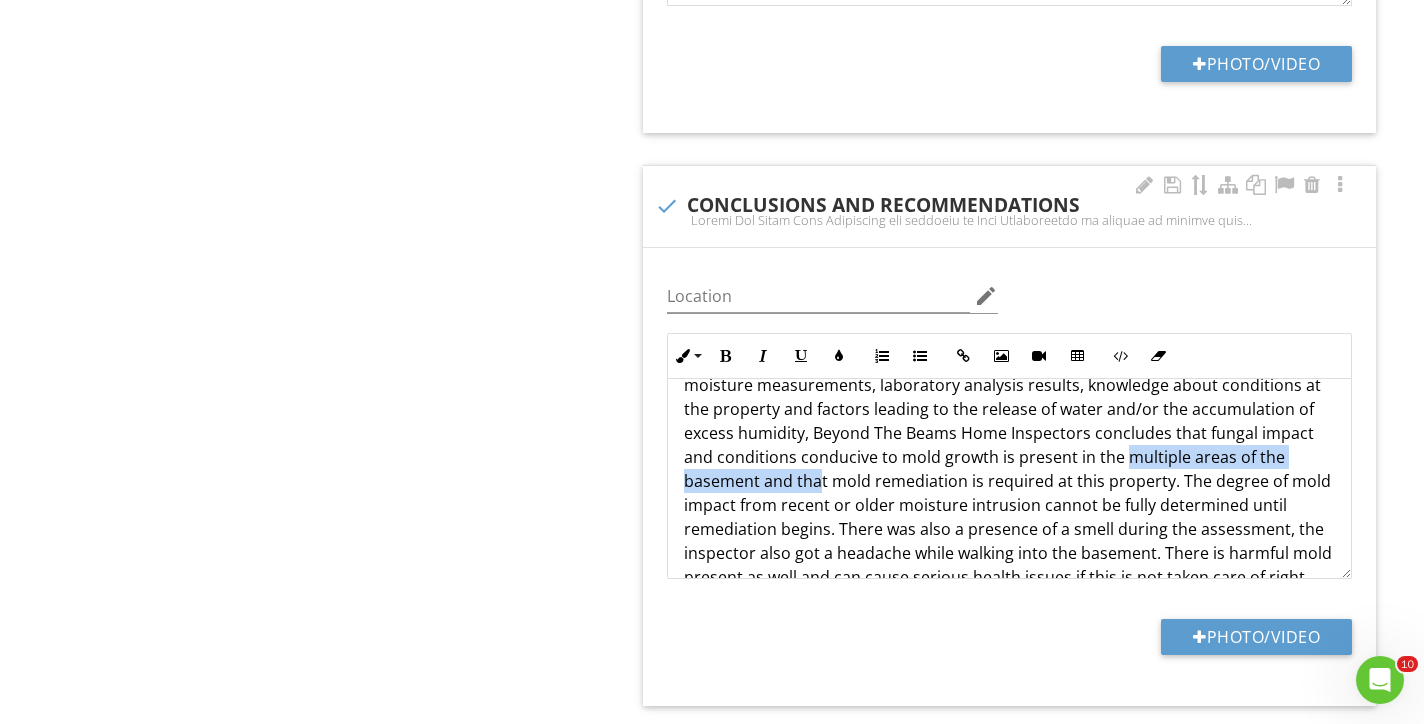 drag, startPoint x: 1072, startPoint y: 446, endPoint x: 756, endPoint y: 470, distance: 316.9101 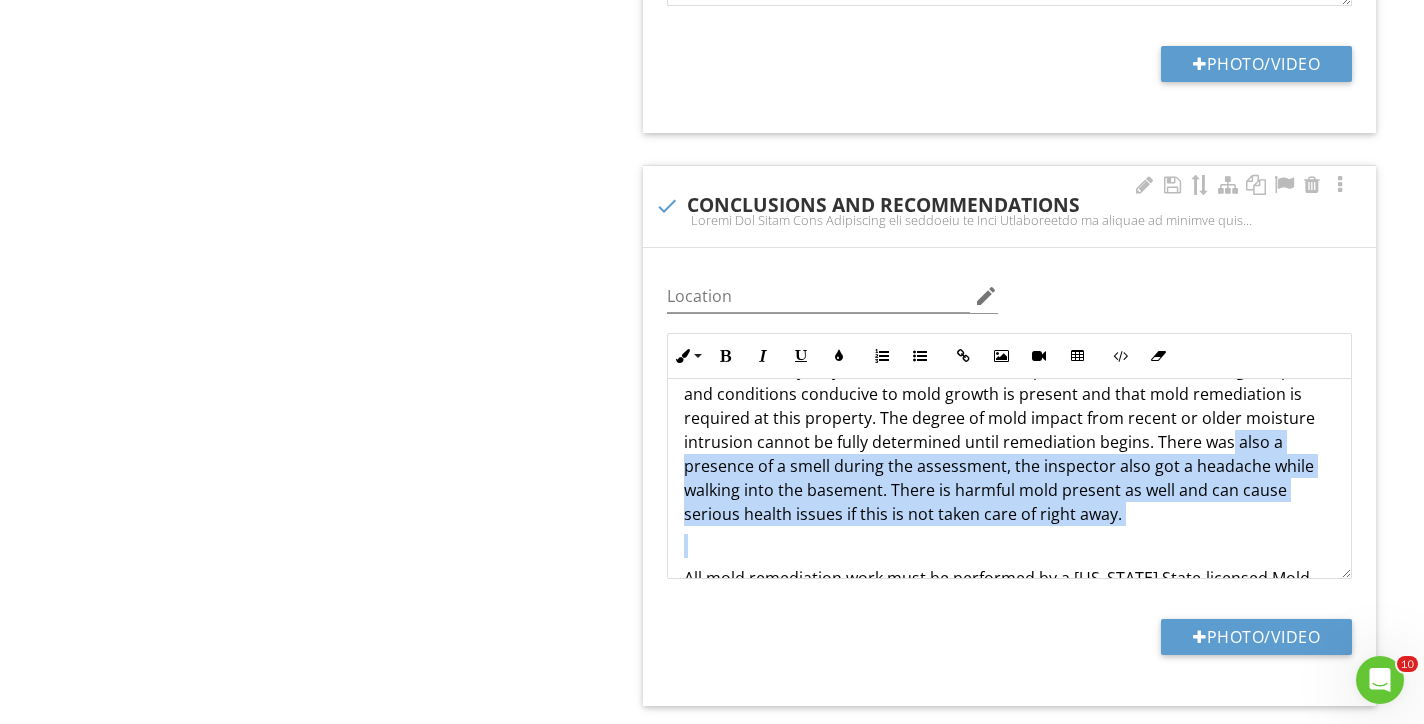 scroll, scrollTop: 202, scrollLeft: 0, axis: vertical 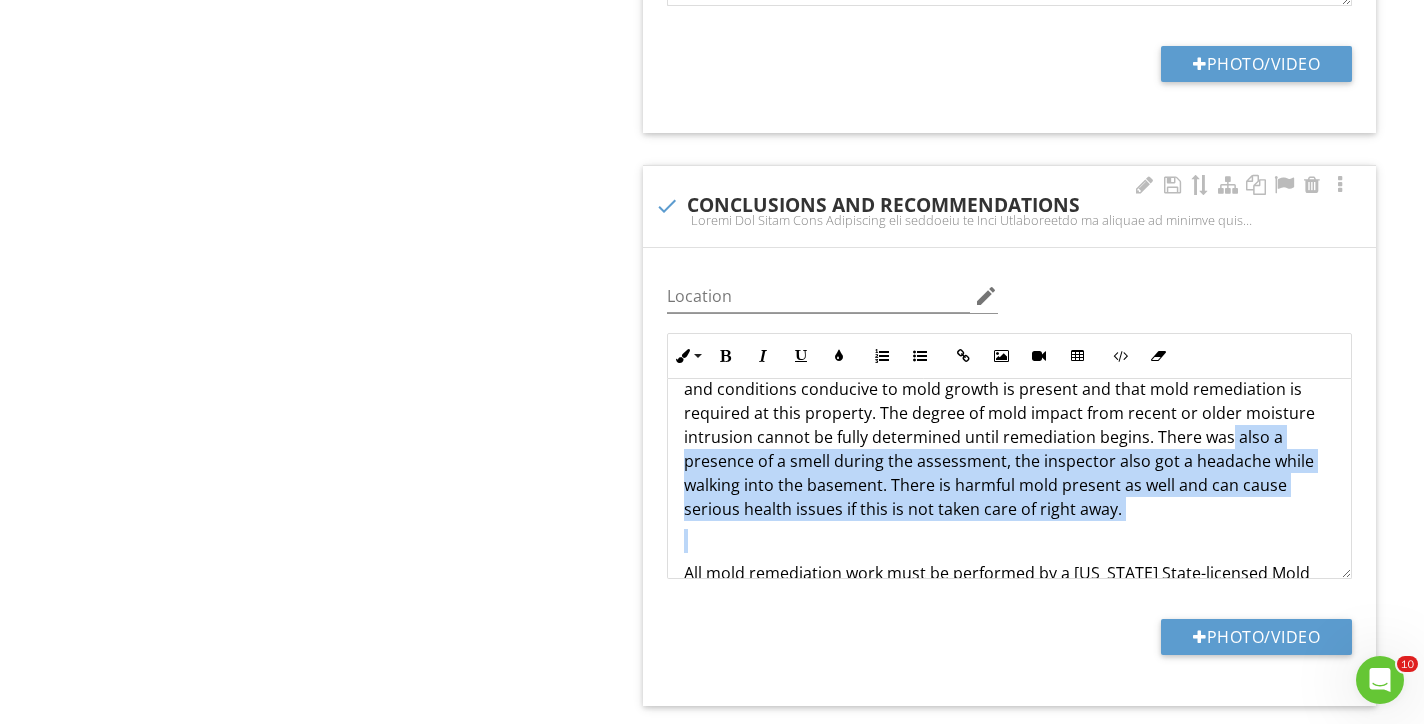 drag, startPoint x: 1157, startPoint y: 487, endPoint x: 1170, endPoint y: 495, distance: 15.264338 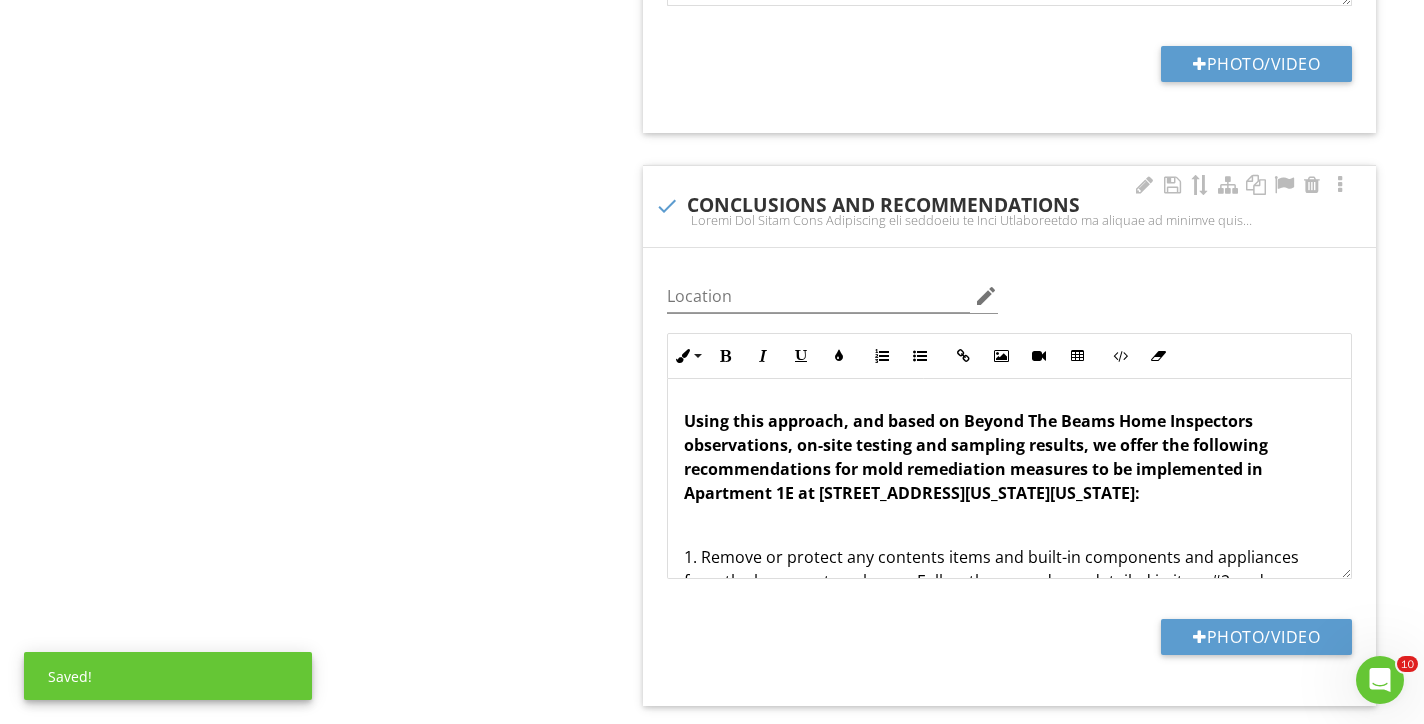 scroll, scrollTop: 1338, scrollLeft: 0, axis: vertical 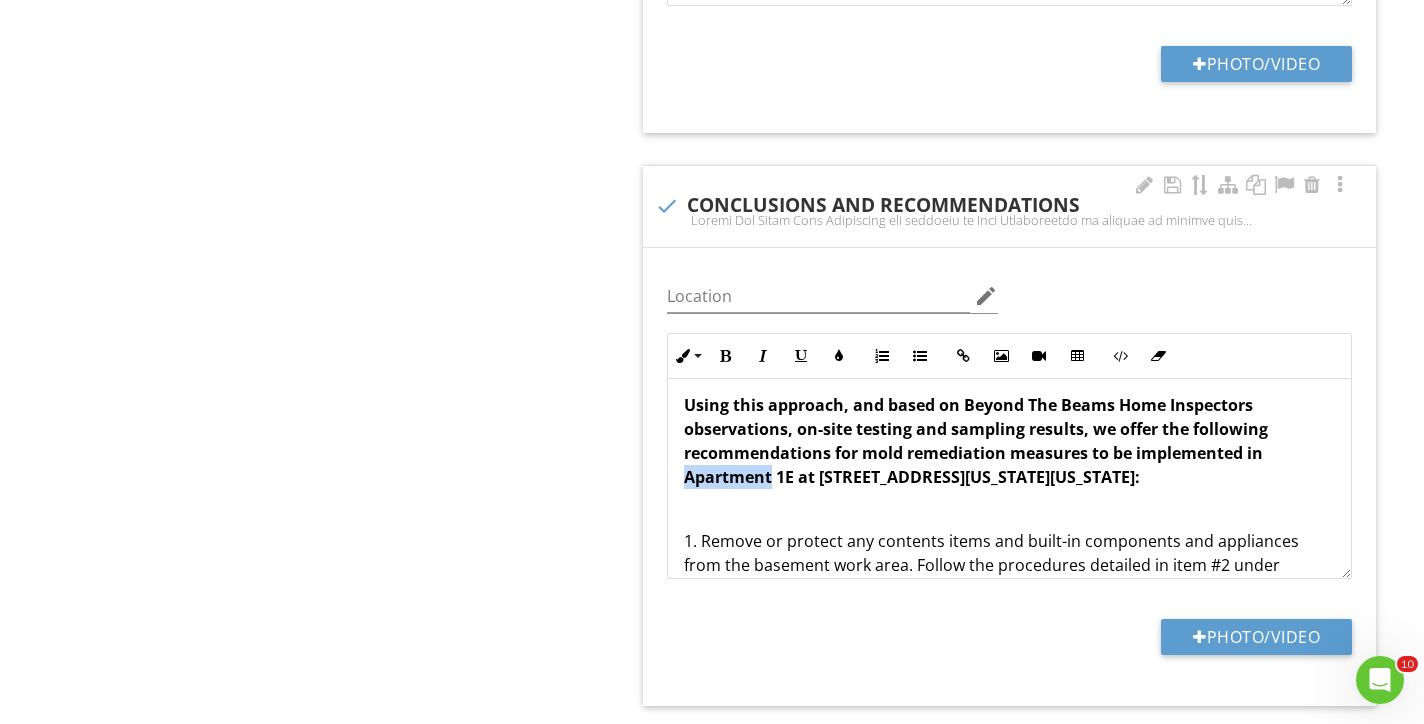 drag, startPoint x: 770, startPoint y: 444, endPoint x: 672, endPoint y: 439, distance: 98.12747 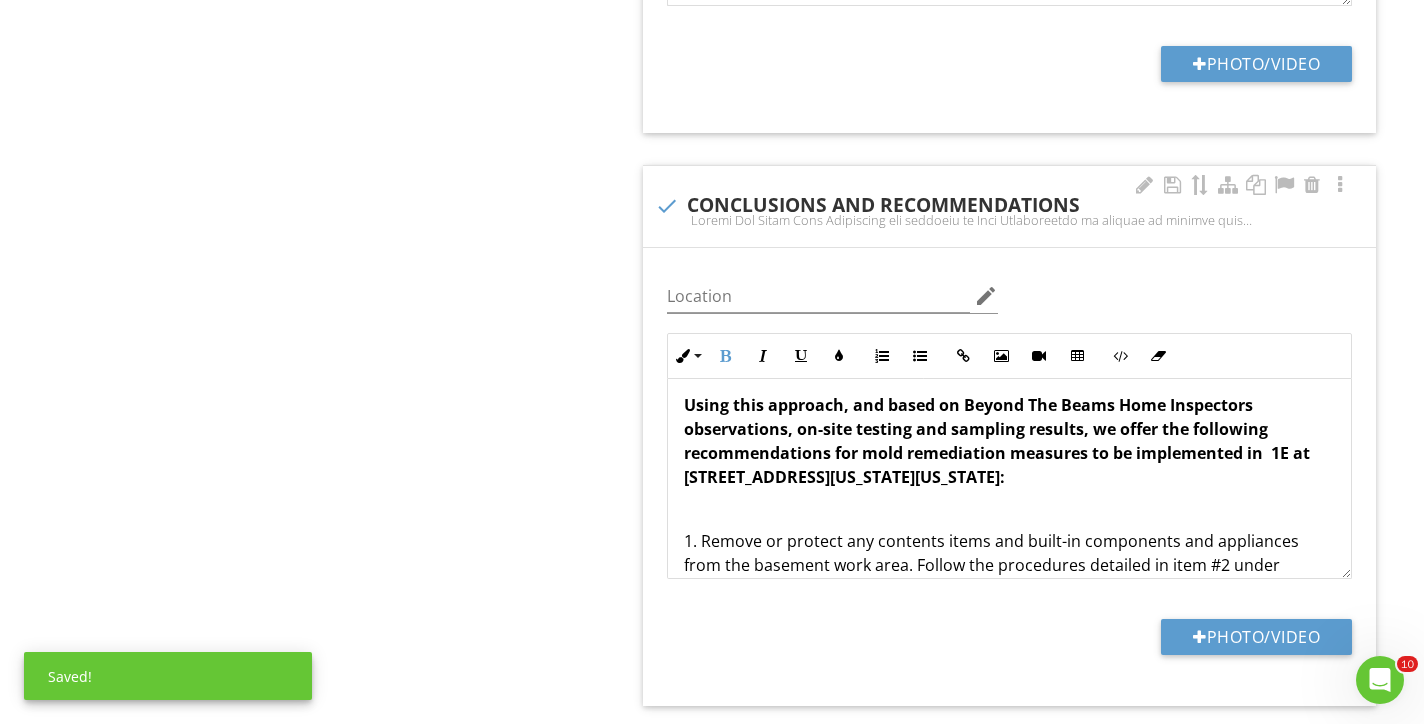 click on "Using this approach, and based on Beyond The Beams Home Inspectors observations, on-site testing and sampling results, we offer the following recommendations for mold remediation measures to be implemented in  1E at 206 E 83rd Street in New York, New York:" at bounding box center (997, 441) 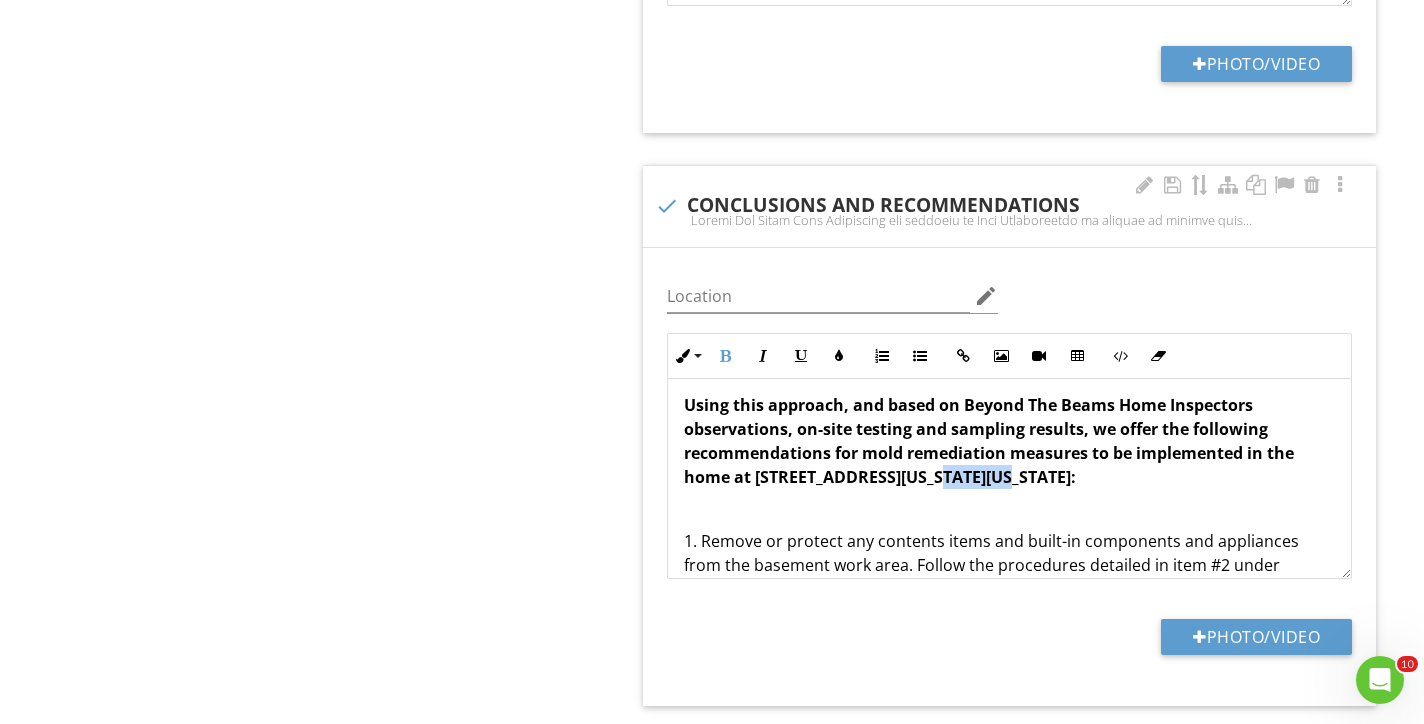 drag, startPoint x: 988, startPoint y: 446, endPoint x: 916, endPoint y: 443, distance: 72.06247 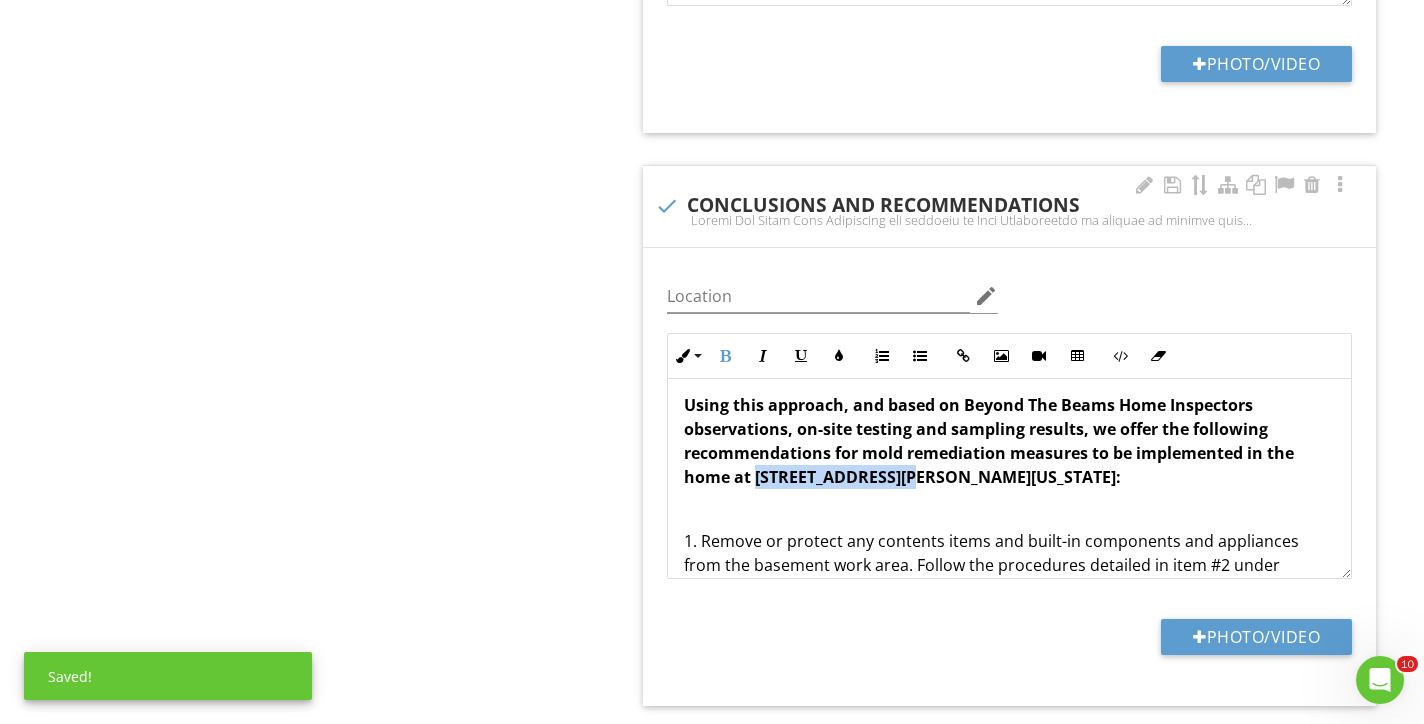 drag, startPoint x: 890, startPoint y: 447, endPoint x: 759, endPoint y: 441, distance: 131.13733 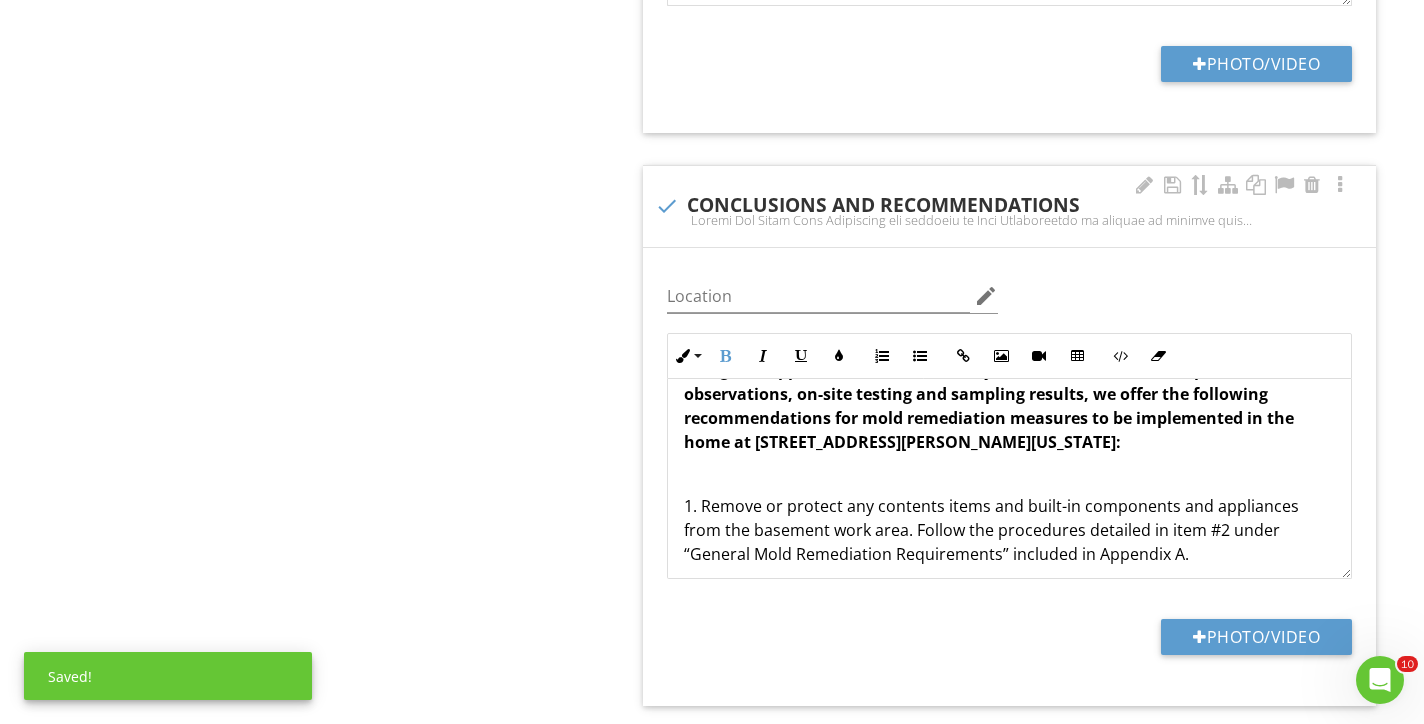 scroll, scrollTop: 1387, scrollLeft: 0, axis: vertical 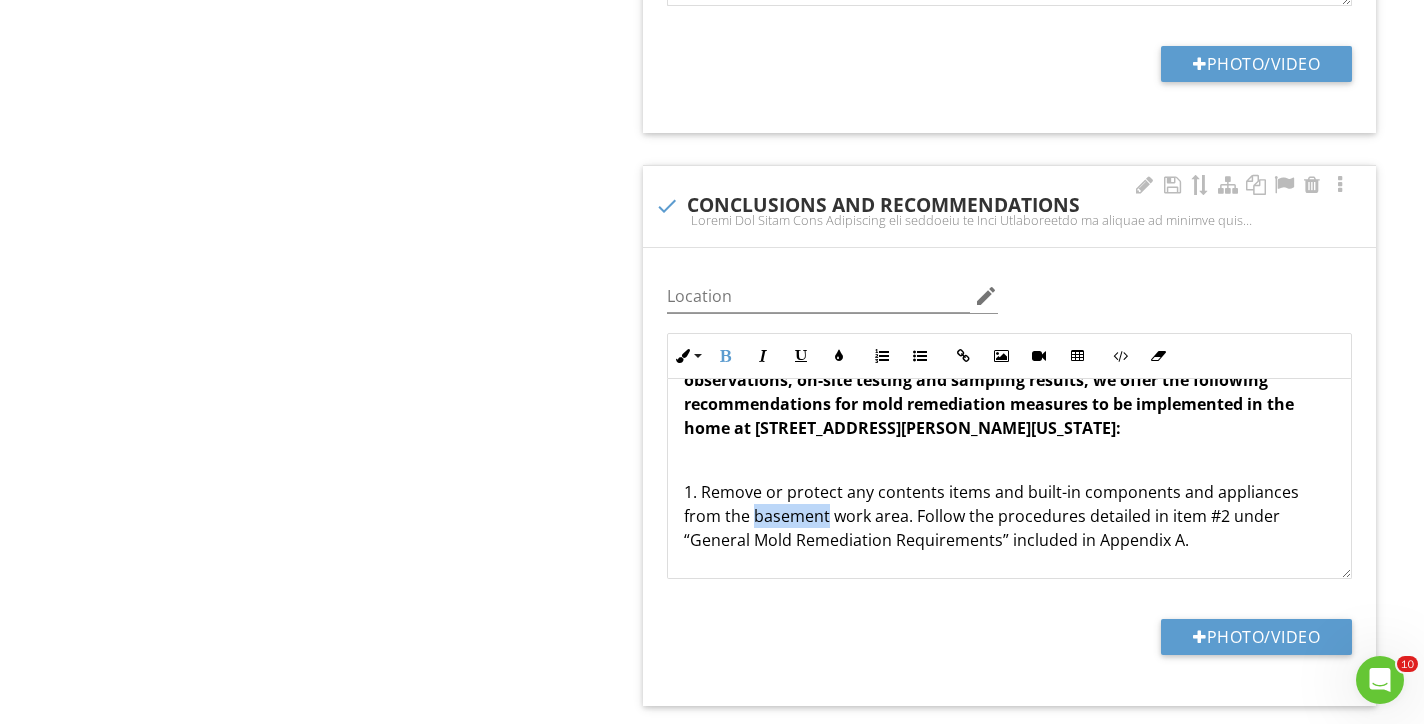drag, startPoint x: 789, startPoint y: 478, endPoint x: 717, endPoint y: 481, distance: 72.06247 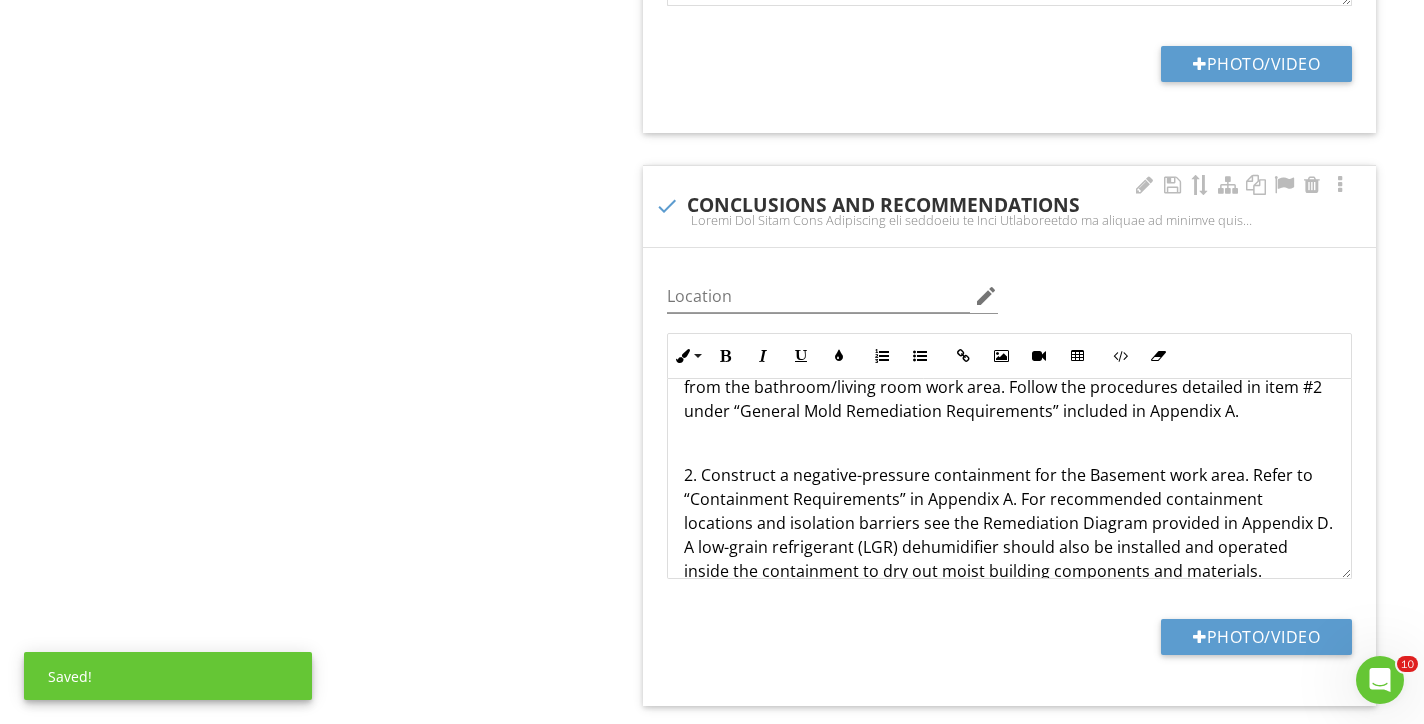 scroll, scrollTop: 1517, scrollLeft: 0, axis: vertical 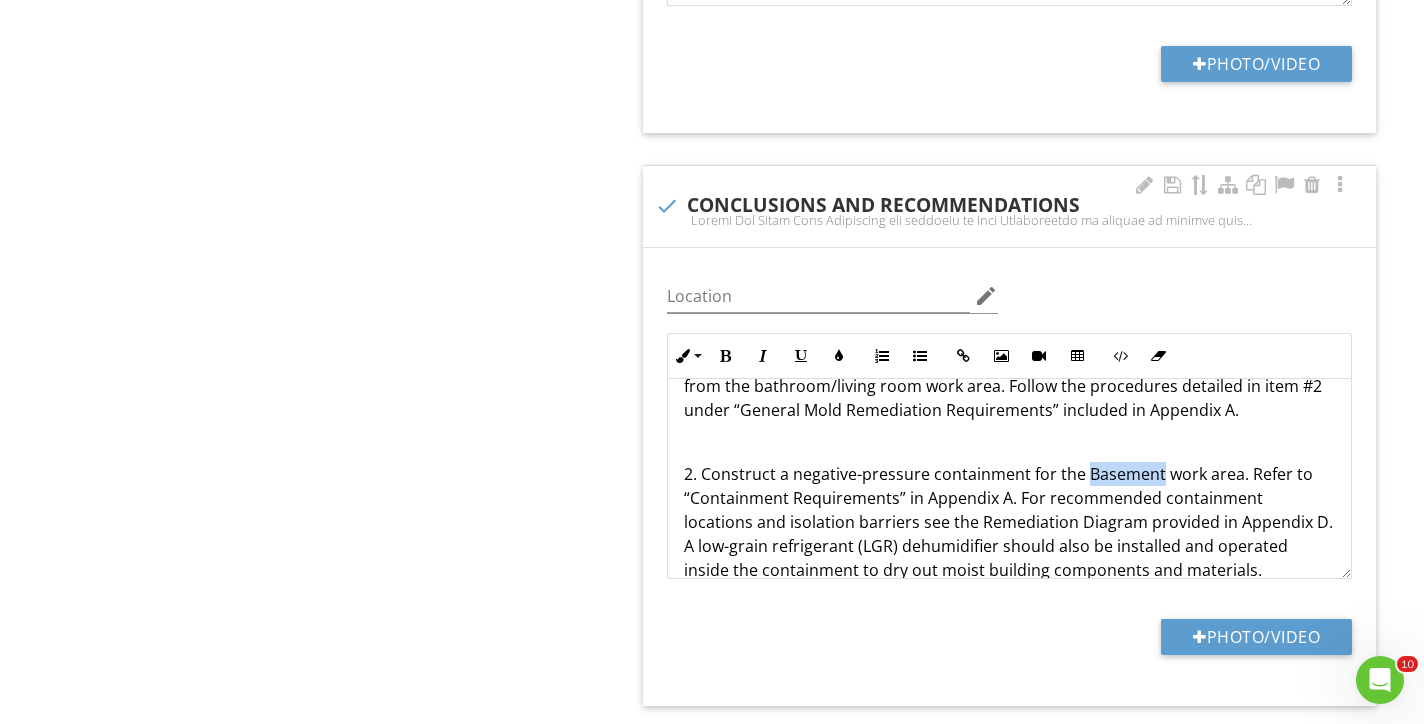 drag, startPoint x: 1157, startPoint y: 440, endPoint x: 1085, endPoint y: 439, distance: 72.00694 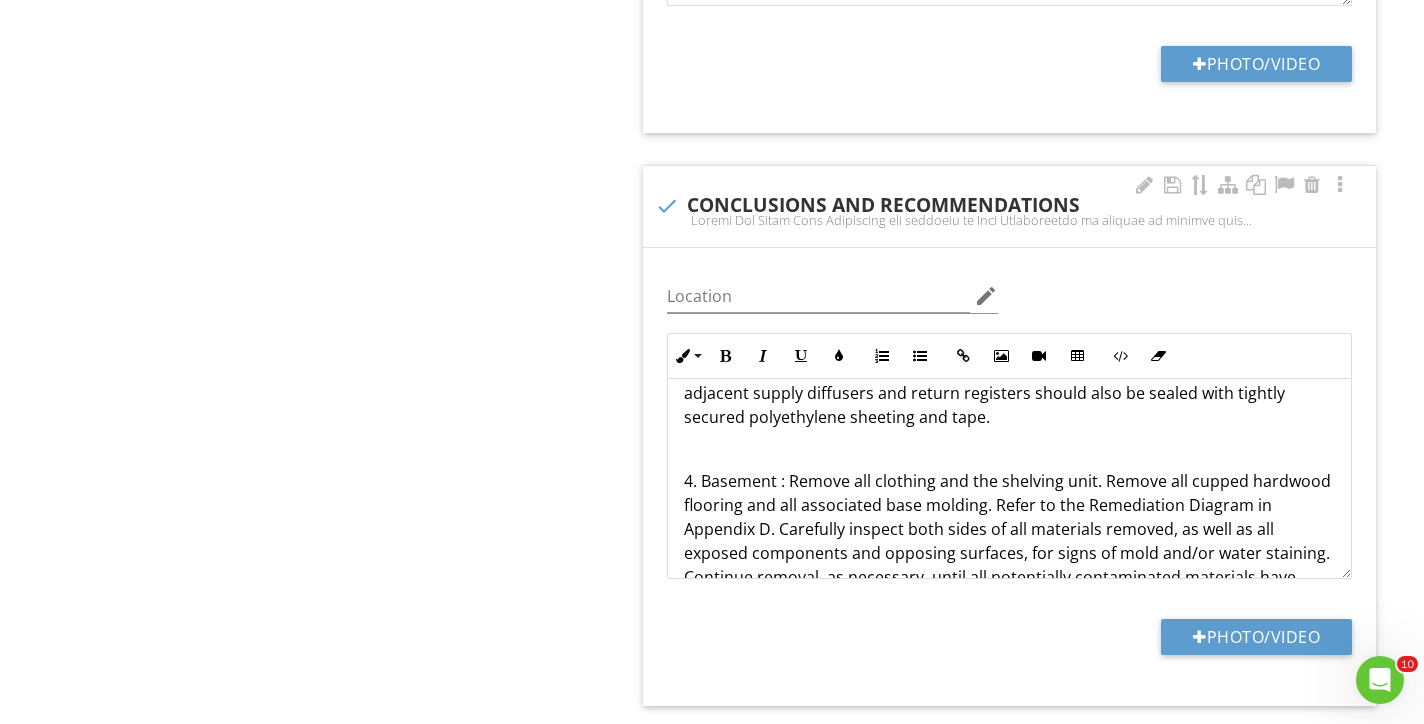 scroll, scrollTop: 1805, scrollLeft: 0, axis: vertical 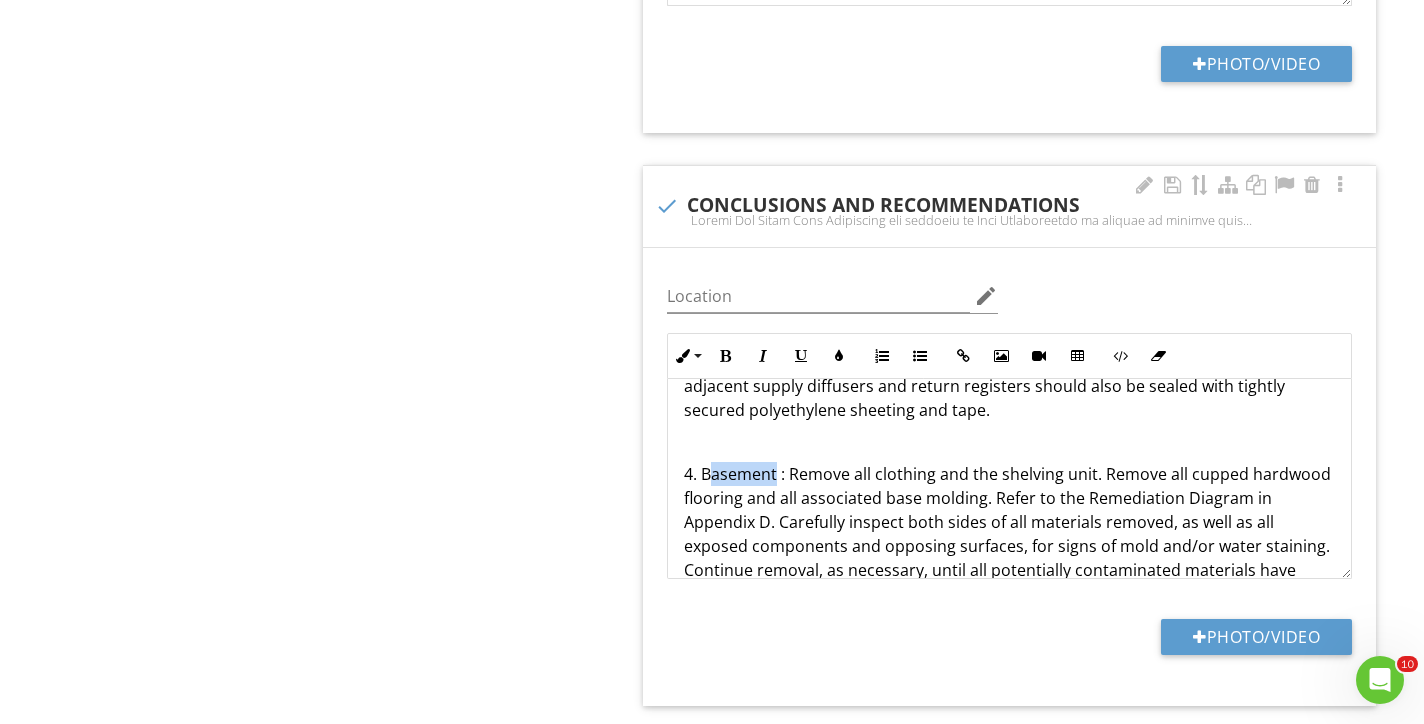 drag, startPoint x: 775, startPoint y: 416, endPoint x: 710, endPoint y: 420, distance: 65.12296 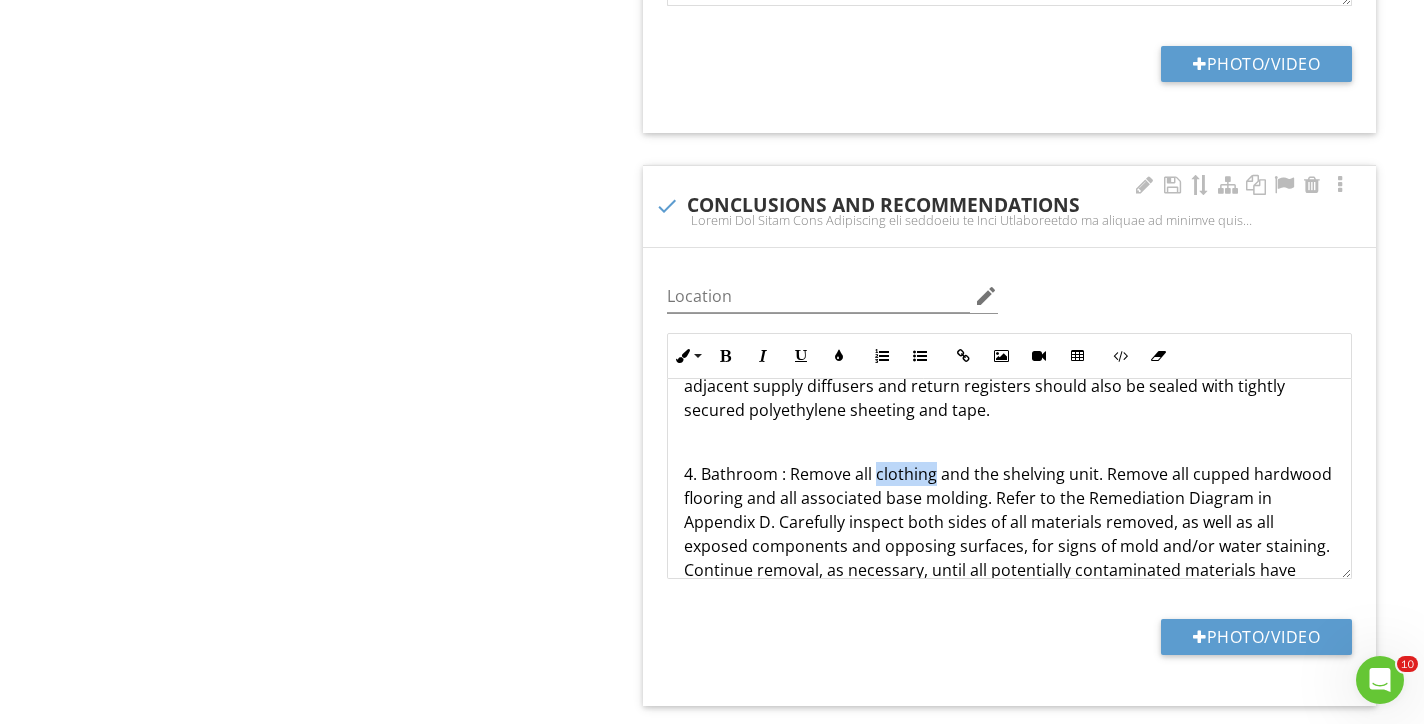 drag, startPoint x: 936, startPoint y: 417, endPoint x: 875, endPoint y: 417, distance: 61 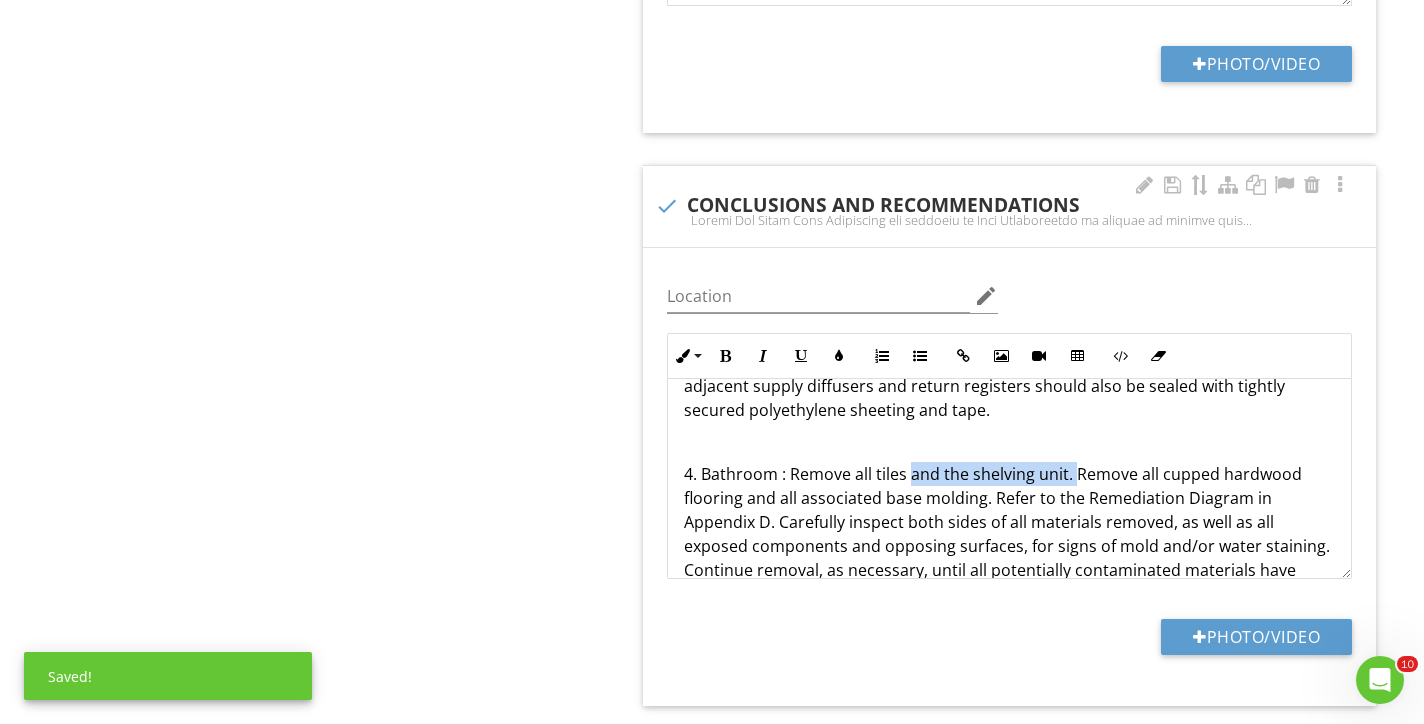 drag, startPoint x: 1072, startPoint y: 414, endPoint x: 912, endPoint y: 413, distance: 160.00313 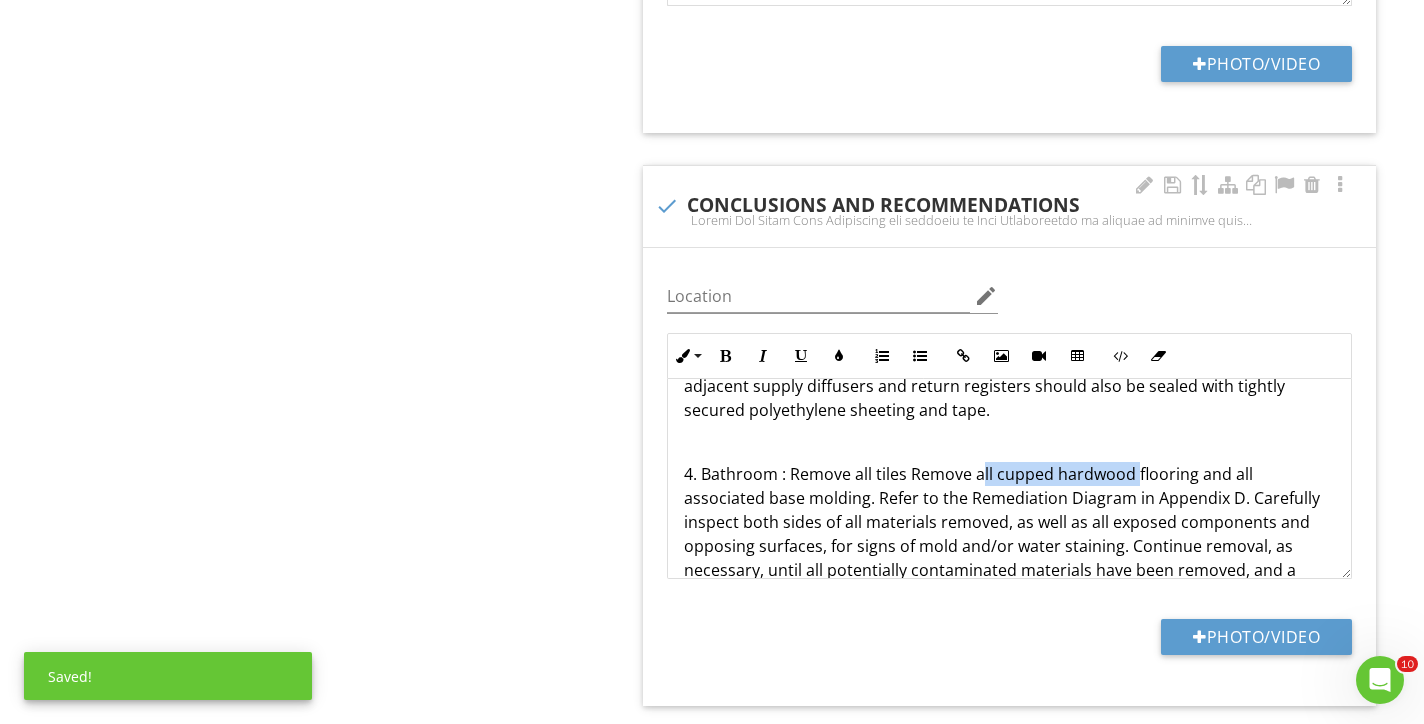 drag, startPoint x: 1134, startPoint y: 413, endPoint x: 979, endPoint y: 417, distance: 155.0516 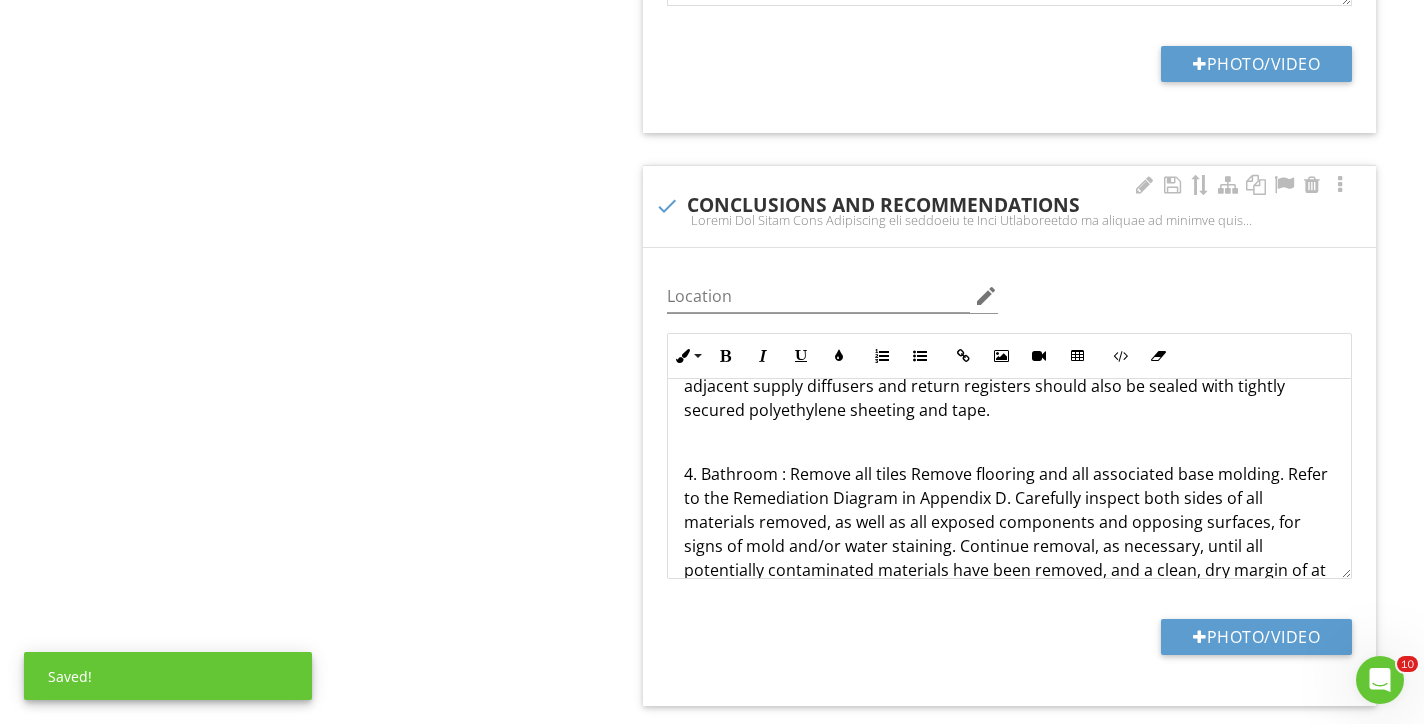 click on "4. Bathroom : Remove all tiles Remove flooring and all associated base molding. Refer to the Remediation Diagram in Appendix D. Carefully inspect both sides of all materials removed, as well as all exposed components and opposing surfaces, for signs of mold and/or water staining. Continue removal, as necessary, until all potentially contaminated materials have been removed, and a clean, dry margin of at least two feet is achieved." at bounding box center (1009, 534) 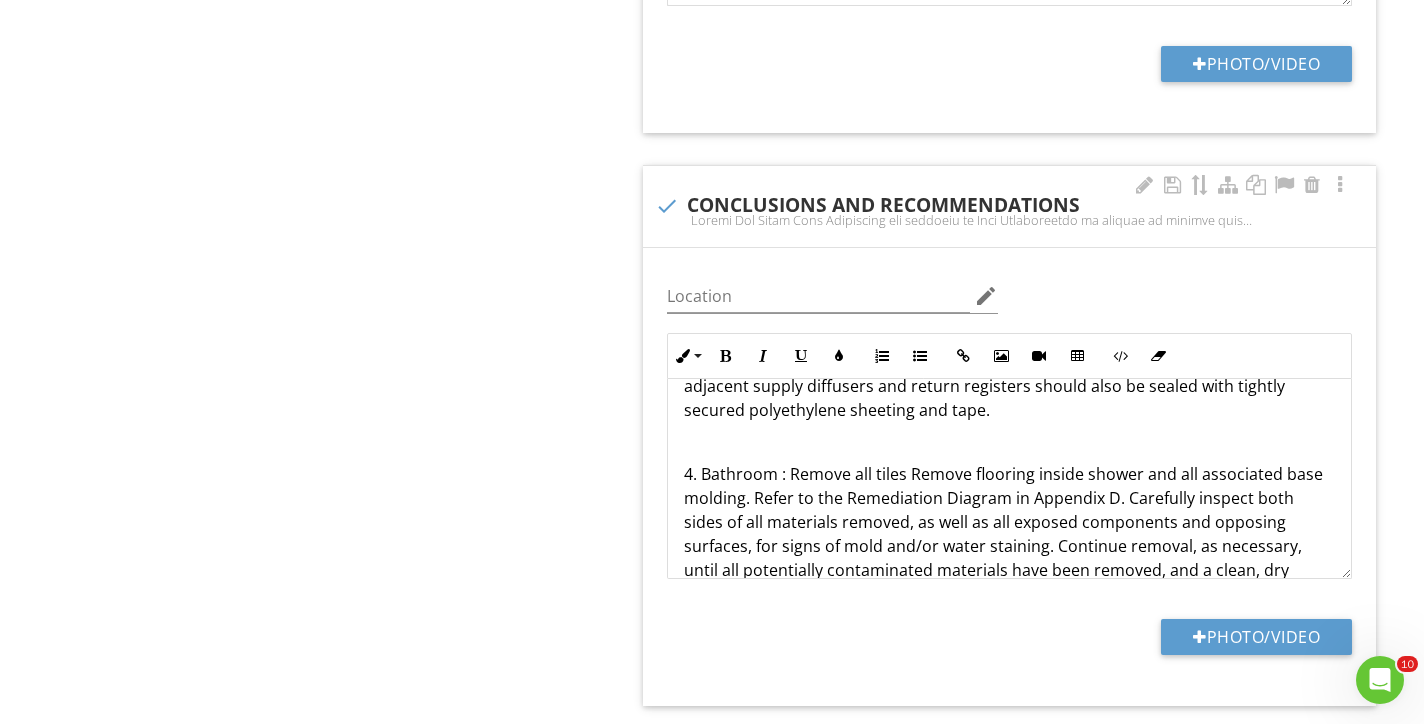 click on "4. Bathroom : Remove all tiles Remove flooring inside shower and all associated base molding. Refer to the Remediation Diagram in Appendix D. Carefully inspect both sides of all materials removed, as well as all exposed components and opposing surfaces, for signs of mold and/or water staining. Continue removal, as necessary, until all potentially contaminated materials have been removed, and a clean, dry margin of at least two feet is achieved." at bounding box center (1009, 534) 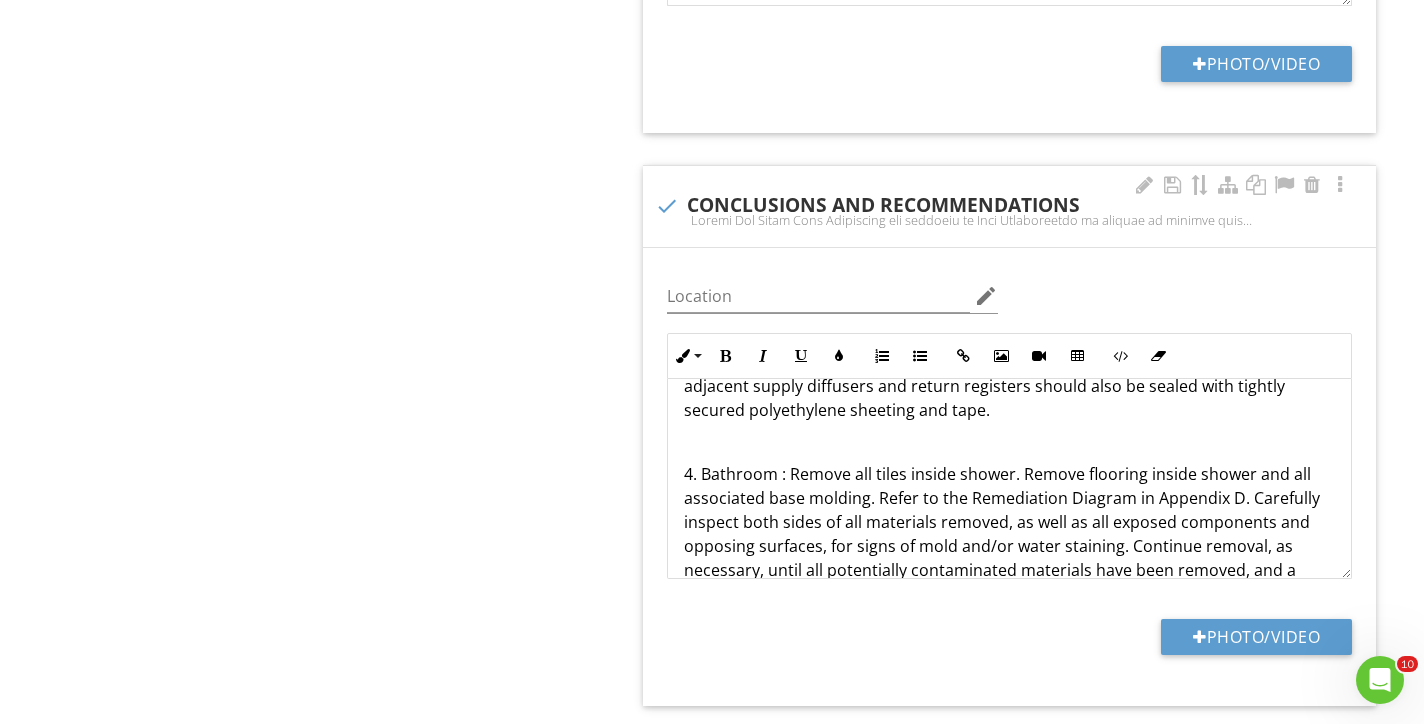 drag, startPoint x: 1053, startPoint y: 539, endPoint x: 855, endPoint y: 533, distance: 198.09088 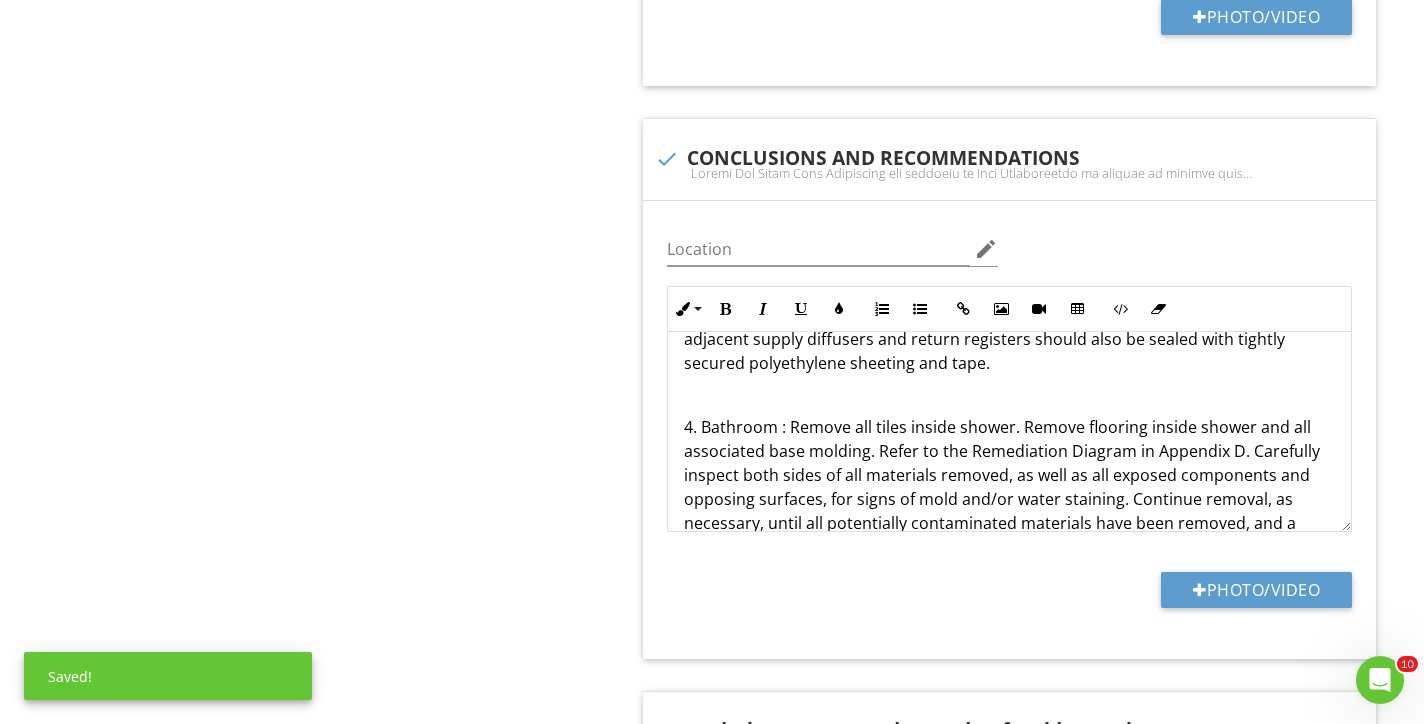 scroll, scrollTop: 8571, scrollLeft: 0, axis: vertical 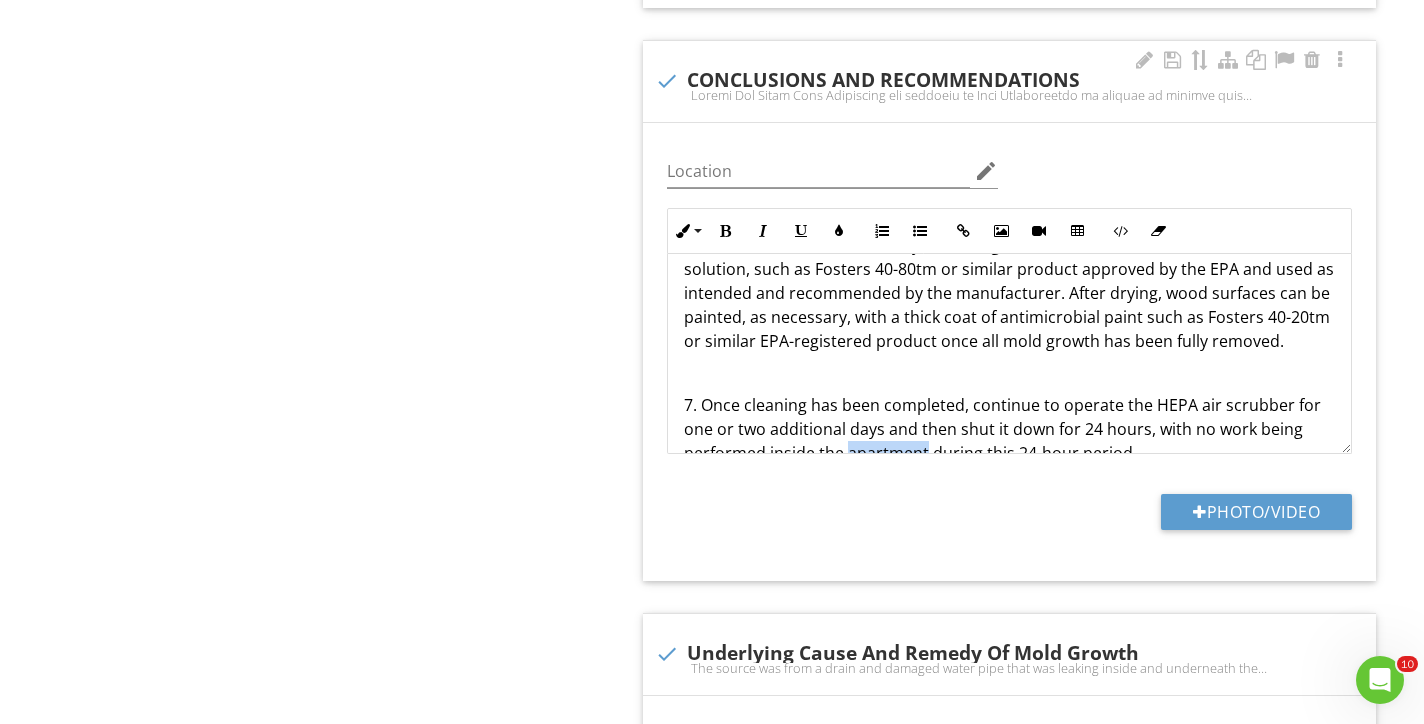 drag, startPoint x: 924, startPoint y: 397, endPoint x: 845, endPoint y: 397, distance: 79 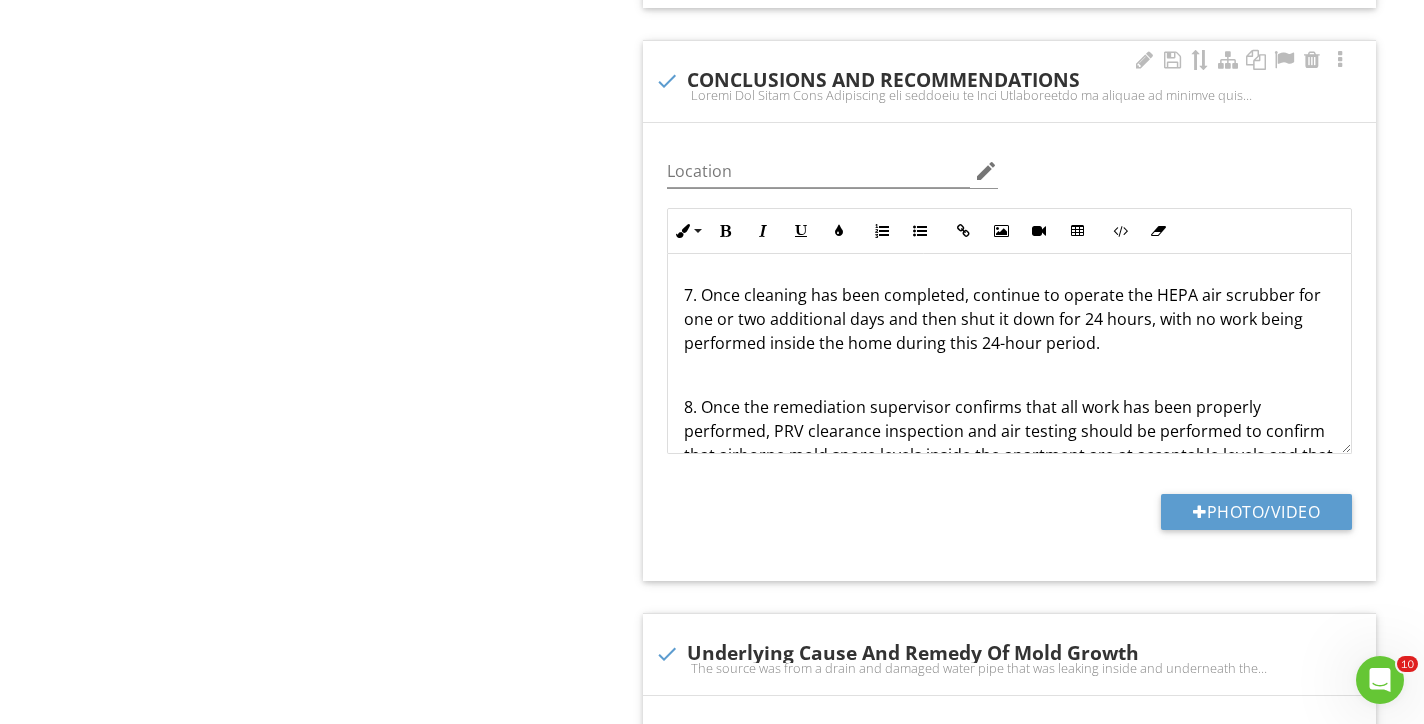scroll, scrollTop: 2285, scrollLeft: 0, axis: vertical 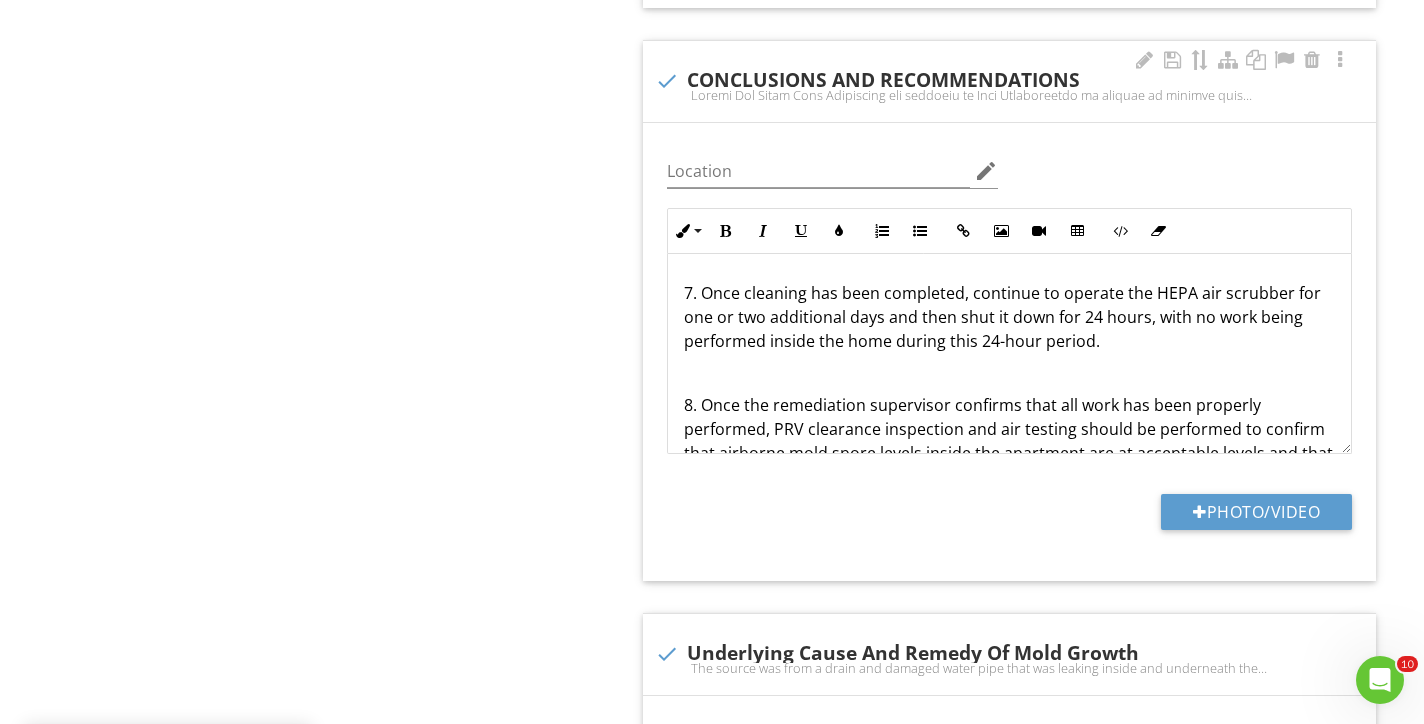 click on "8. Once the remediation supervisor confirms that all work has been properly performed, PRV clearance inspection and air testing should be performed to confirm that airborne mold spore levels inside the apartment are at acceptable levels and that all mold and moisture have been properly addressed." at bounding box center [1009, 441] 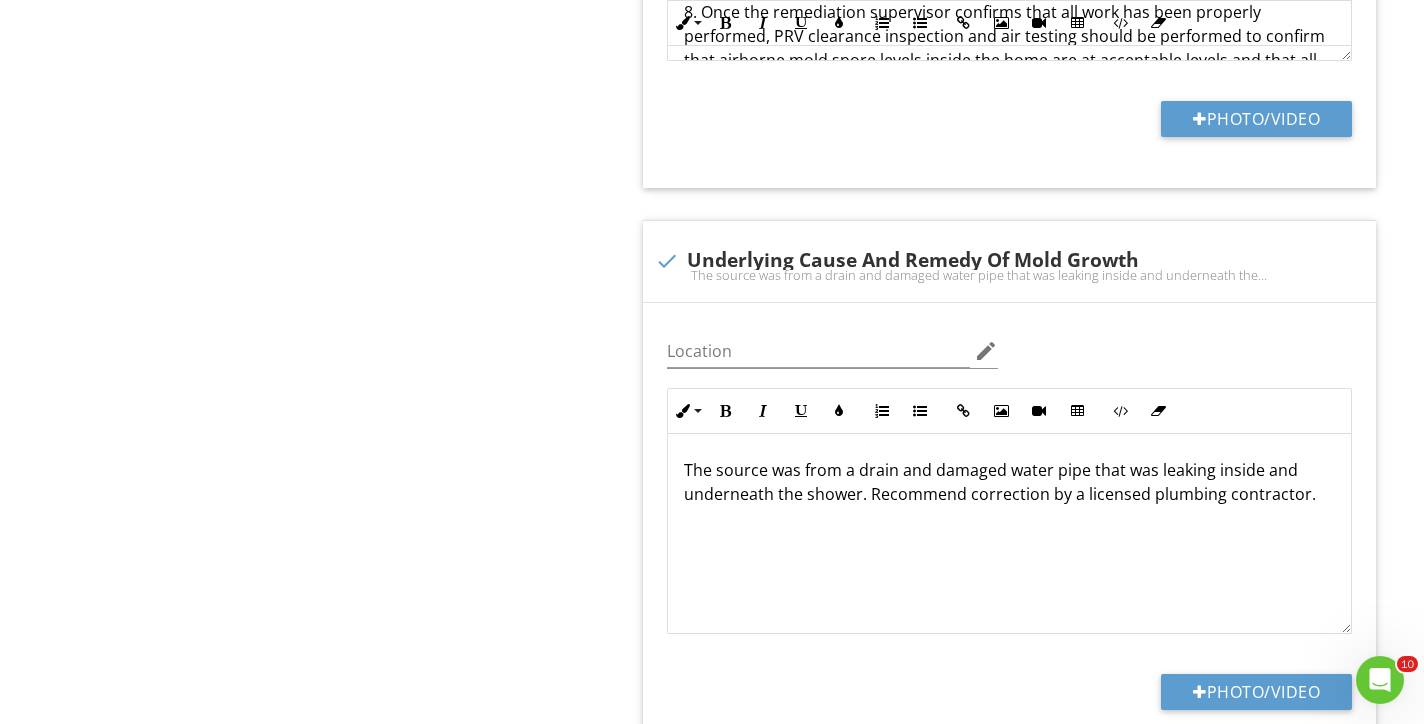 scroll, scrollTop: 9042, scrollLeft: 0, axis: vertical 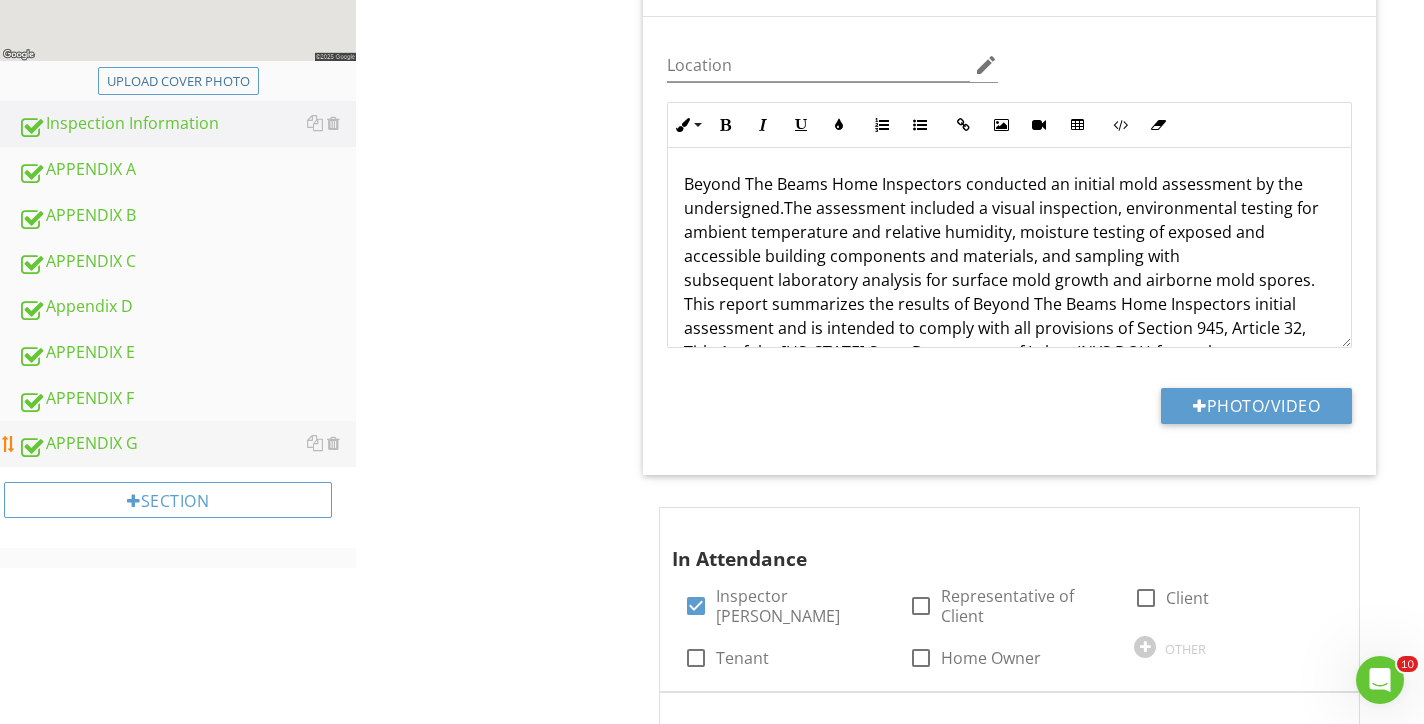 click on "APPENDIX G" at bounding box center [187, 444] 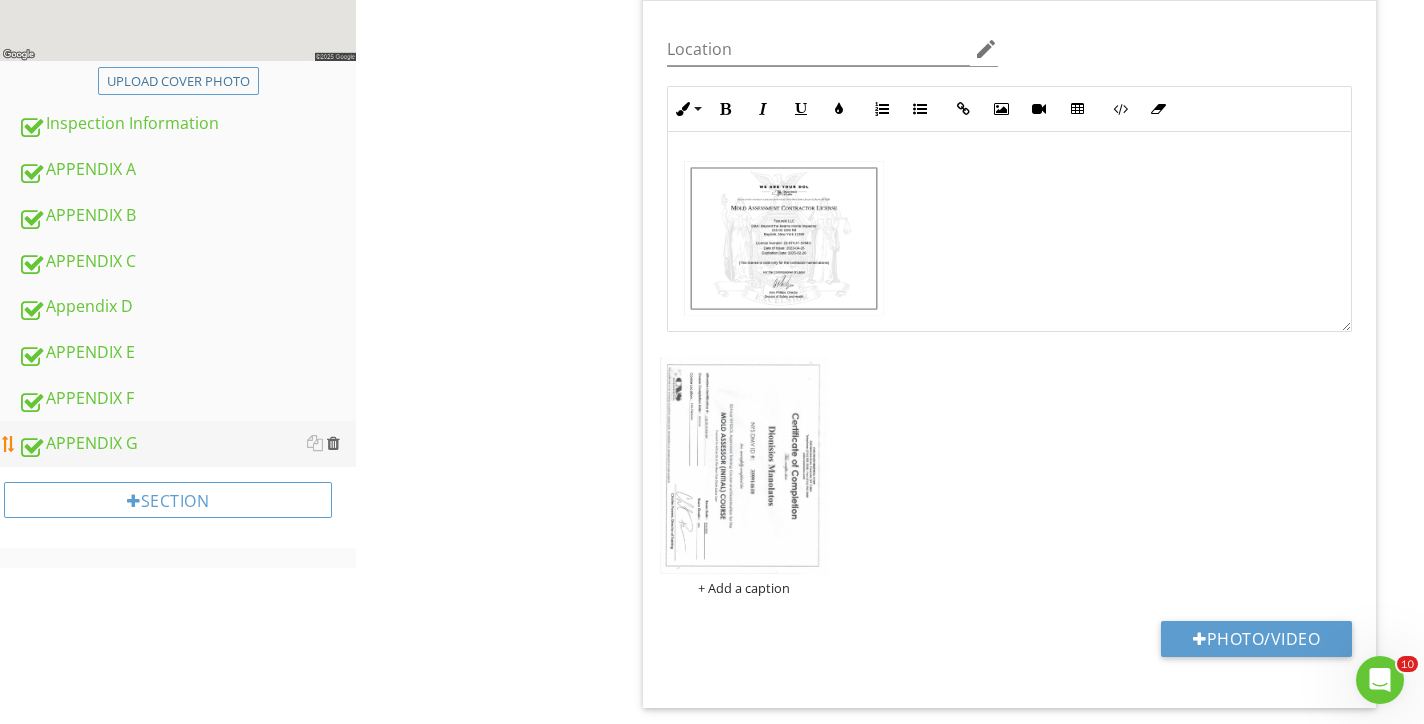 click at bounding box center (333, 443) 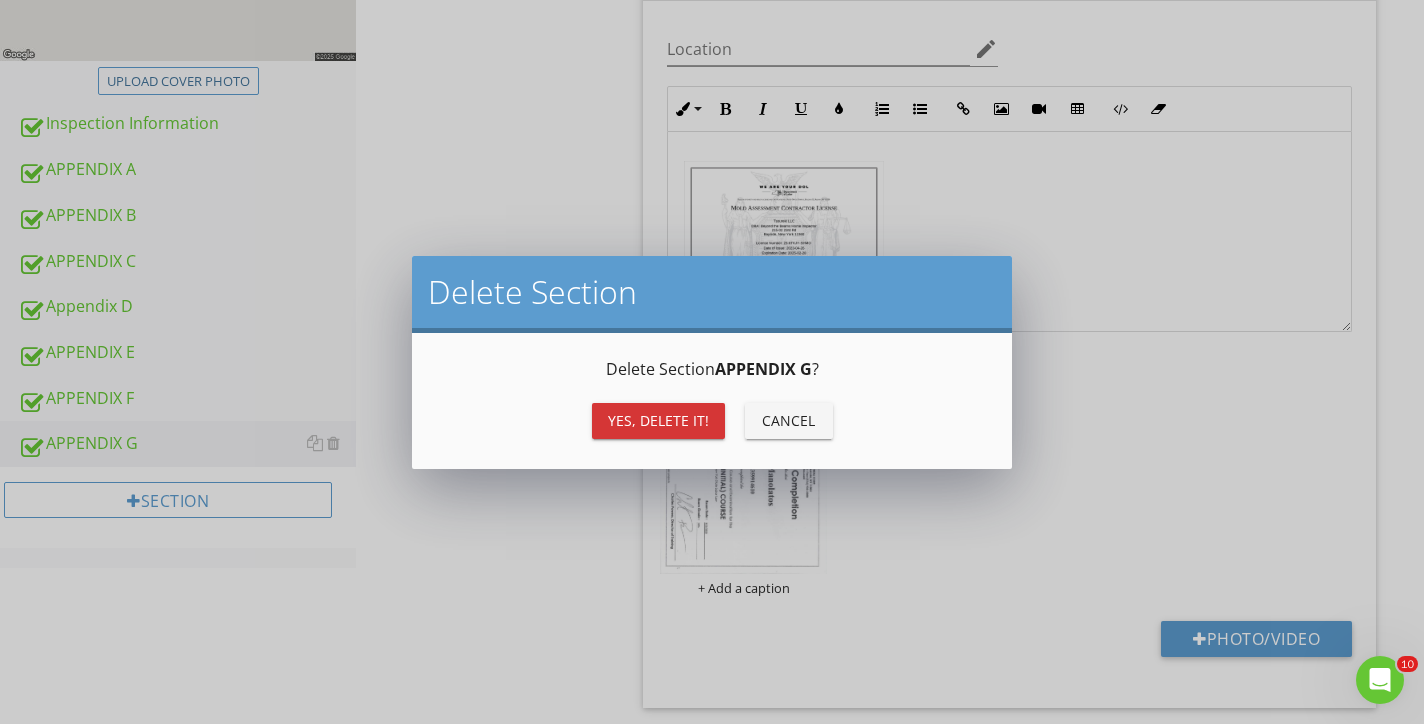 click on "Yes, Delete it!" at bounding box center [658, 420] 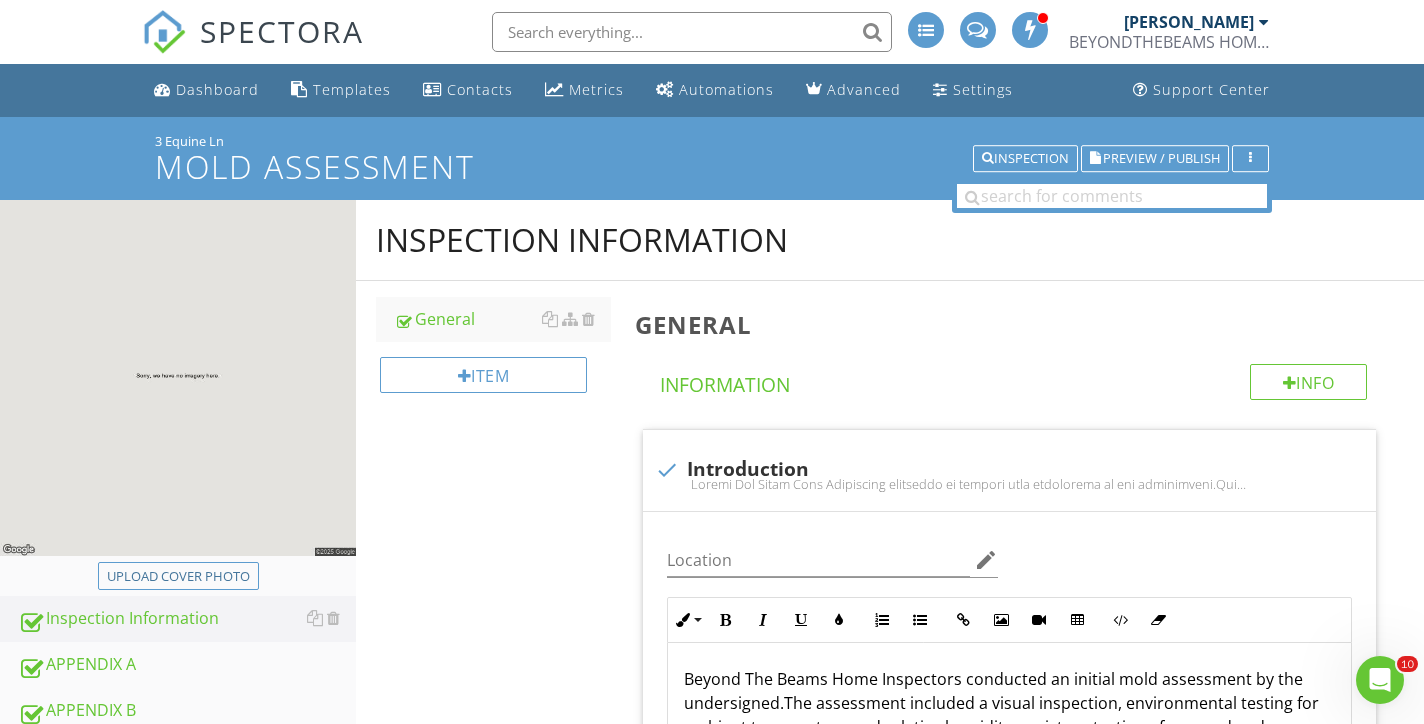 scroll, scrollTop: 35, scrollLeft: 0, axis: vertical 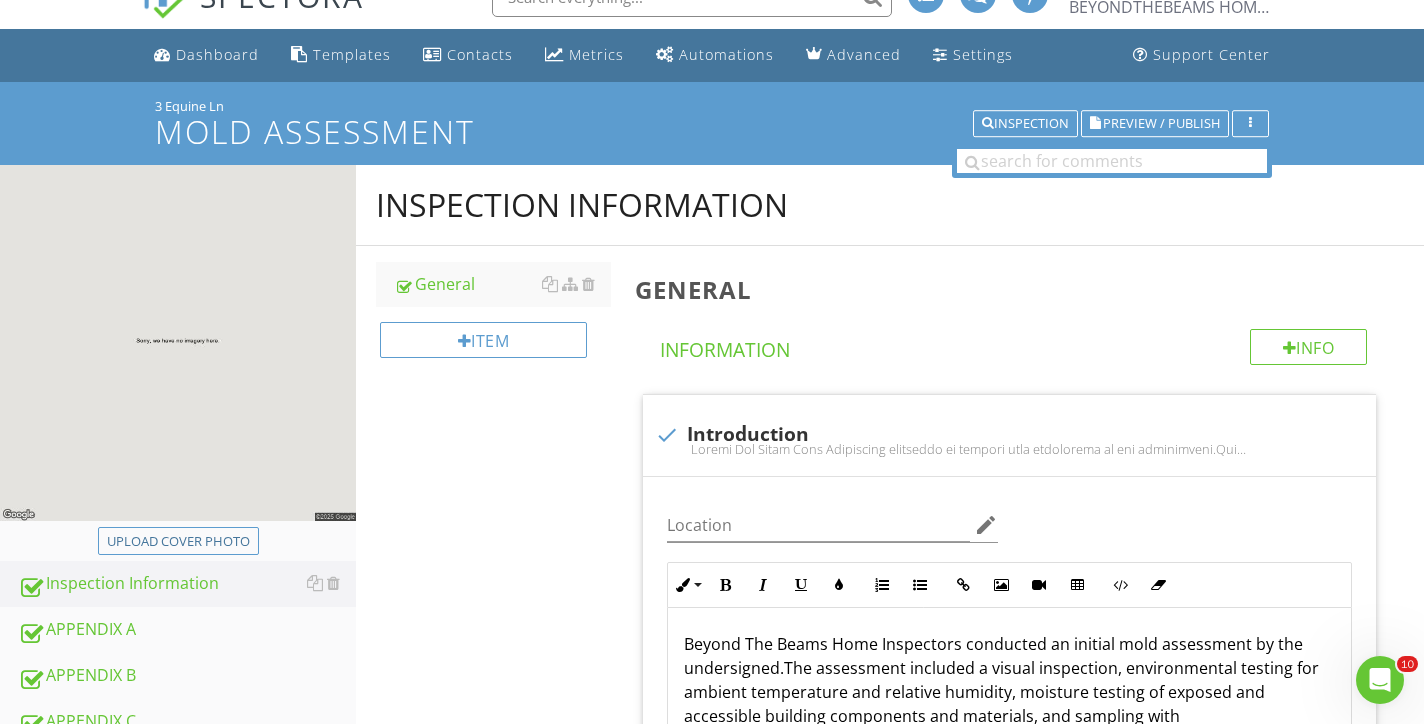 click on "3 Equine Ln" at bounding box center [712, 106] 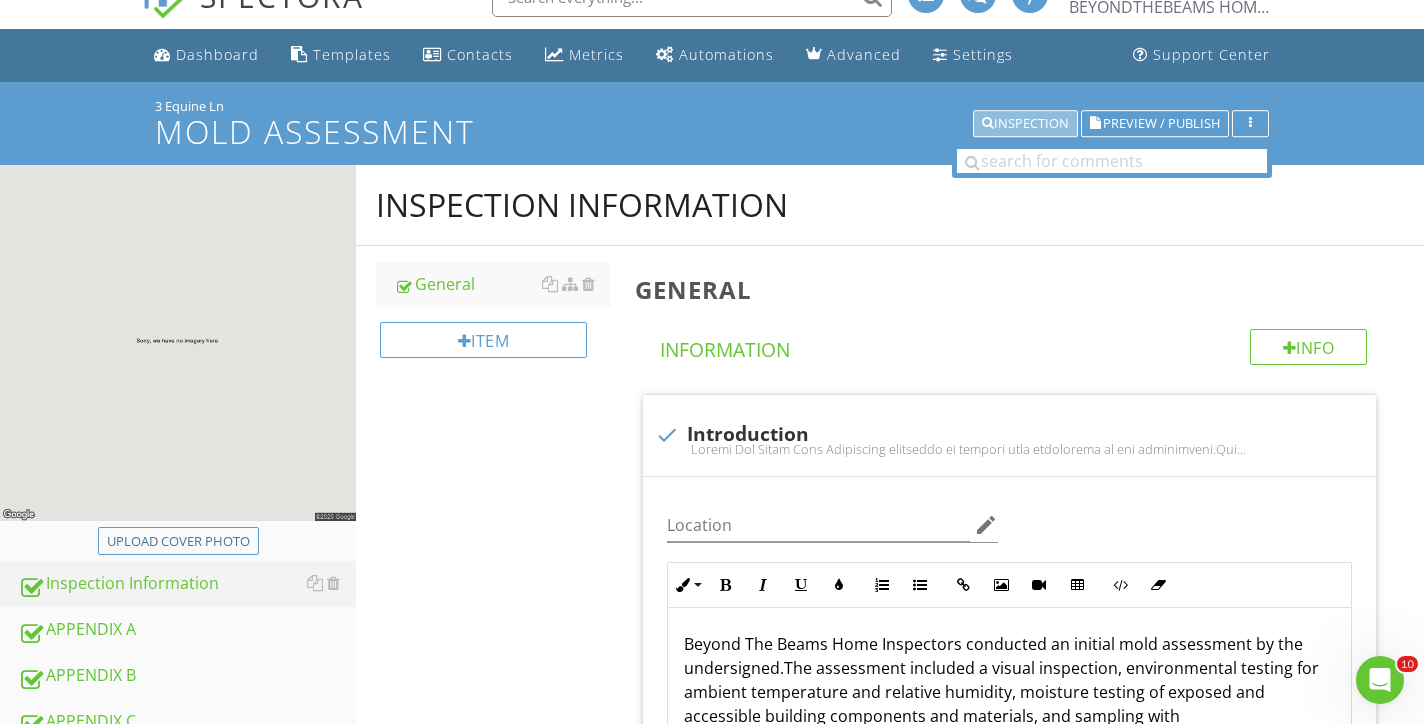 click on "Inspection" at bounding box center [1025, 124] 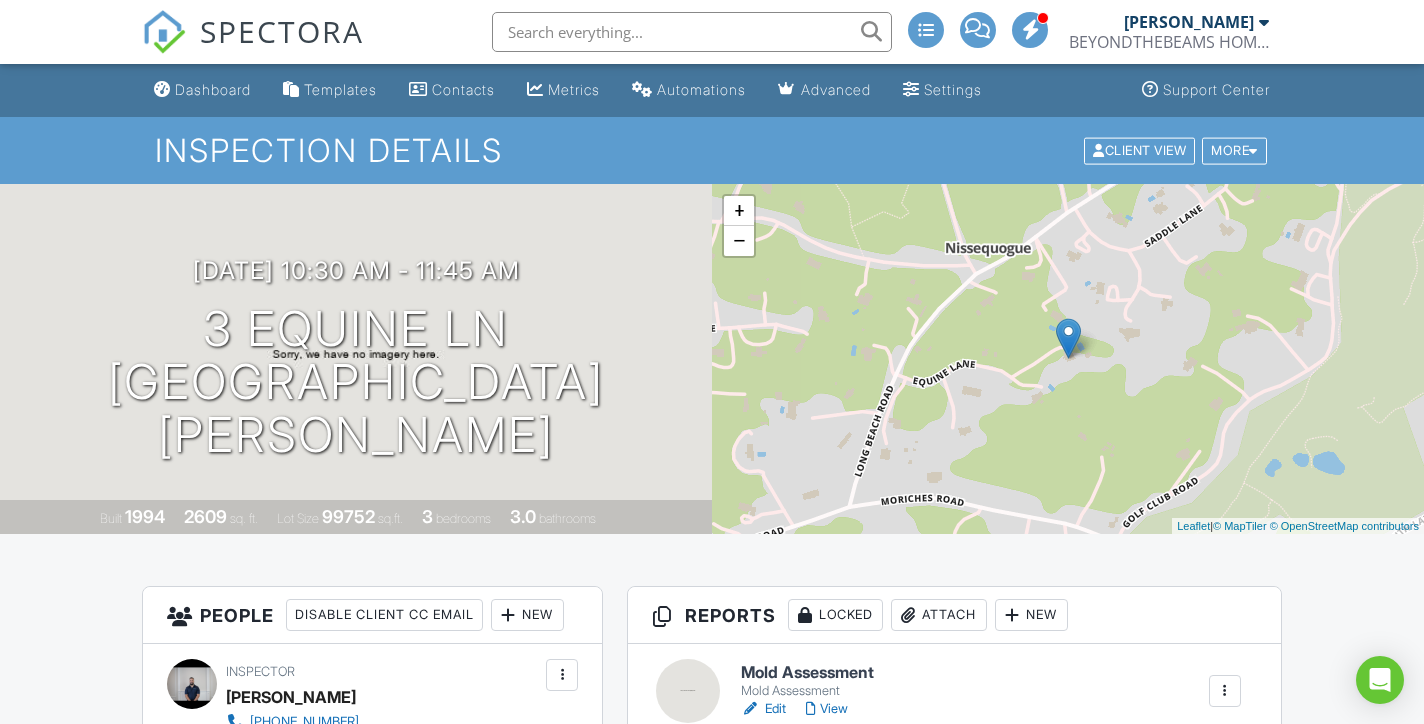 scroll, scrollTop: 0, scrollLeft: 0, axis: both 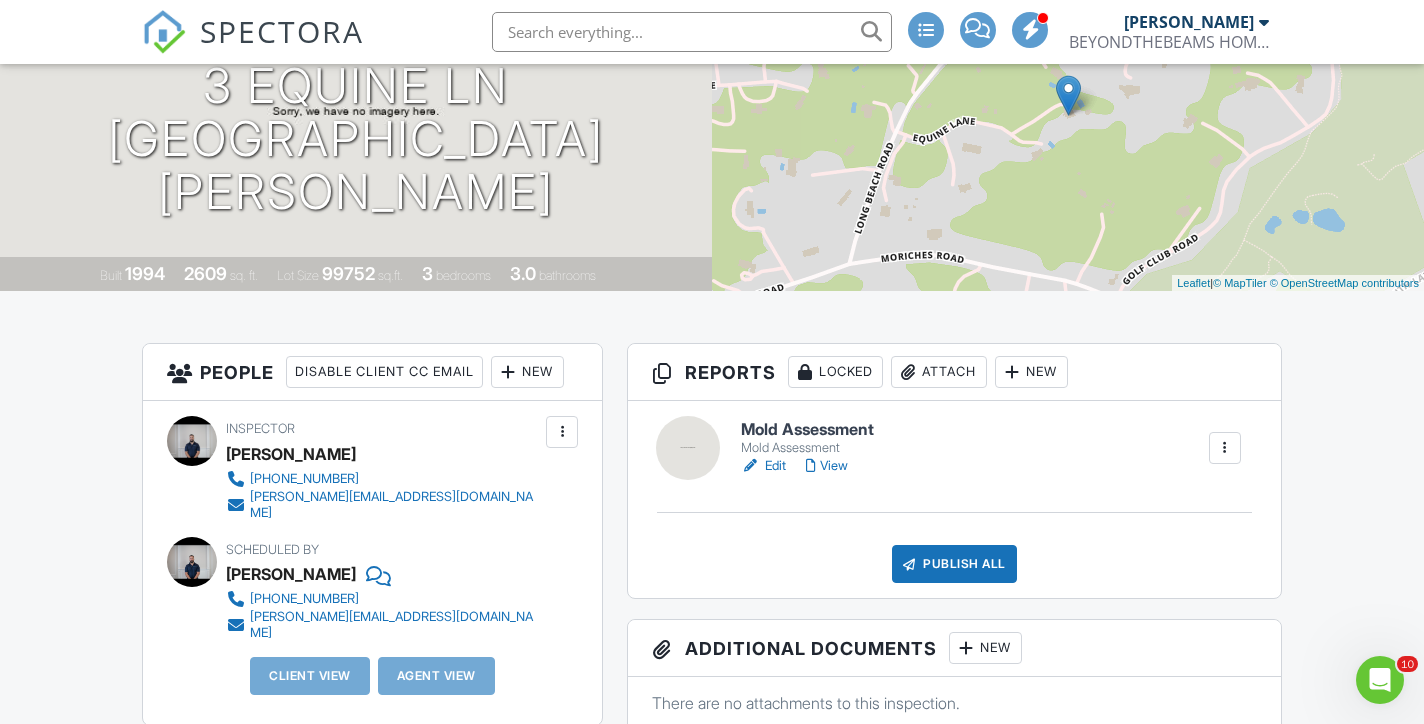 click on "New" at bounding box center [1031, 372] 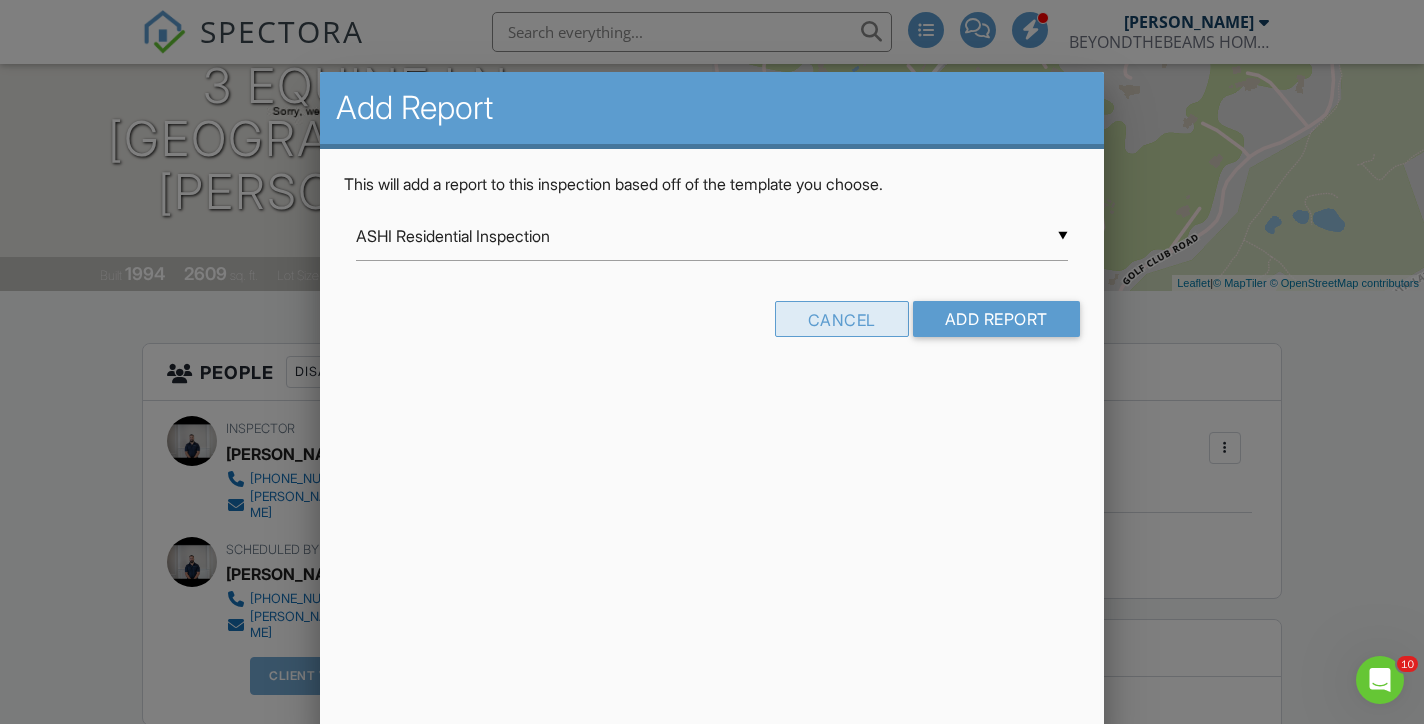click on "Cancel" at bounding box center [842, 319] 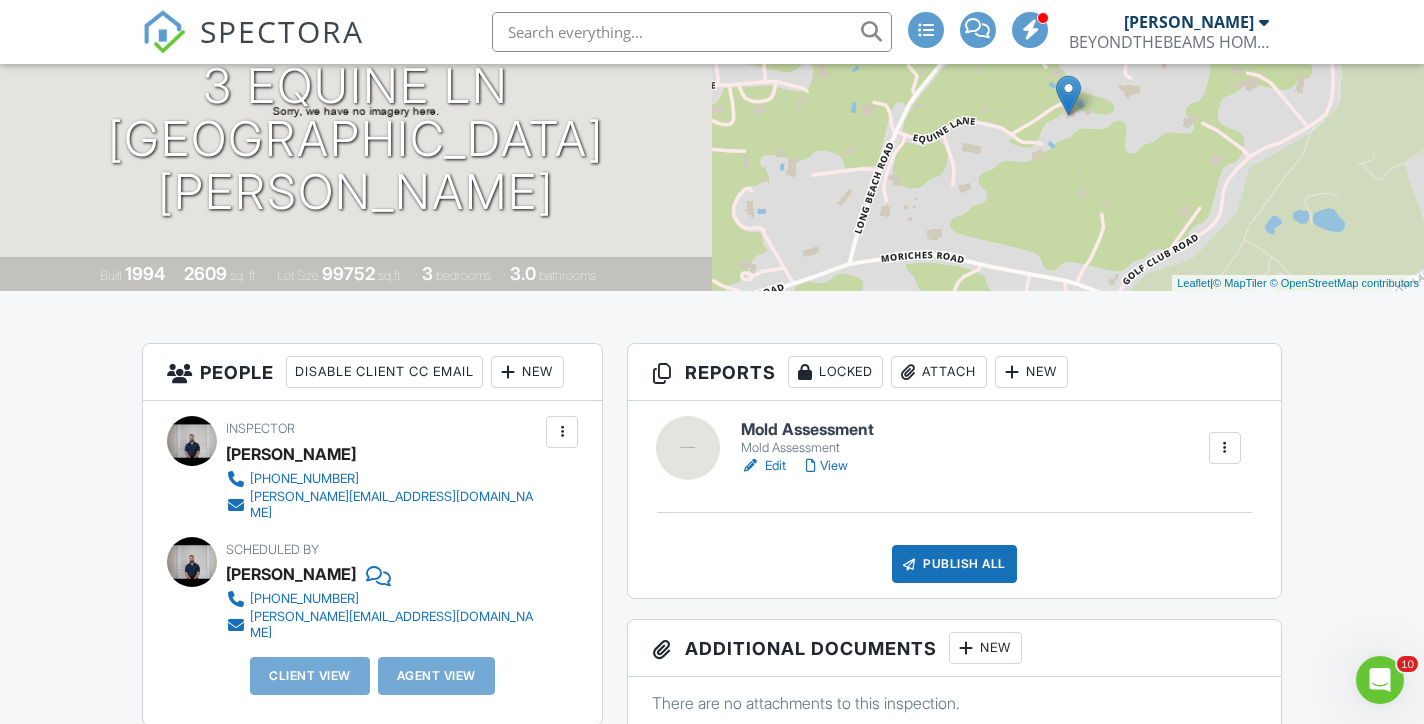 click on "Attach" at bounding box center (939, 372) 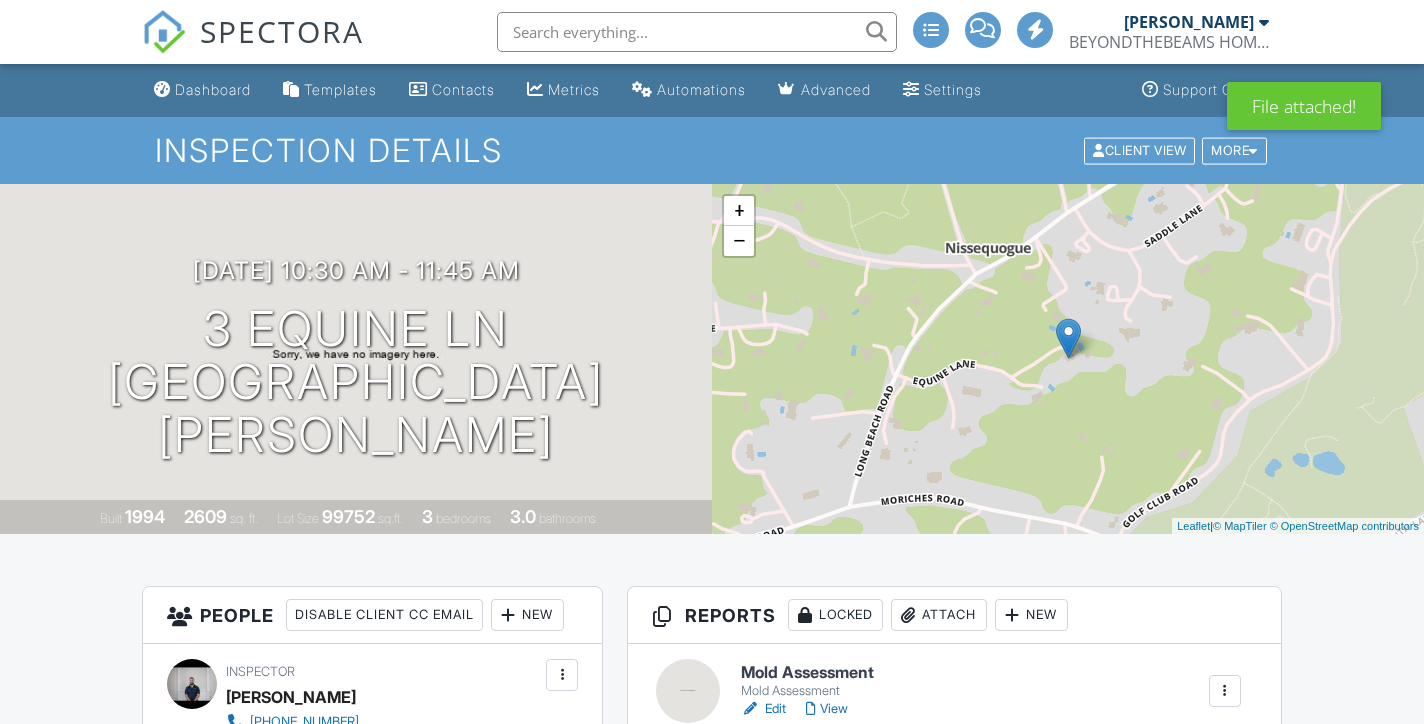 scroll, scrollTop: 122, scrollLeft: 0, axis: vertical 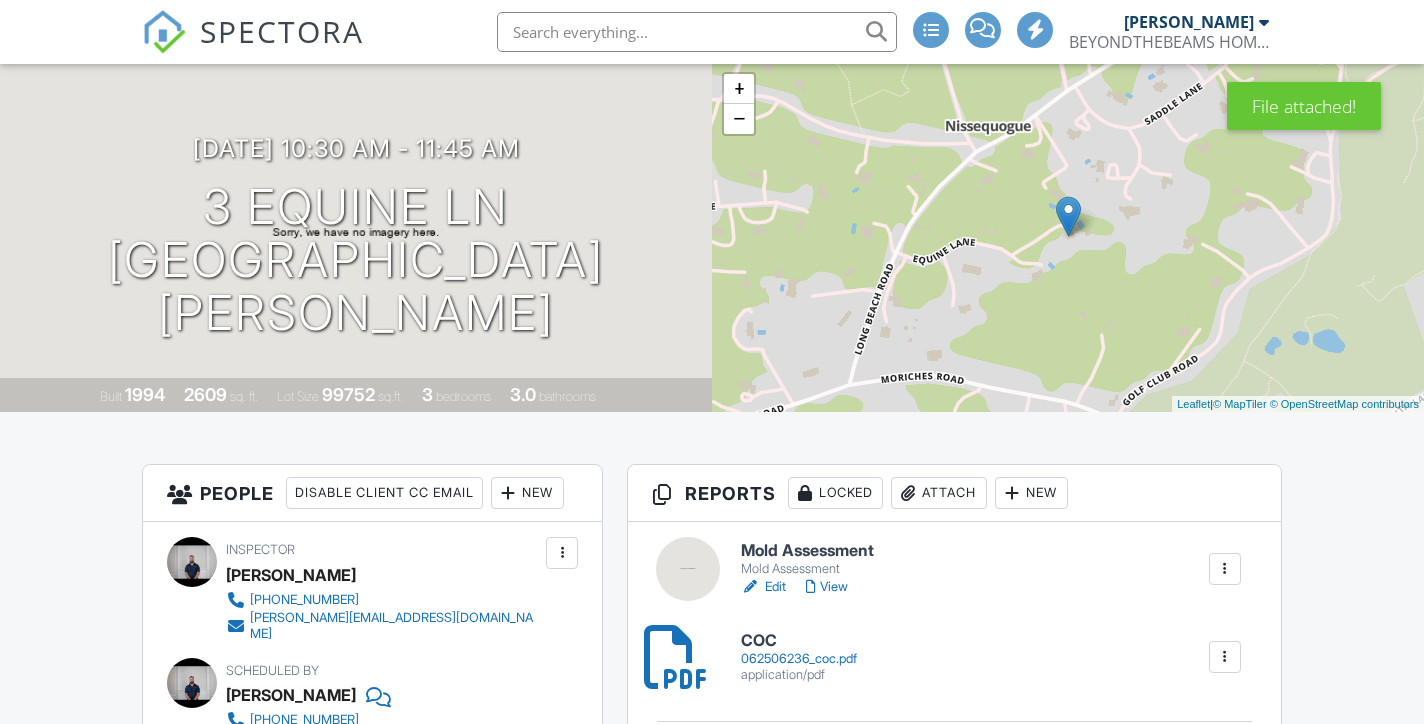 click on "Attach" at bounding box center (939, 493) 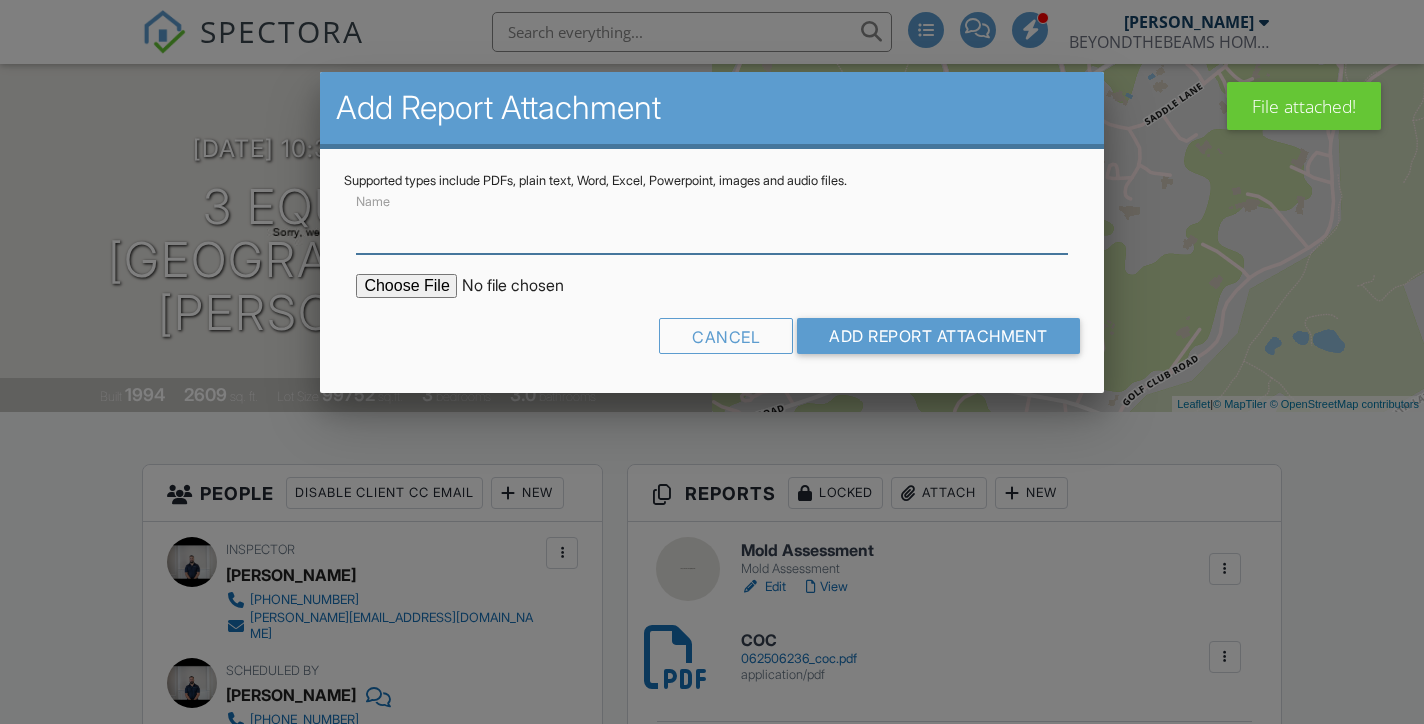scroll, scrollTop: 122, scrollLeft: 0, axis: vertical 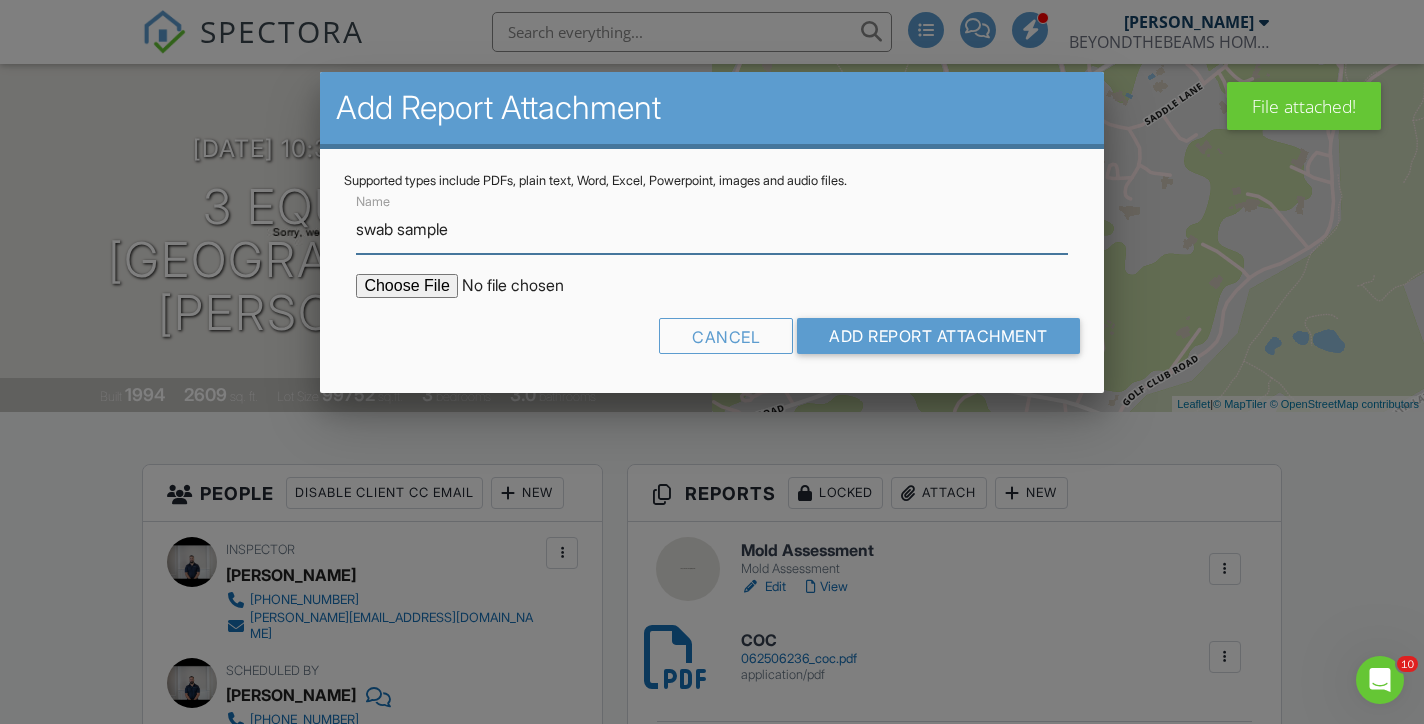 type on "swab sample" 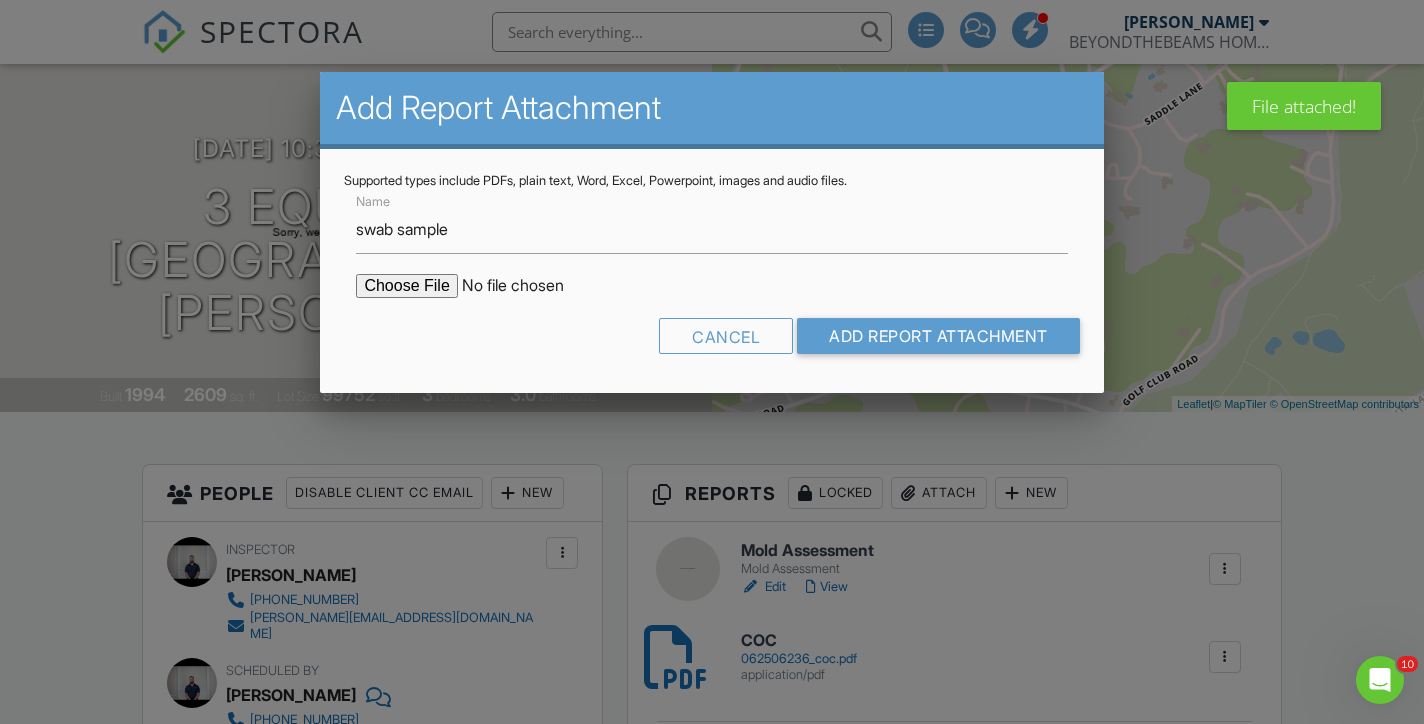 click at bounding box center (526, 286) 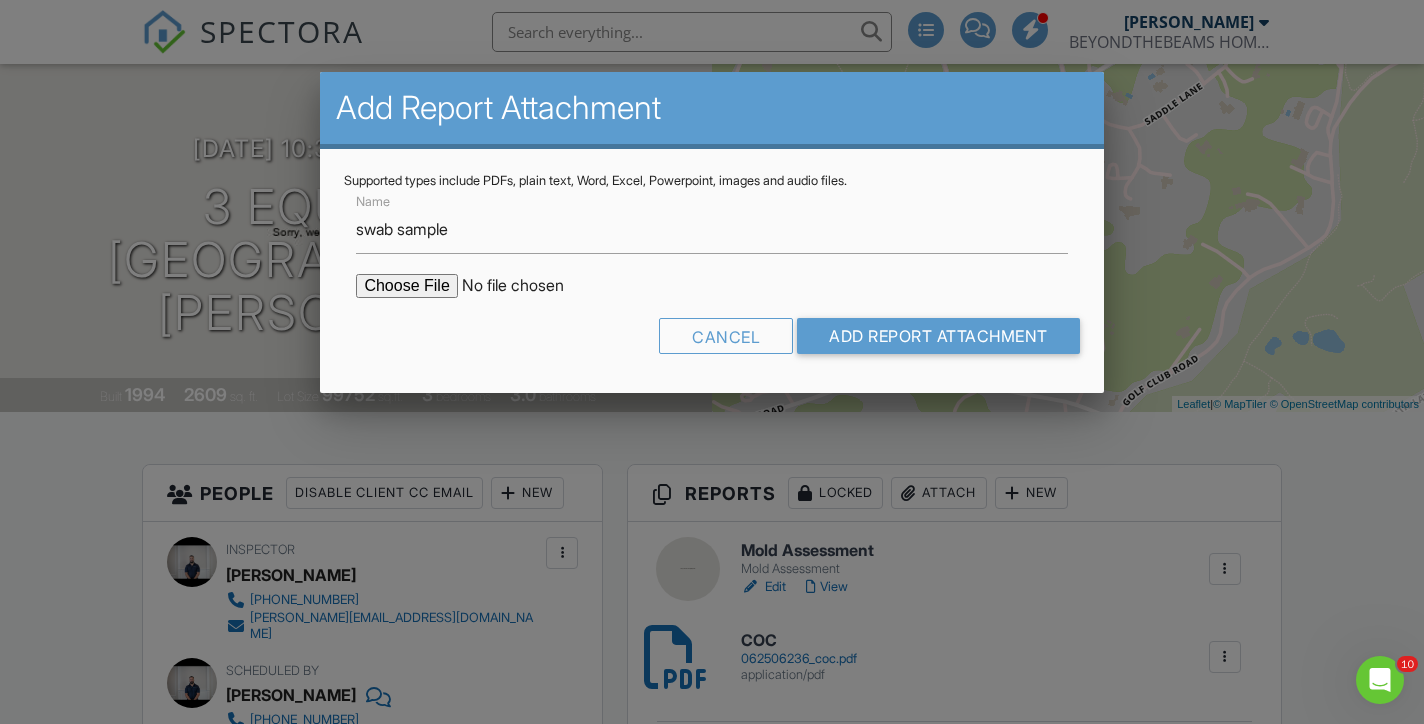 type on "C:\fakepath\062506236_002.pdf" 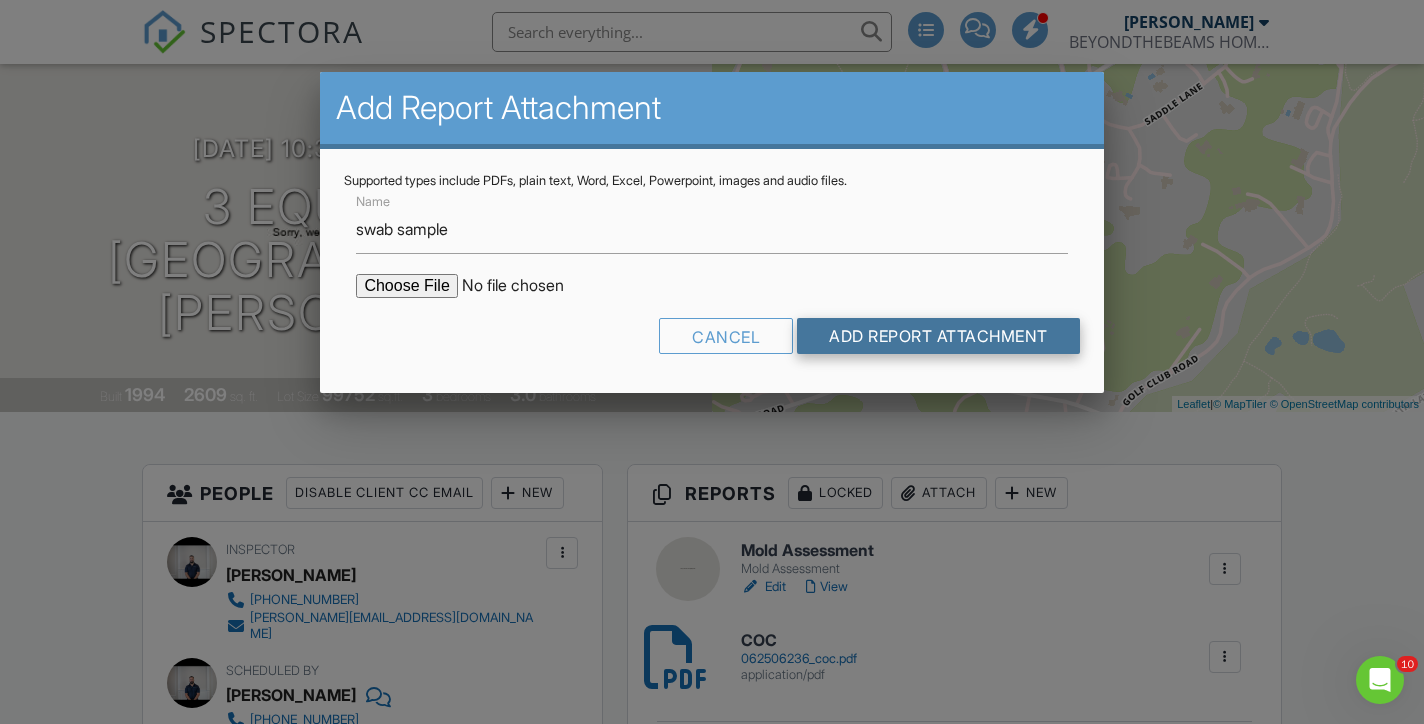 click on "Add Report Attachment" at bounding box center (938, 336) 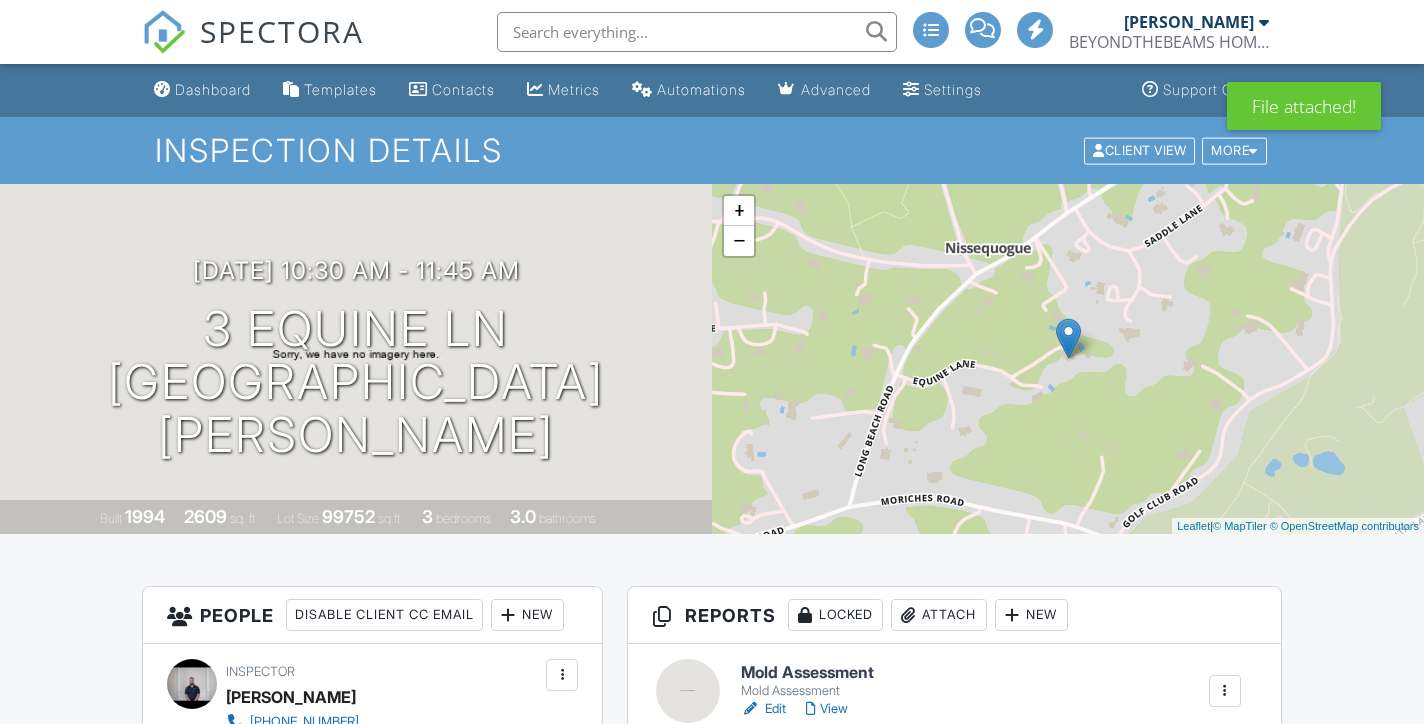 scroll, scrollTop: 0, scrollLeft: 0, axis: both 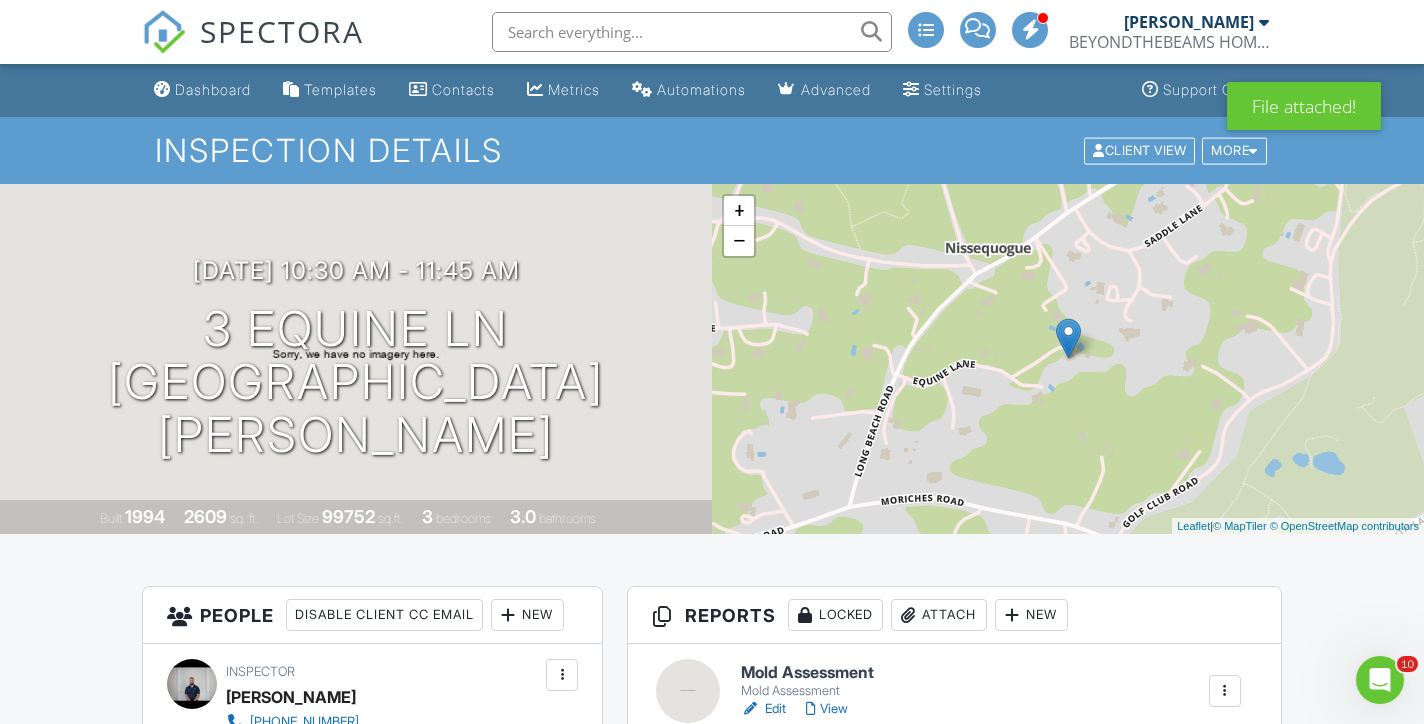 click on "Attach" at bounding box center (939, 615) 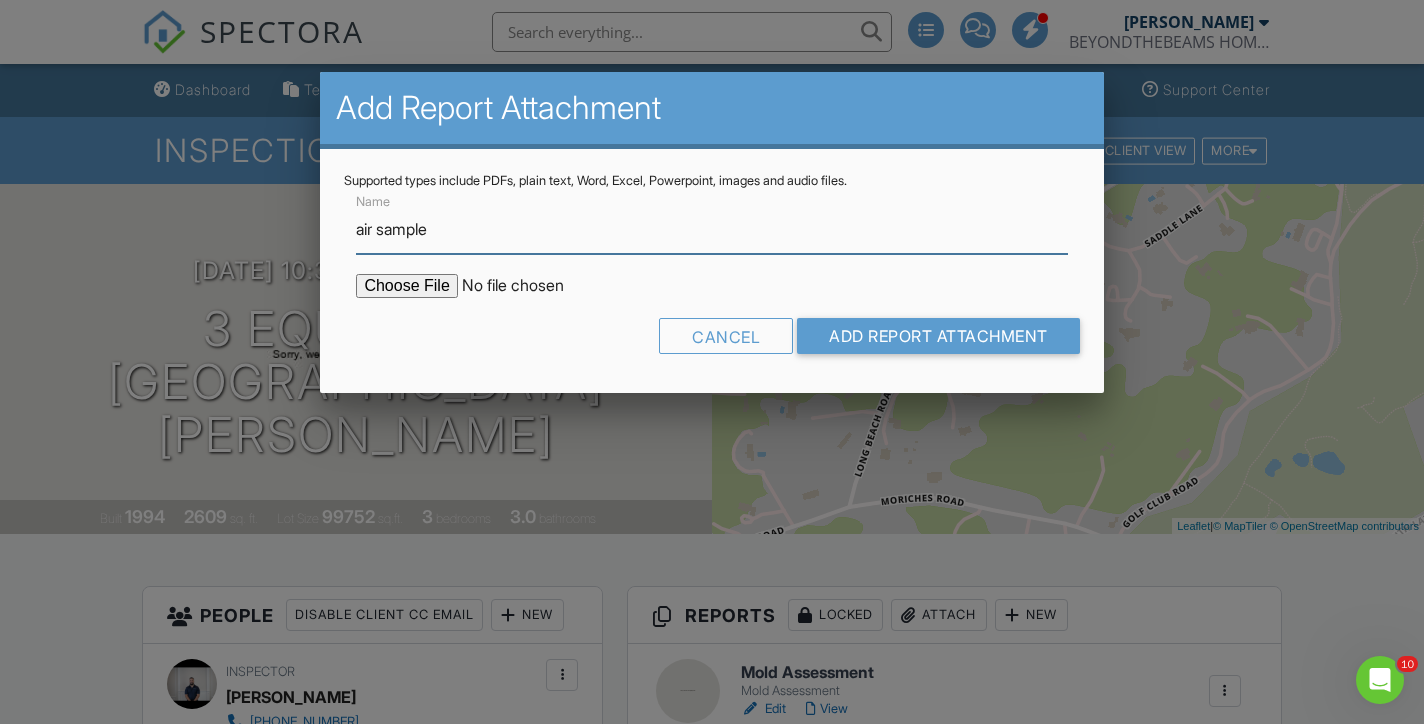 type on "air sample" 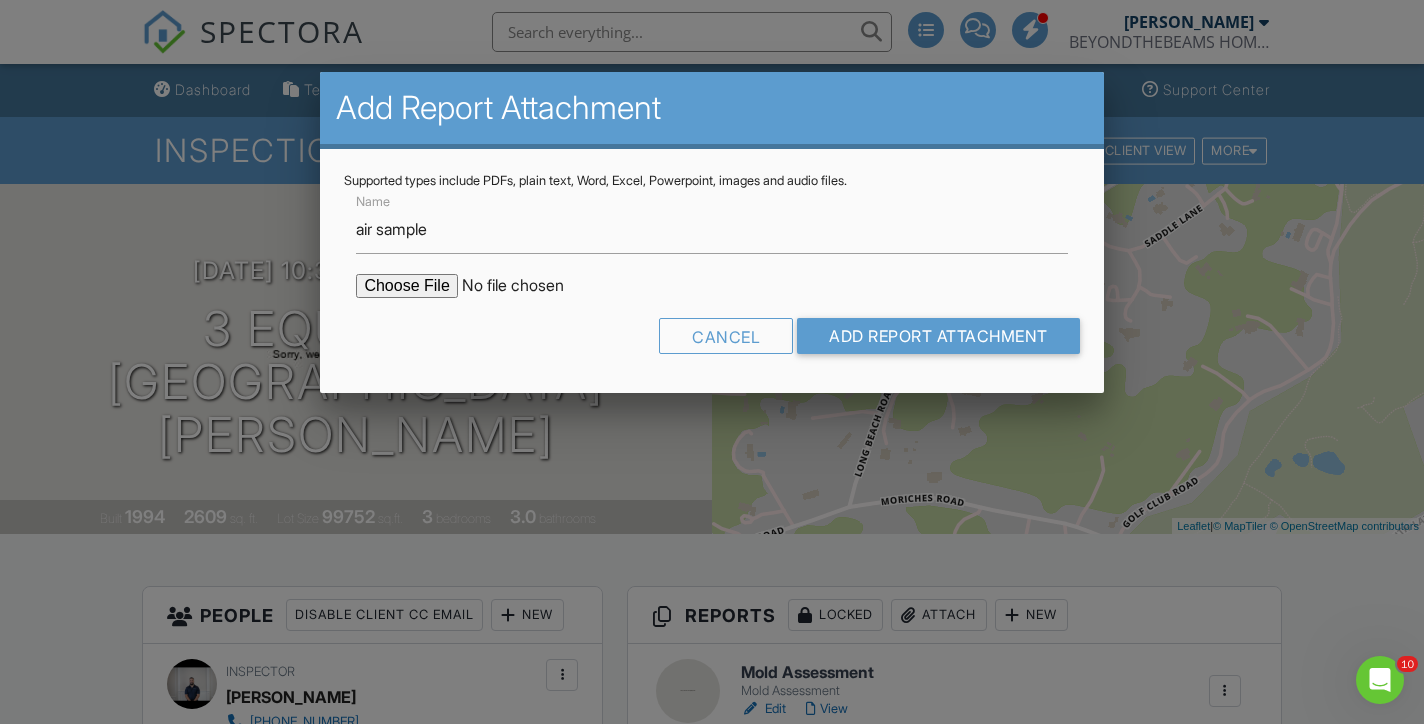 click at bounding box center (526, 286) 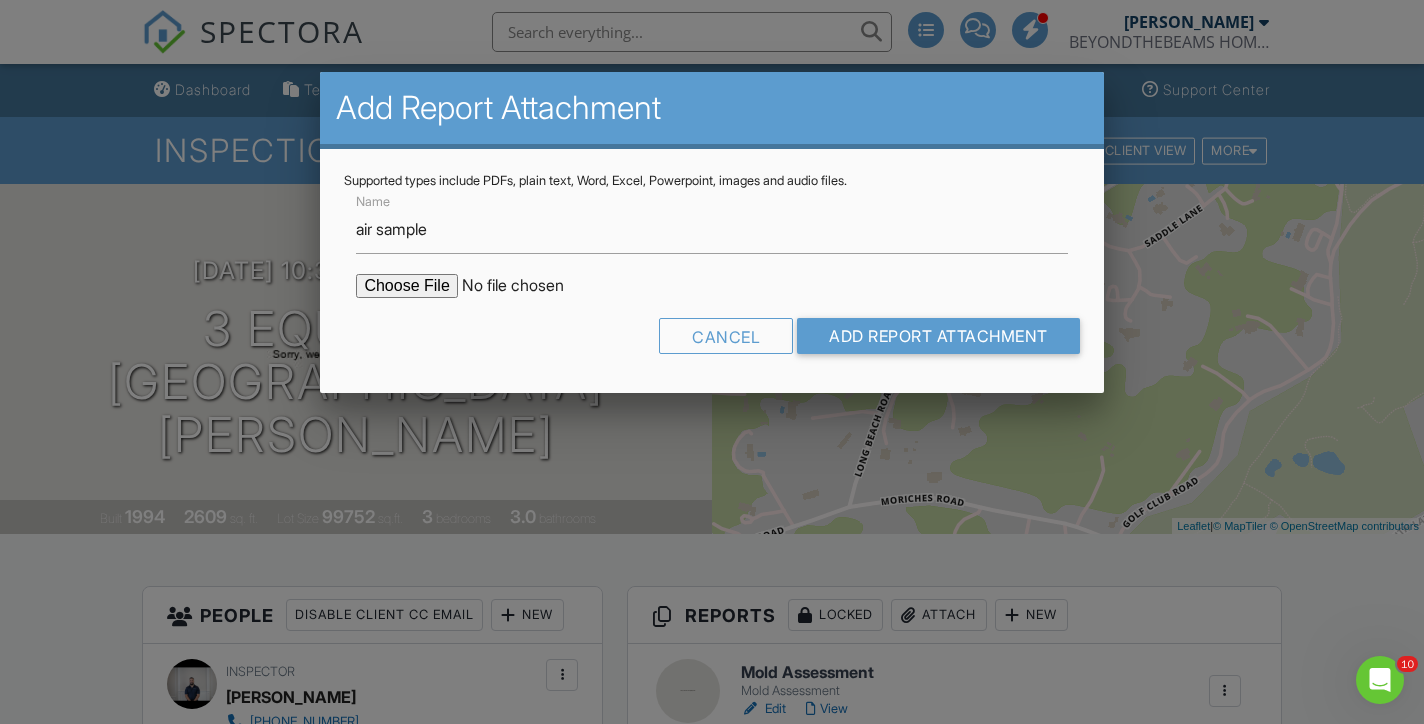 type on "C:\fakepath\062506236_001.pdf" 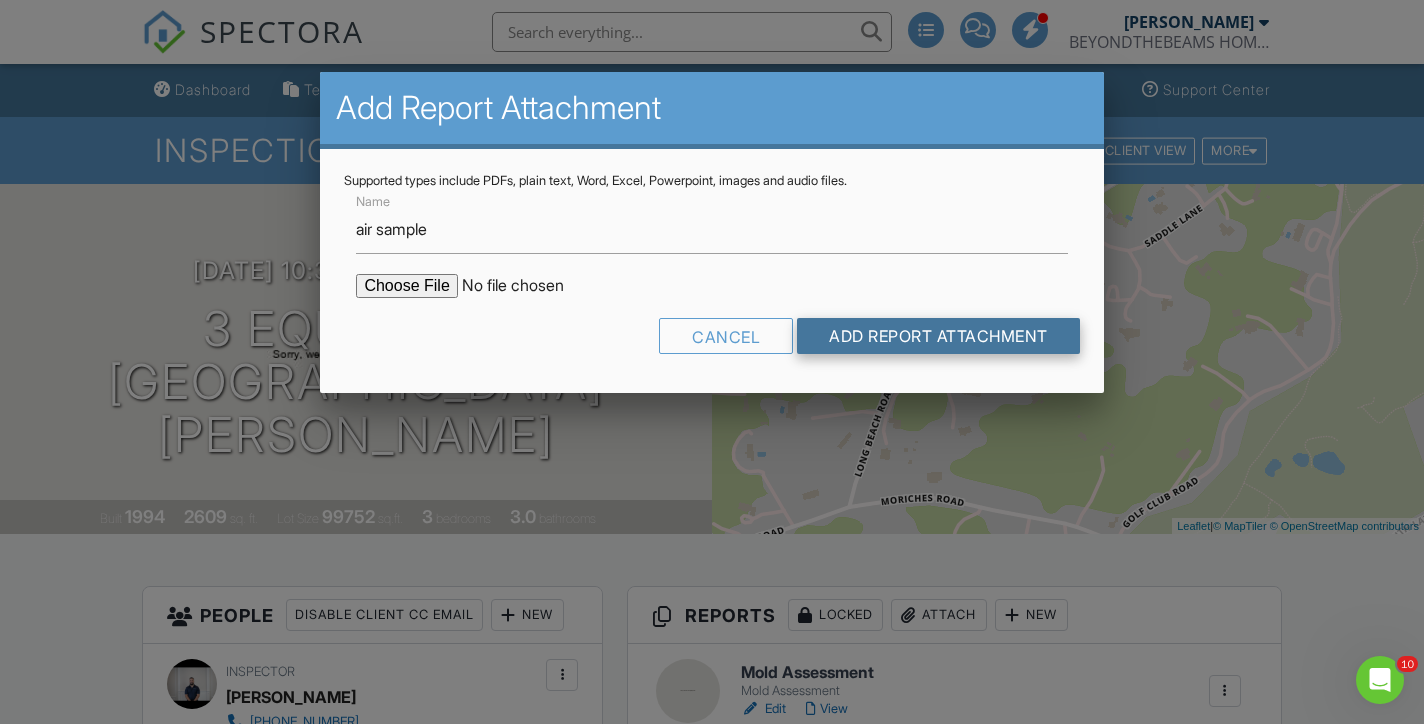 click on "Add Report Attachment" at bounding box center (938, 336) 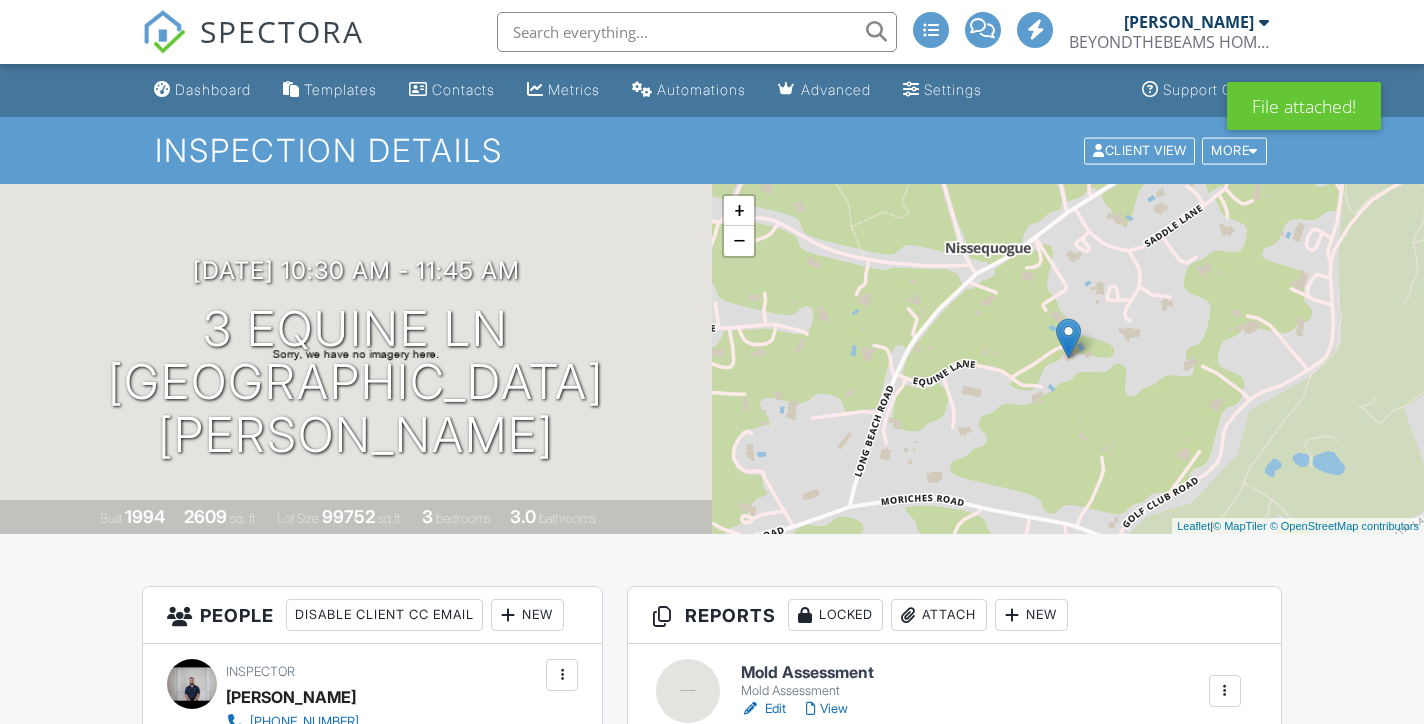 scroll, scrollTop: 0, scrollLeft: 0, axis: both 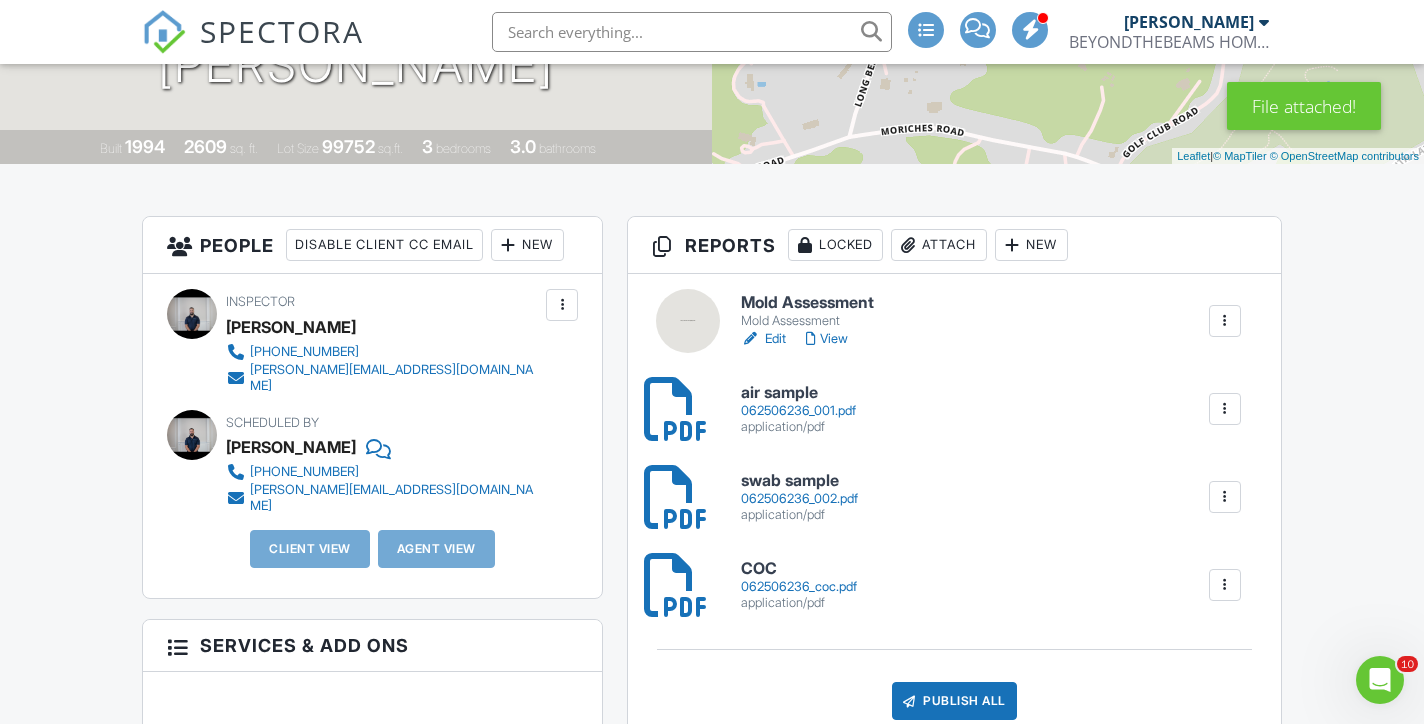 click on "Edit" at bounding box center (763, 339) 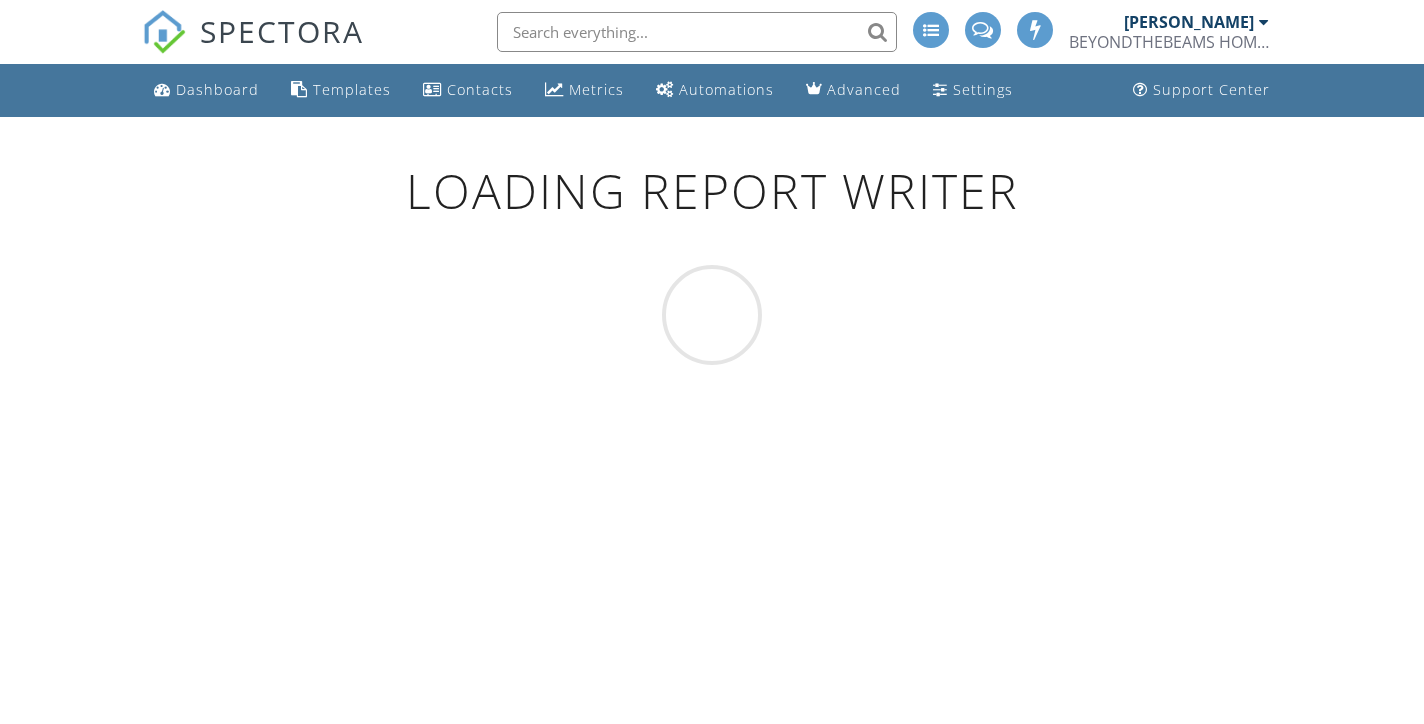 scroll, scrollTop: 0, scrollLeft: 0, axis: both 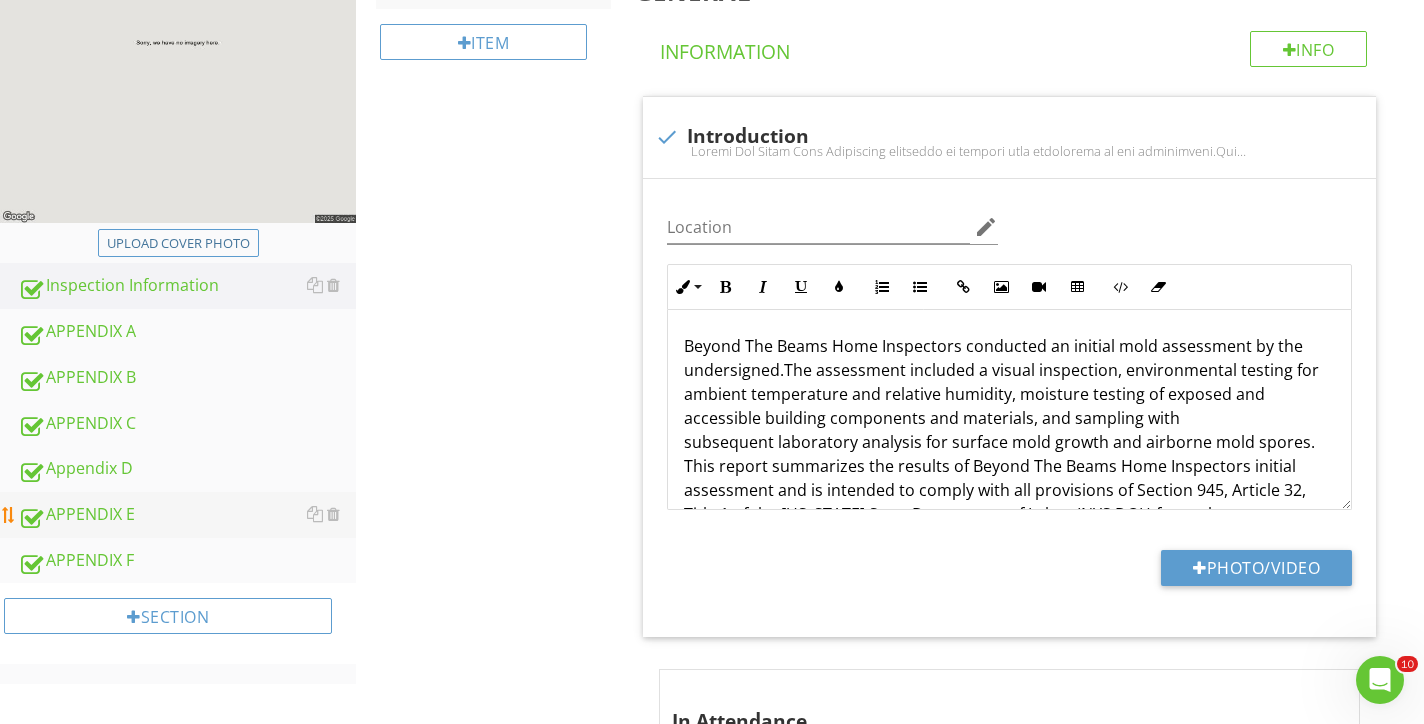 click on "APPENDIX E" at bounding box center (187, 515) 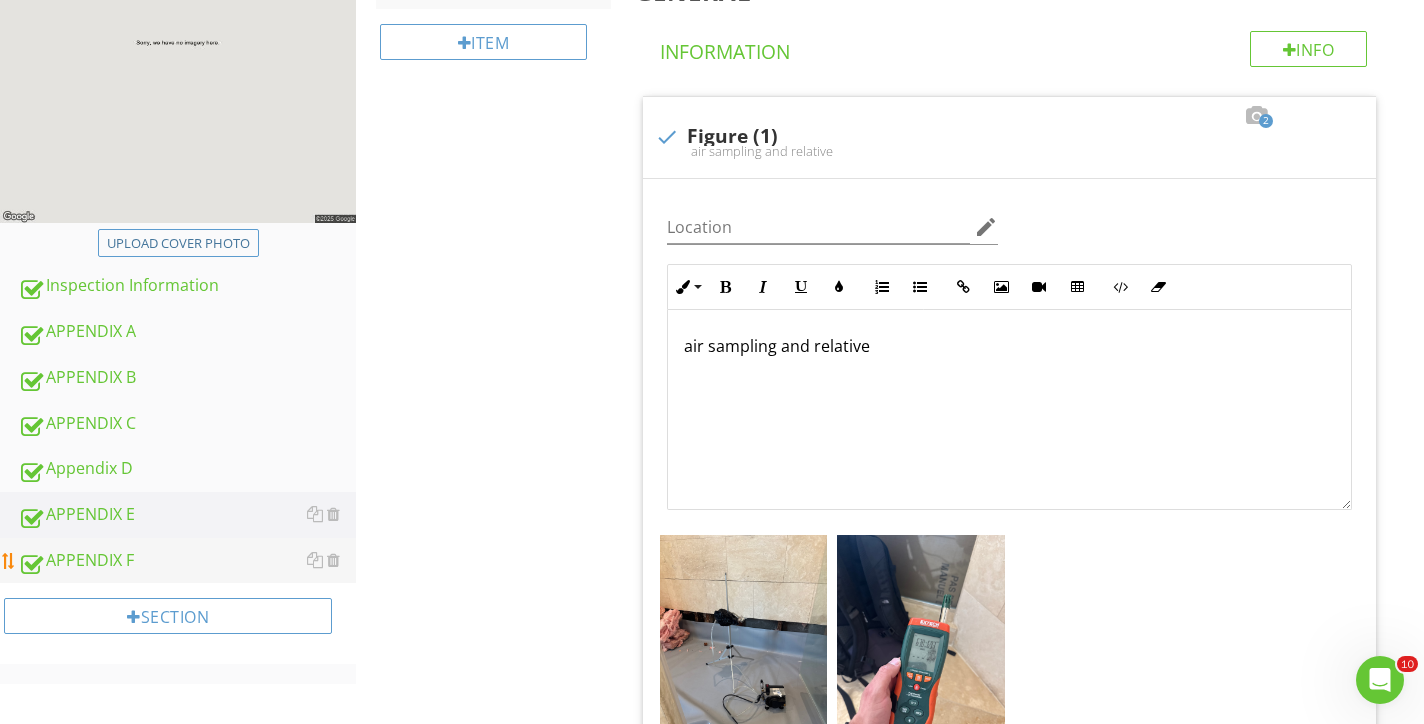 click on "APPENDIX F" at bounding box center [187, 561] 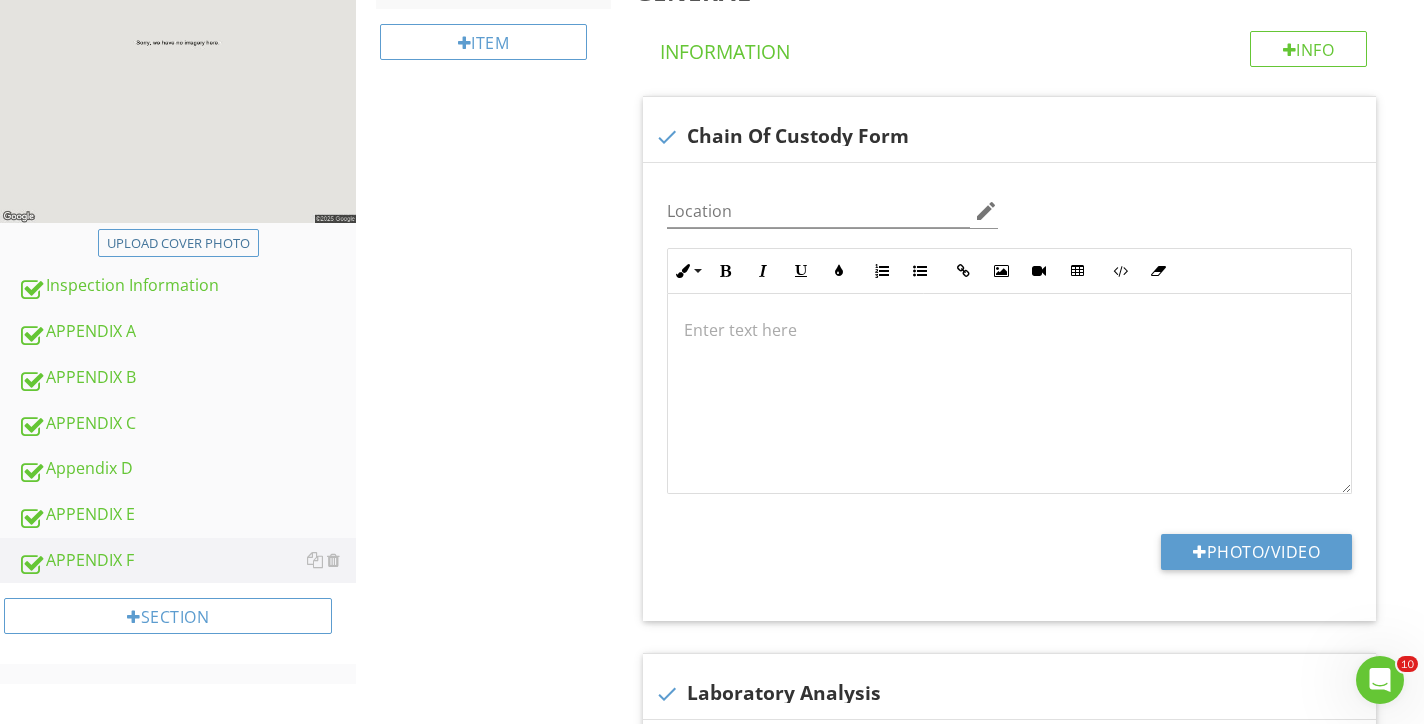 click at bounding box center [1009, 394] 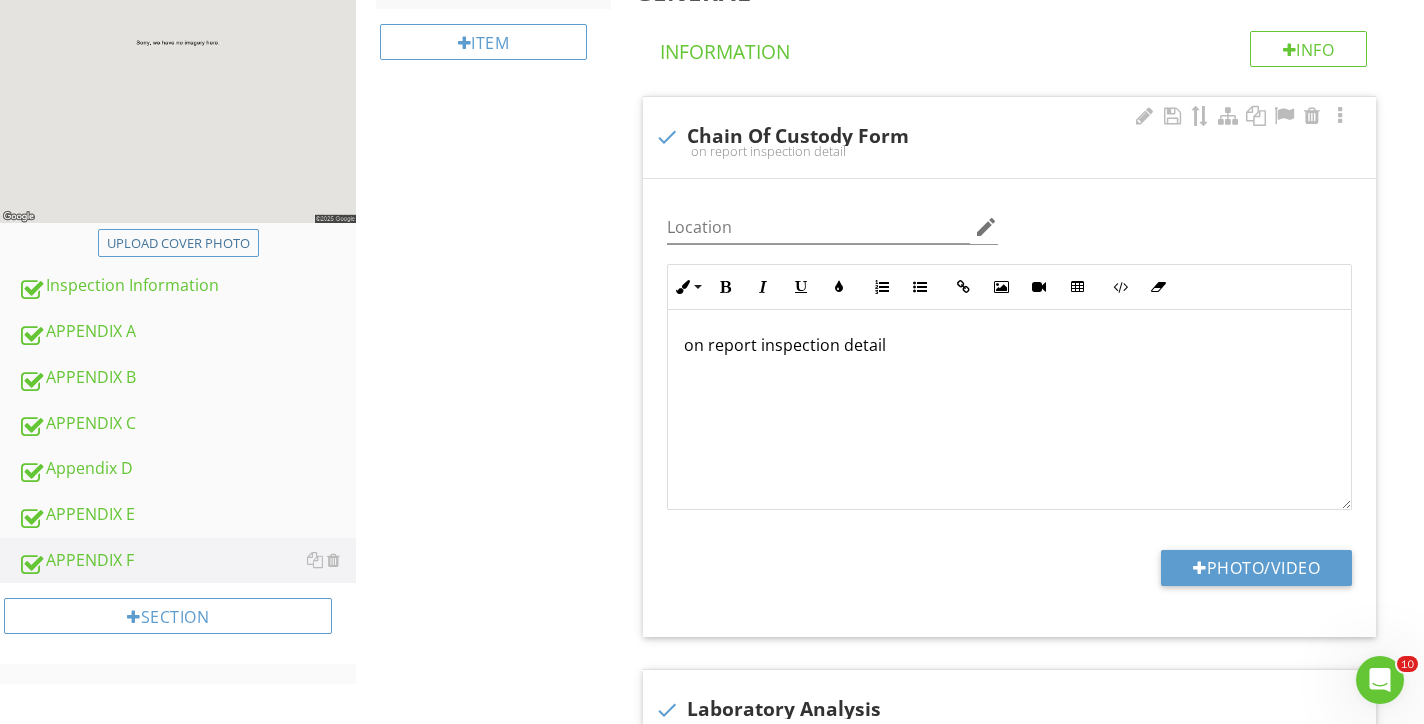scroll, scrollTop: 1, scrollLeft: 0, axis: vertical 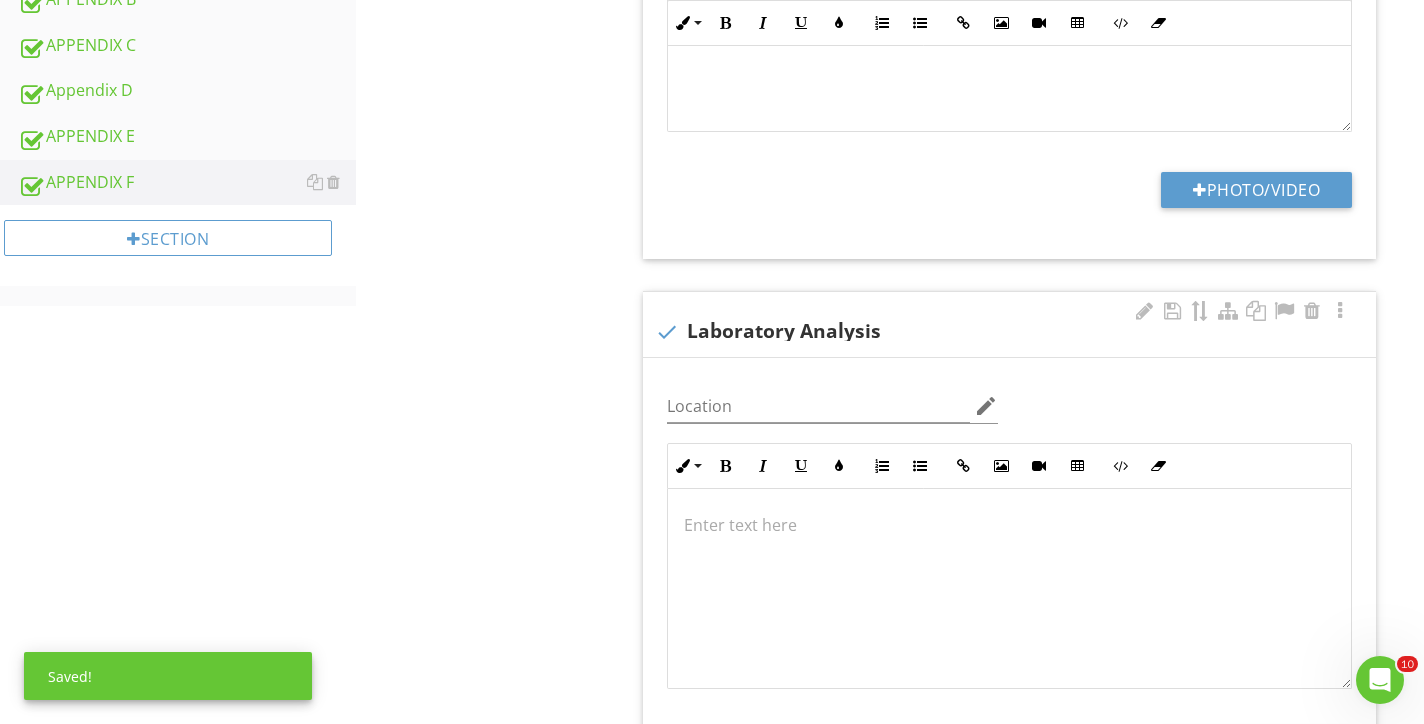 click at bounding box center [1009, 589] 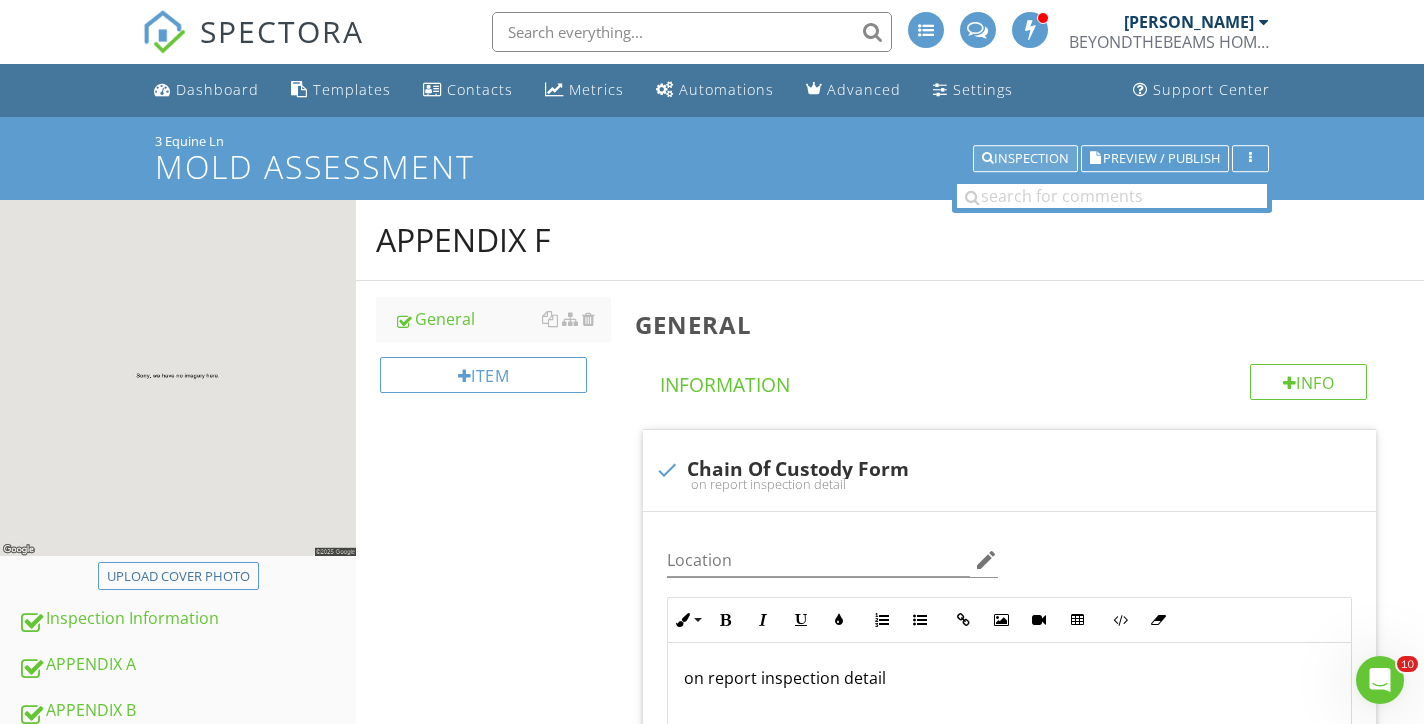 scroll, scrollTop: 0, scrollLeft: 0, axis: both 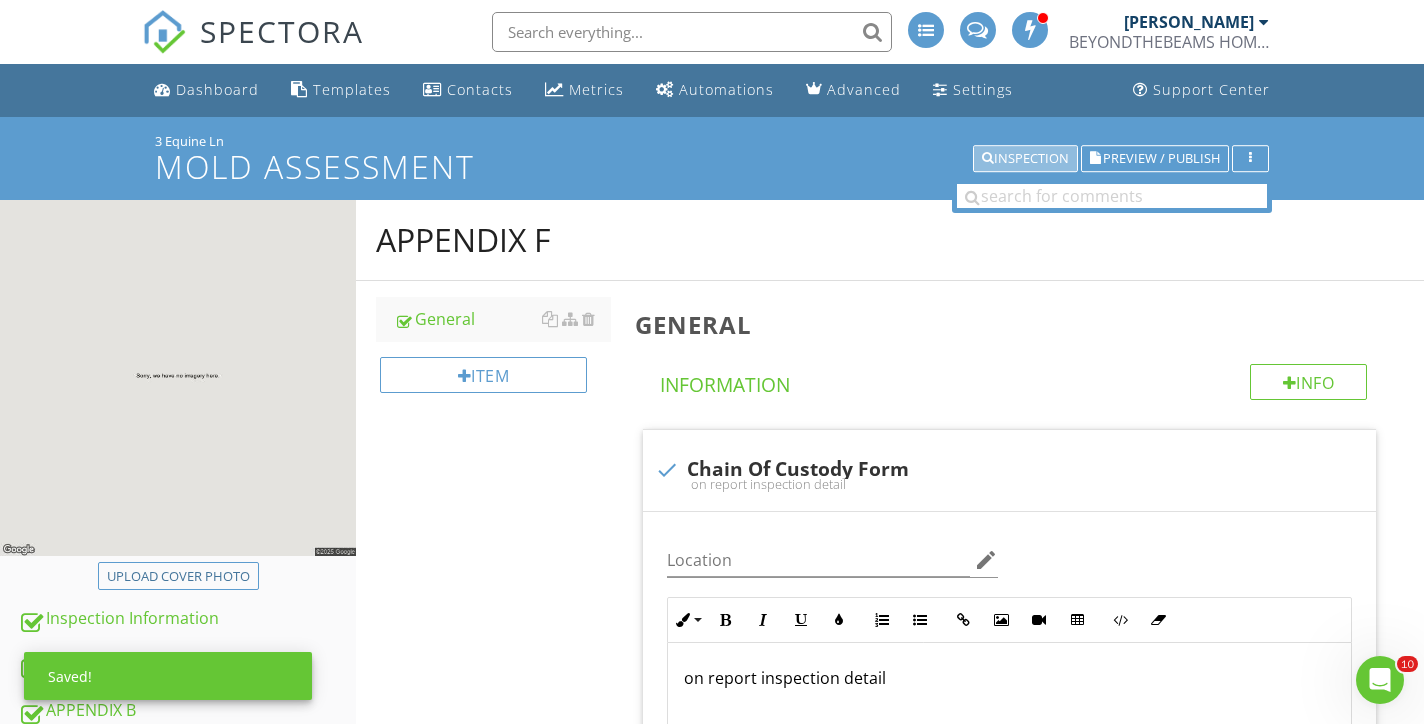 click on "Inspection" at bounding box center [1025, 159] 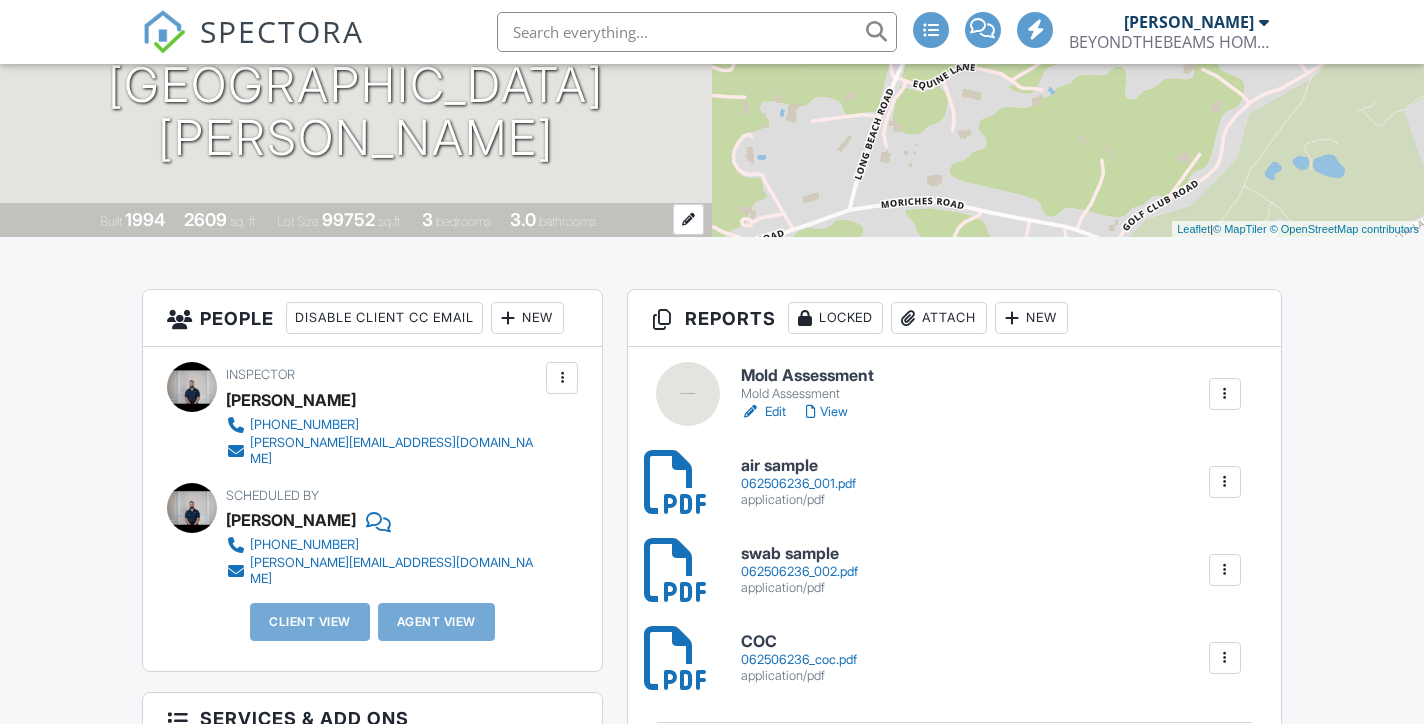 scroll, scrollTop: 315, scrollLeft: 0, axis: vertical 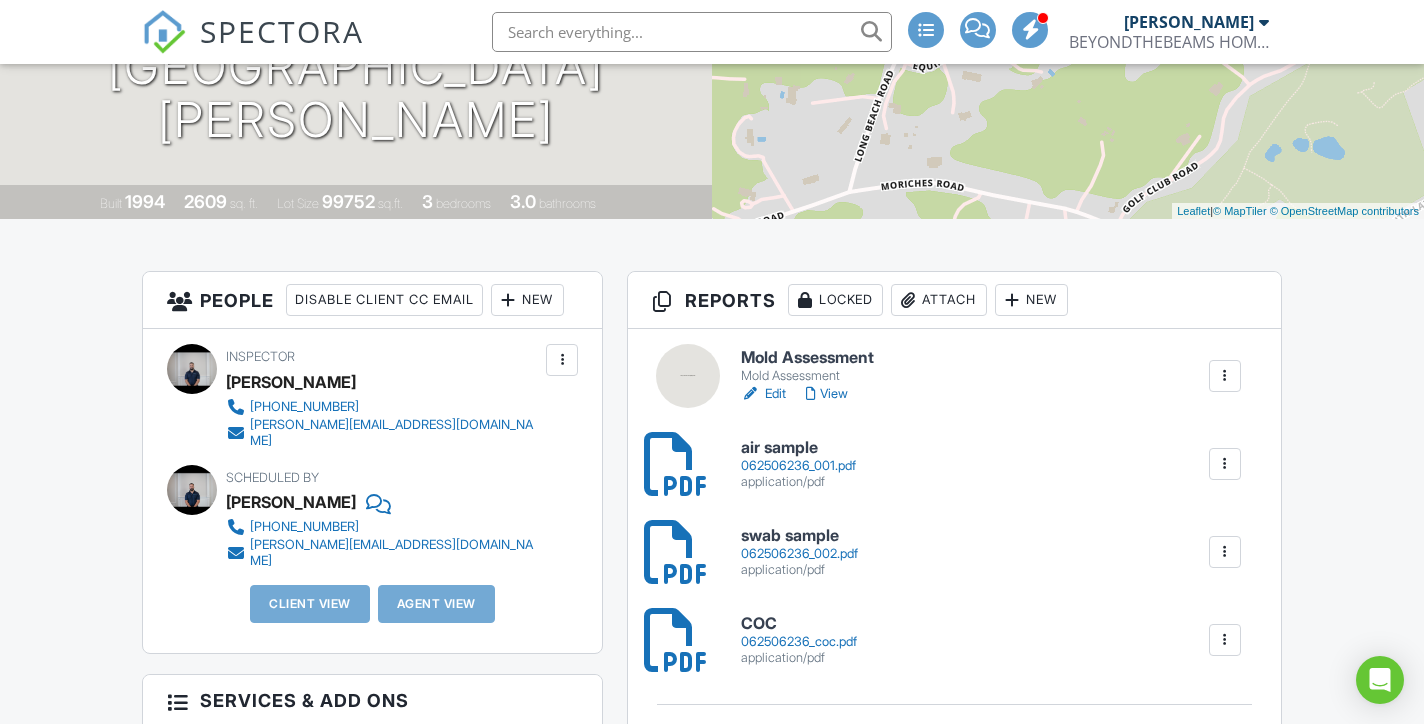 click on "New" at bounding box center [527, 300] 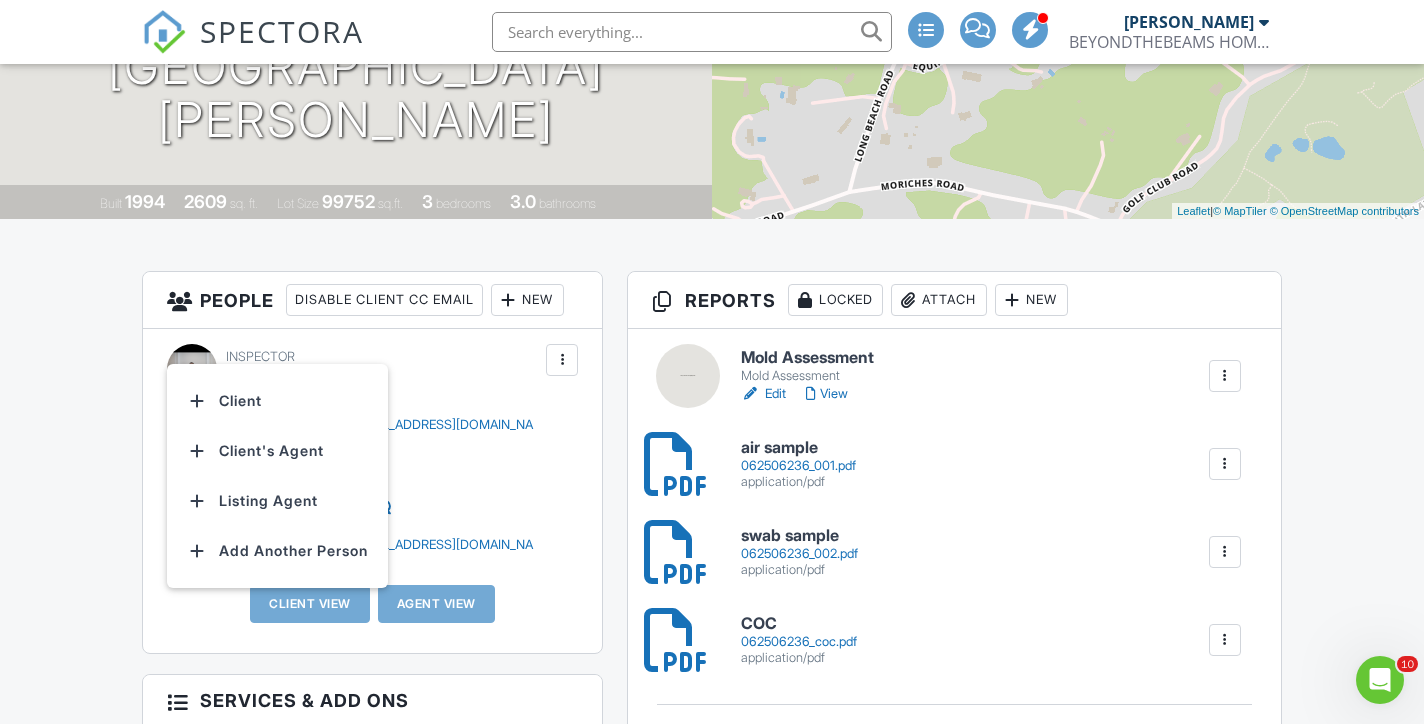 scroll, scrollTop: 0, scrollLeft: 0, axis: both 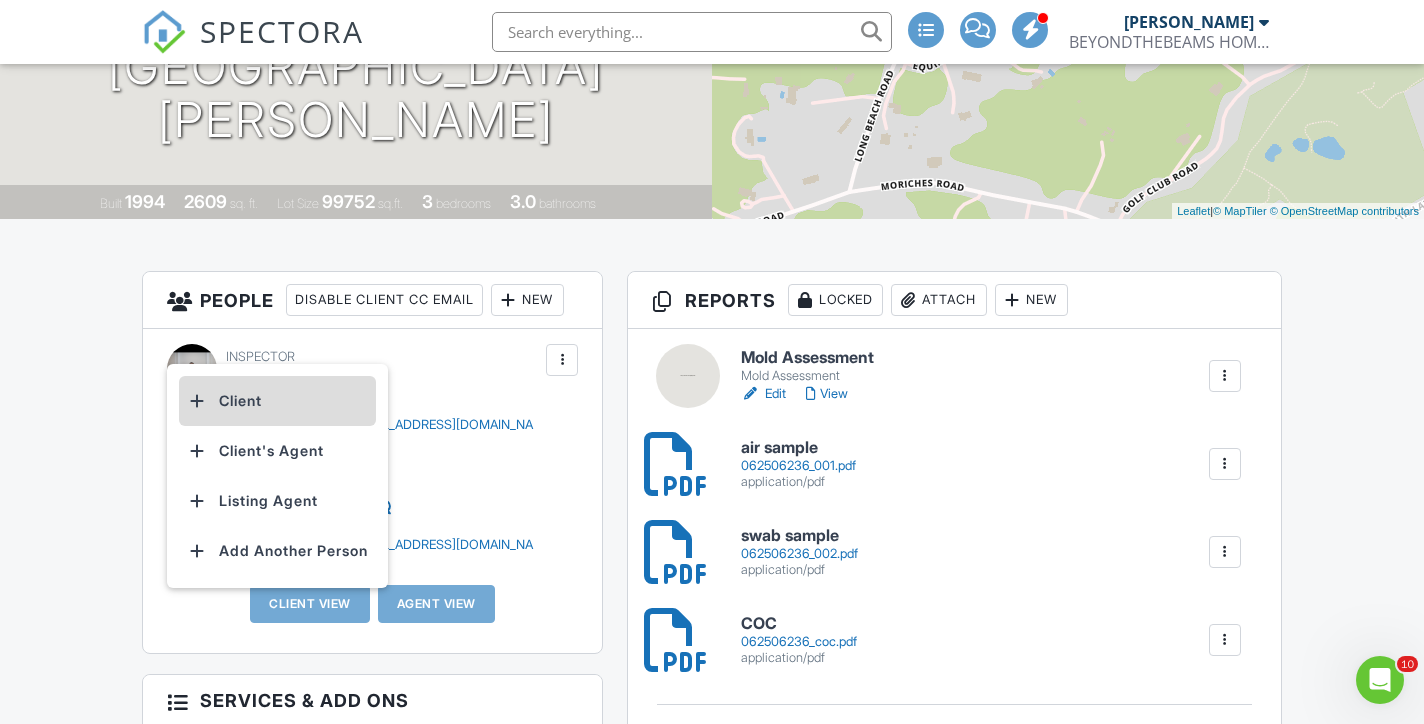 click on "Client" at bounding box center (277, 401) 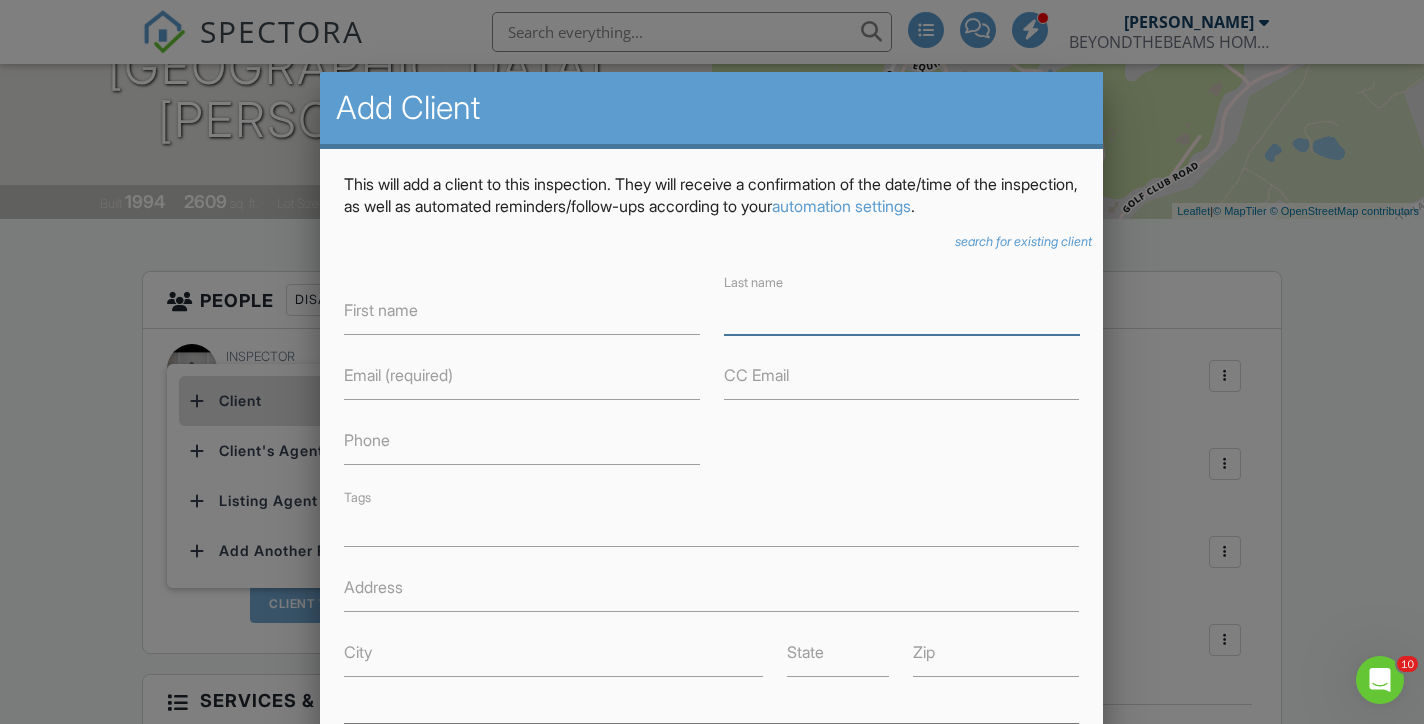 type on "I" 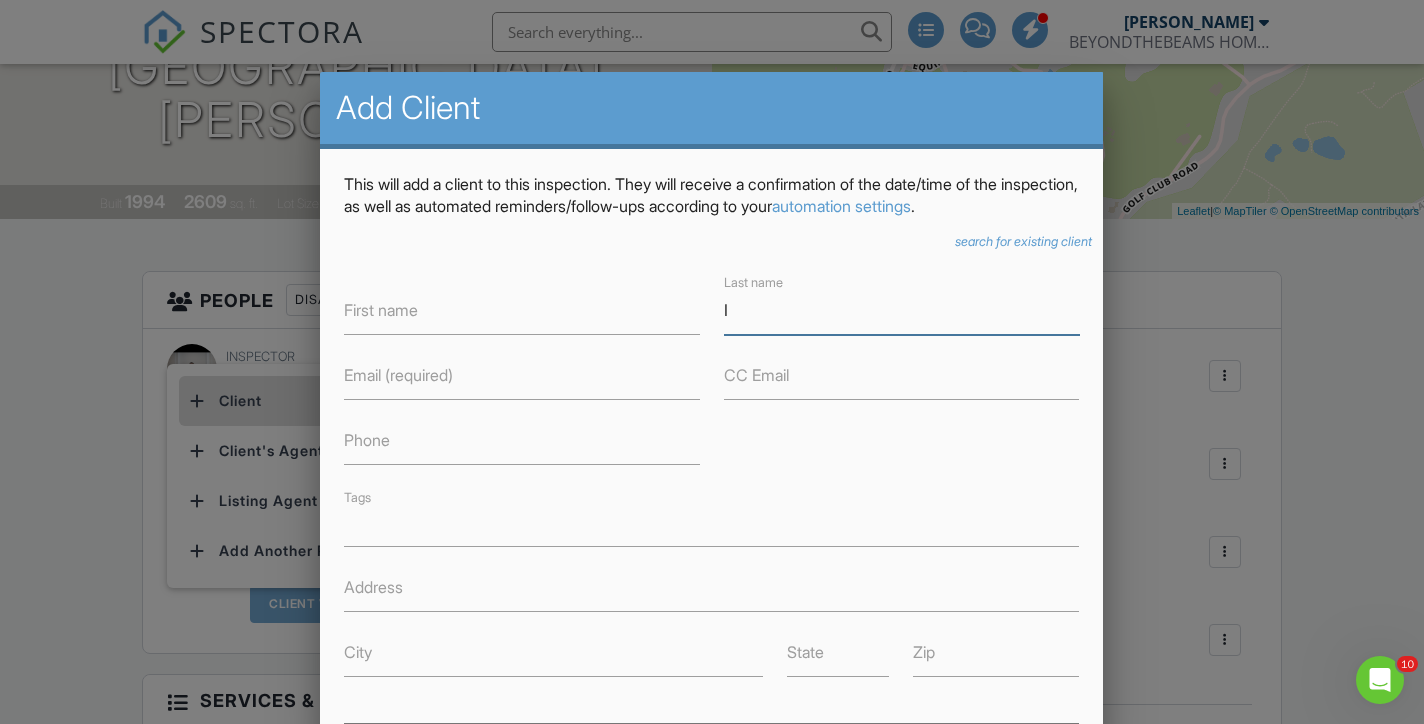 type 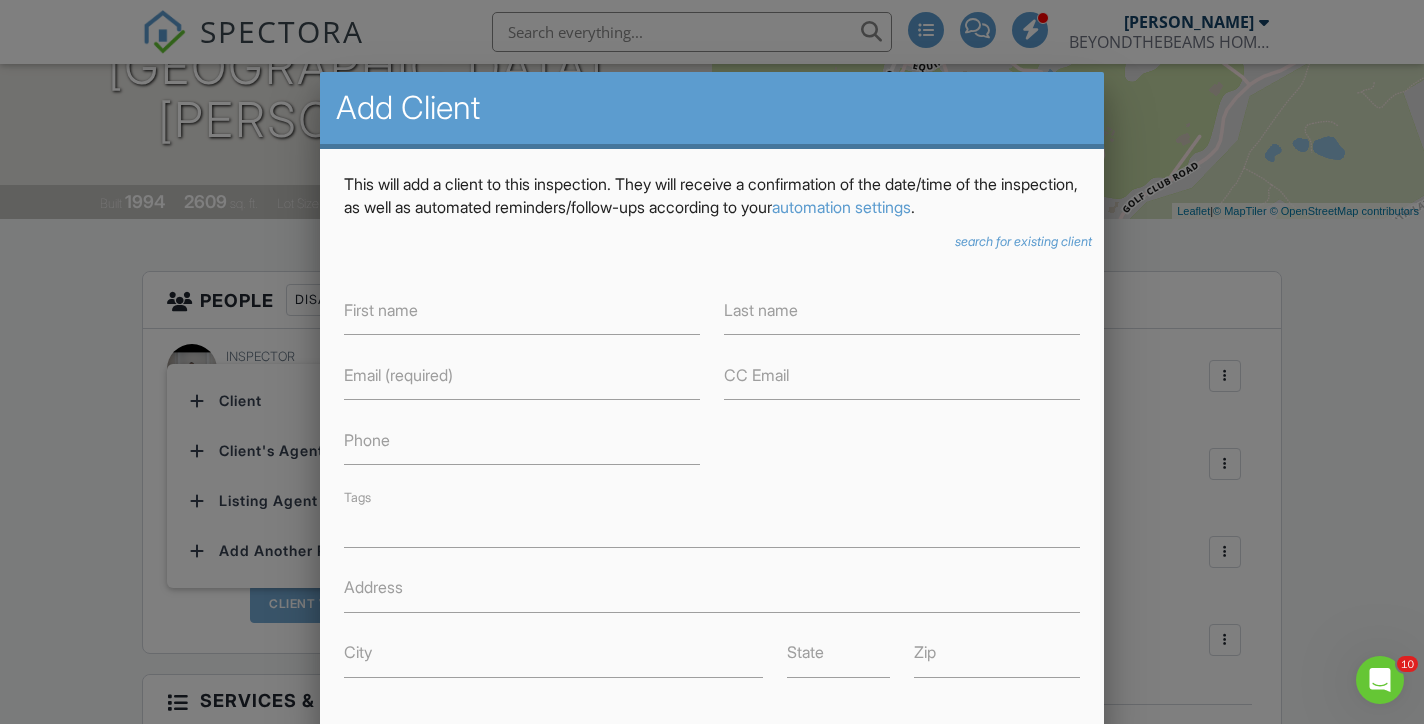 click on "First name" at bounding box center (381, 310) 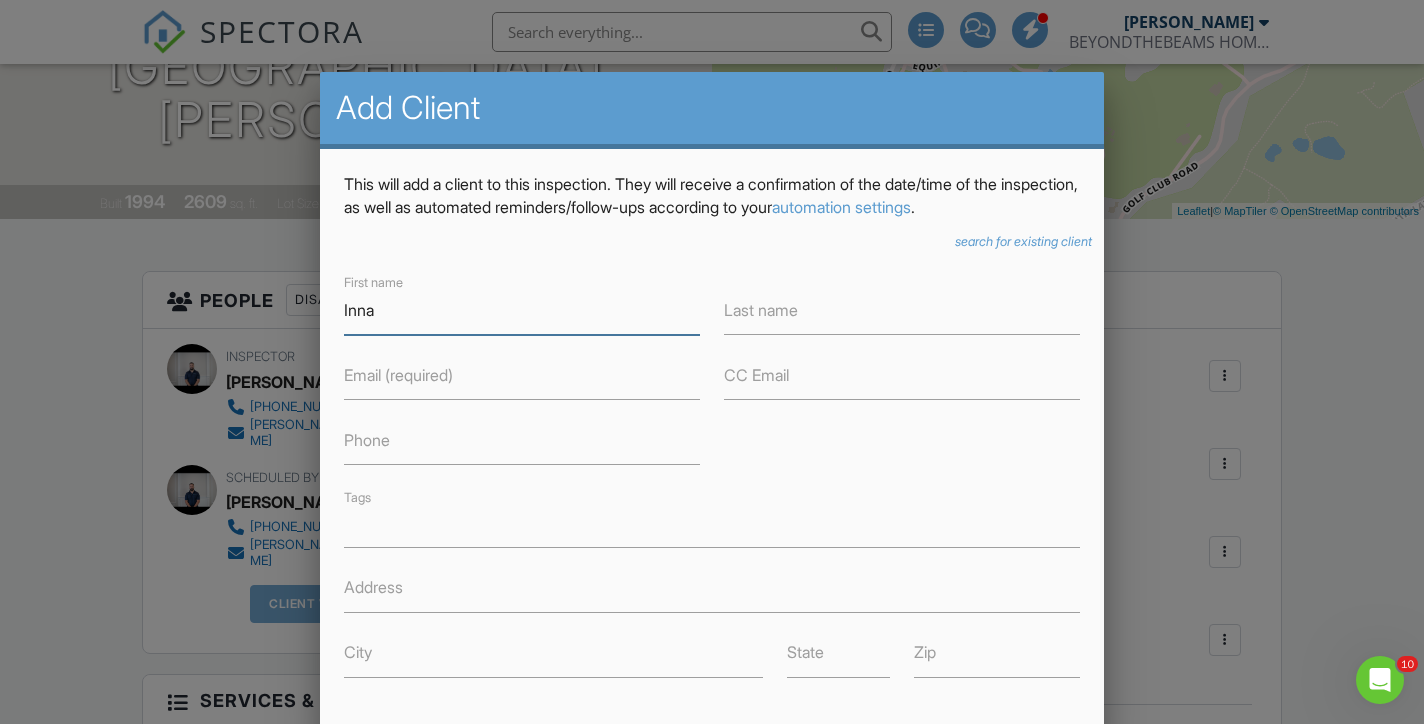 type on "Inna" 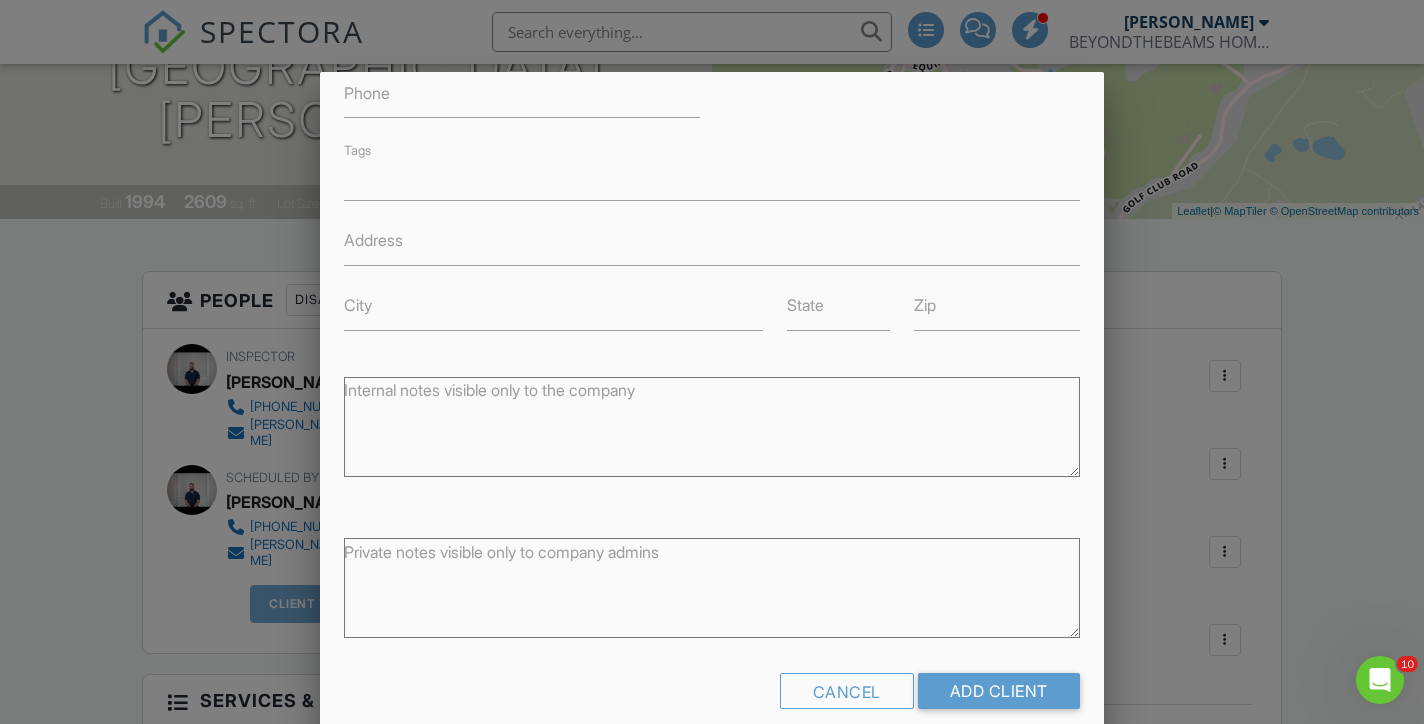 scroll, scrollTop: 346, scrollLeft: 0, axis: vertical 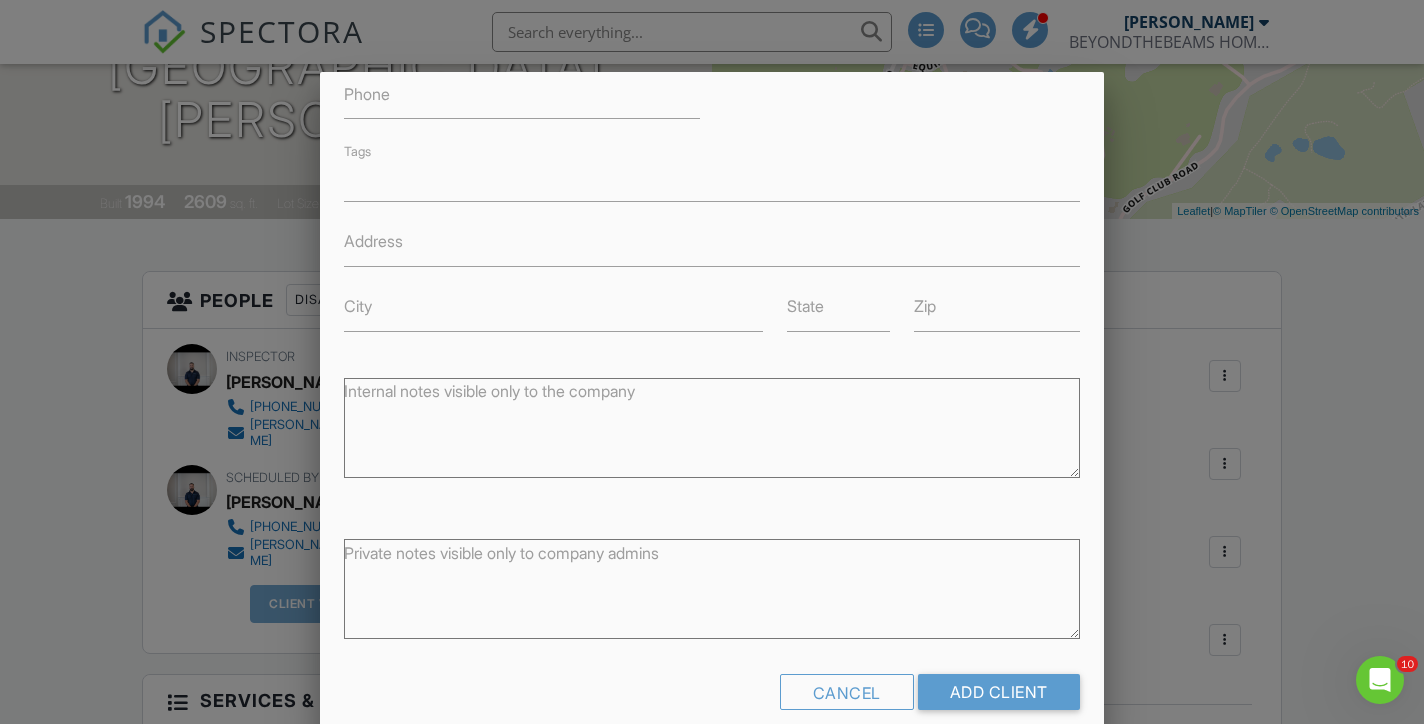 type on "[EMAIL_ADDRESS][DOMAIN_NAME]" 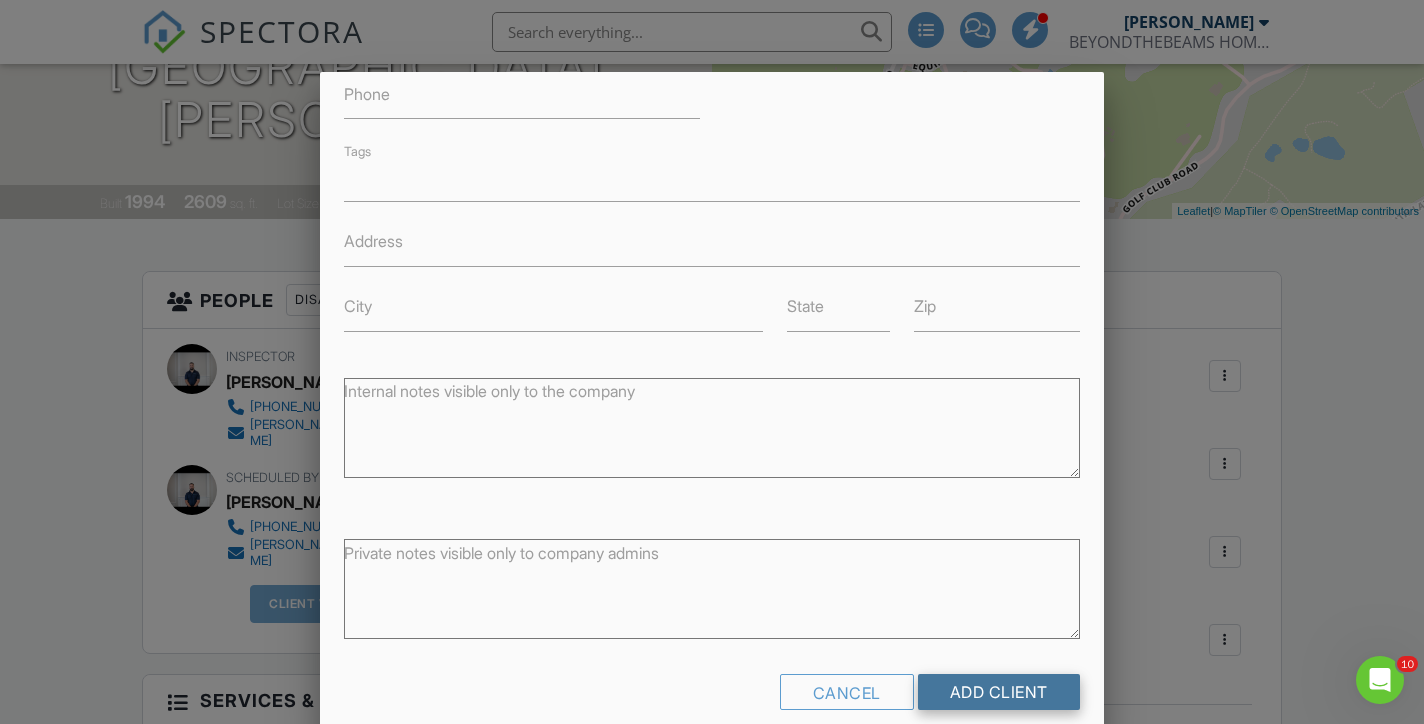 click on "Add Client" at bounding box center (999, 692) 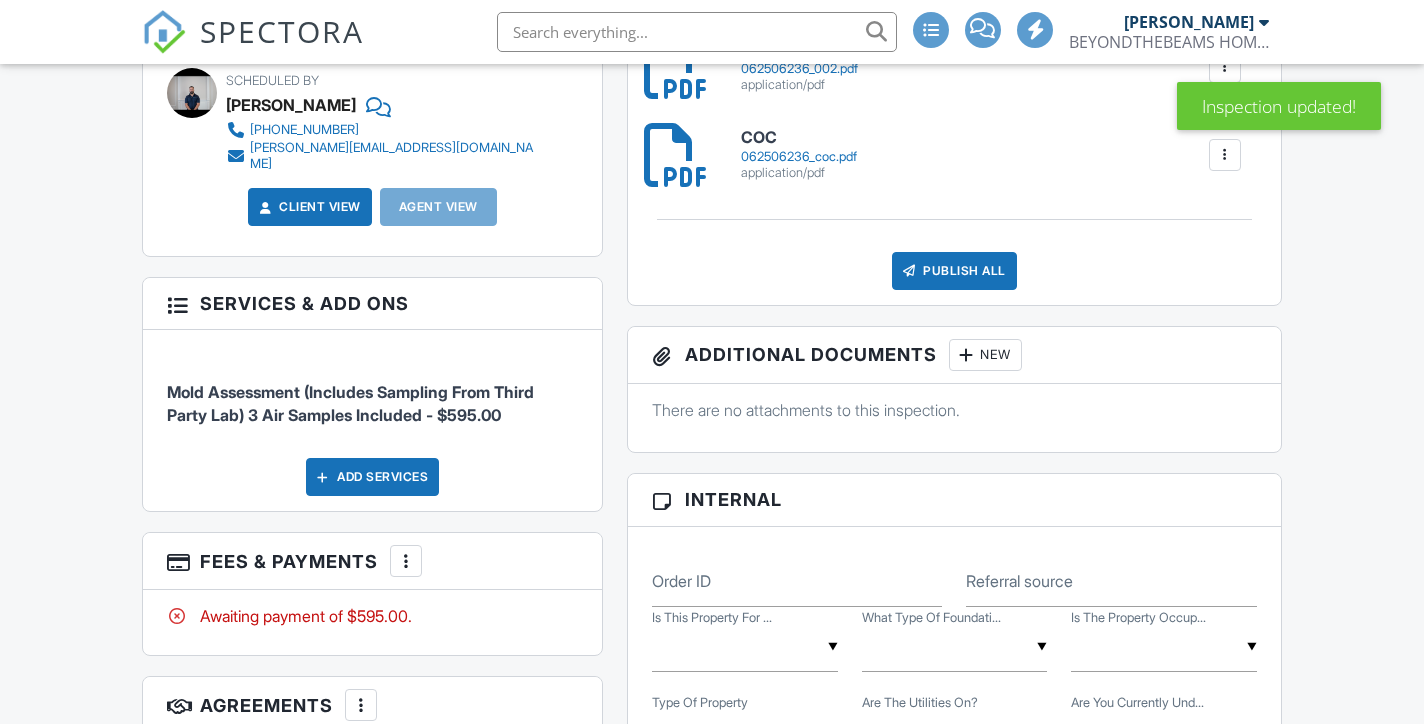 scroll, scrollTop: 1312, scrollLeft: 0, axis: vertical 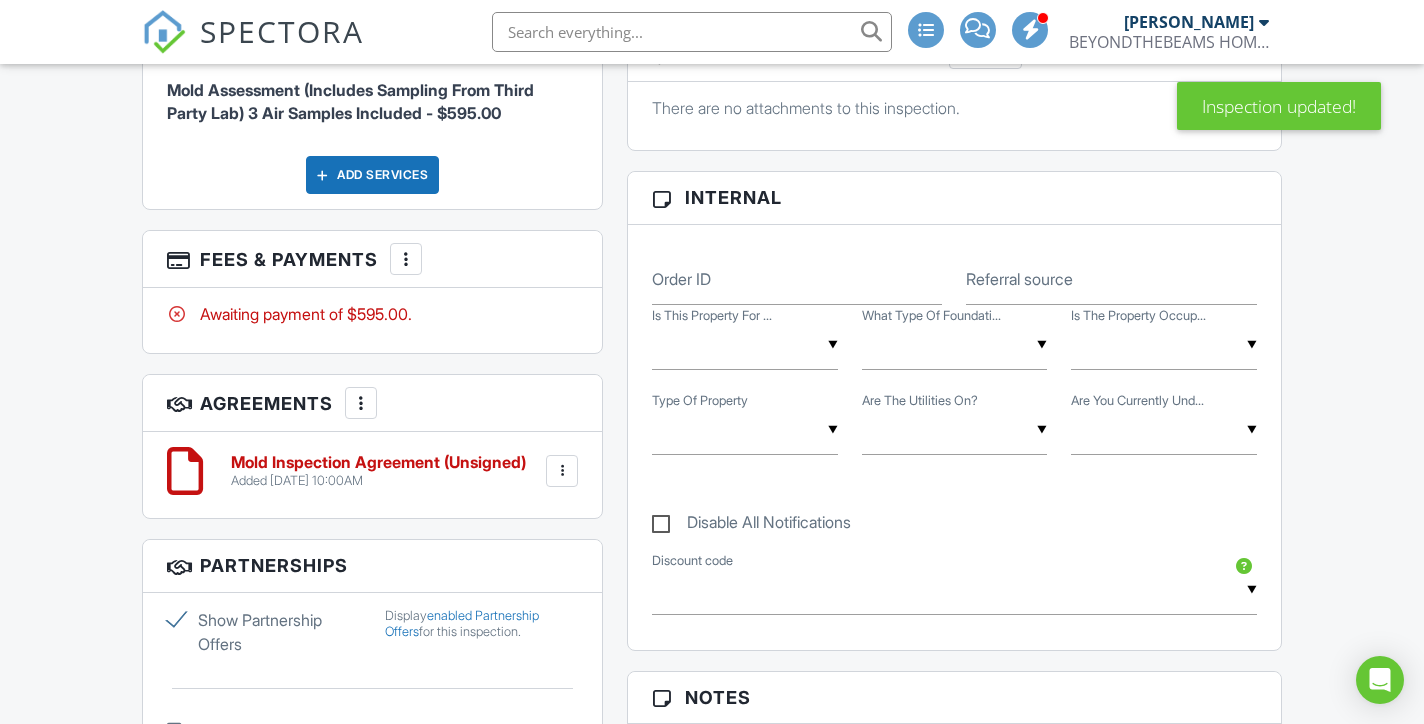 click at bounding box center (562, 471) 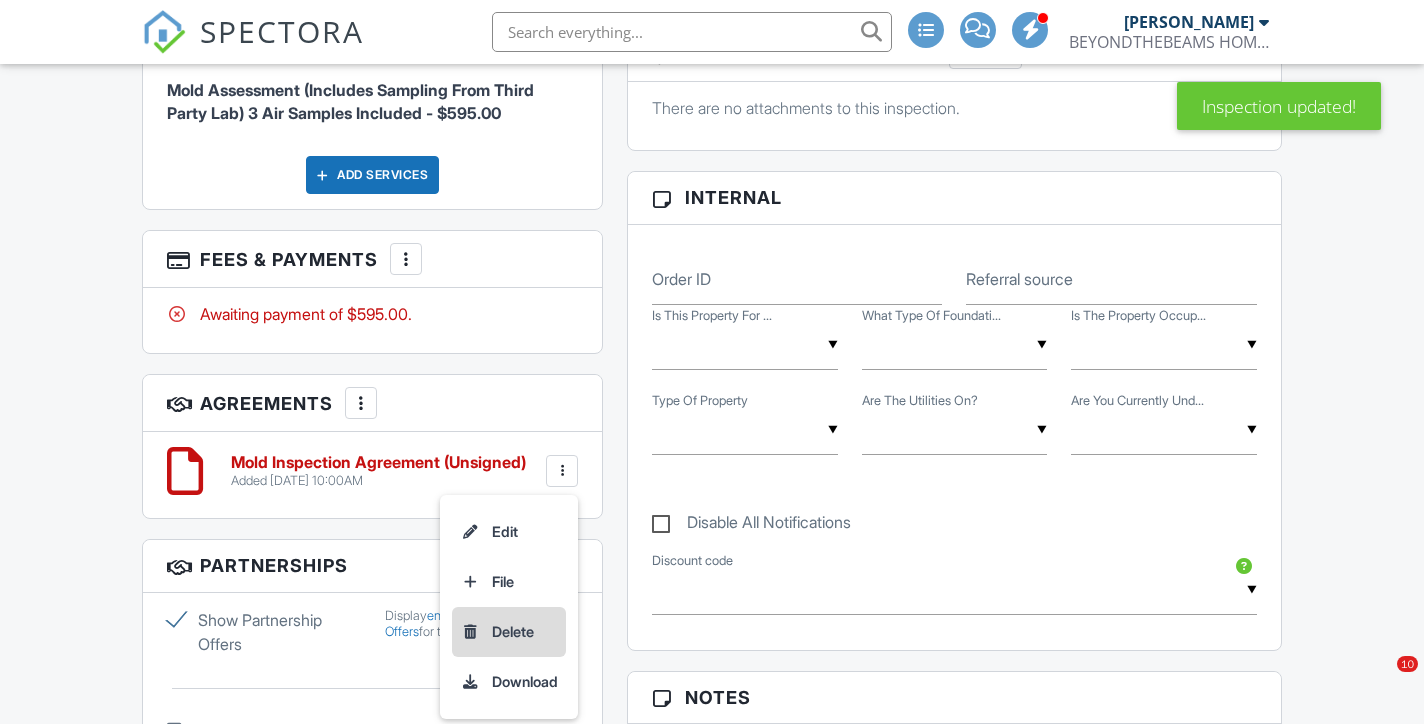 click on "Delete" at bounding box center (509, 632) 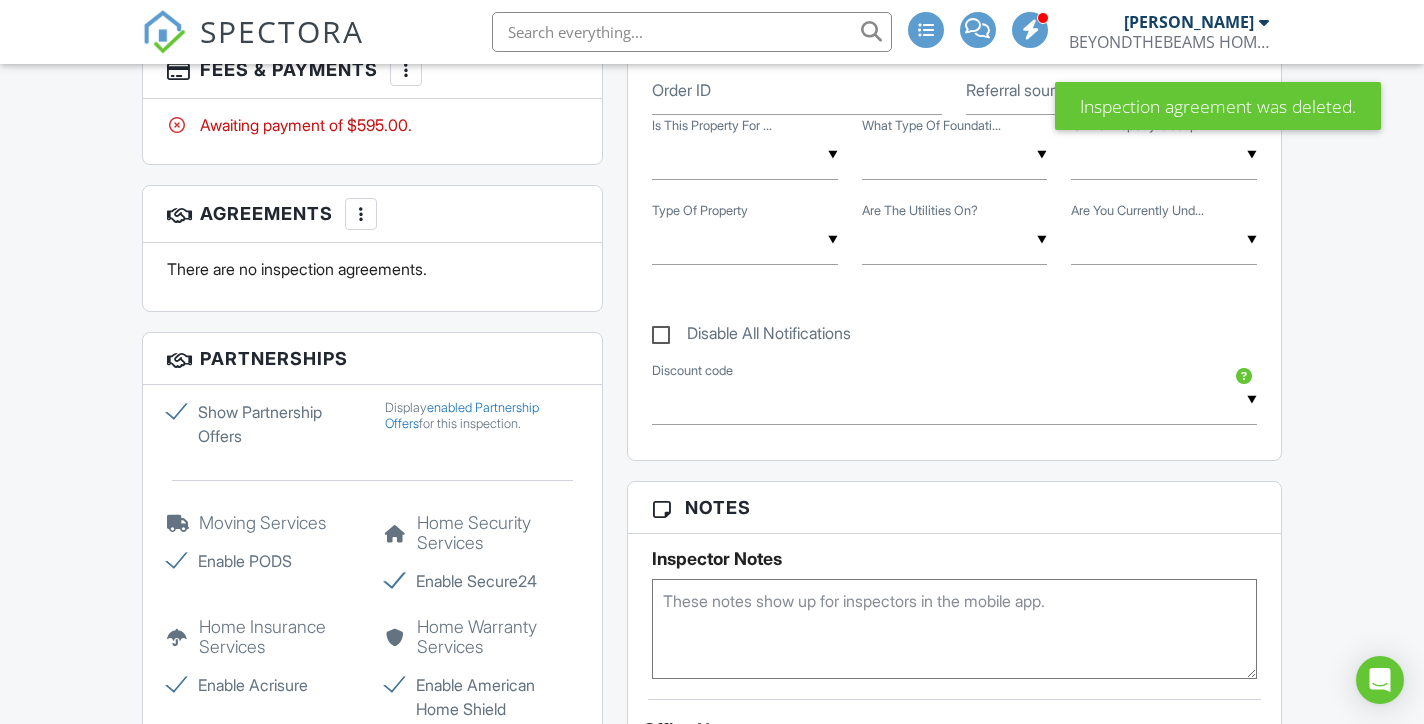 scroll, scrollTop: 1292, scrollLeft: 0, axis: vertical 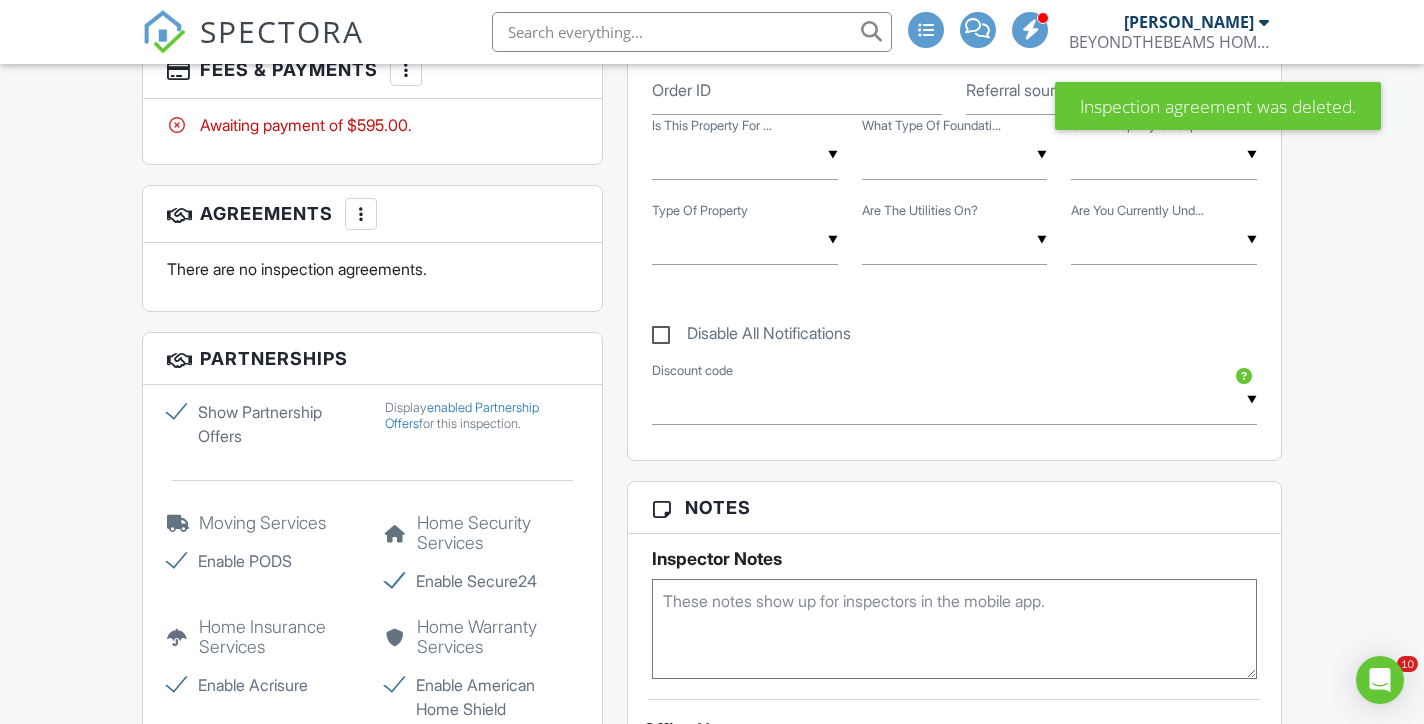 click on "Show Partnership Offers" at bounding box center (263, 424) 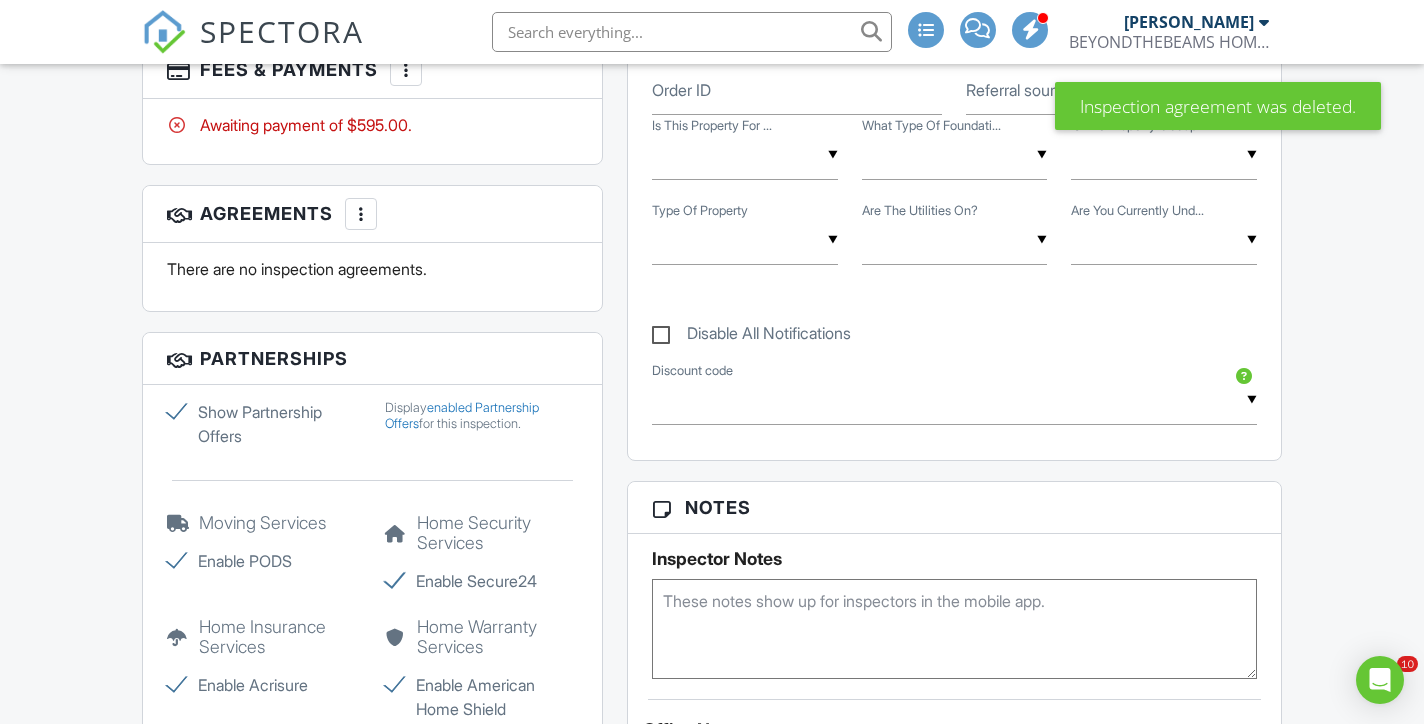 click on "Show Partnership Offers" at bounding box center (-9850, 406) 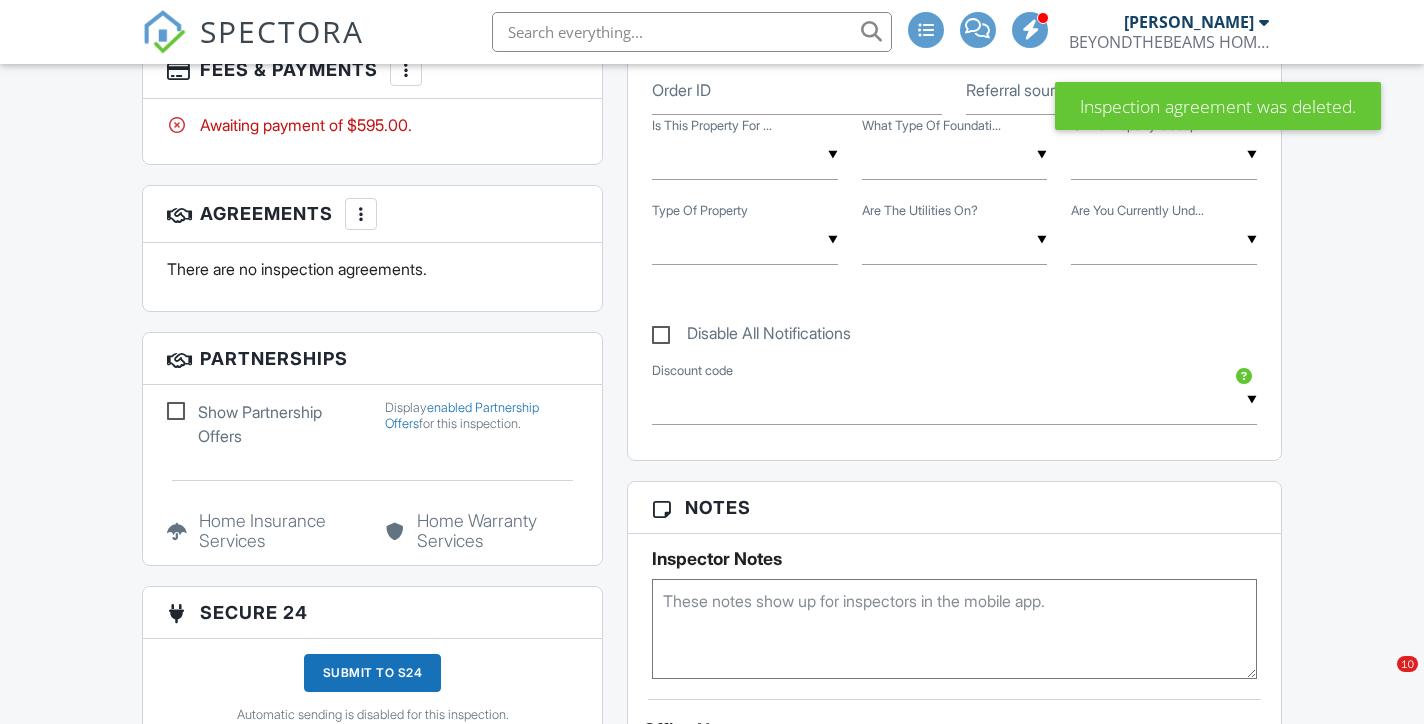 scroll, scrollTop: 1264, scrollLeft: 0, axis: vertical 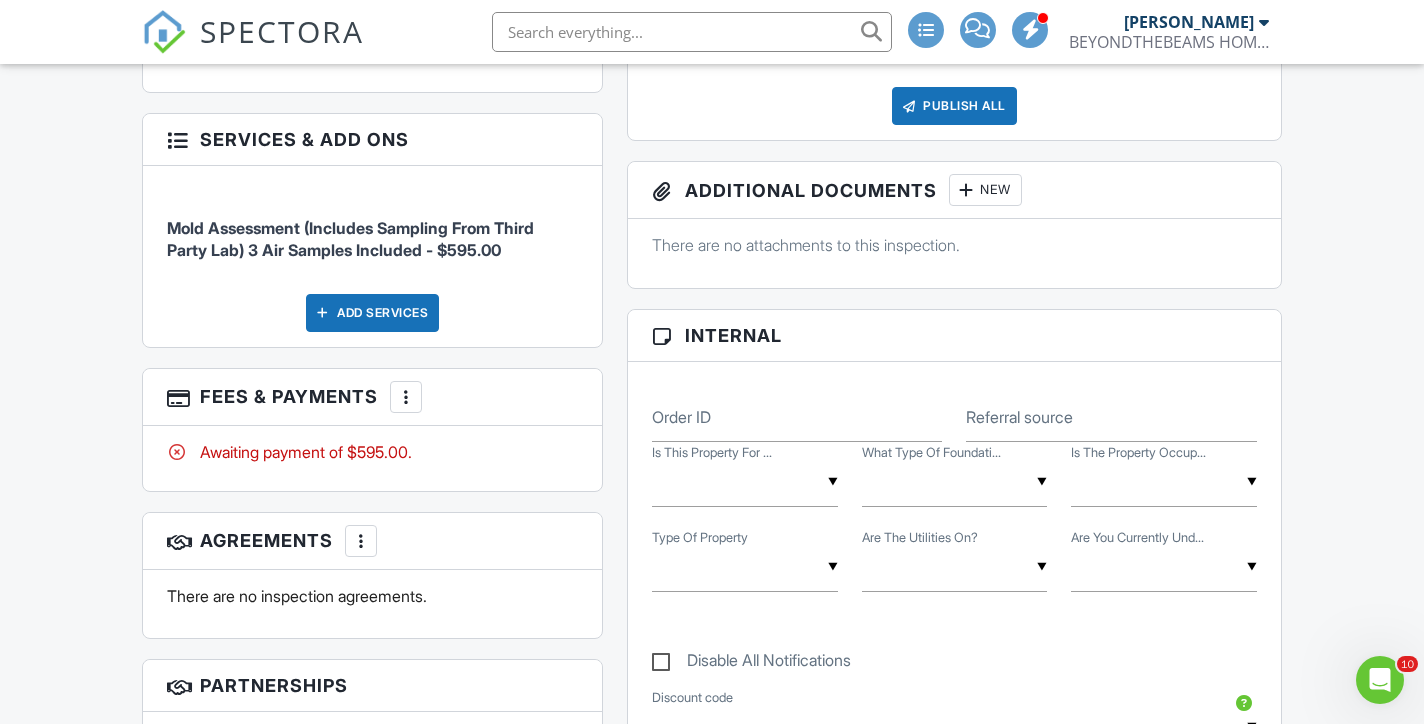 click at bounding box center [406, 397] 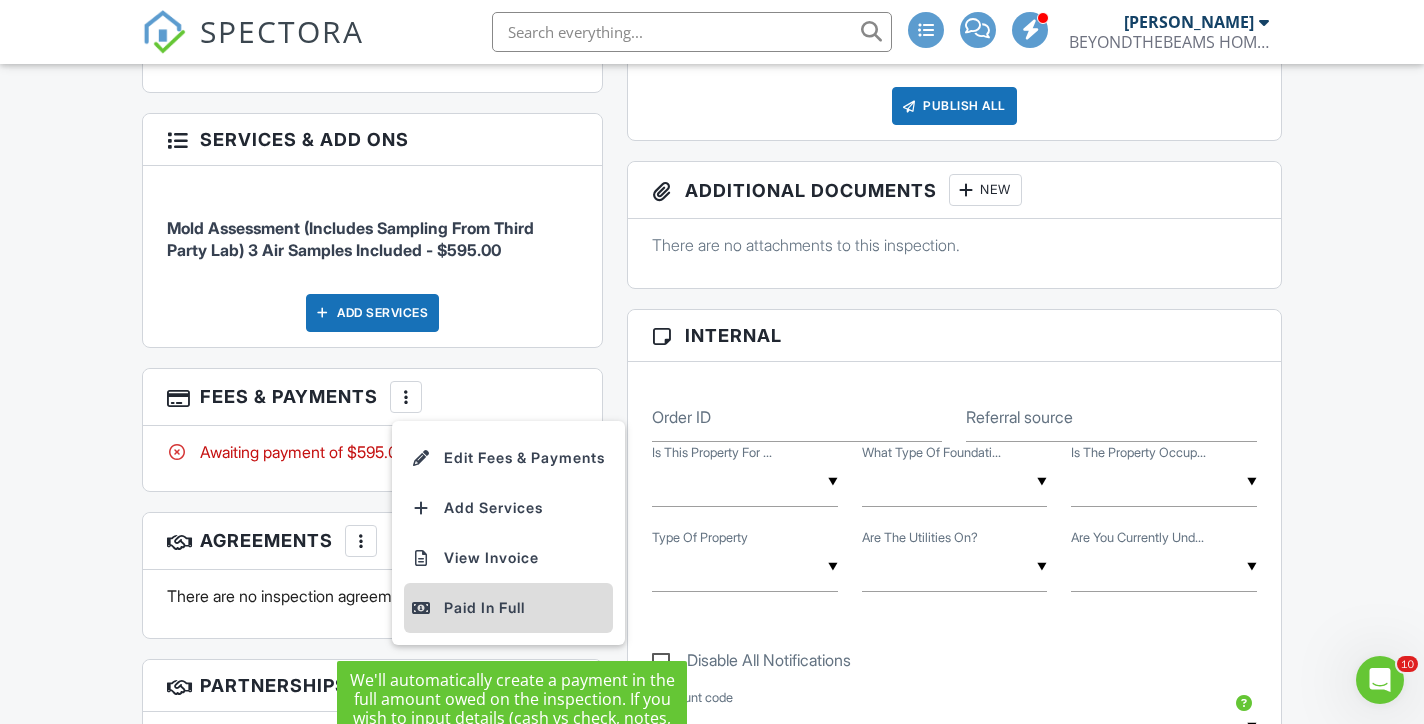 click on "Paid In Full" at bounding box center [508, 608] 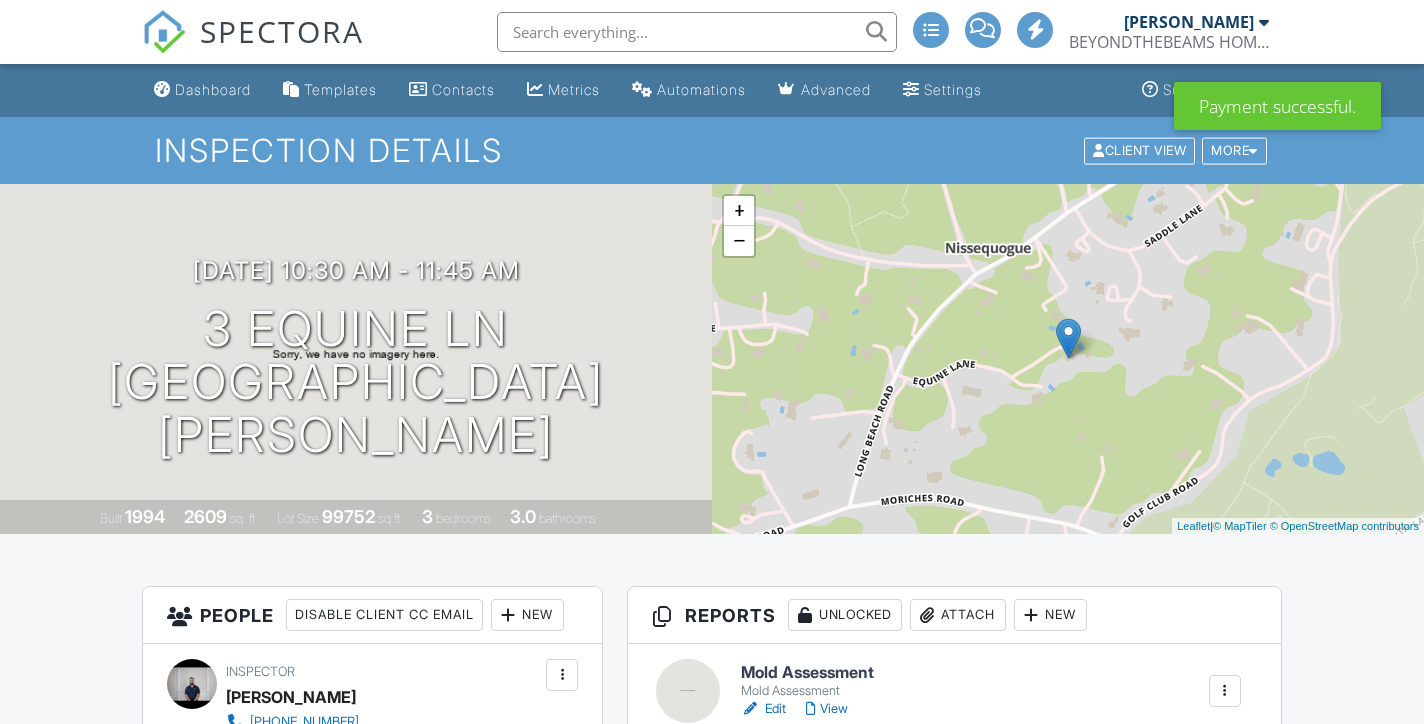 scroll, scrollTop: 463, scrollLeft: 0, axis: vertical 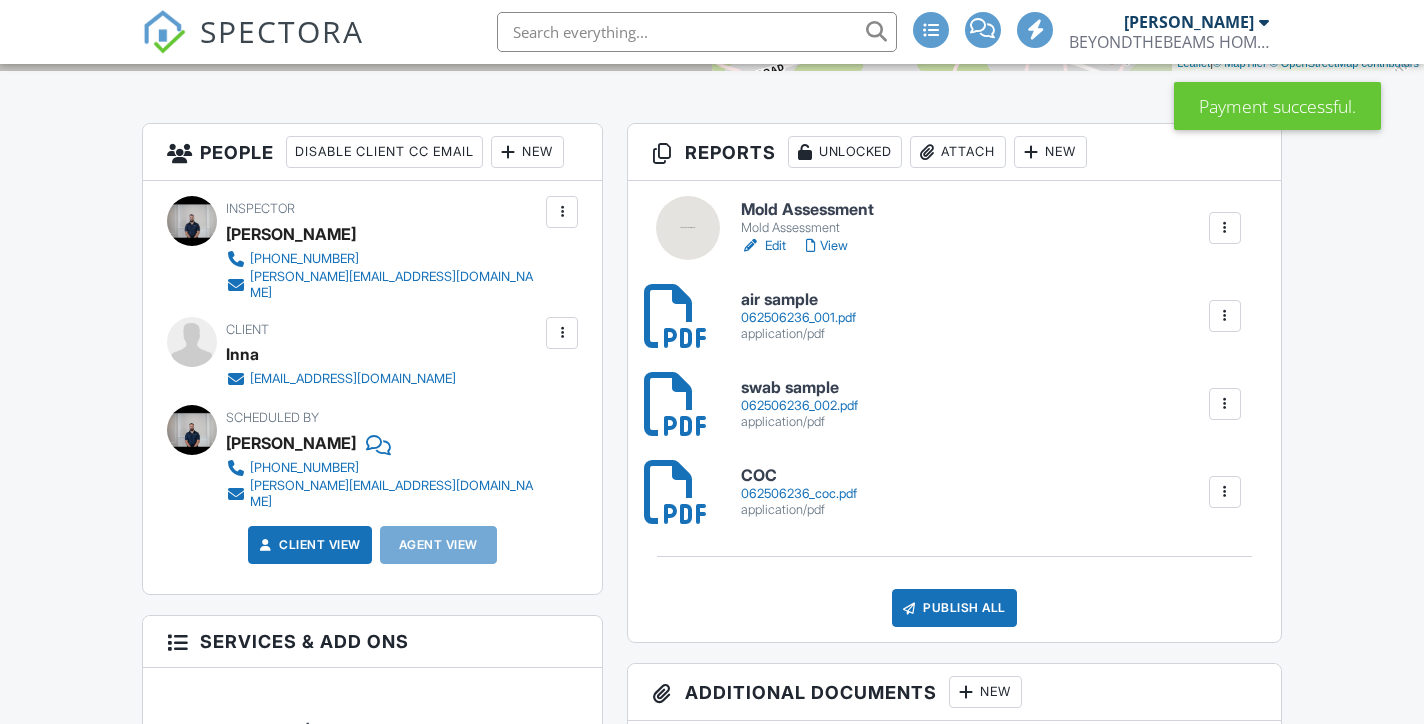 click on "Publish All" at bounding box center [954, 608] 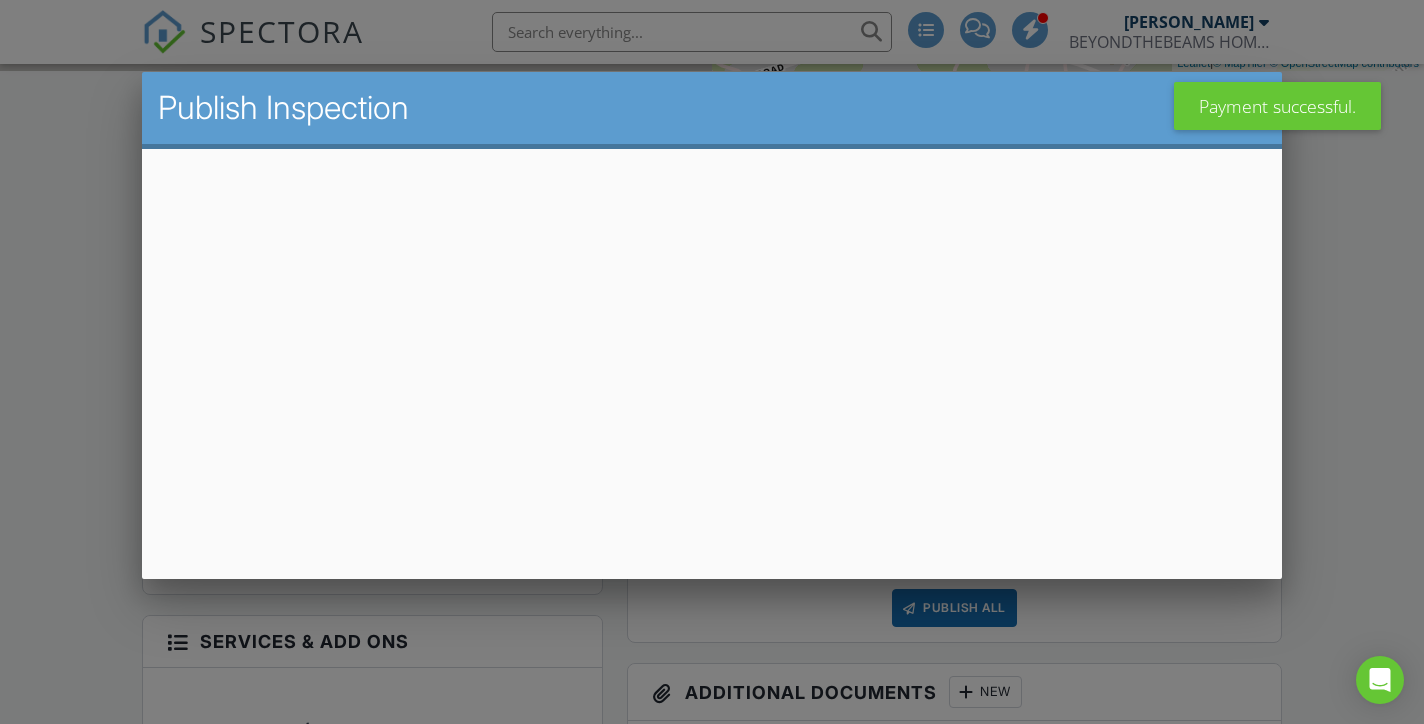 scroll, scrollTop: 0, scrollLeft: 0, axis: both 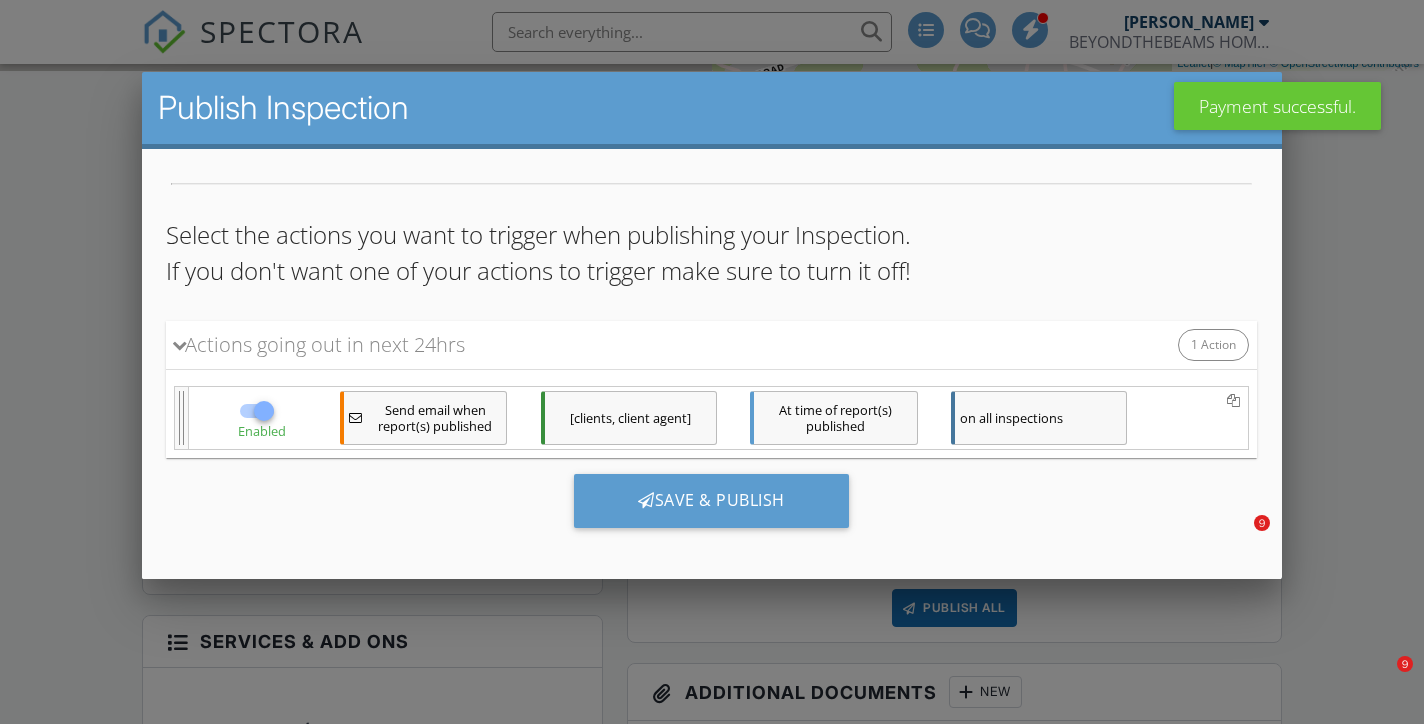 click on "[clients, client agent]" at bounding box center [629, 418] 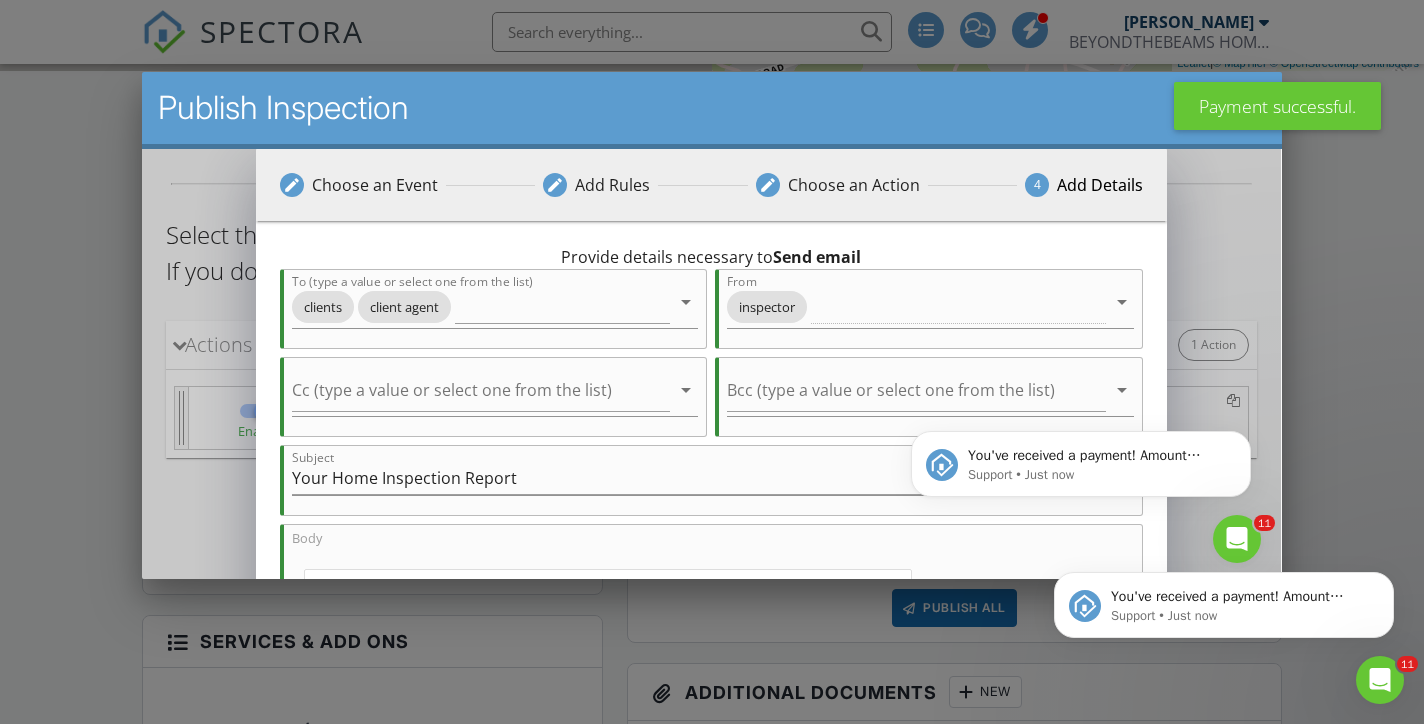 scroll, scrollTop: 0, scrollLeft: 0, axis: both 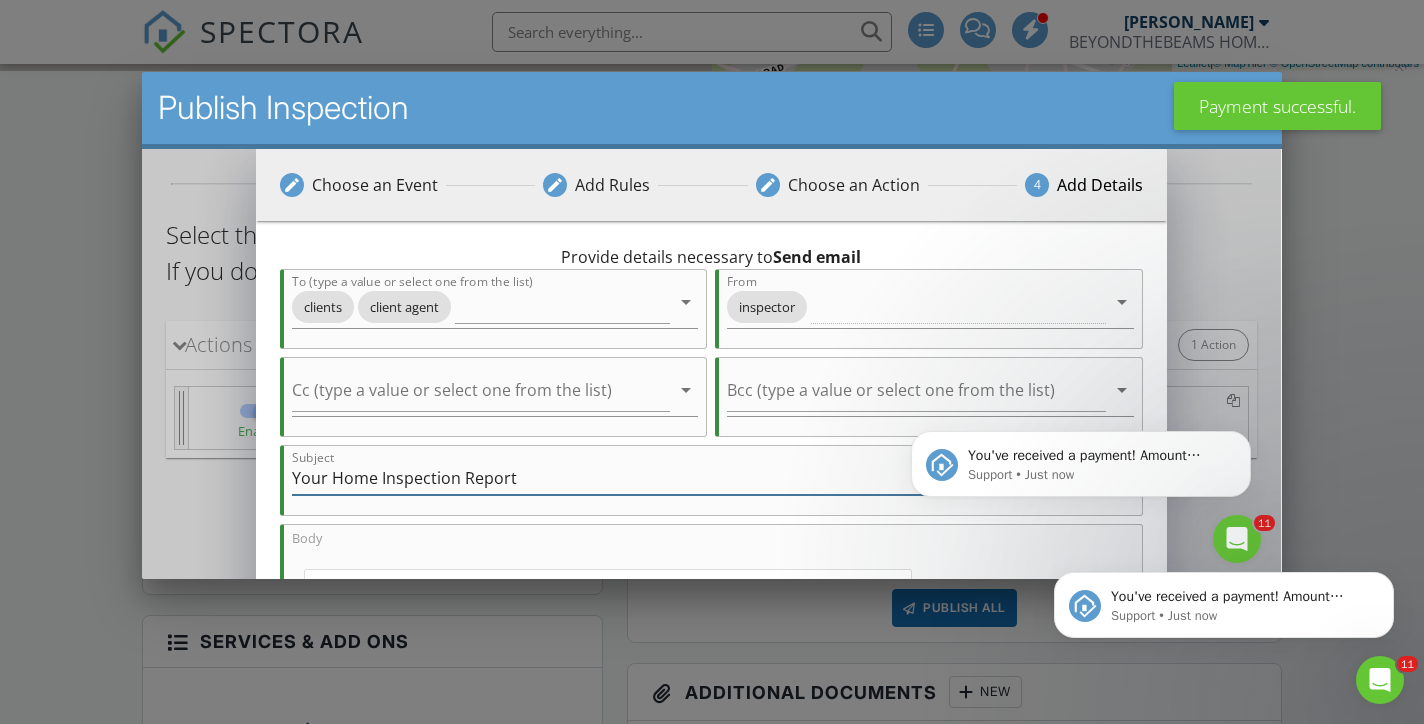 click on "Your Home Inspection Report" at bounding box center [713, 478] 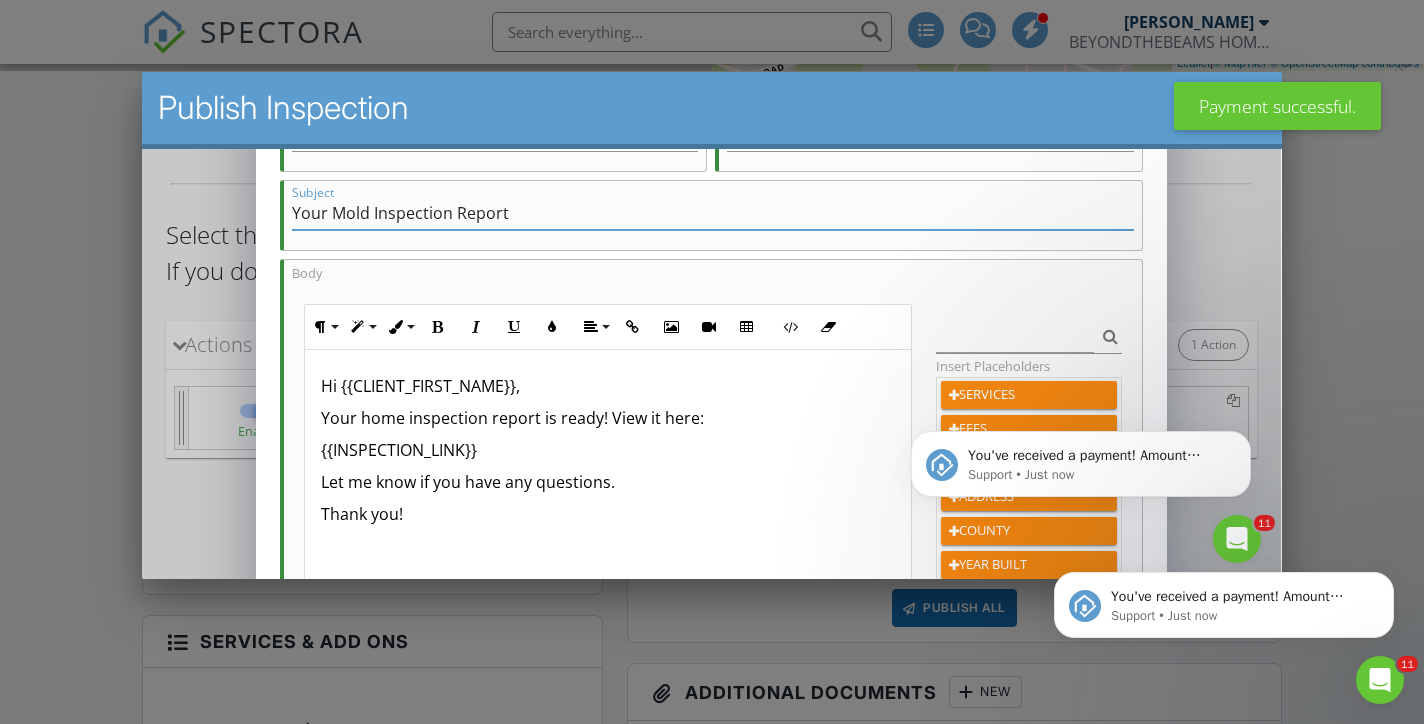 scroll, scrollTop: 298, scrollLeft: 0, axis: vertical 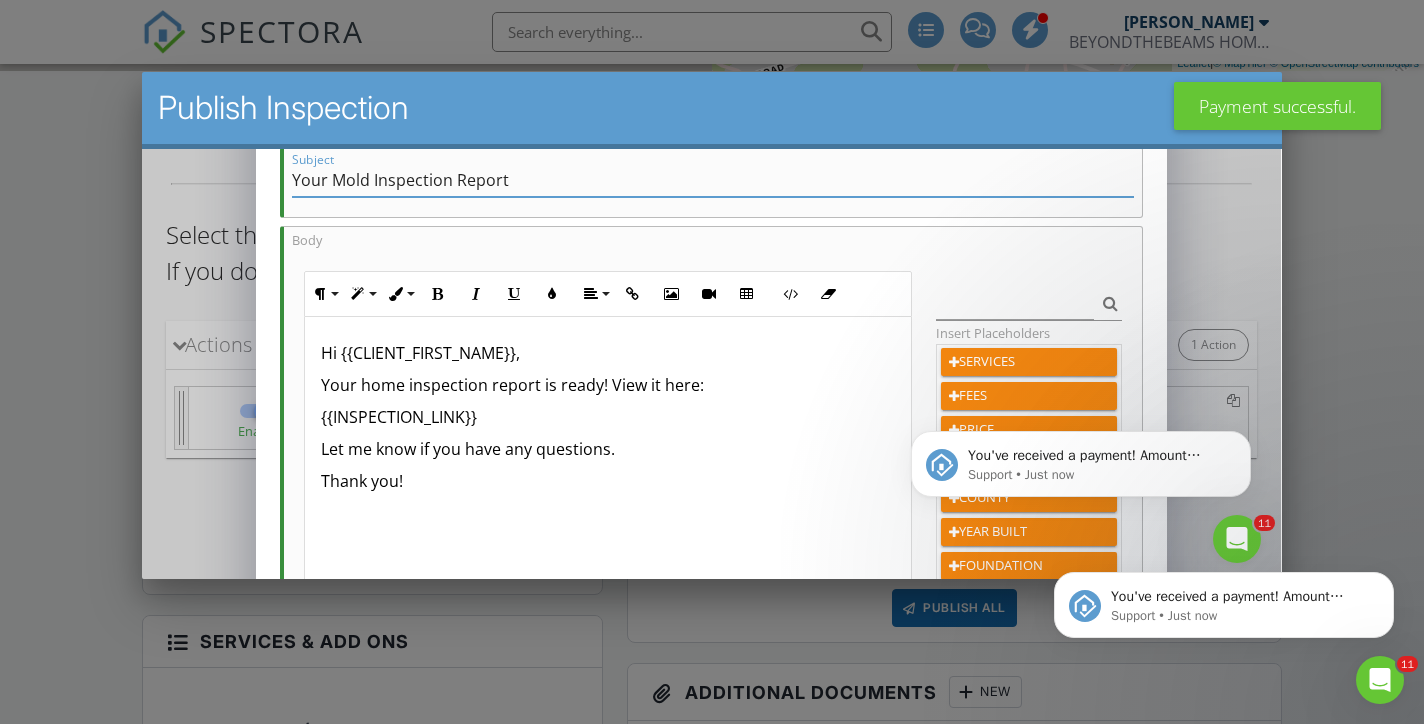 type on "Your Mold Inspection Report" 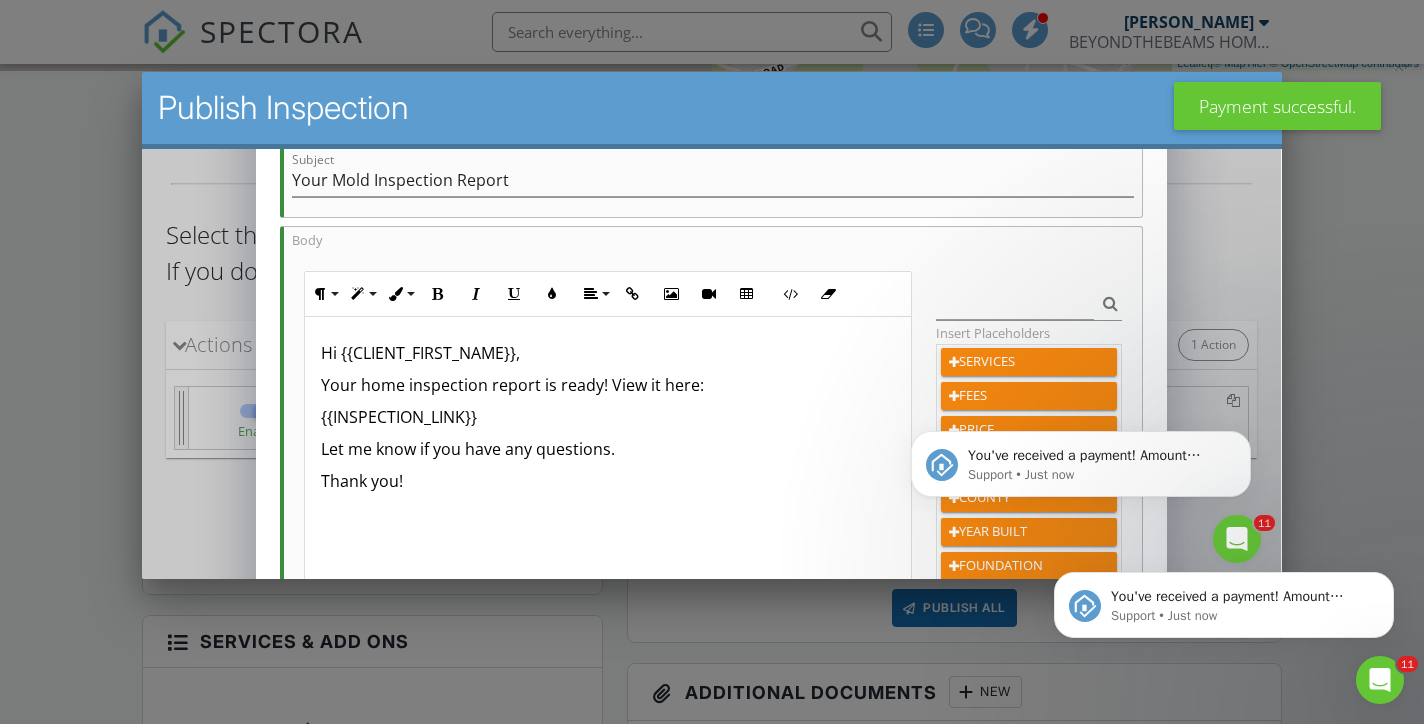 click on "Your home inspection report is ready! View it here:" at bounding box center (608, 385) 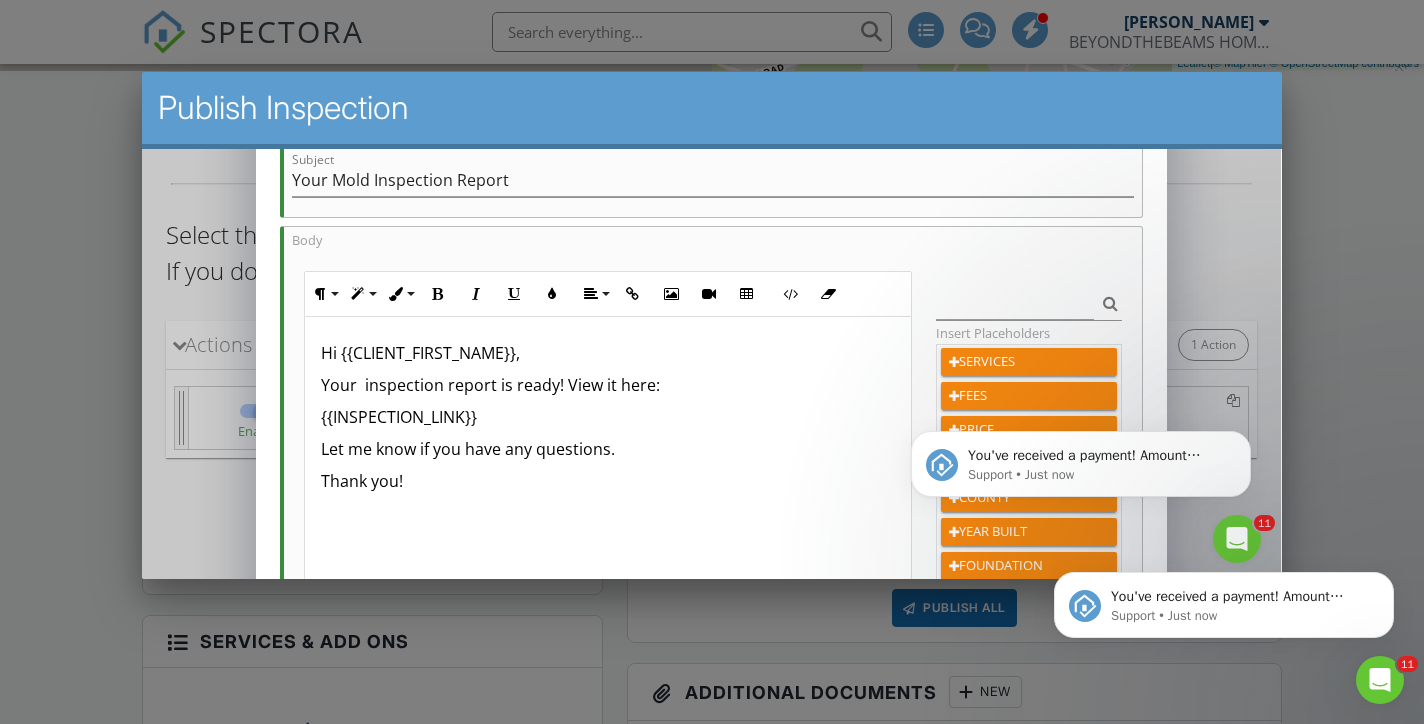 type 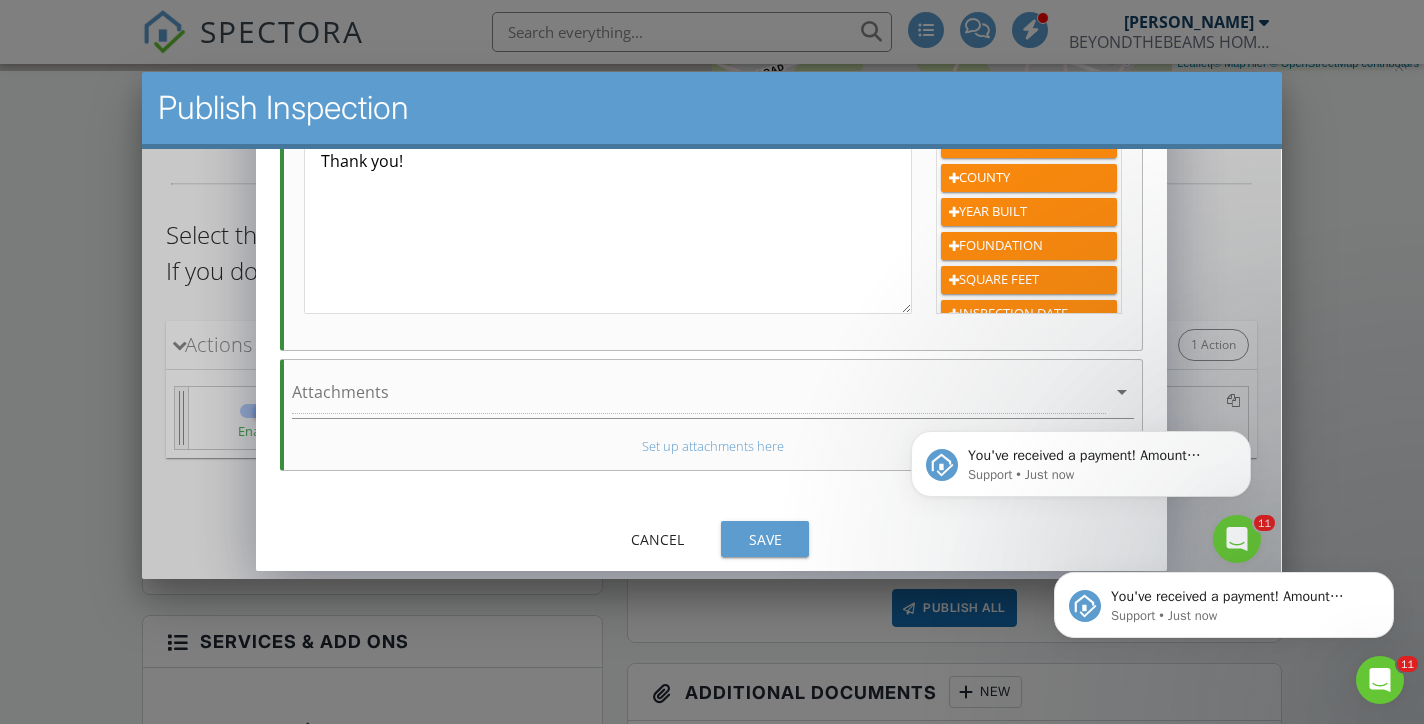 scroll, scrollTop: 618, scrollLeft: 0, axis: vertical 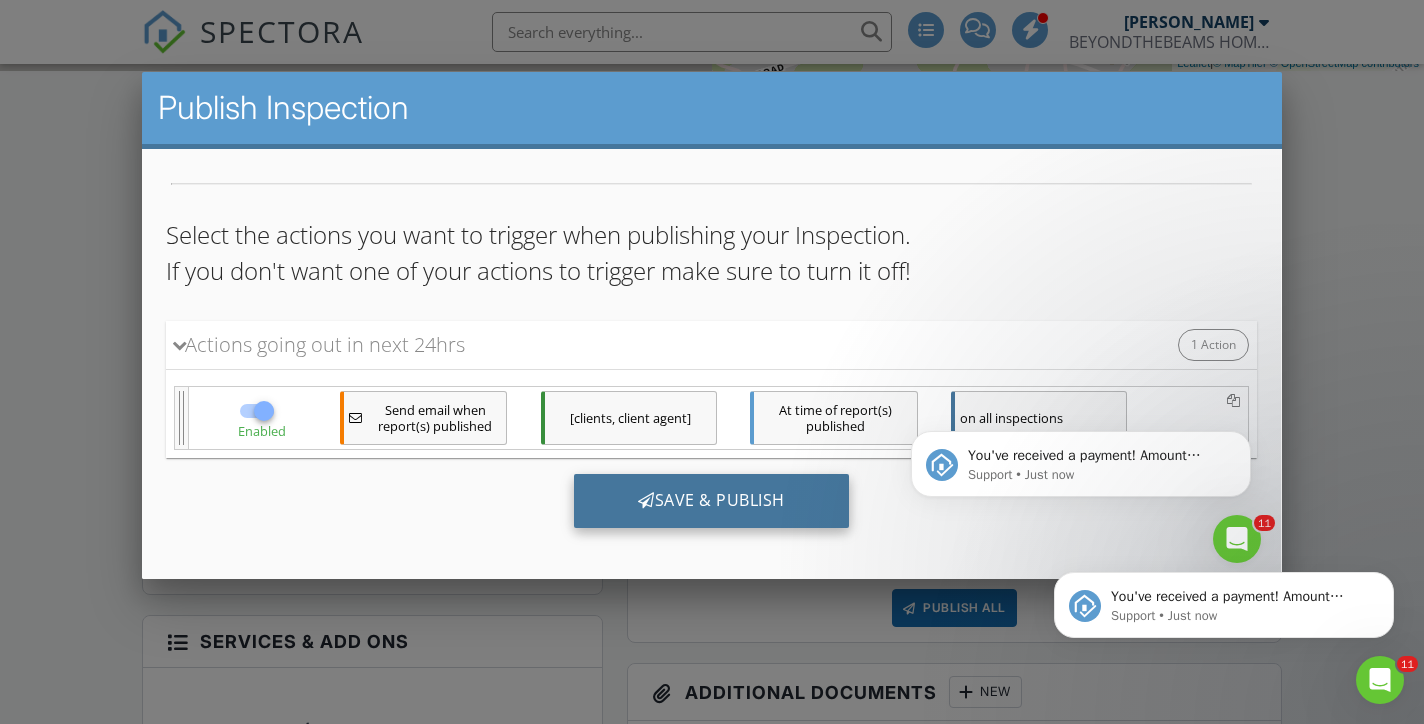 click on "Save & Publish" at bounding box center [711, 501] 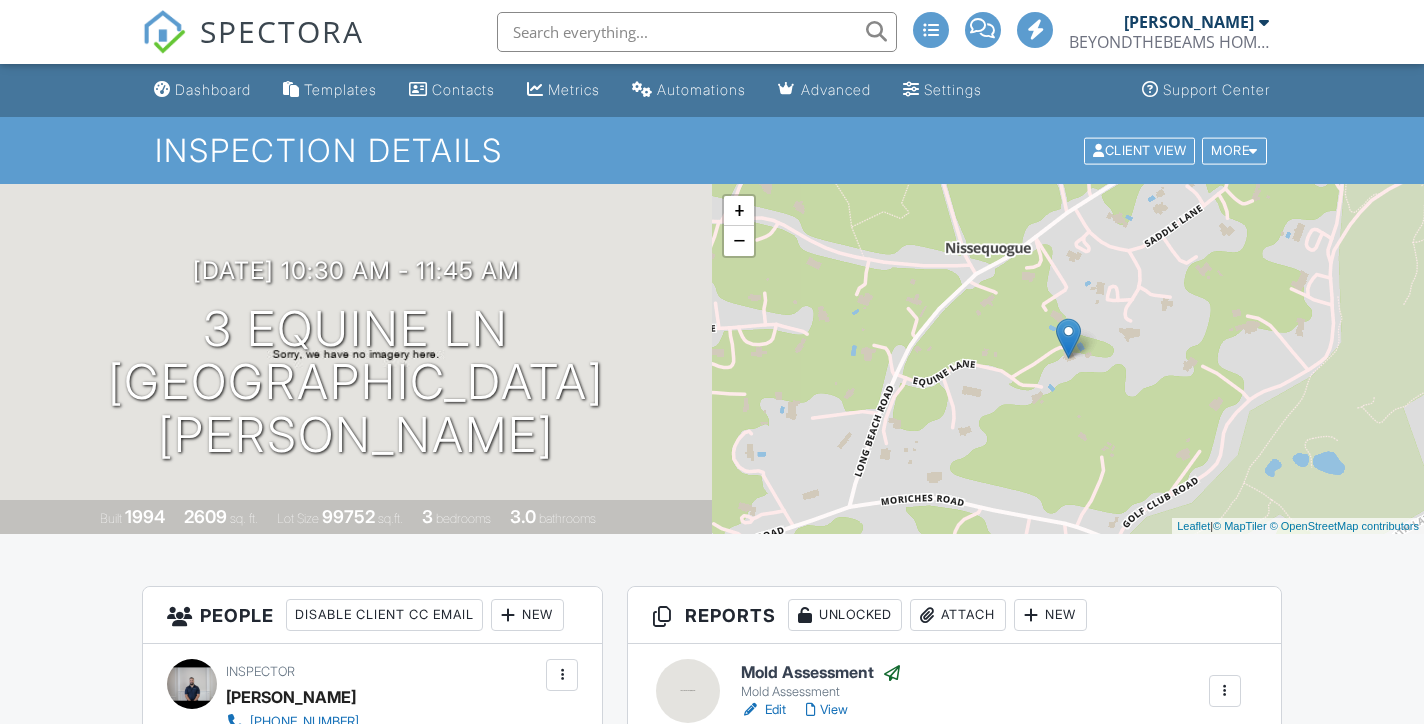 scroll, scrollTop: 0, scrollLeft: 0, axis: both 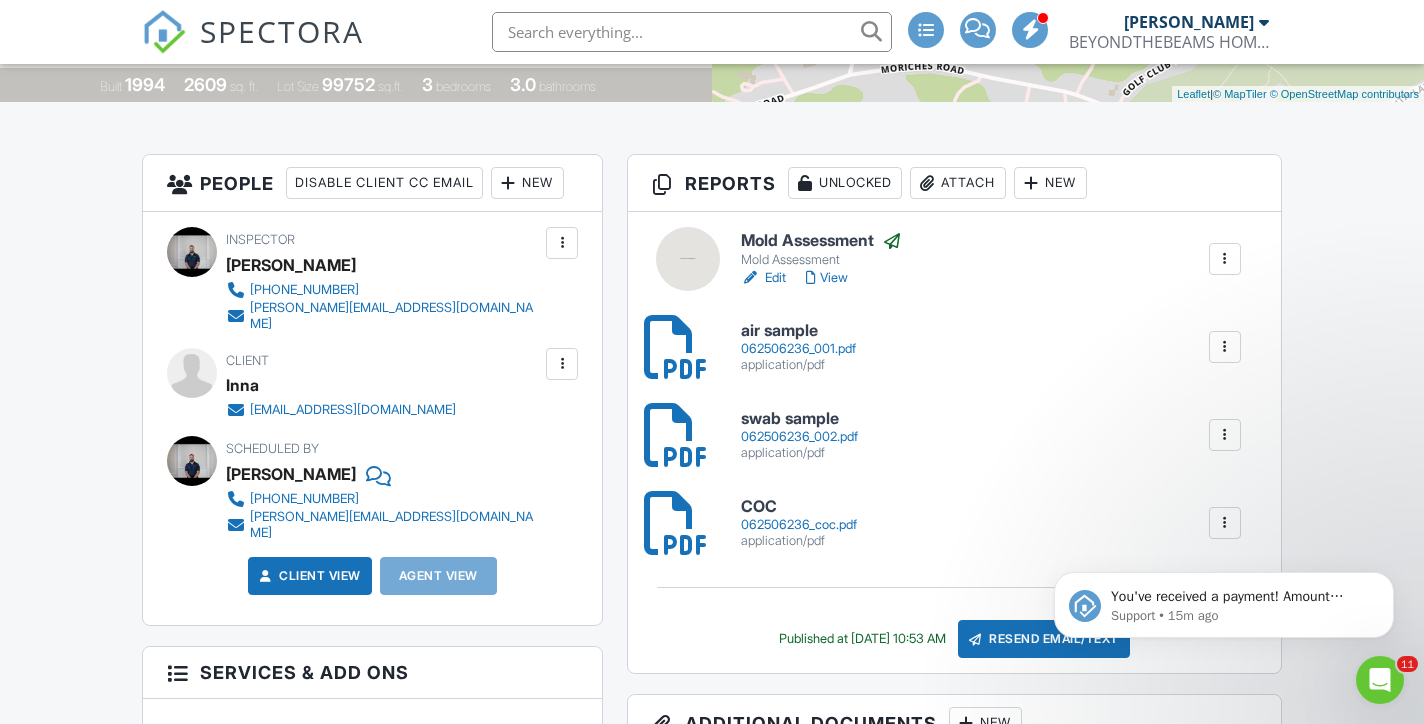 click on "View" at bounding box center [827, 278] 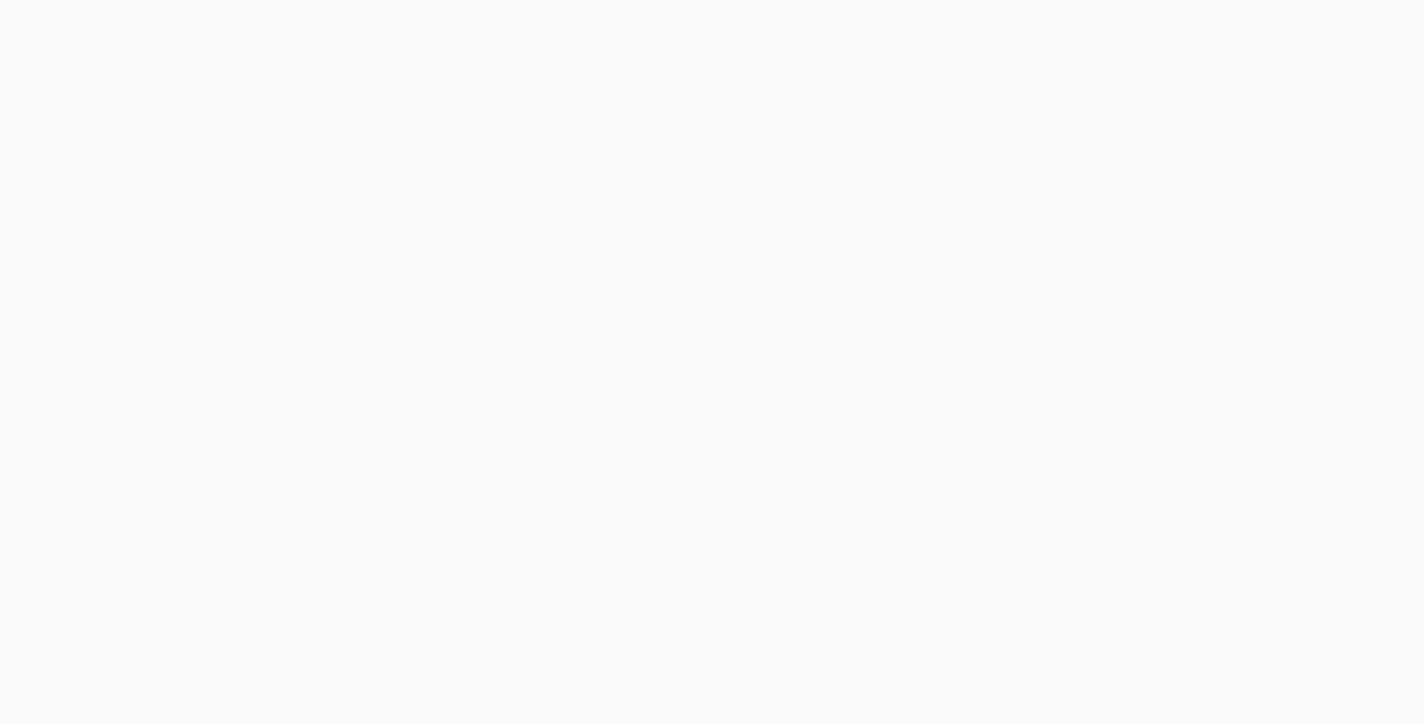 scroll, scrollTop: 0, scrollLeft: 0, axis: both 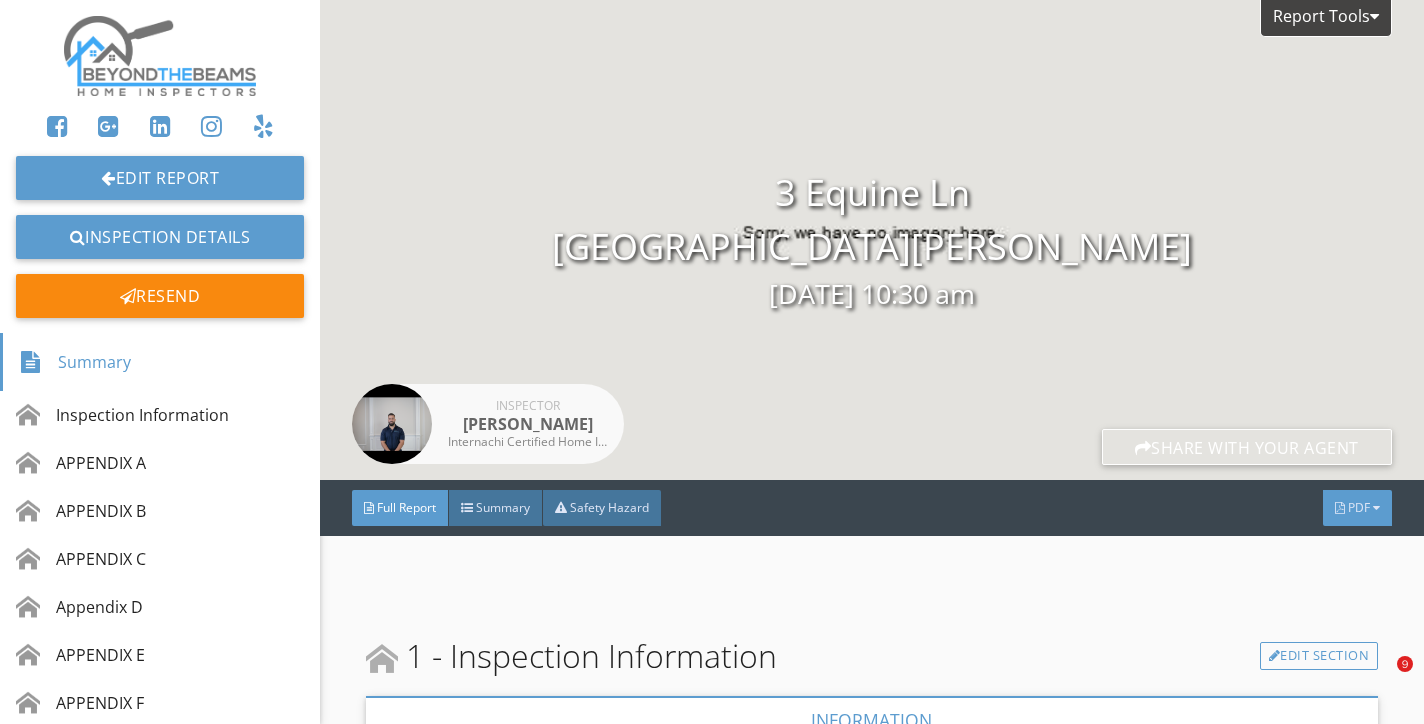click on "PDF" at bounding box center [1359, 507] 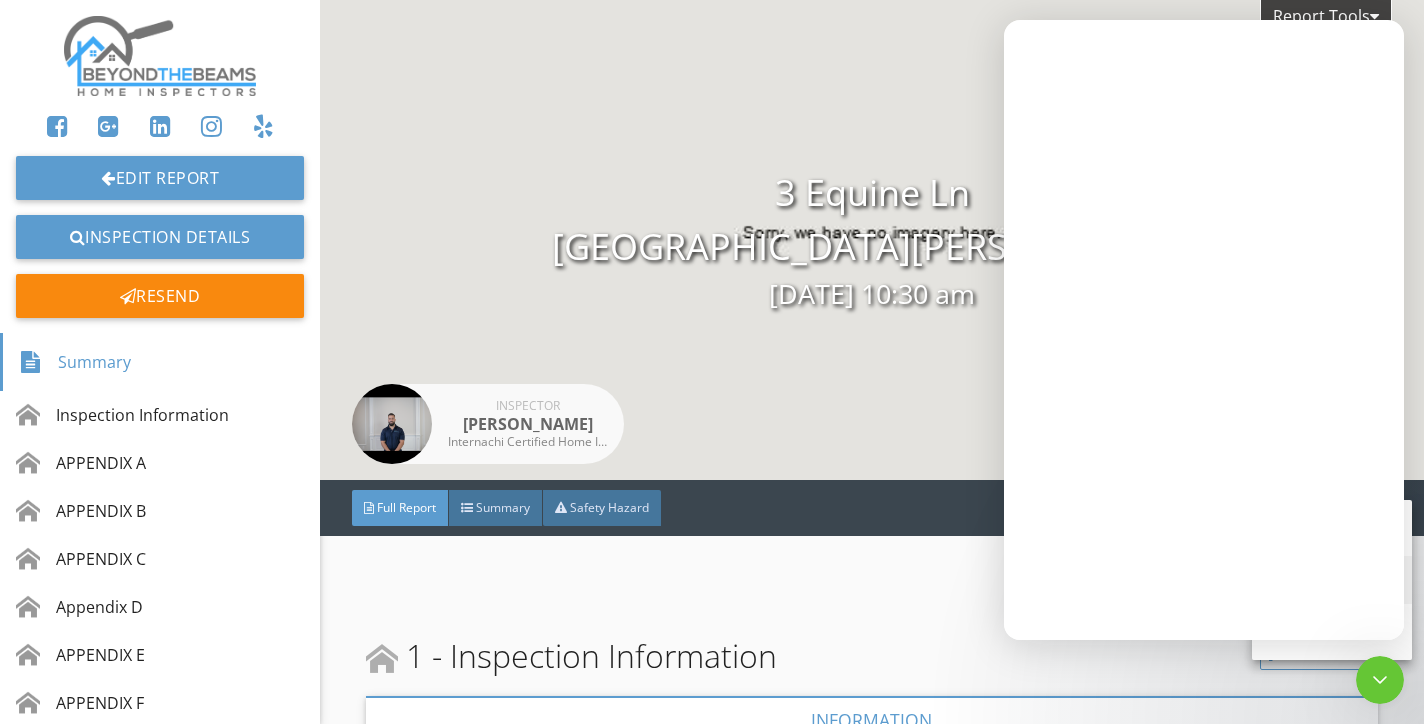 scroll, scrollTop: 0, scrollLeft: 0, axis: both 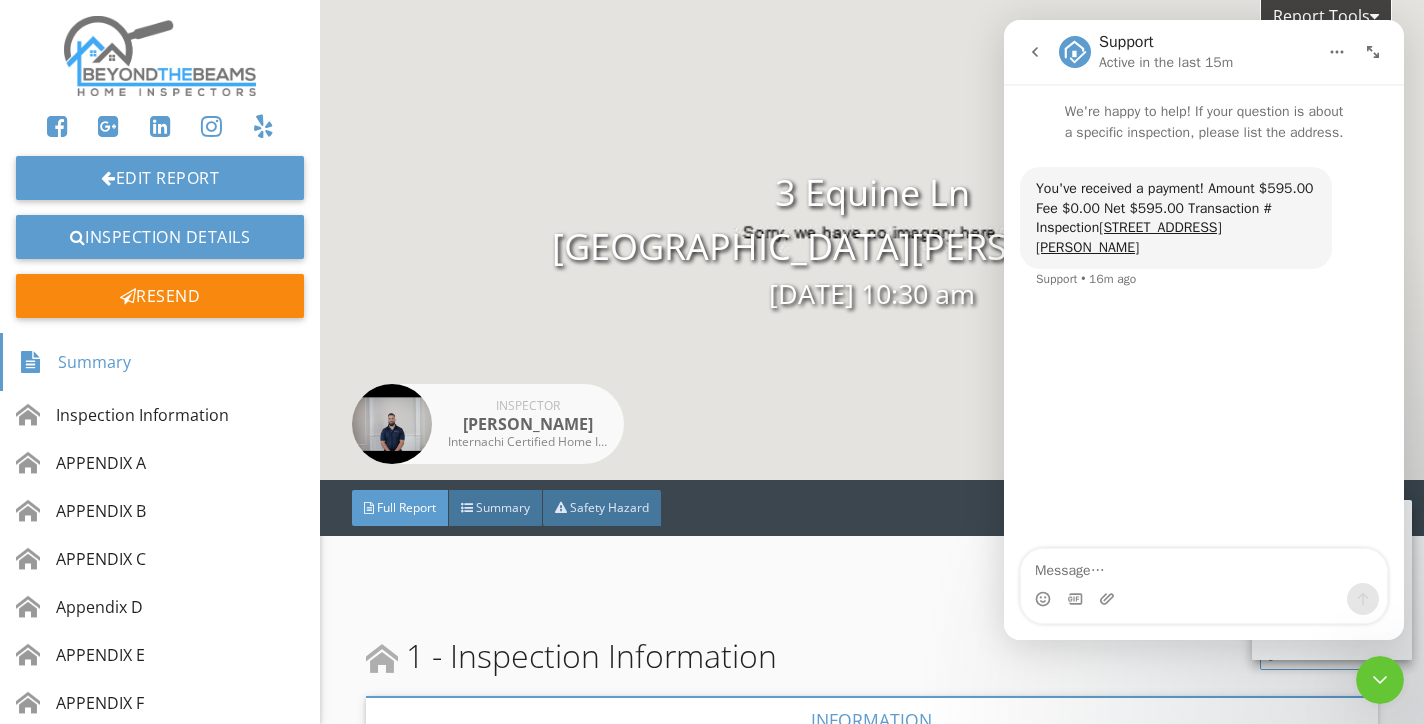 click 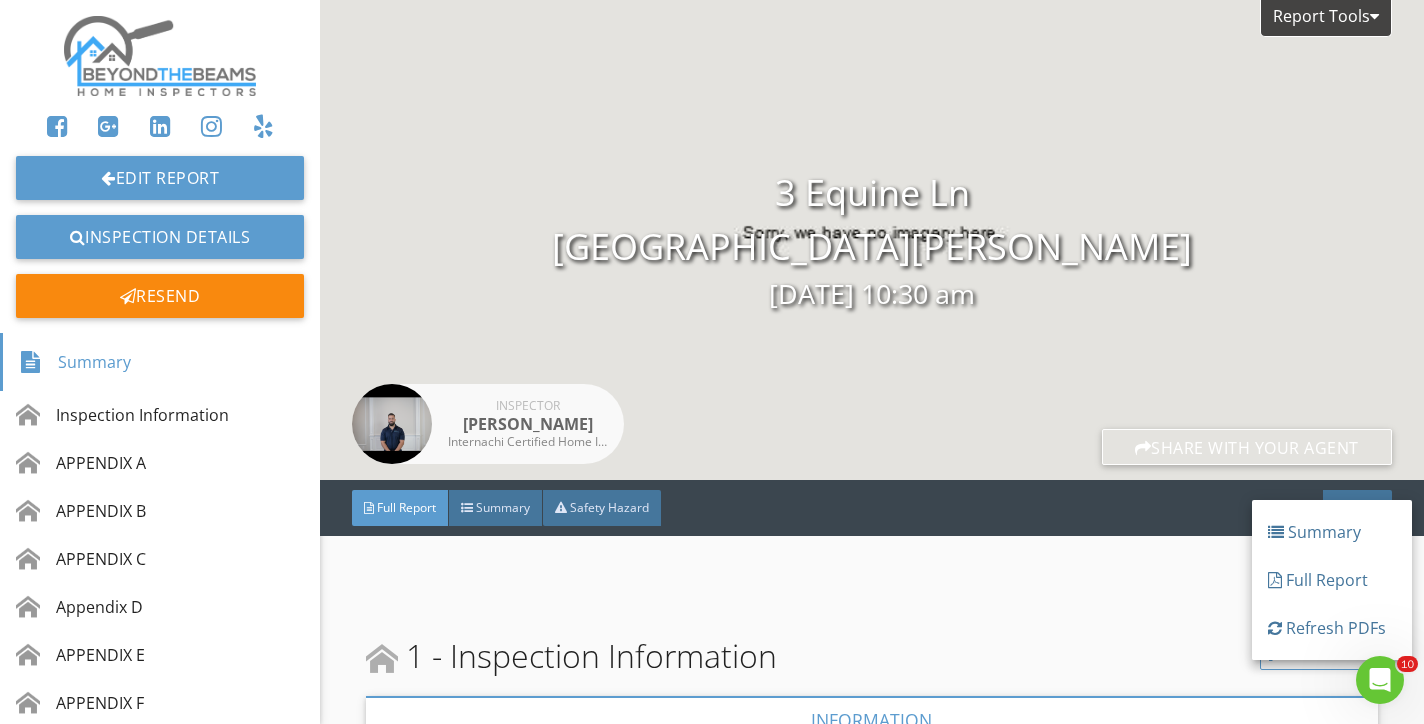 scroll, scrollTop: 0, scrollLeft: 0, axis: both 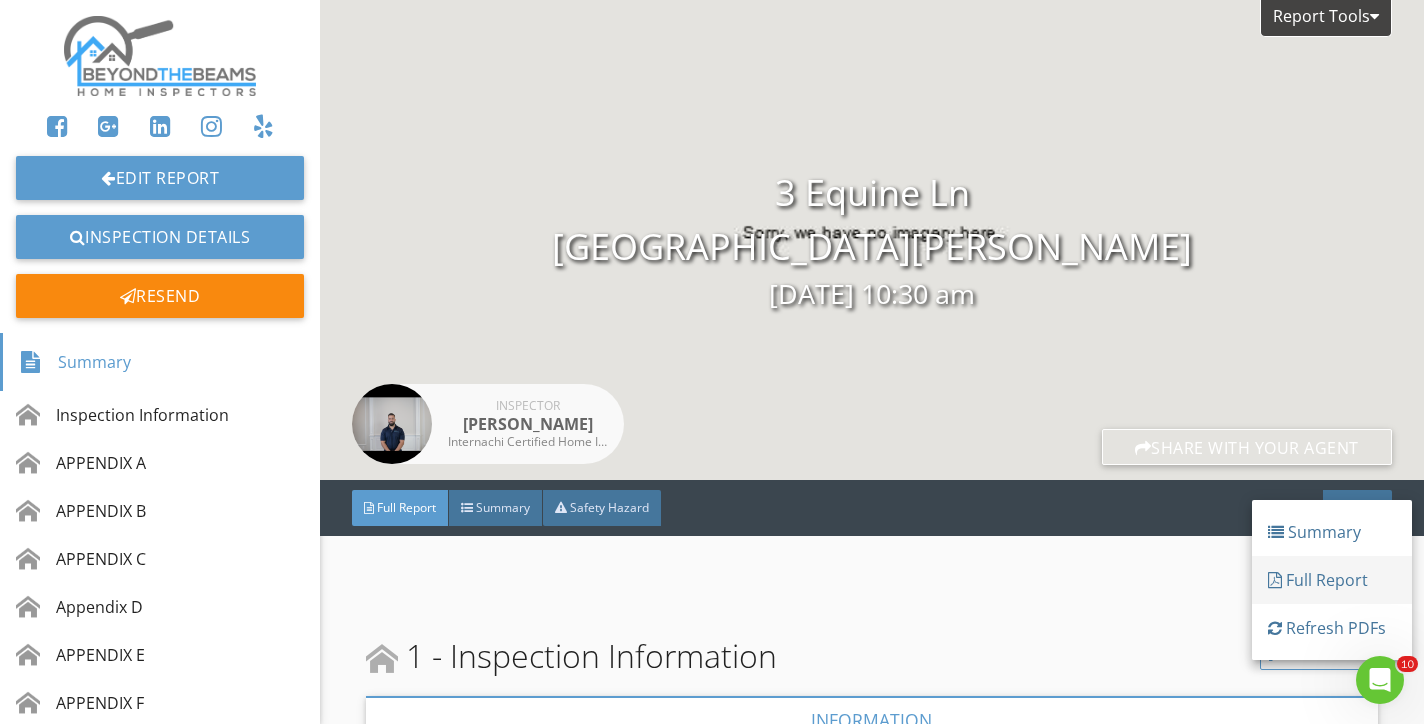 click on "Full Report" at bounding box center (1332, 580) 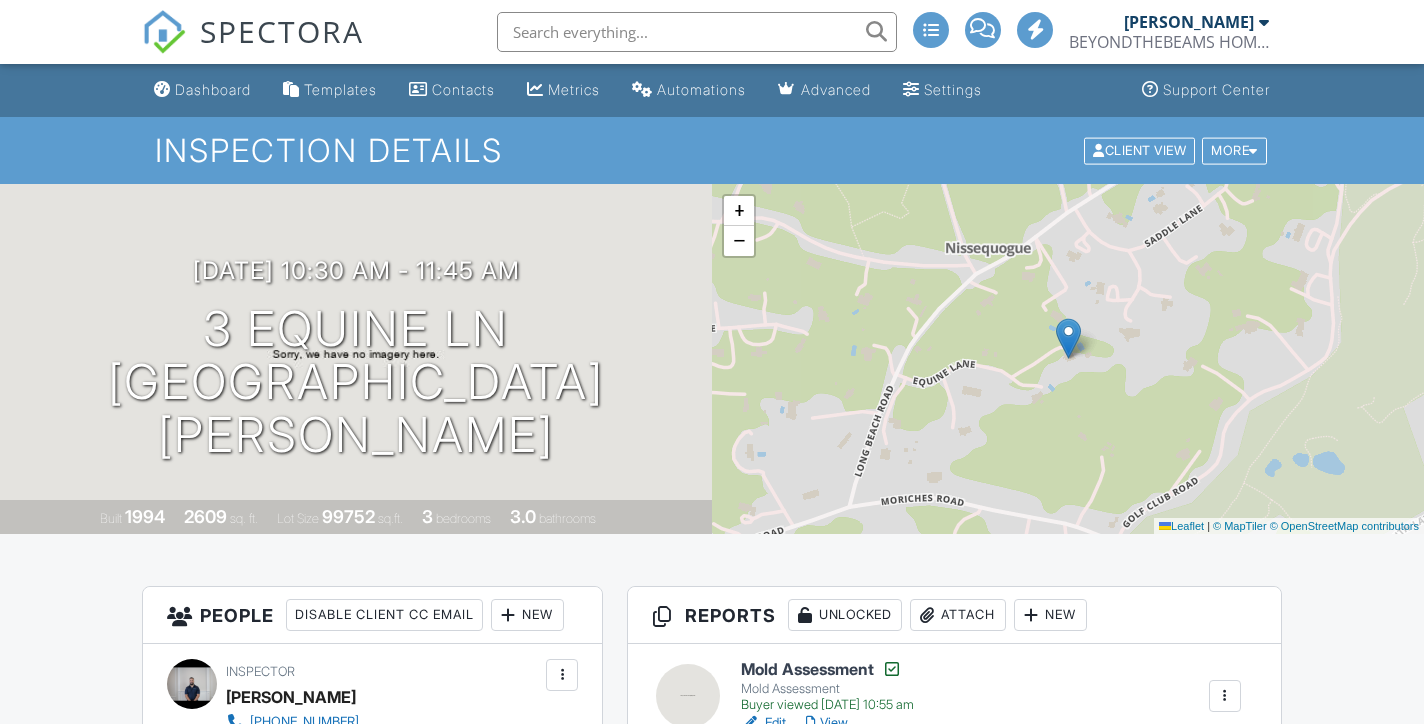 scroll, scrollTop: 309, scrollLeft: 0, axis: vertical 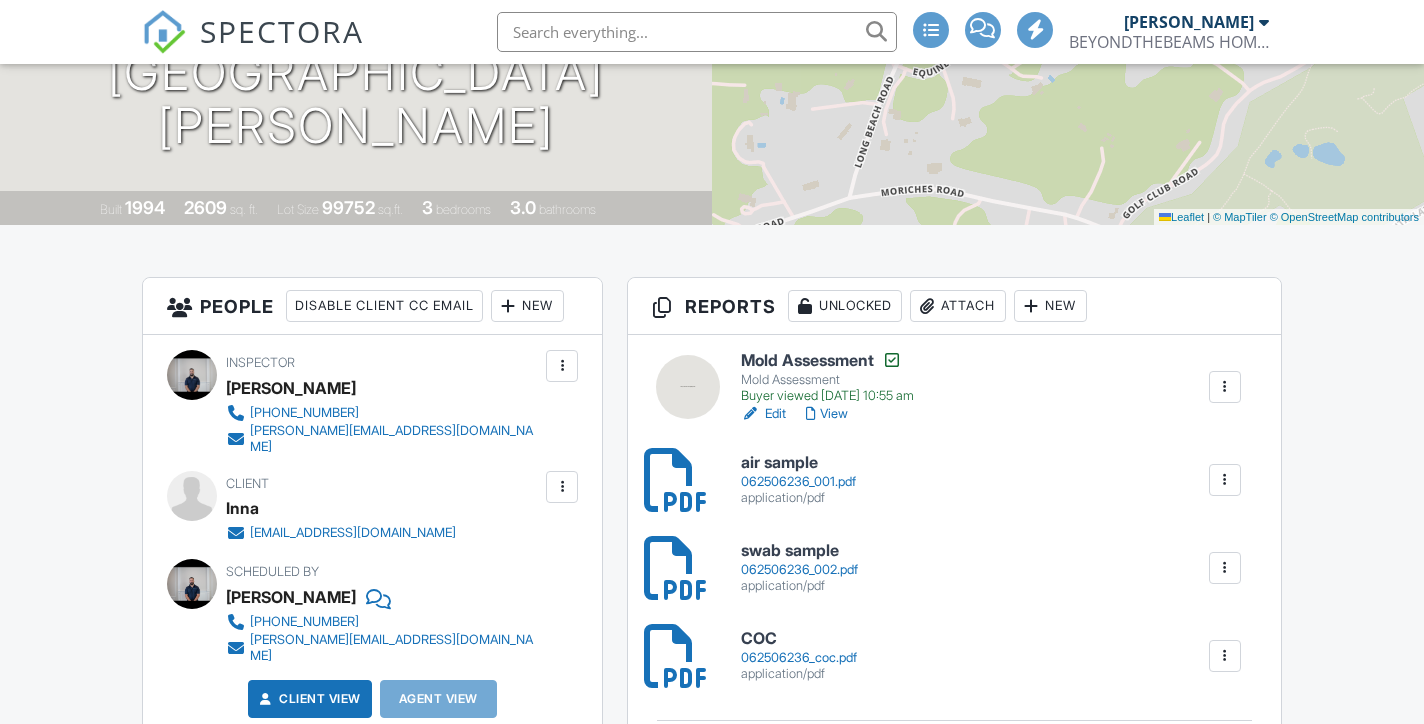 click on "Edit" at bounding box center (763, 414) 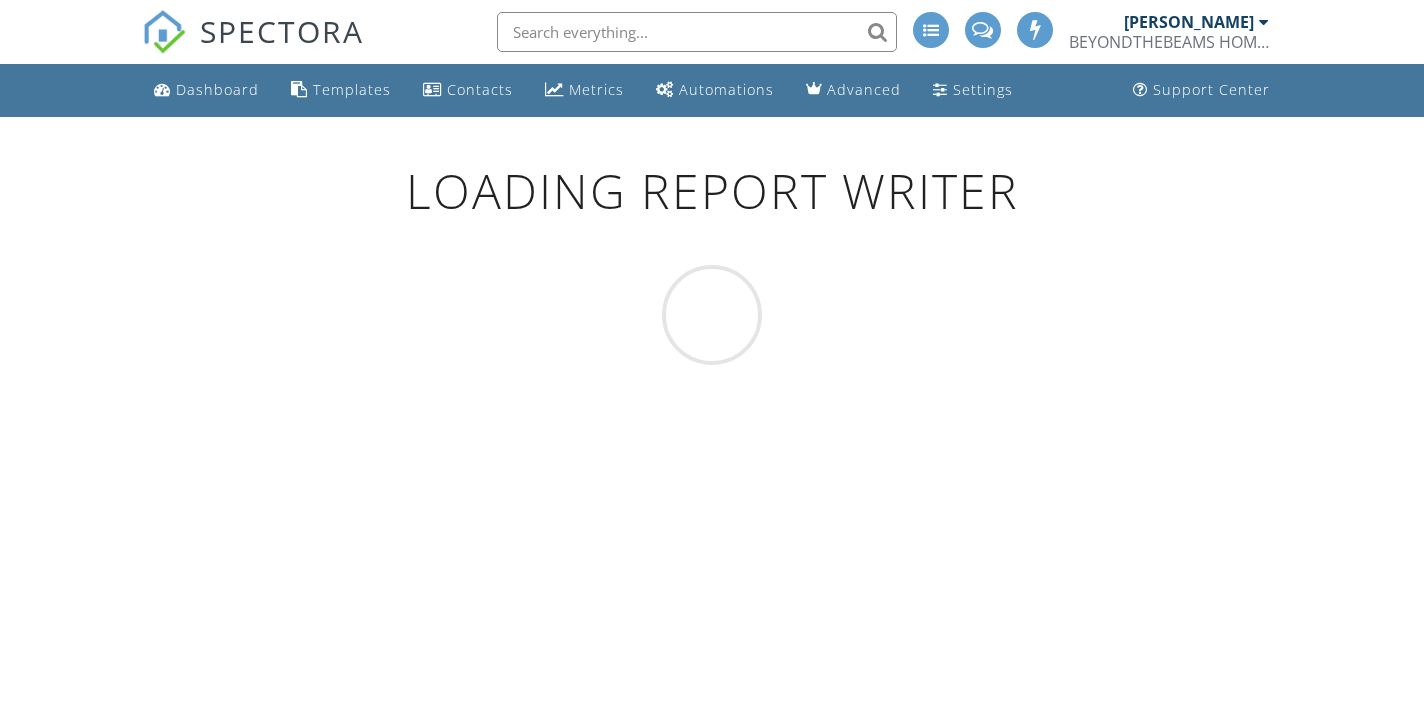 scroll, scrollTop: 0, scrollLeft: 0, axis: both 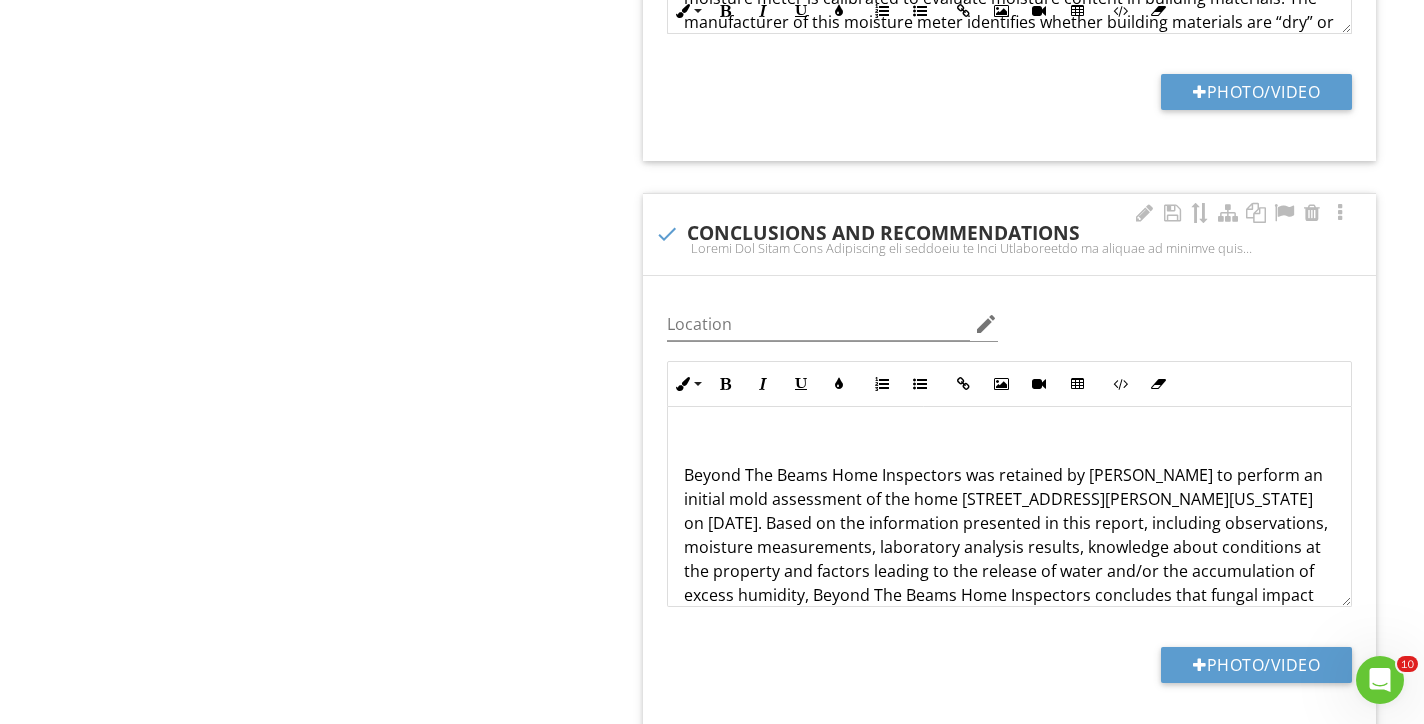 click on "Beyond The Beams Home Inspectors was retained by Ajay Chitharanjan to perform an initial mold assessment of the home 3 Equire Ln, in Saint James, New York on June 5, 2025. Based on the information presented in this report, including observations, moisture measurements, laboratory analysis results, knowledge about conditions at the property and factors leading to the release of water and/or the accumulation of excess humidity, Beyond The Beams Home Inspectors concludes that fungal impact and conditions conducive to mold growth is present and that mold remediation is required at this property. The degree of mold impact from recent or older moisture intrusion cannot be fully determined until remediation begins." at bounding box center (1009, 571) 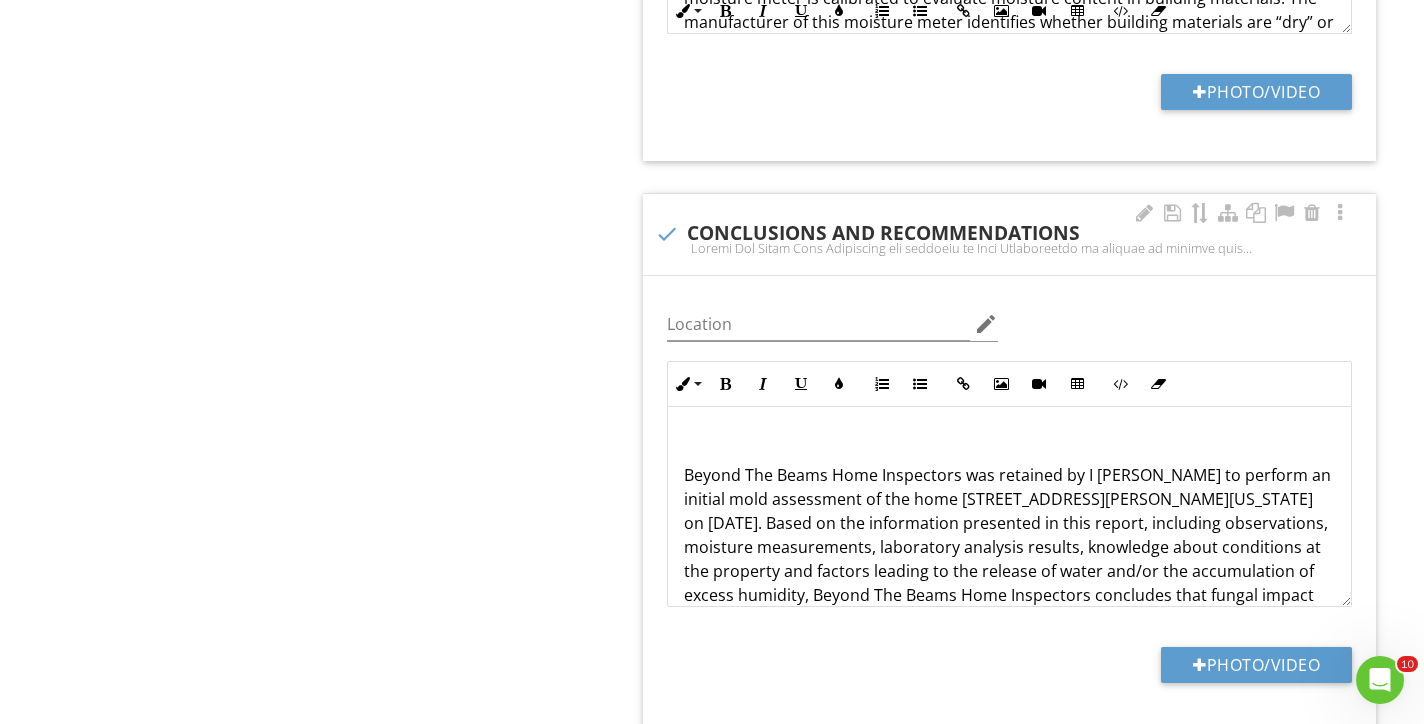 type 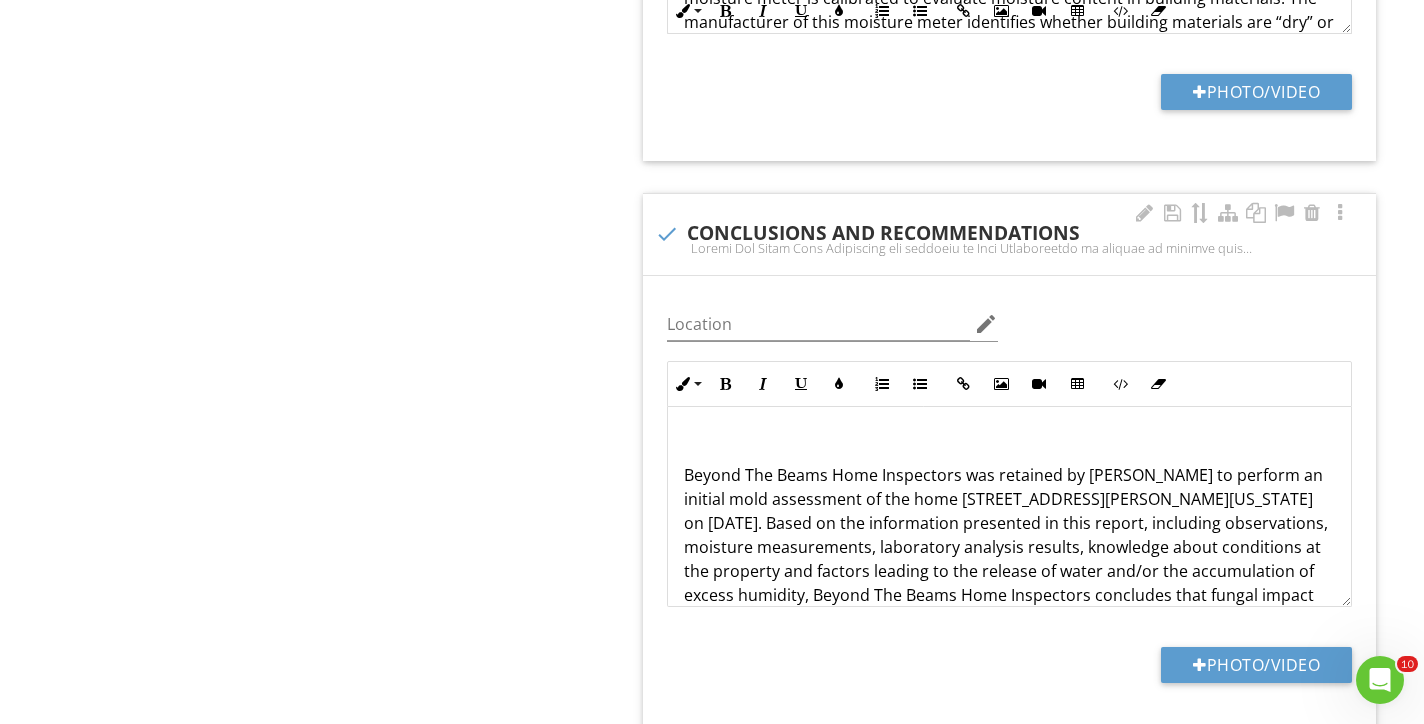 click on "Beyond The Beams Home Inspectors was retained by Inna Chitharanjan to perform an initial mold assessment of the home 3 Equire Ln, in Saint James, New York on June 5, 2025. Based on the information presented in this report, including observations, moisture measurements, laboratory analysis results, knowledge about conditions at the property and factors leading to the release of water and/or the accumulation of excess humidity, Beyond The Beams Home Inspectors concludes that fungal impact and conditions conducive to mold growth is present and that mold remediation is required at this property. The degree of mold impact from recent or older moisture intrusion cannot be fully determined until remediation begins." at bounding box center [1009, 571] 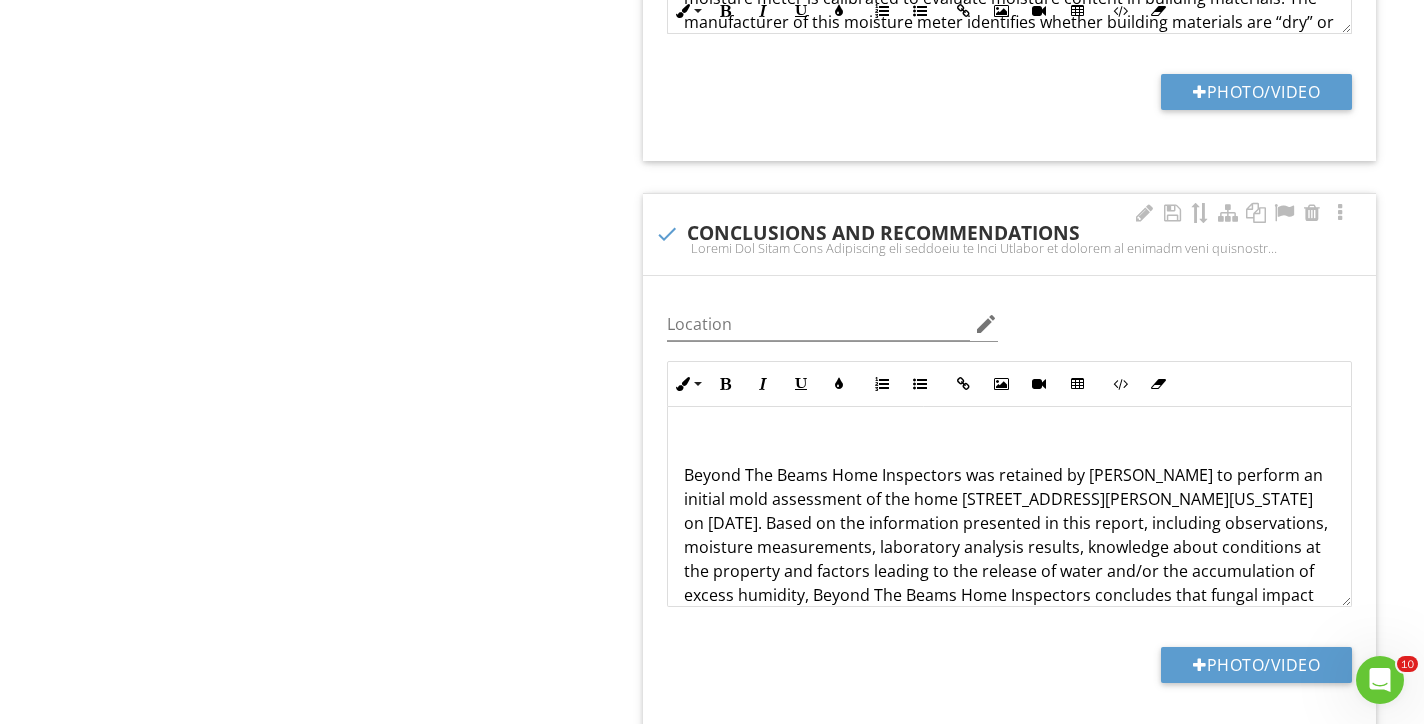 scroll, scrollTop: 0, scrollLeft: 0, axis: both 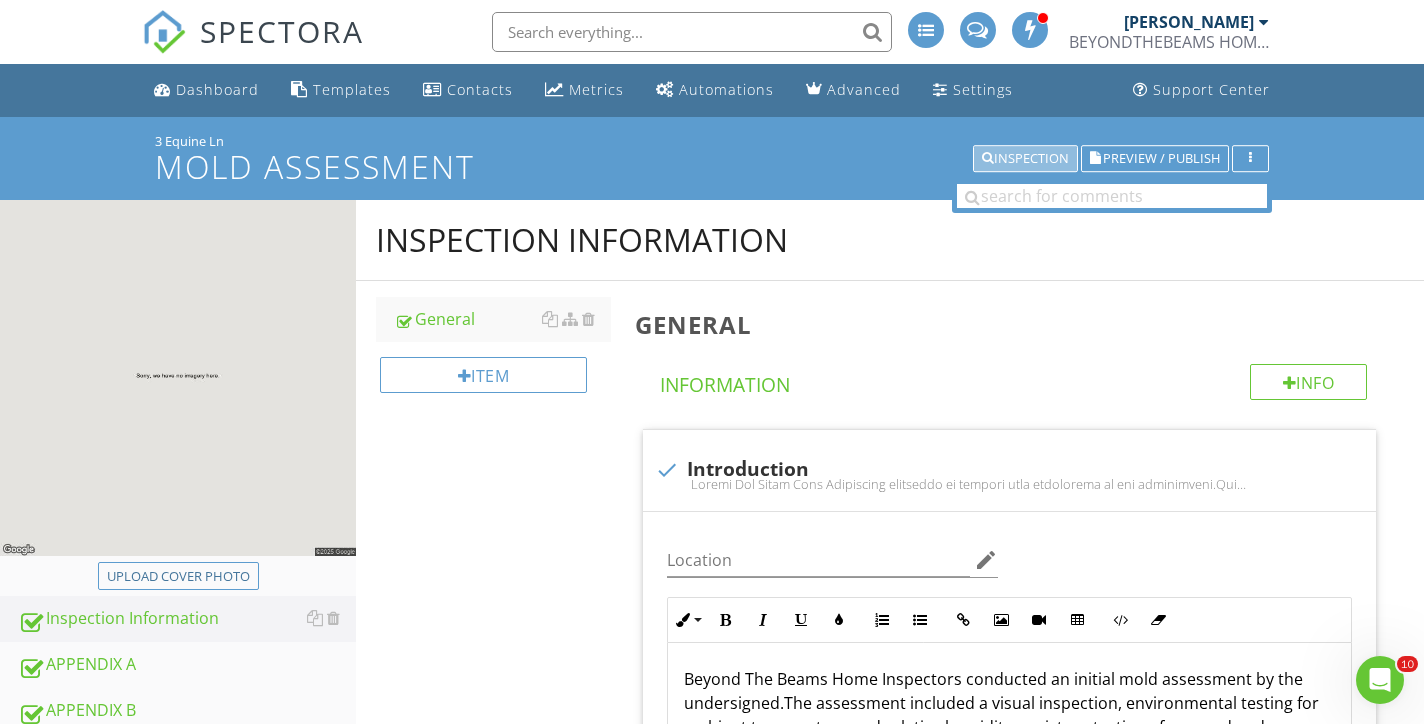 click on "Inspection" at bounding box center (1025, 159) 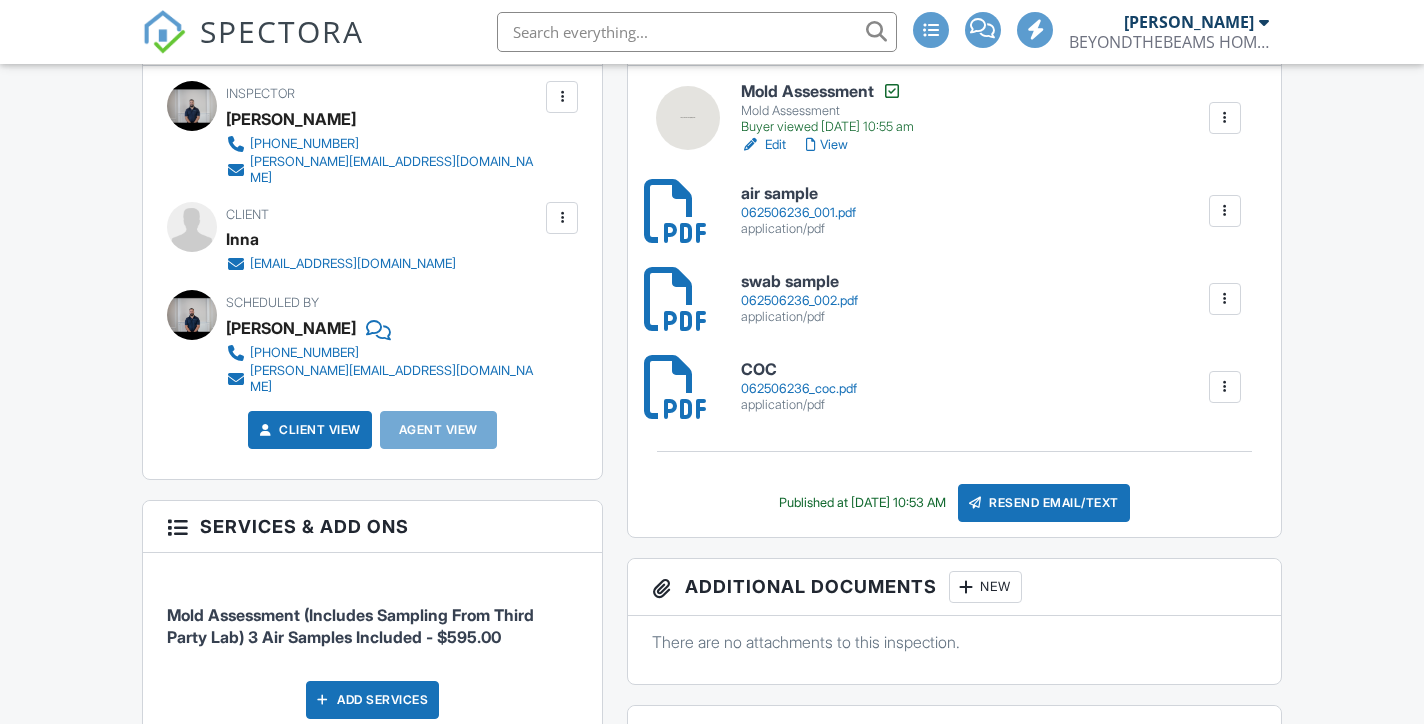 click on "Resend Email/Text" at bounding box center (1044, 503) 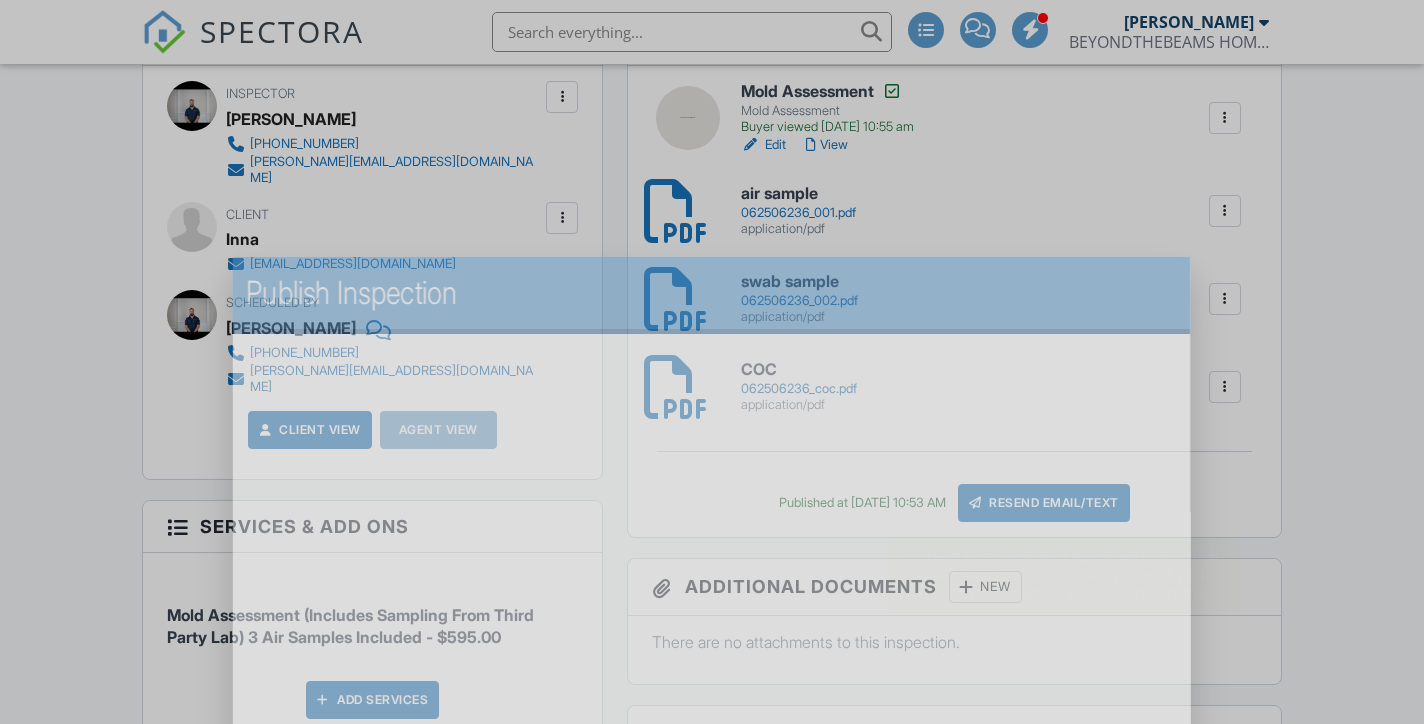 scroll, scrollTop: 578, scrollLeft: 0, axis: vertical 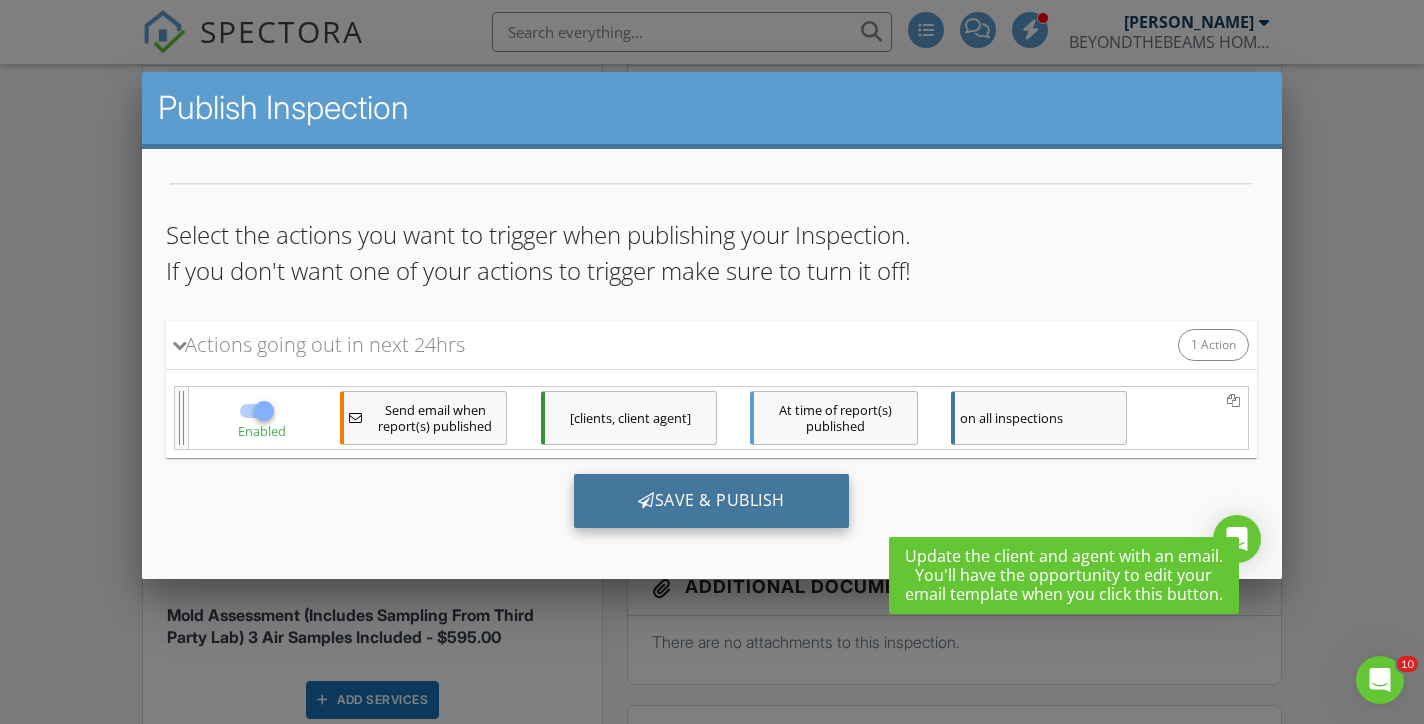 click on "Save & Publish" at bounding box center (711, 501) 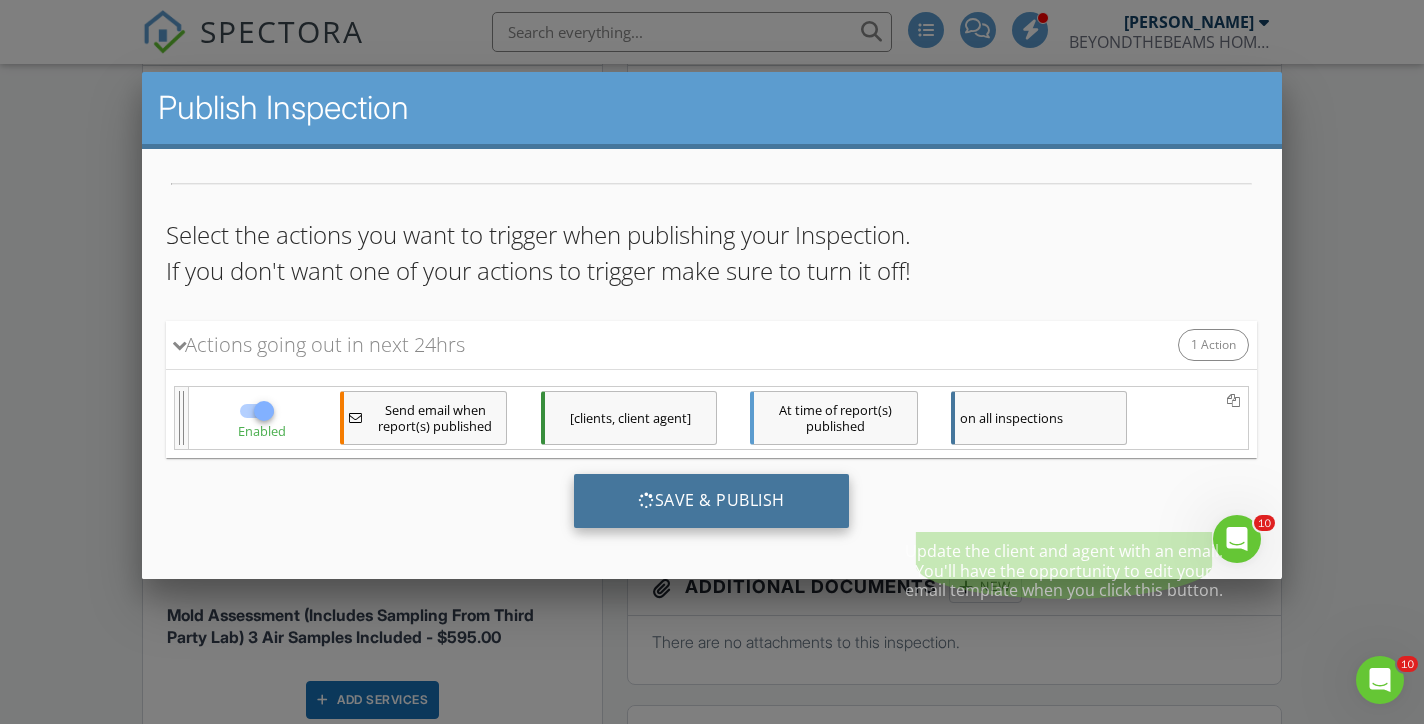 scroll, scrollTop: 0, scrollLeft: 0, axis: both 